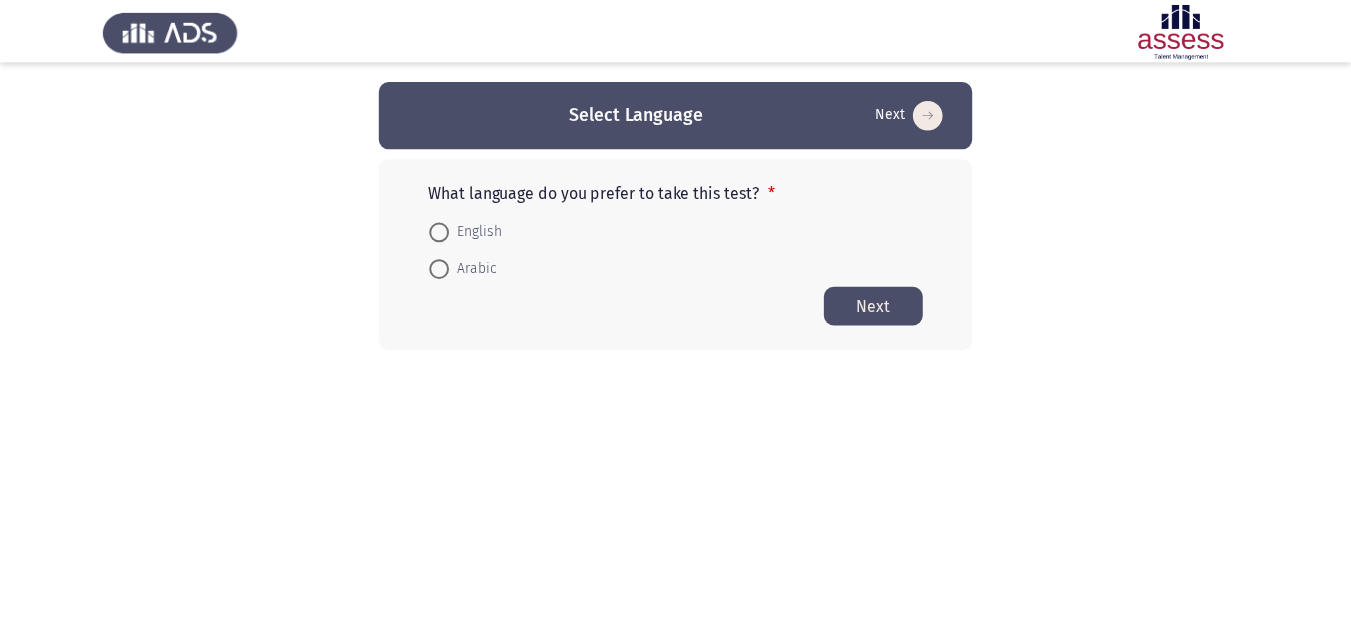 scroll, scrollTop: 0, scrollLeft: 0, axis: both 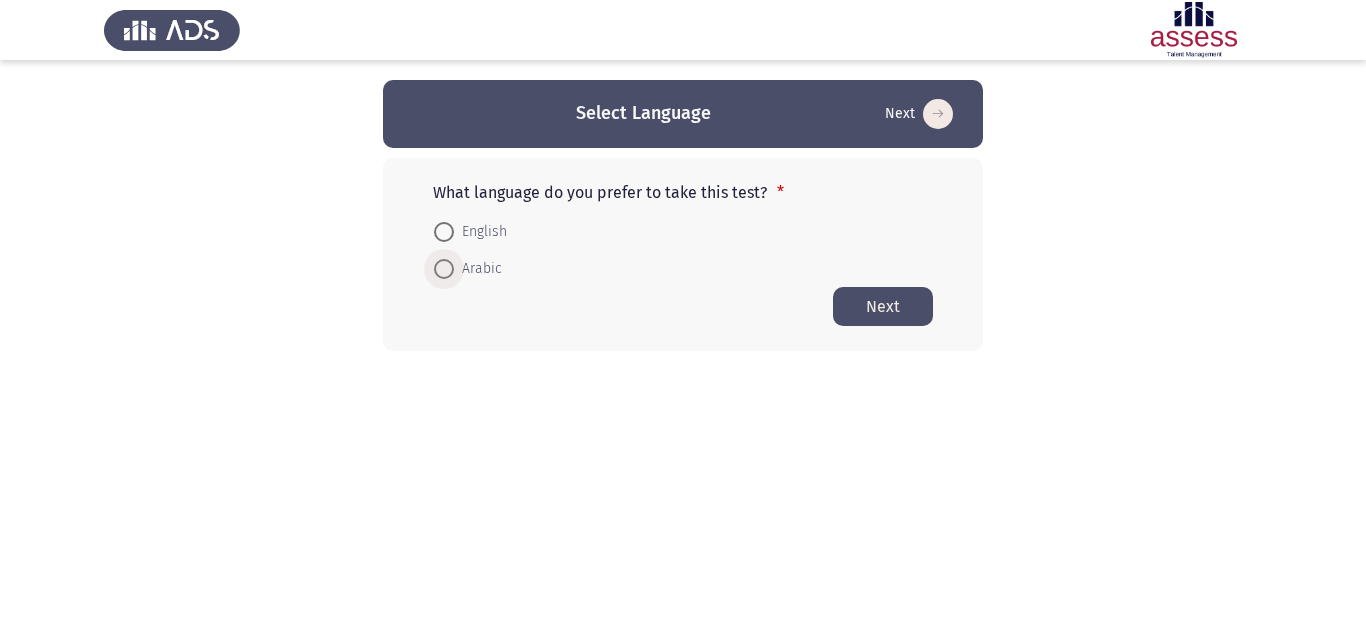 click at bounding box center (444, 269) 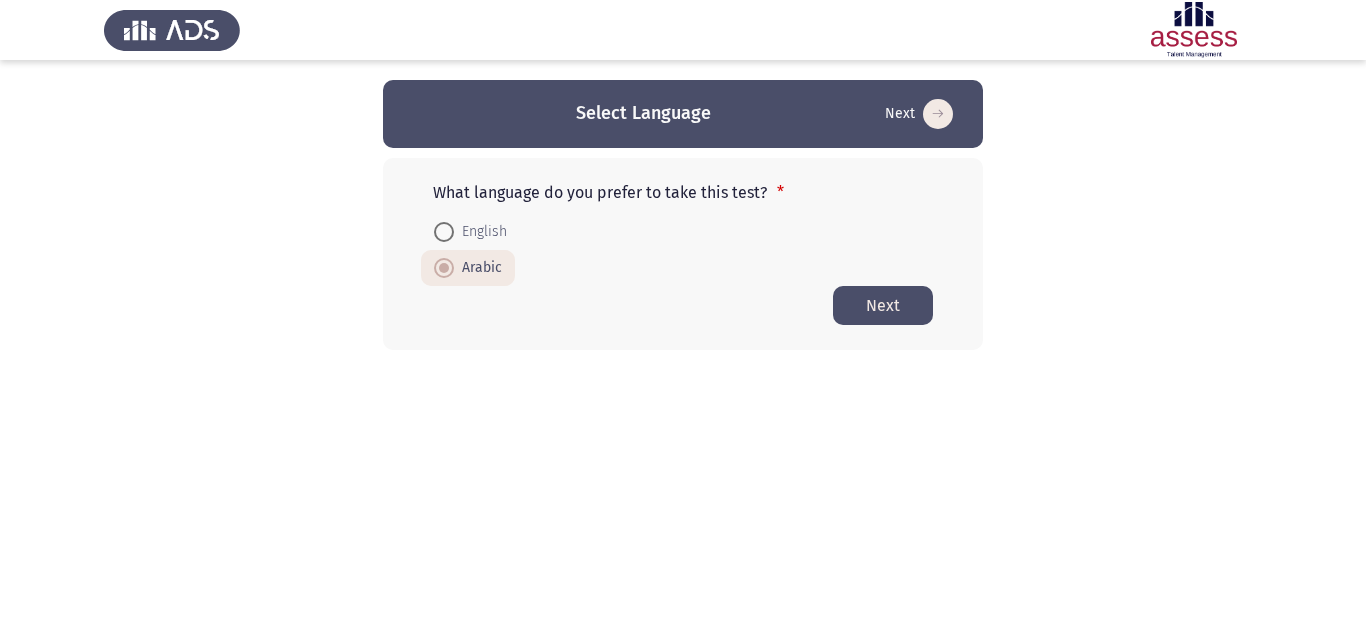 click on "English     Arabic" 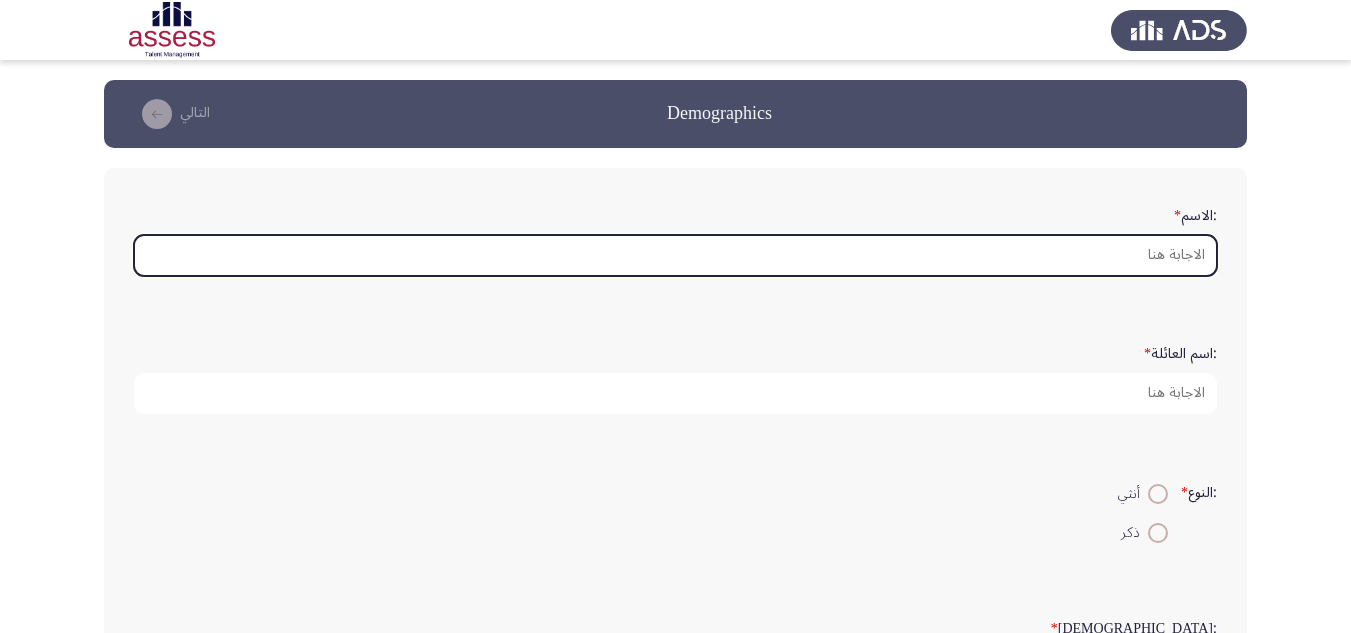 click on ":الاسم   *" at bounding box center [675, 255] 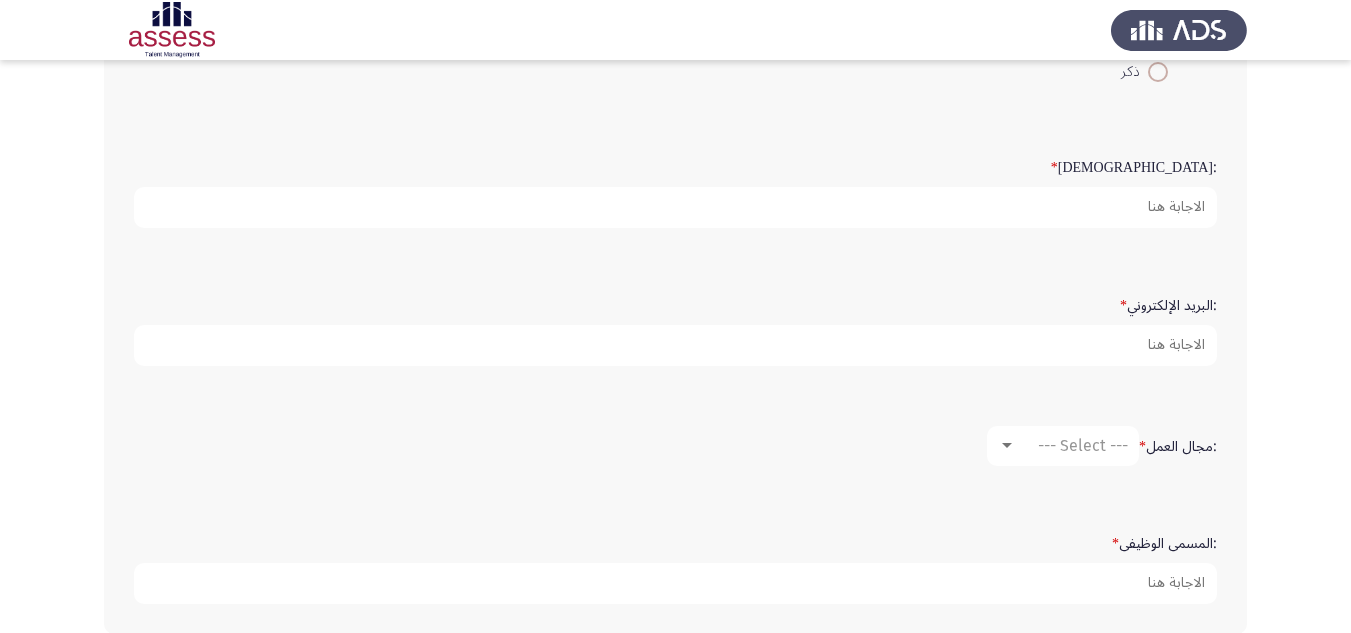 scroll, scrollTop: 562, scrollLeft: 0, axis: vertical 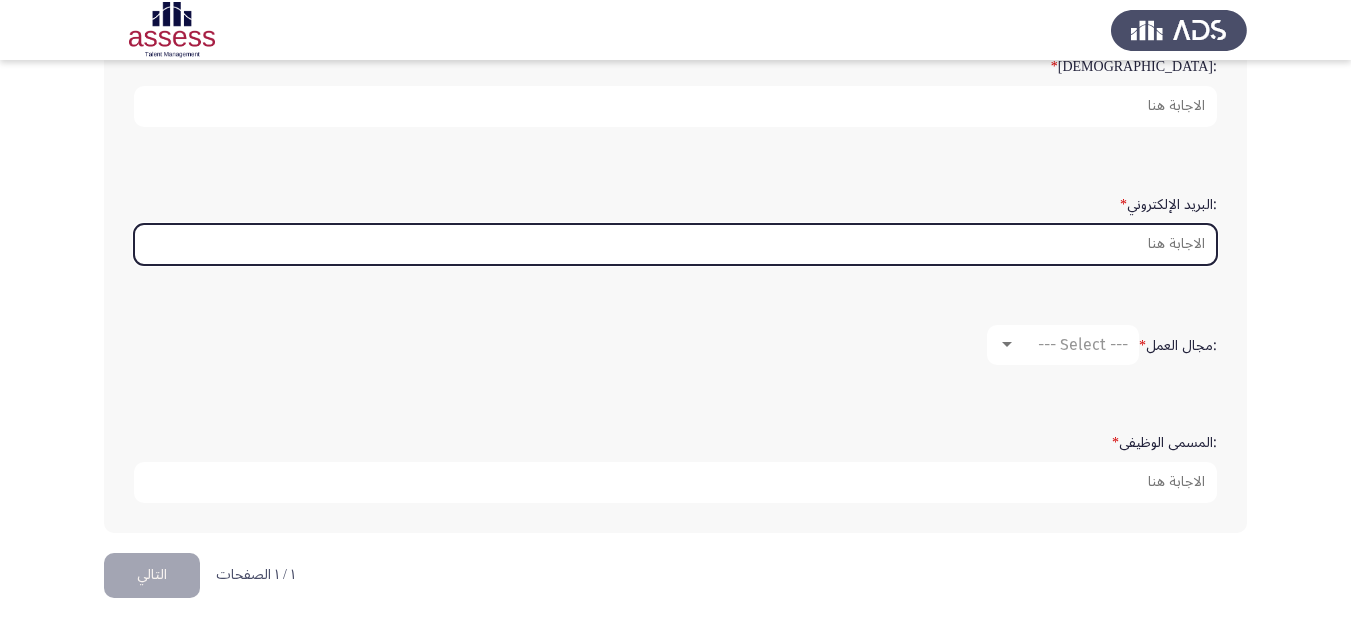 click on ":البريد الإلكتروني   *" at bounding box center [675, 244] 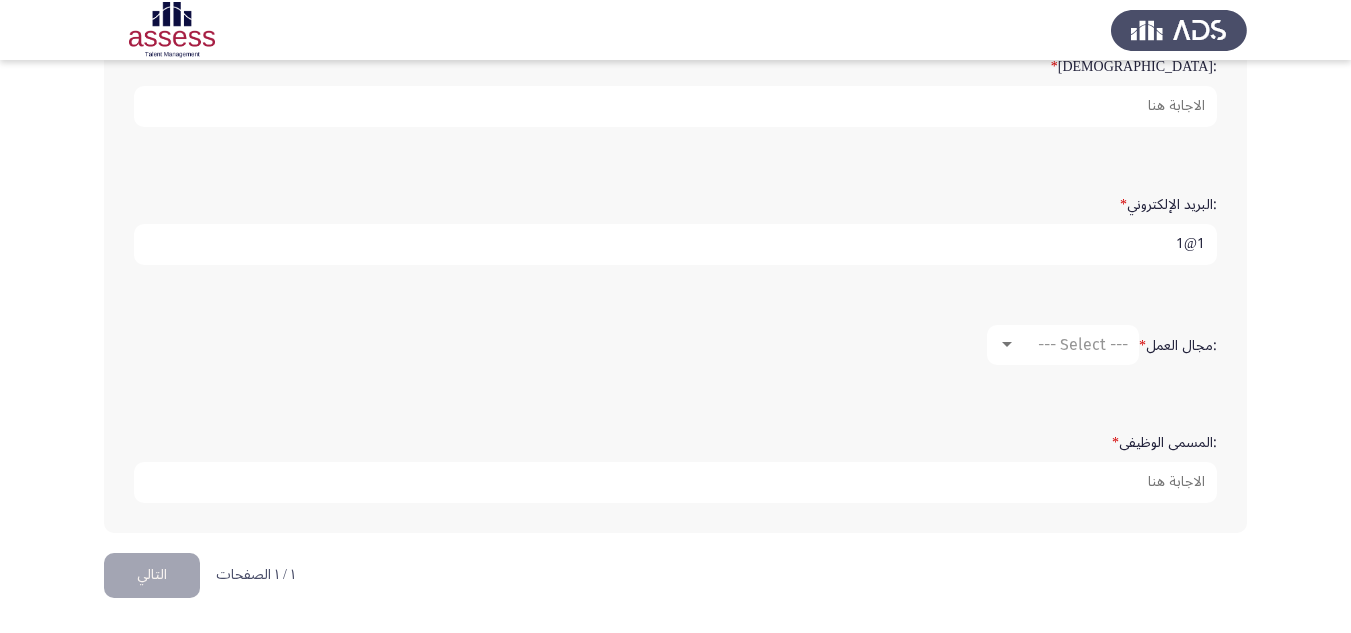 type on "1@1" 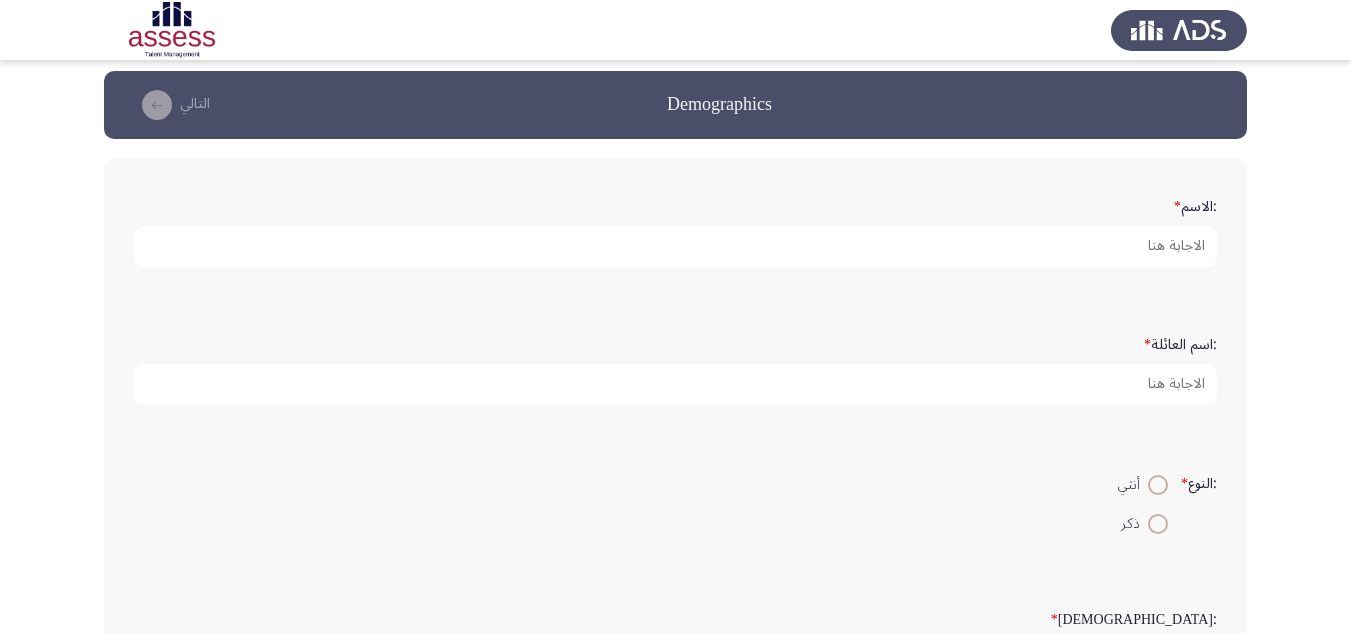 scroll, scrollTop: 0, scrollLeft: 0, axis: both 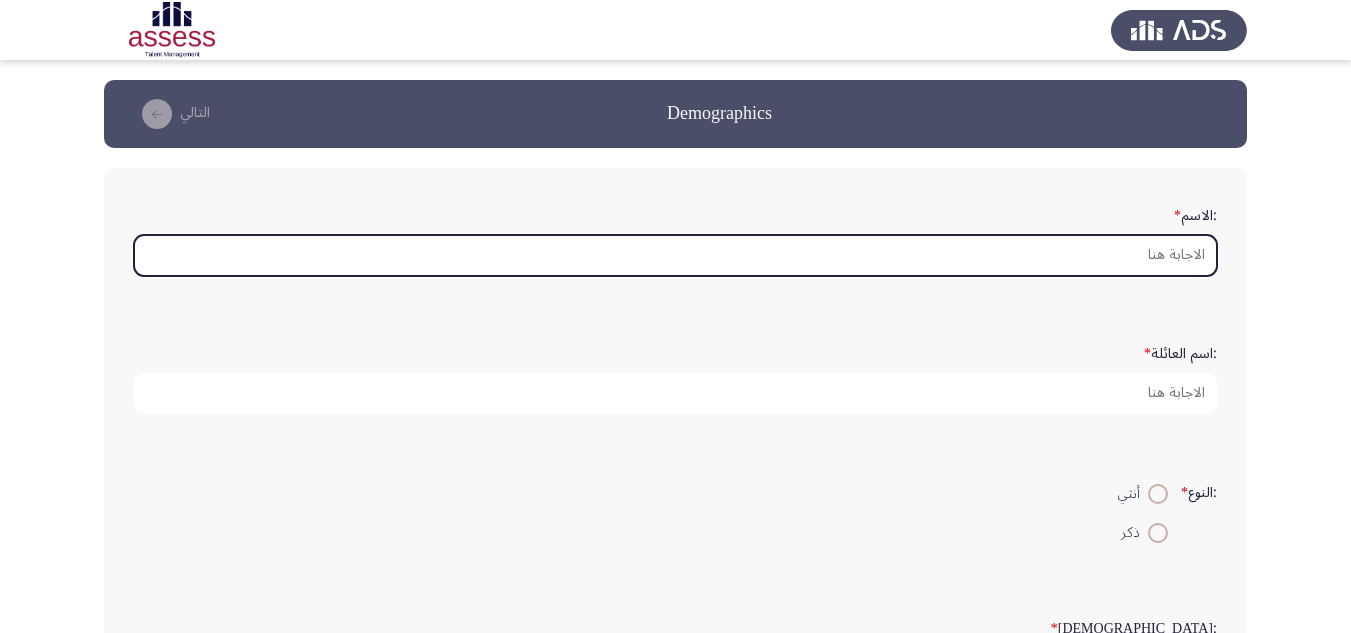 click on ":الاسم   *" at bounding box center [675, 255] 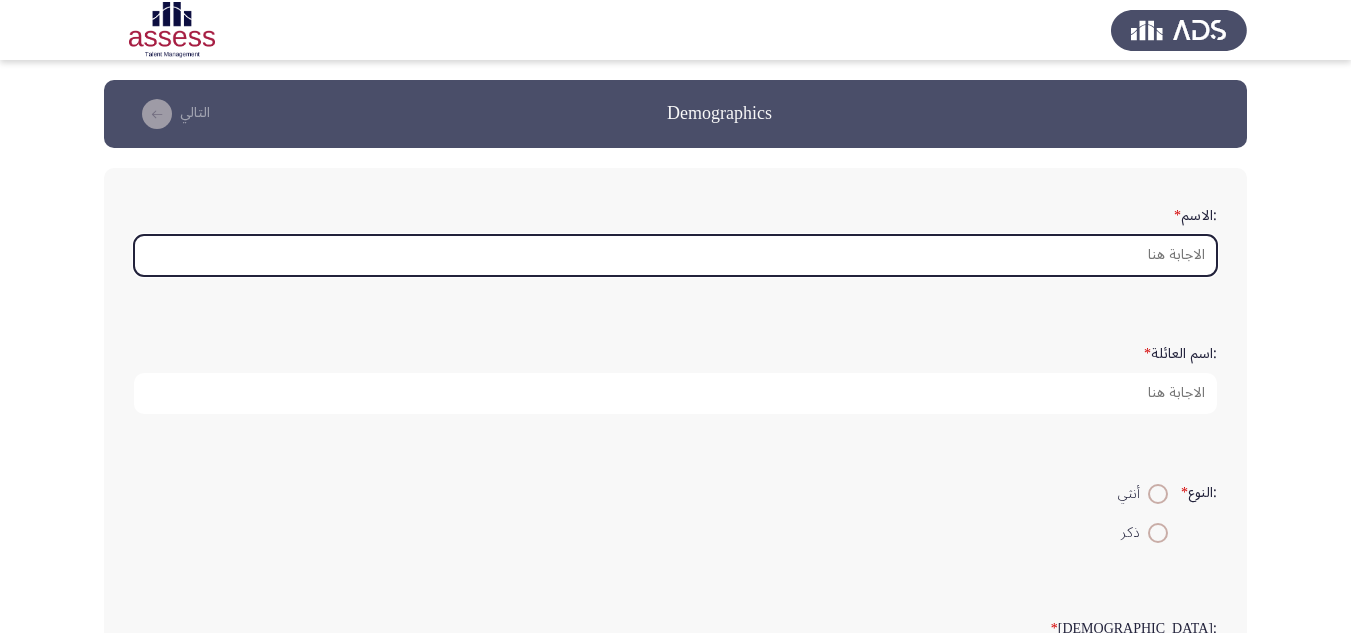 type on "L" 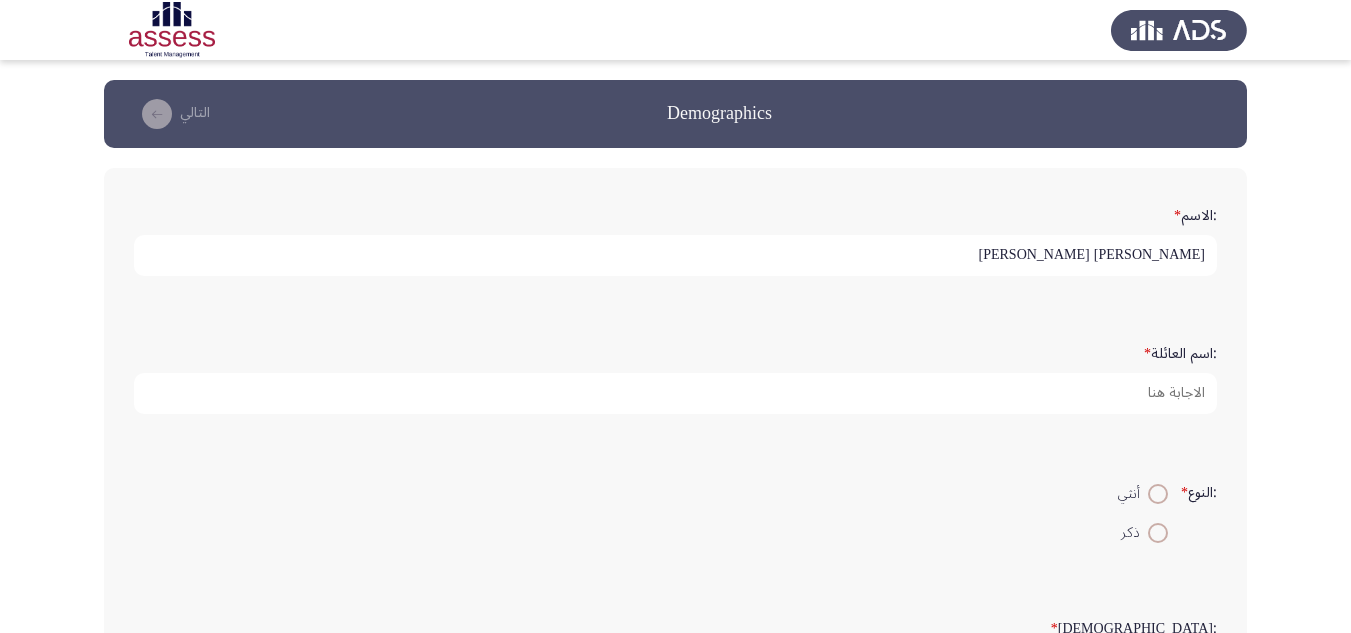 type on "[PERSON_NAME] [PERSON_NAME]" 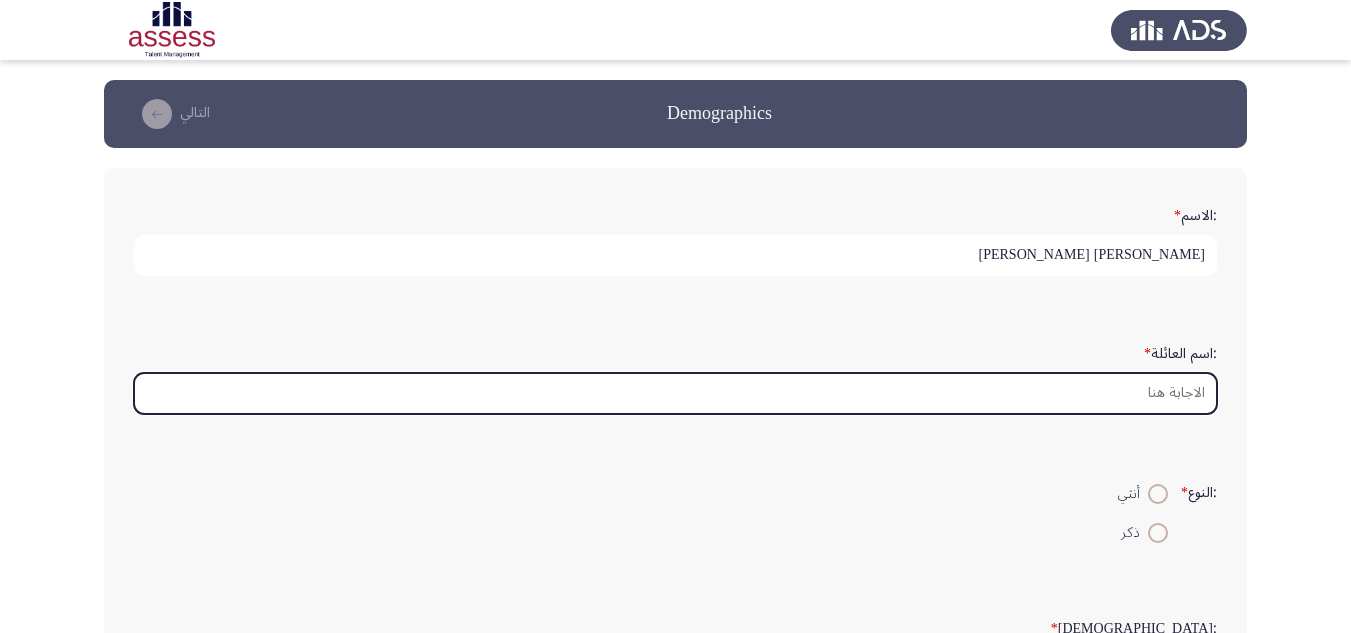 click on ":اسم العائلة   *" at bounding box center [675, 393] 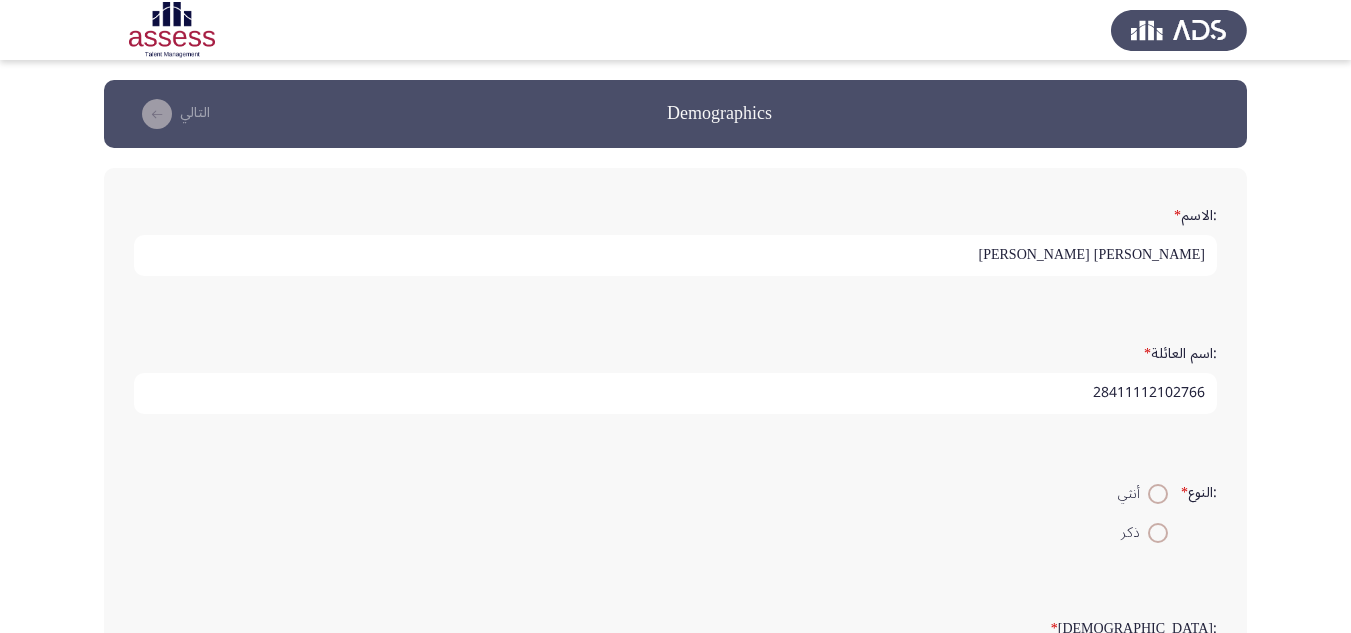 type on "28411112102766" 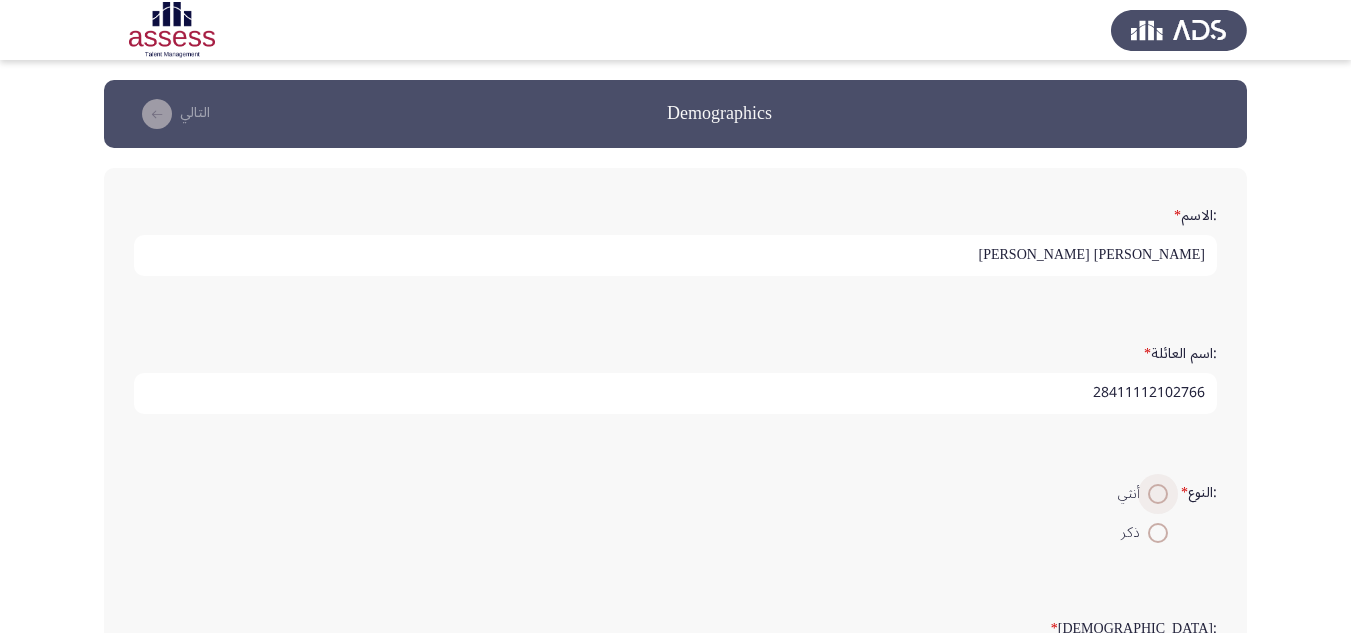 click at bounding box center (1158, 494) 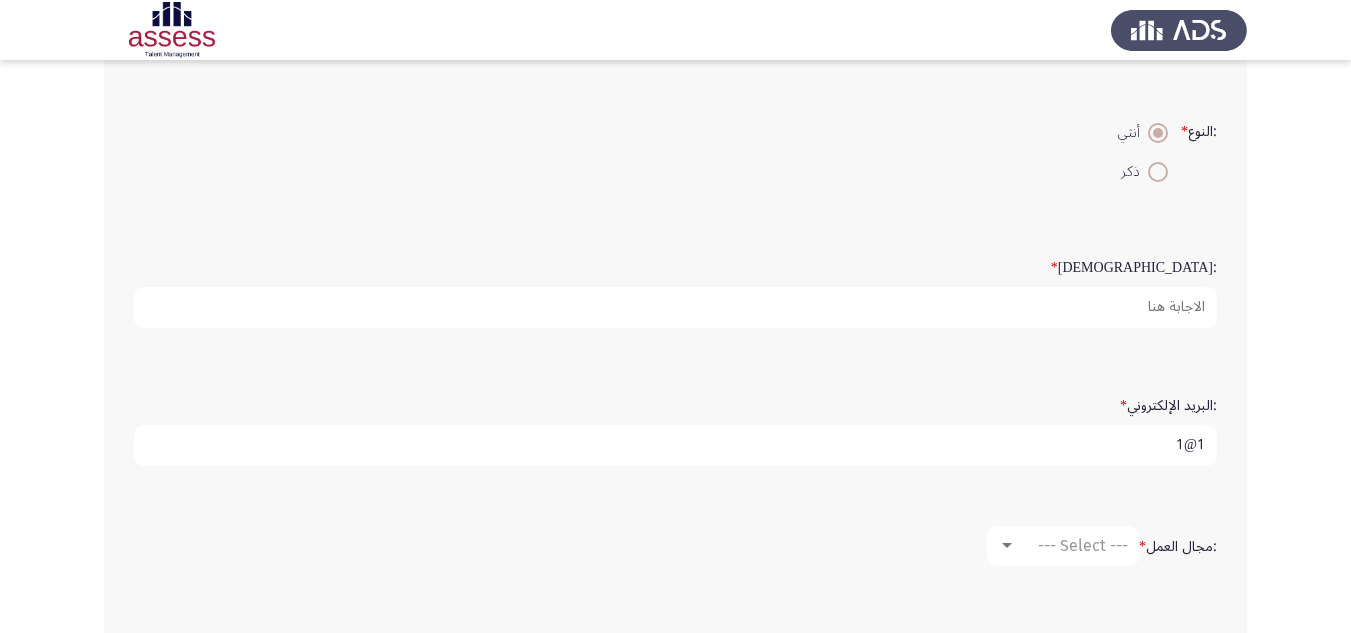 scroll, scrollTop: 400, scrollLeft: 0, axis: vertical 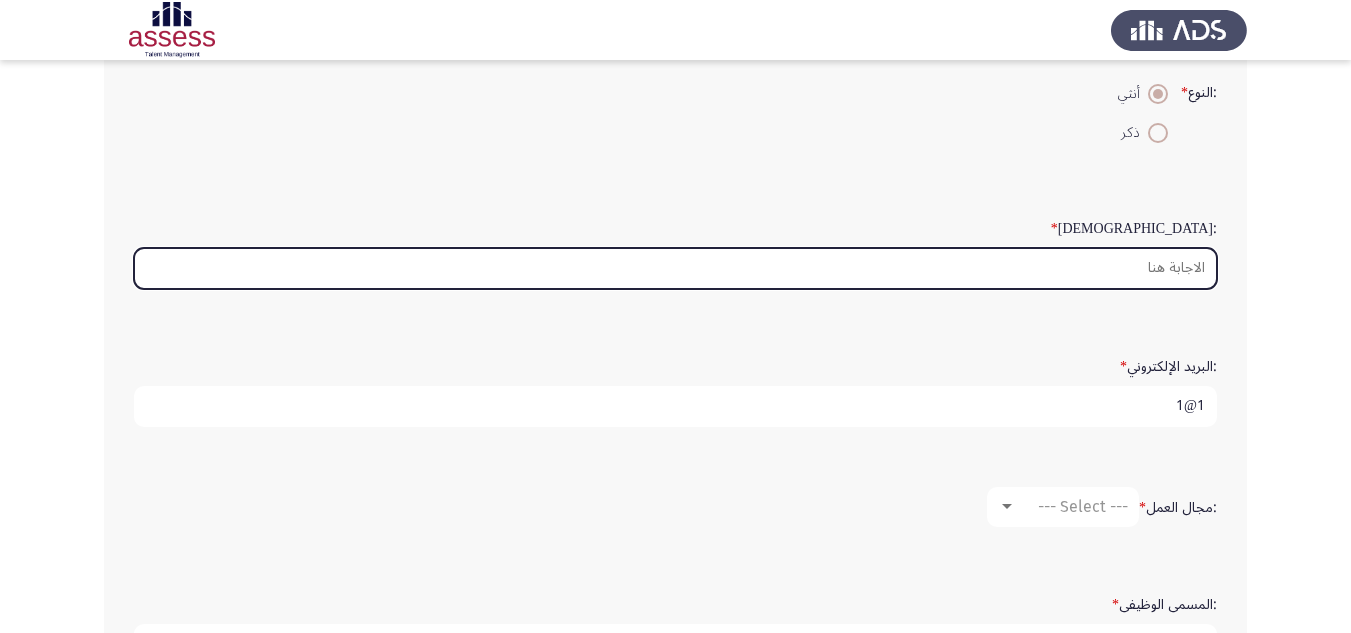 click on ":السن   *" at bounding box center (675, 268) 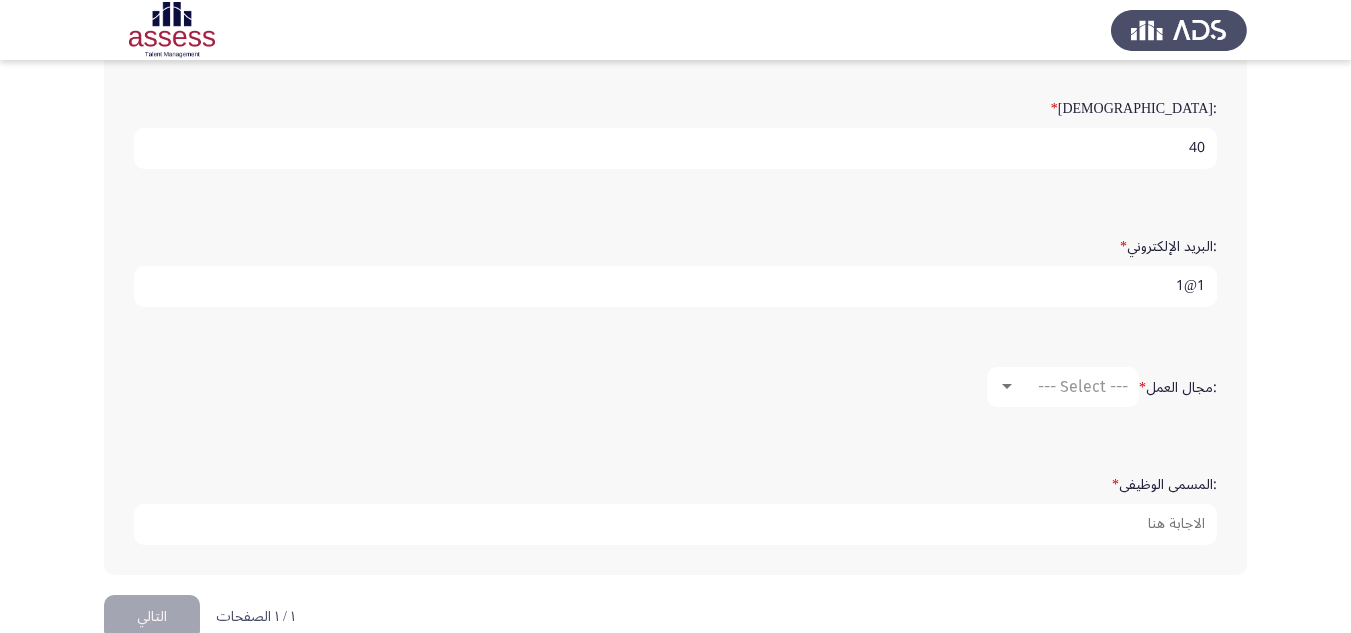 scroll, scrollTop: 562, scrollLeft: 0, axis: vertical 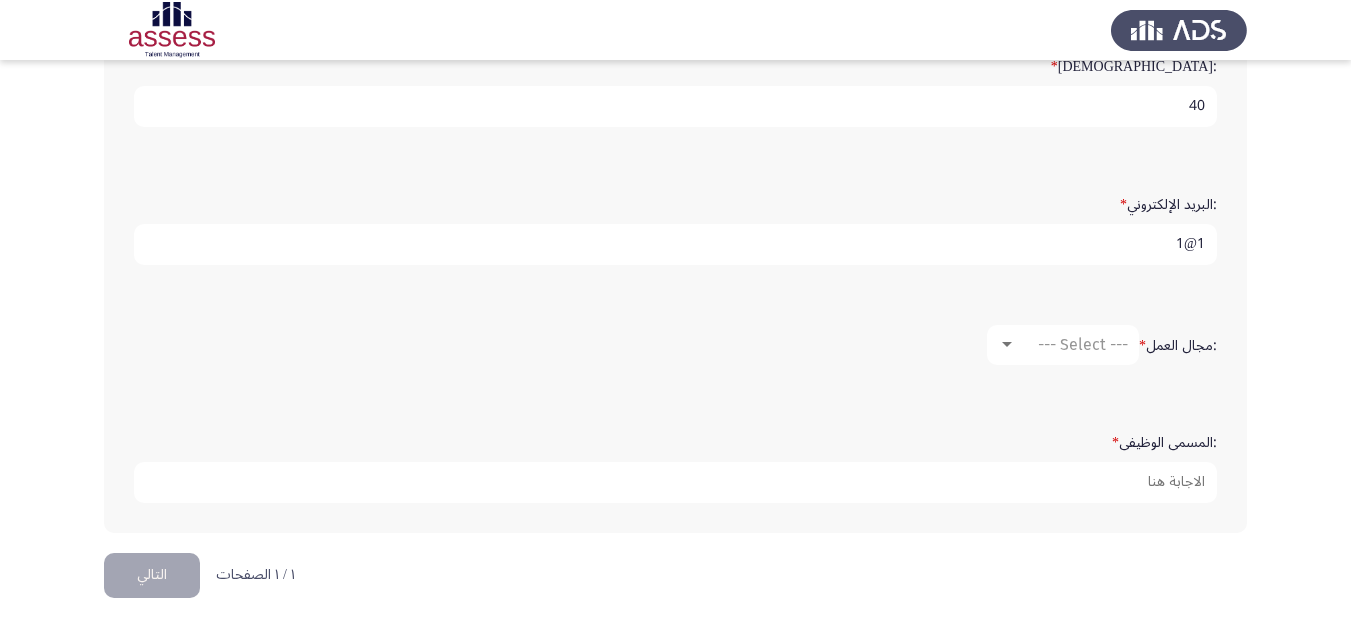 type on "40" 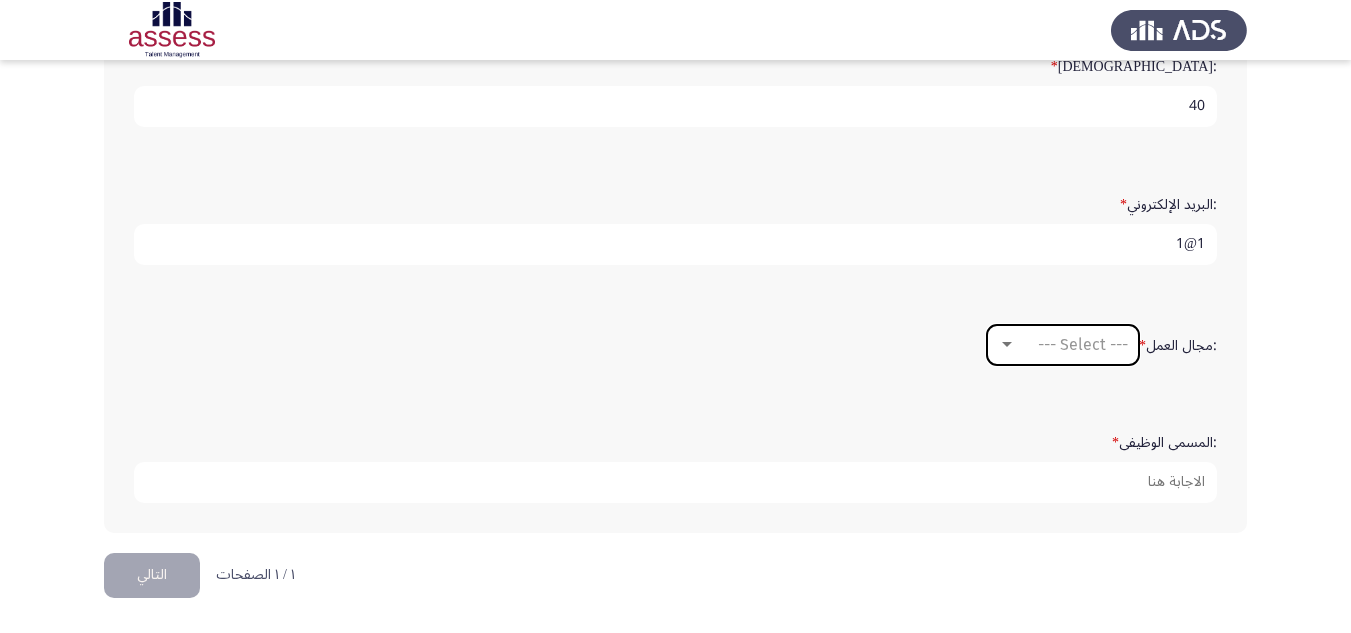 click on "--- Select ---" at bounding box center (1083, 344) 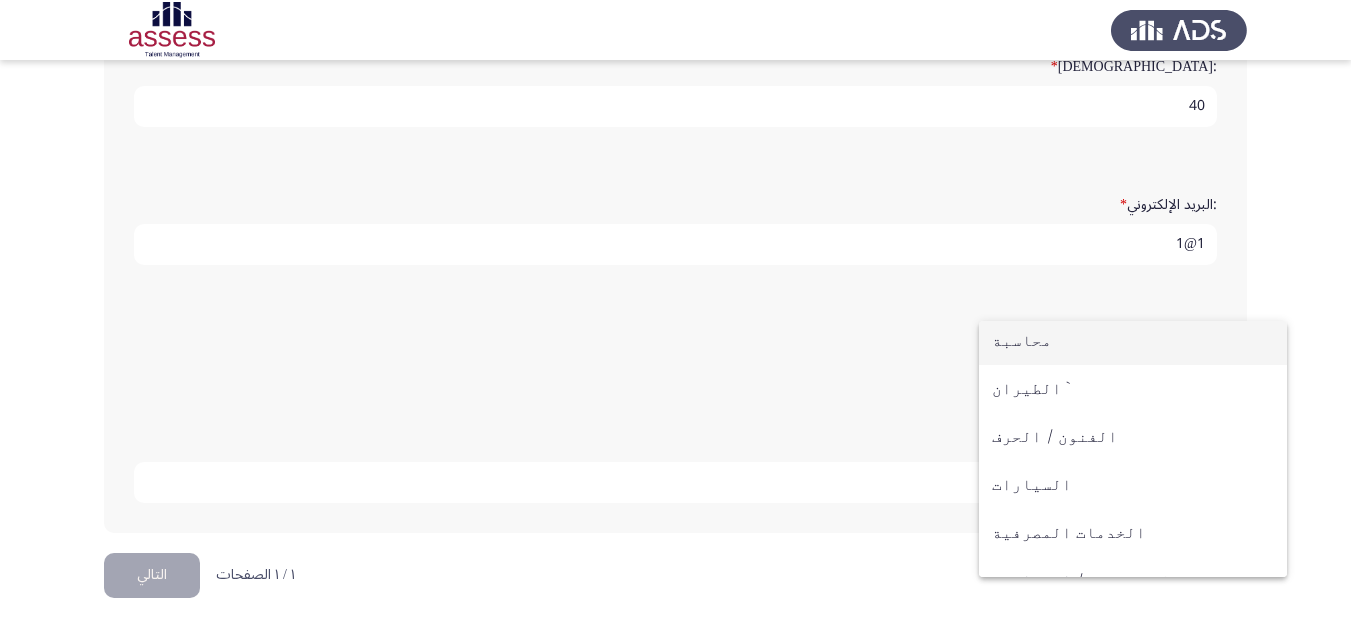 scroll, scrollTop: 0, scrollLeft: 0, axis: both 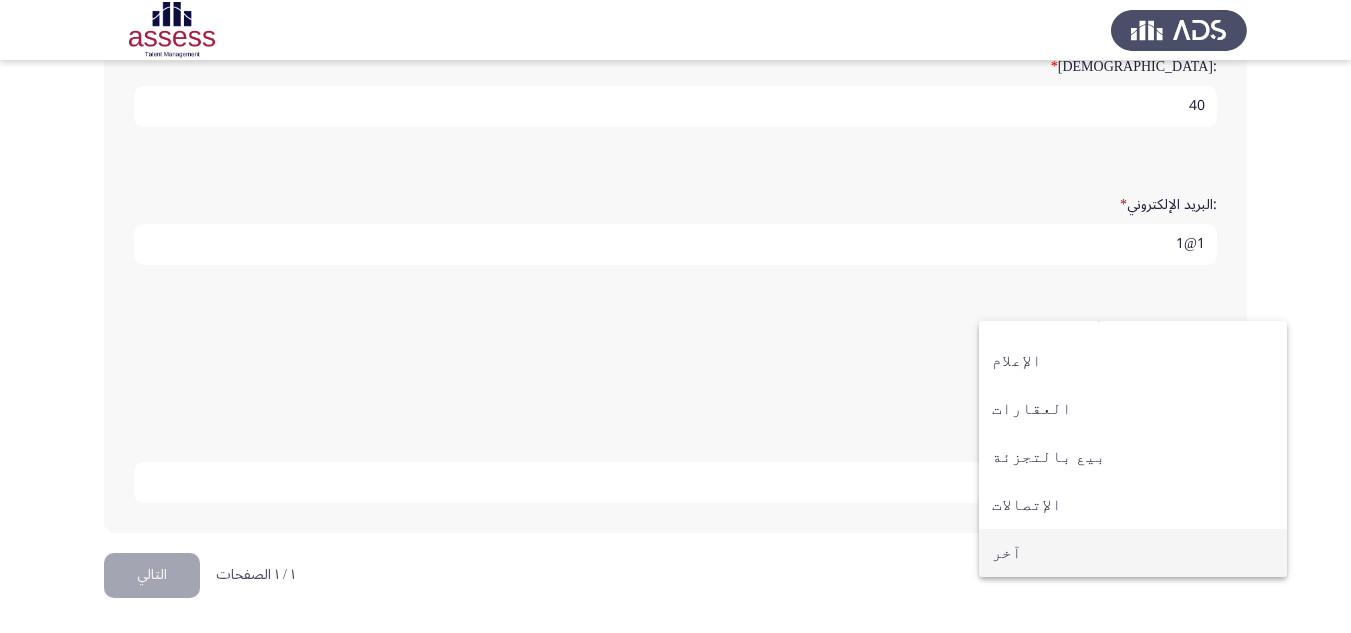 click on "آخر" at bounding box center [1133, 553] 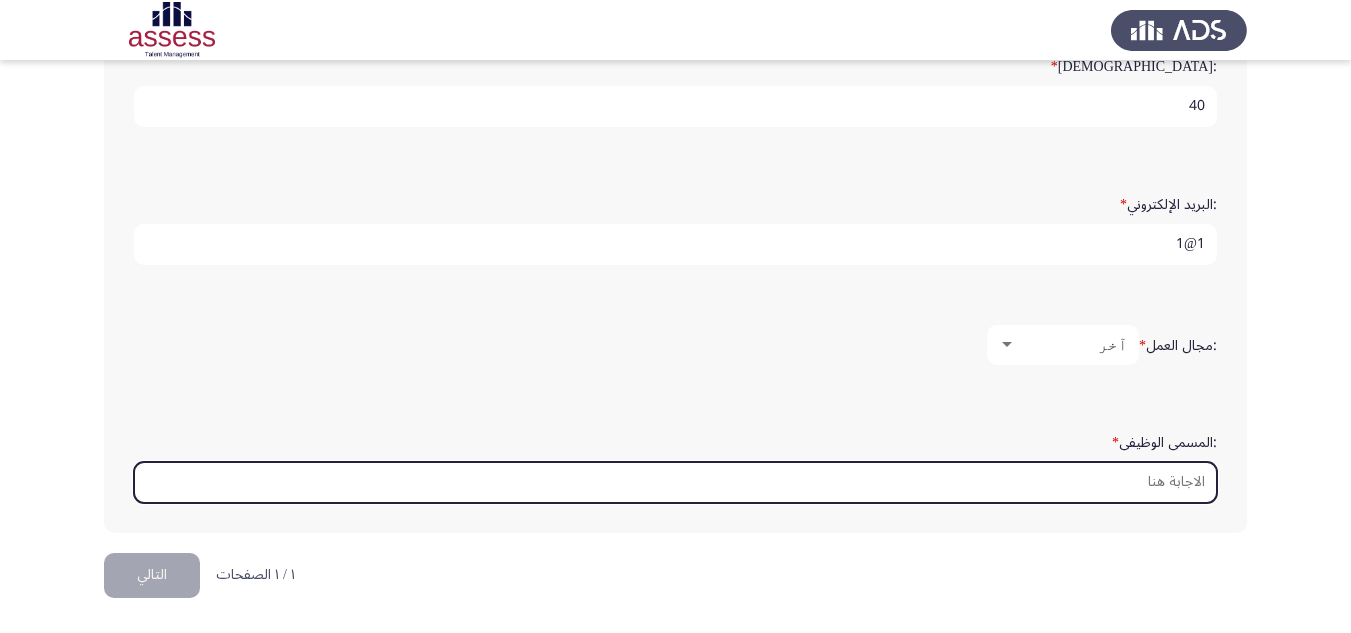 click on ":المسمى الوظيفى   *" at bounding box center [675, 482] 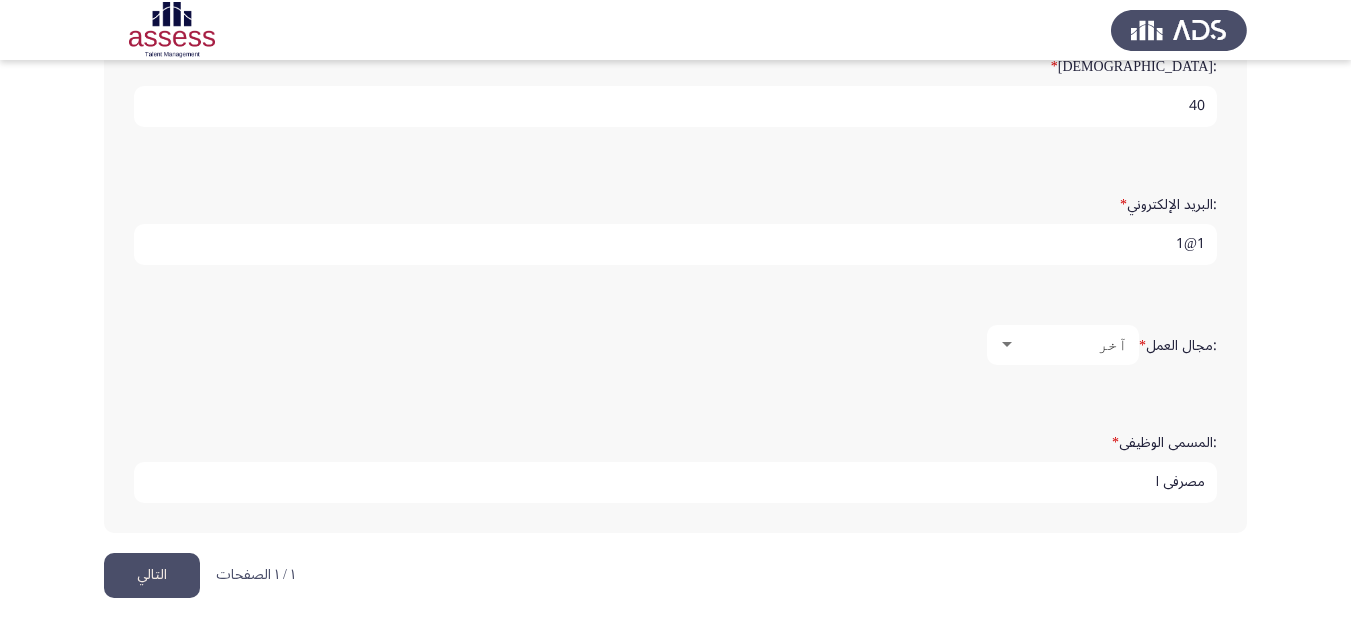 type on "مصرفى ا" 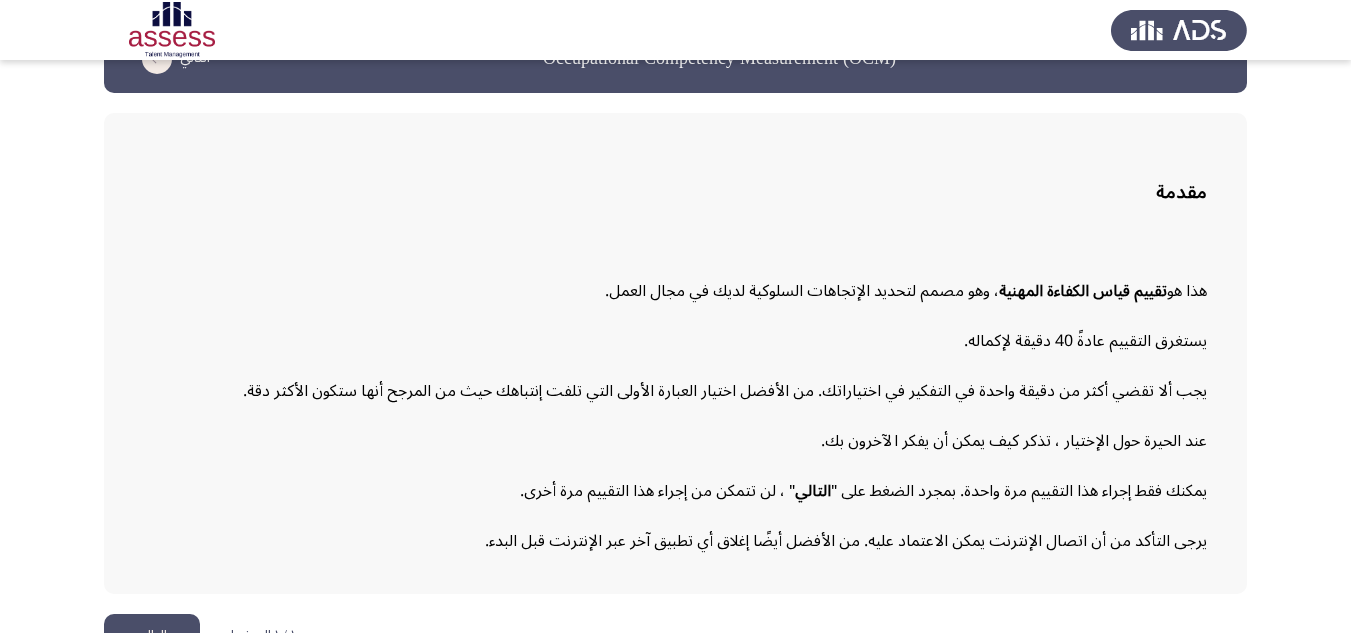 scroll, scrollTop: 101, scrollLeft: 0, axis: vertical 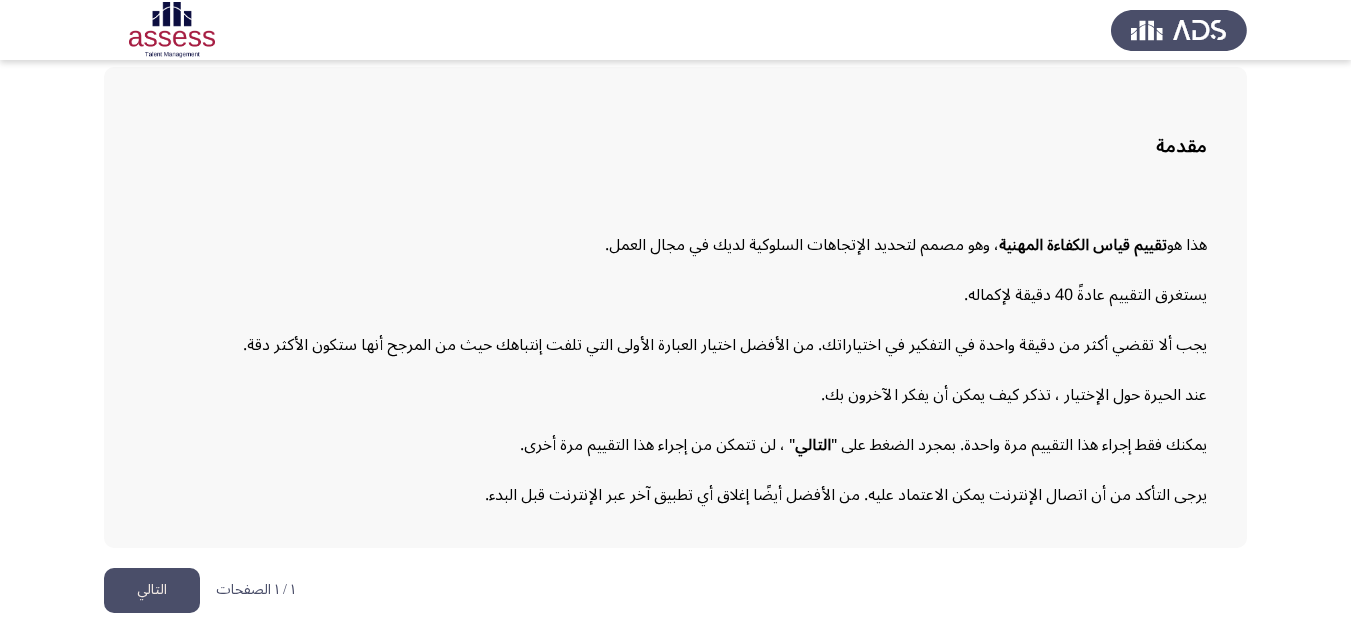 click on "التالي" 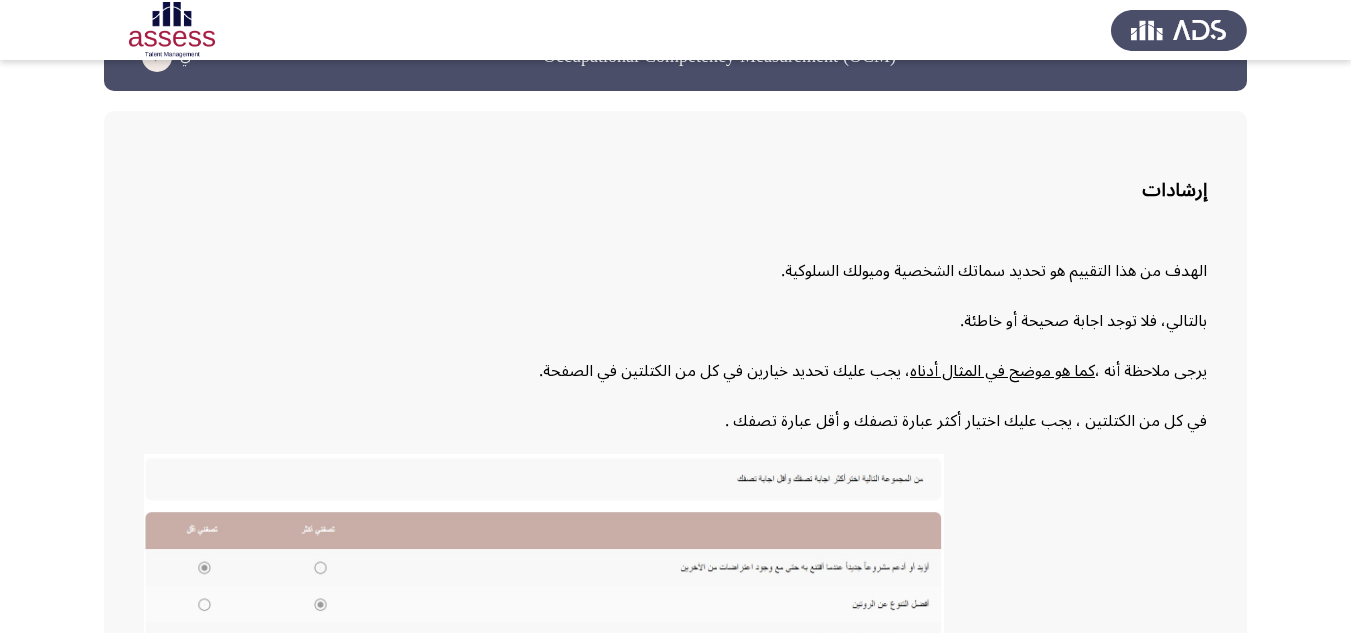 scroll, scrollTop: 83, scrollLeft: 0, axis: vertical 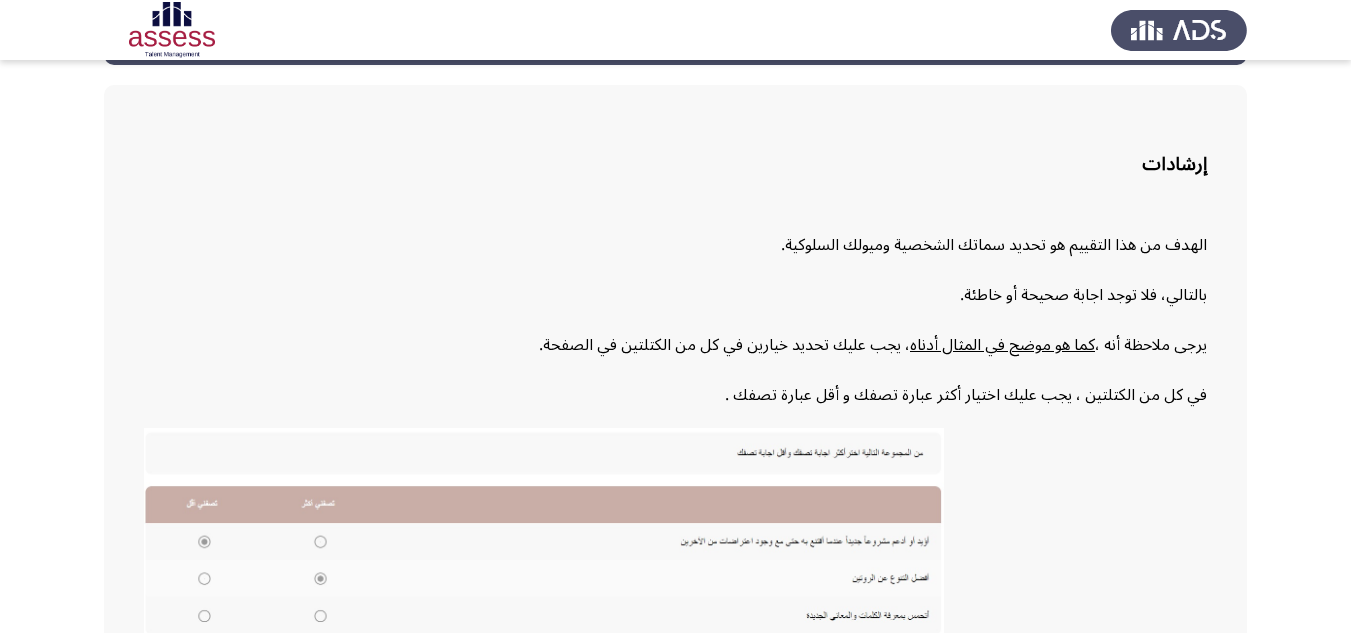 click on "التالي" 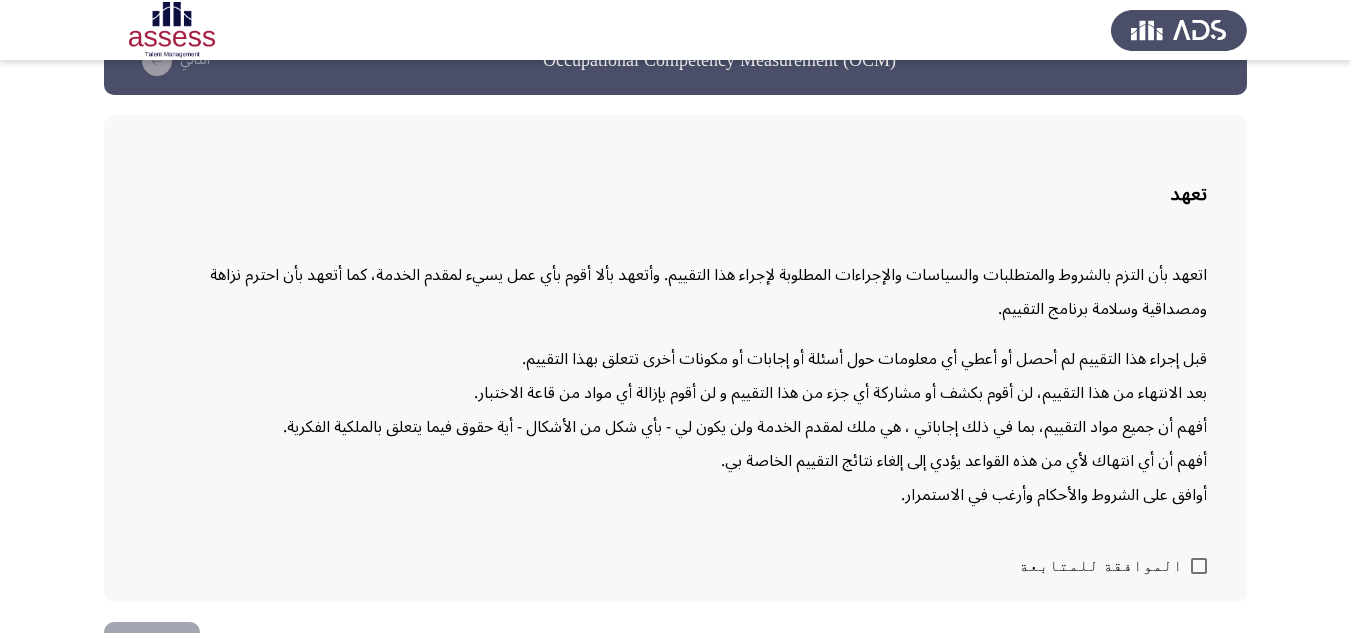 scroll, scrollTop: 107, scrollLeft: 0, axis: vertical 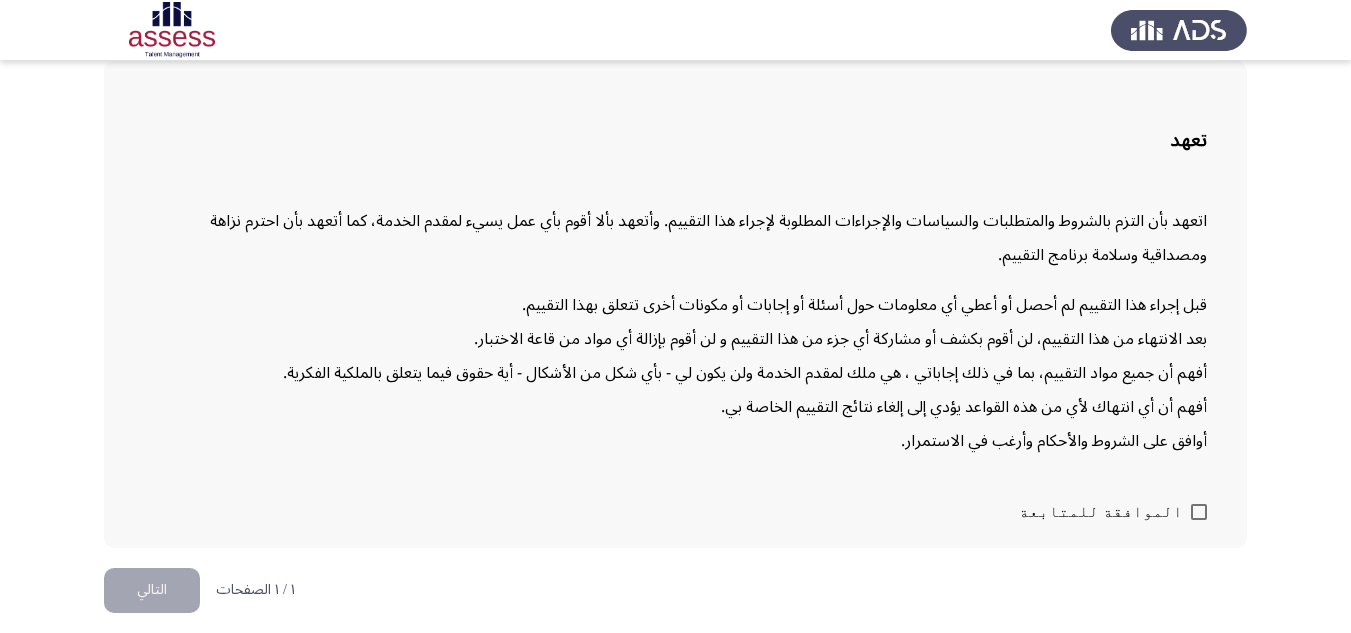 click on "التالي" 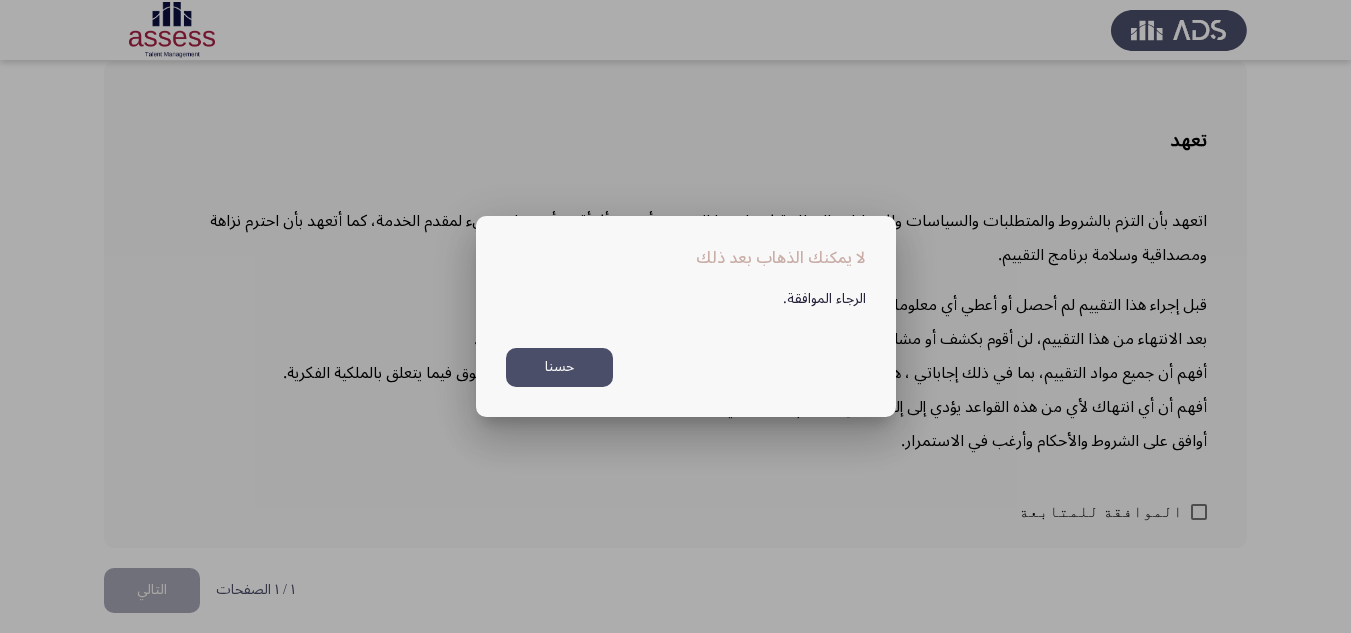 scroll, scrollTop: 0, scrollLeft: 0, axis: both 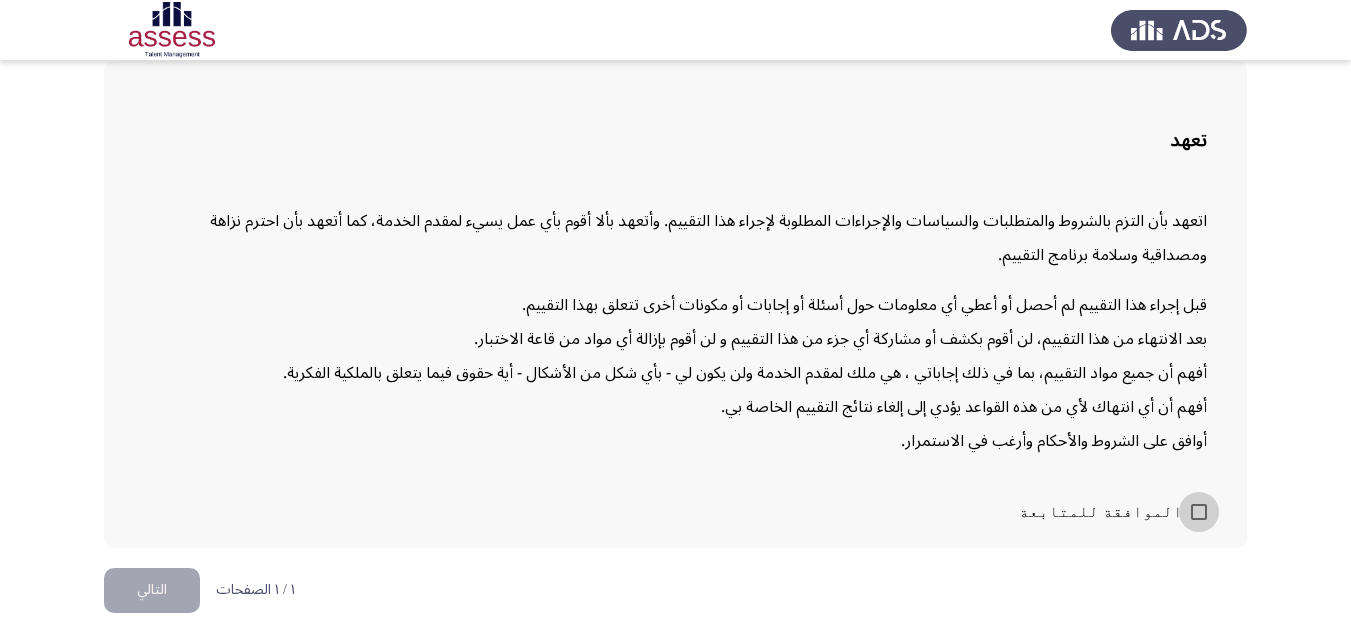 click at bounding box center (1199, 512) 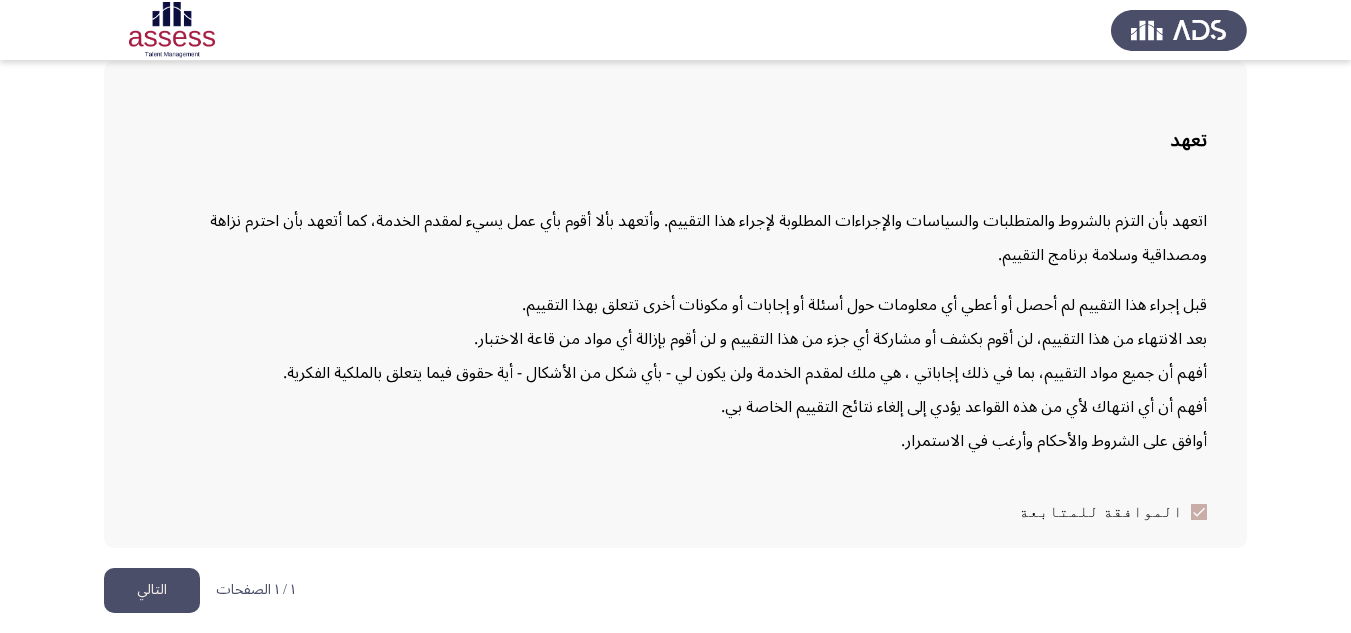 click on "التالي" 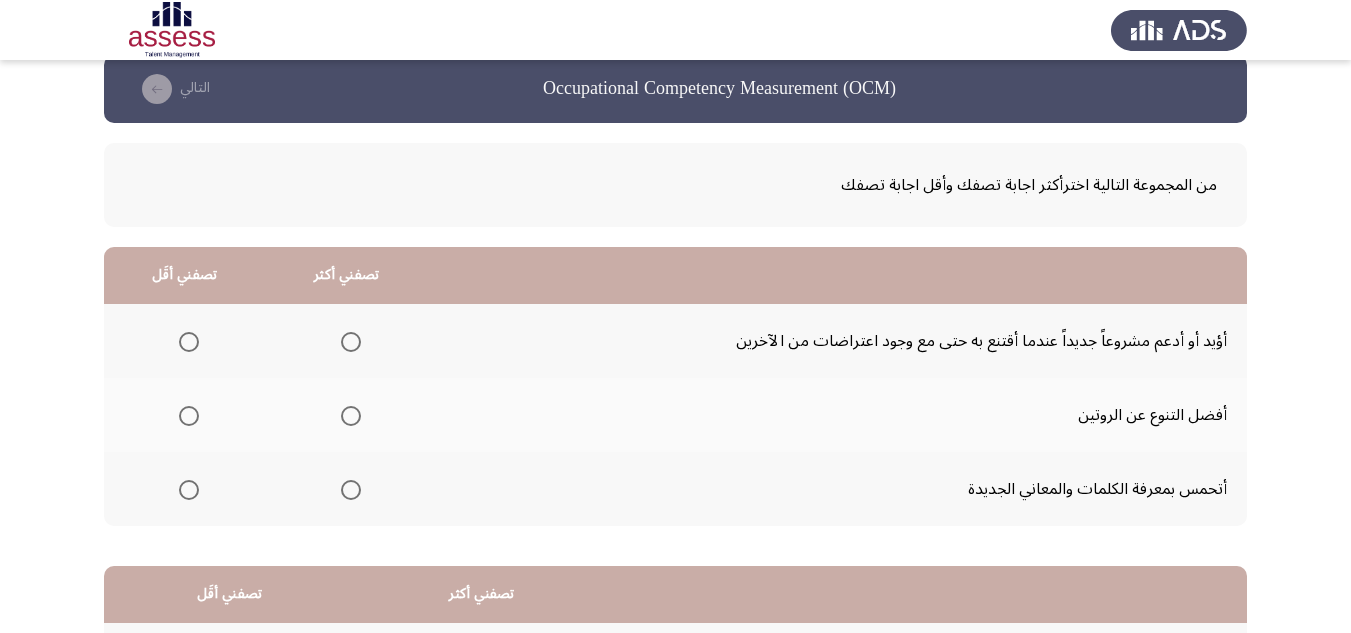scroll, scrollTop: 0, scrollLeft: 0, axis: both 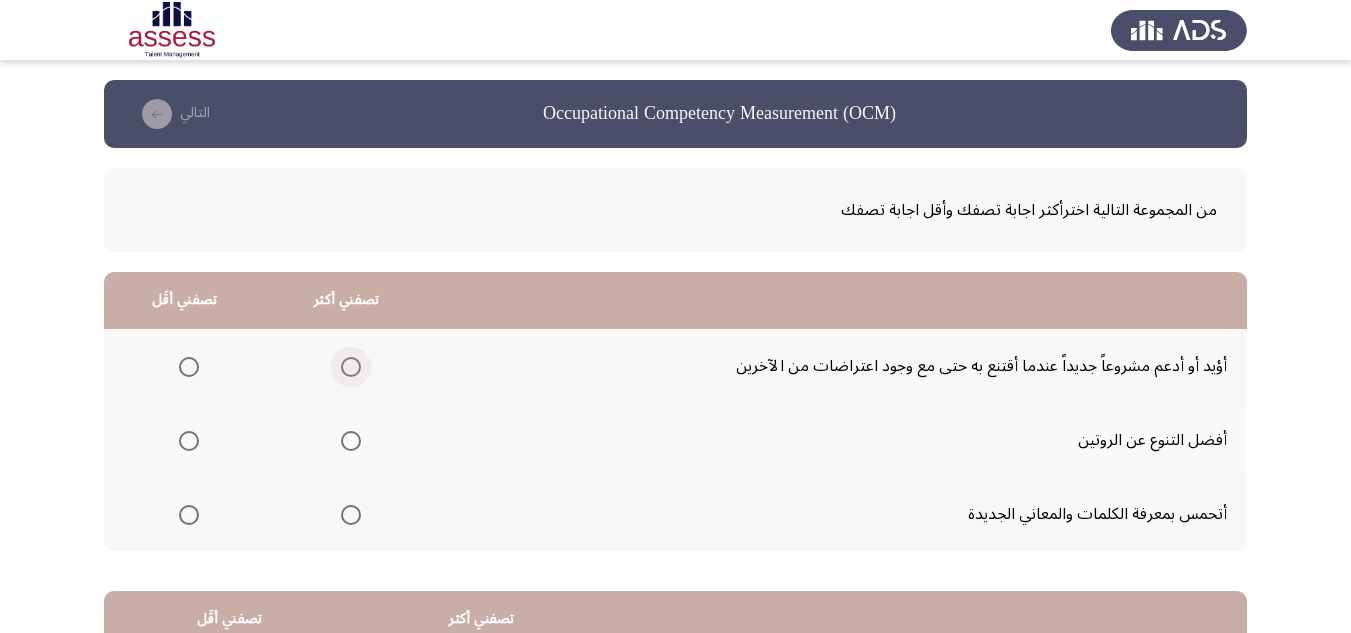 click at bounding box center (351, 367) 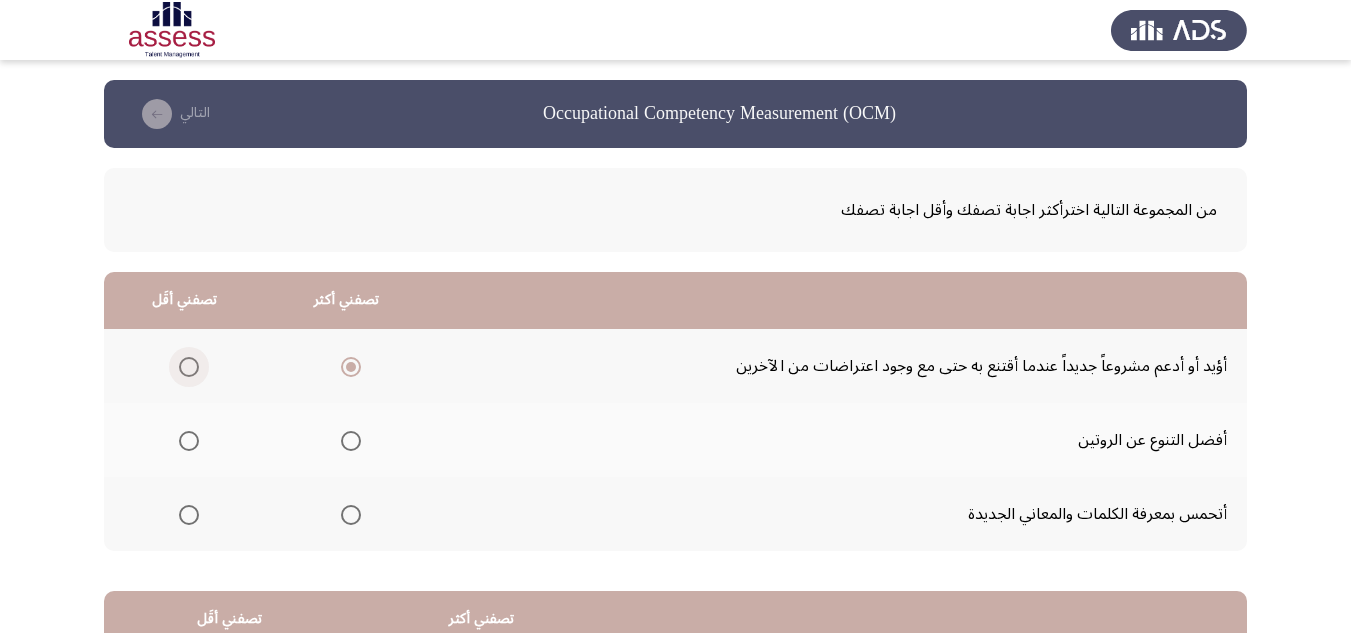 click at bounding box center [189, 367] 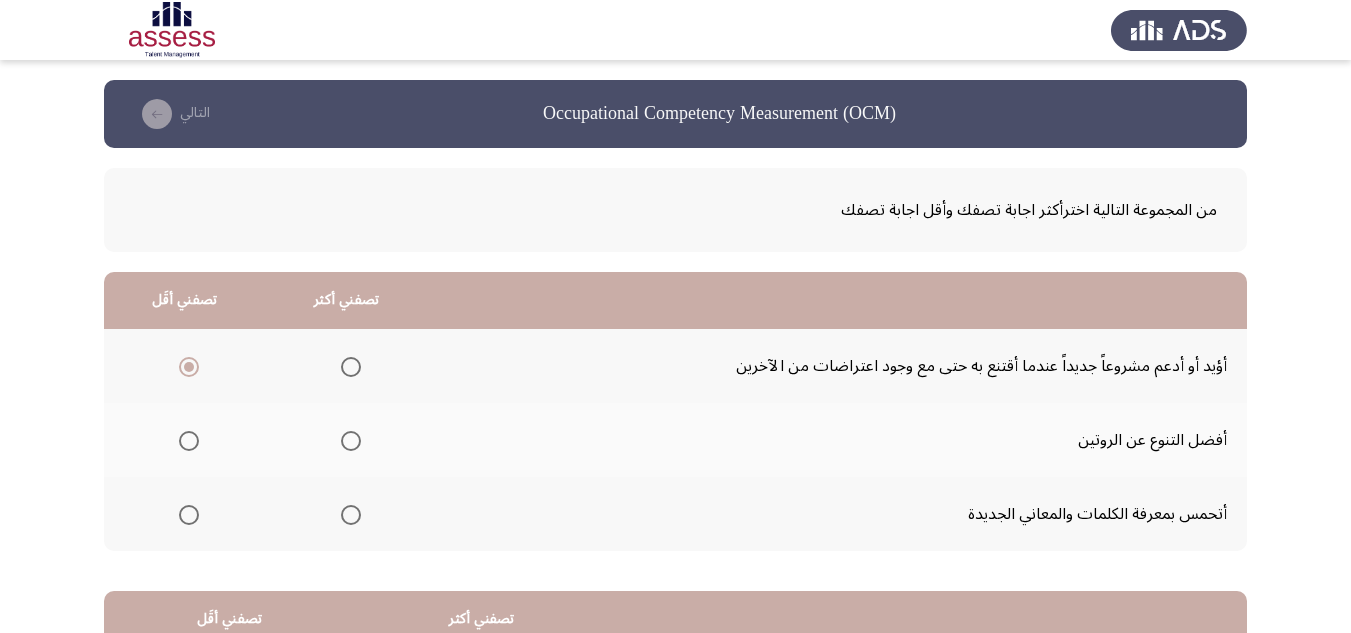 click at bounding box center [351, 441] 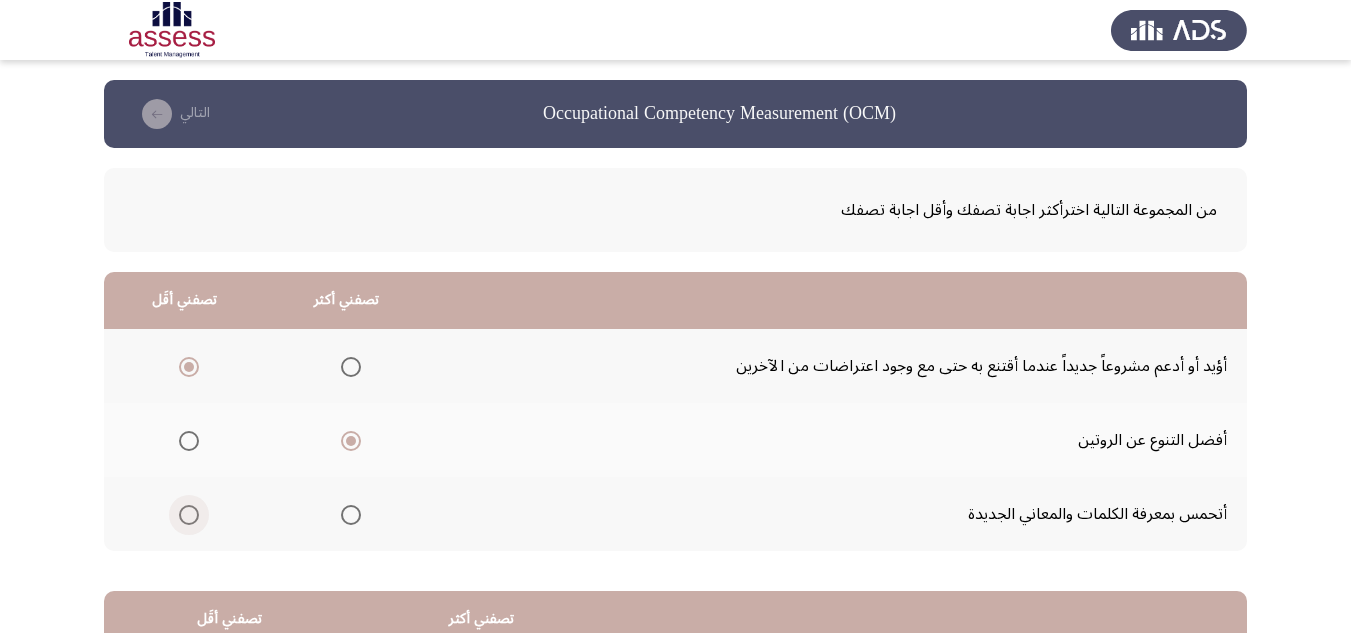 click at bounding box center (189, 515) 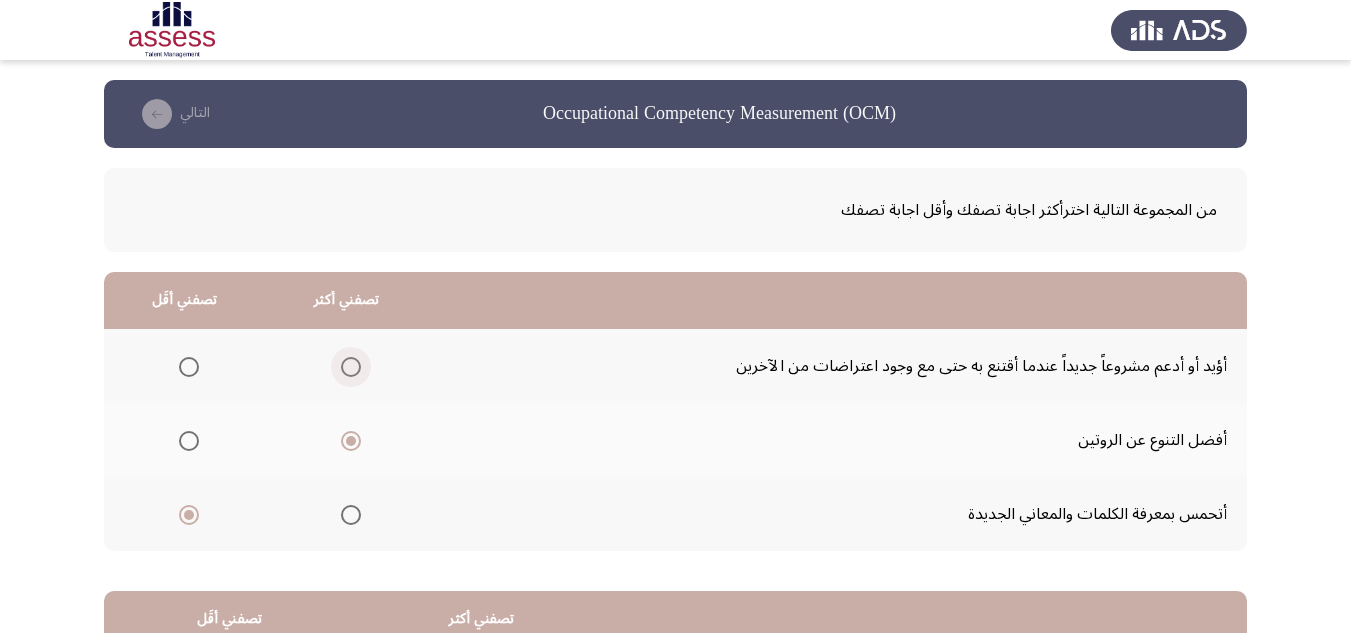 click at bounding box center (351, 367) 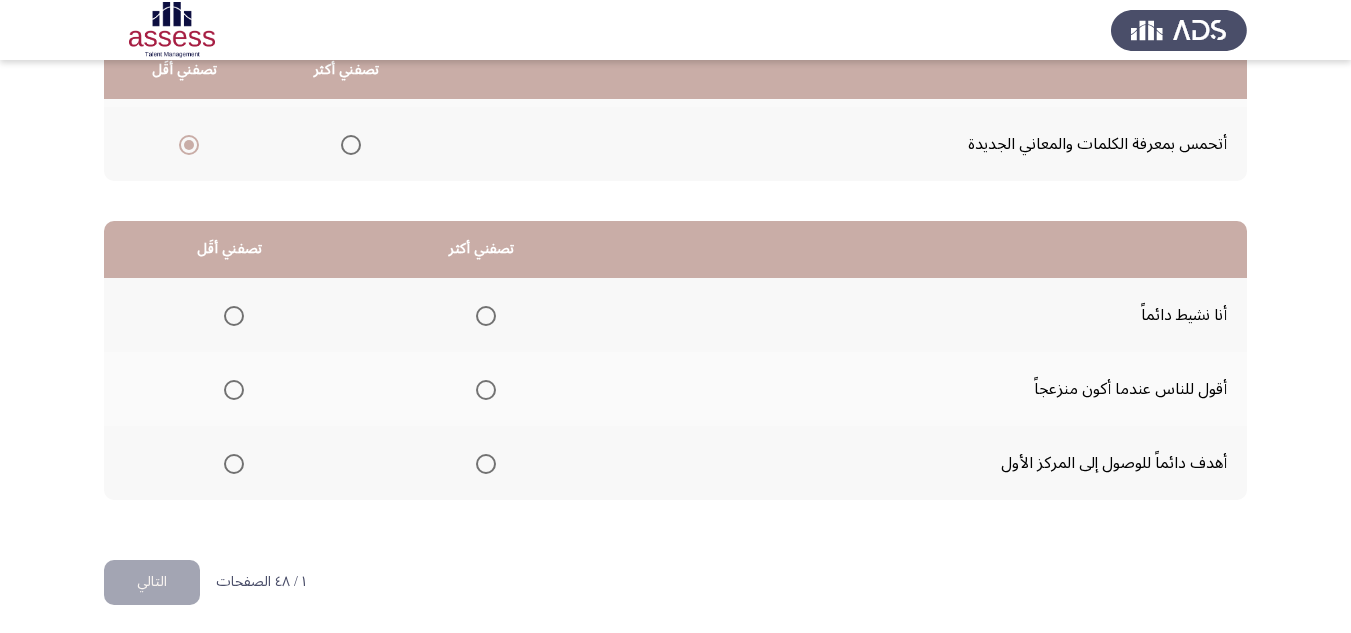 scroll, scrollTop: 377, scrollLeft: 0, axis: vertical 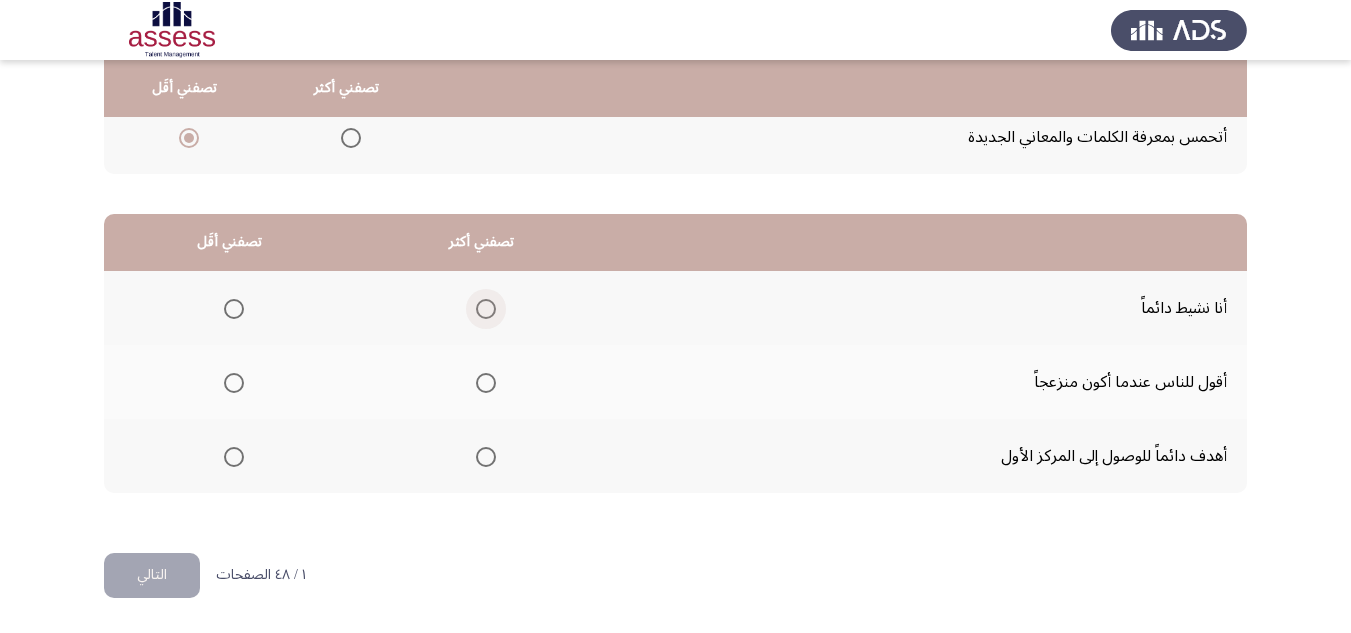 click at bounding box center [486, 309] 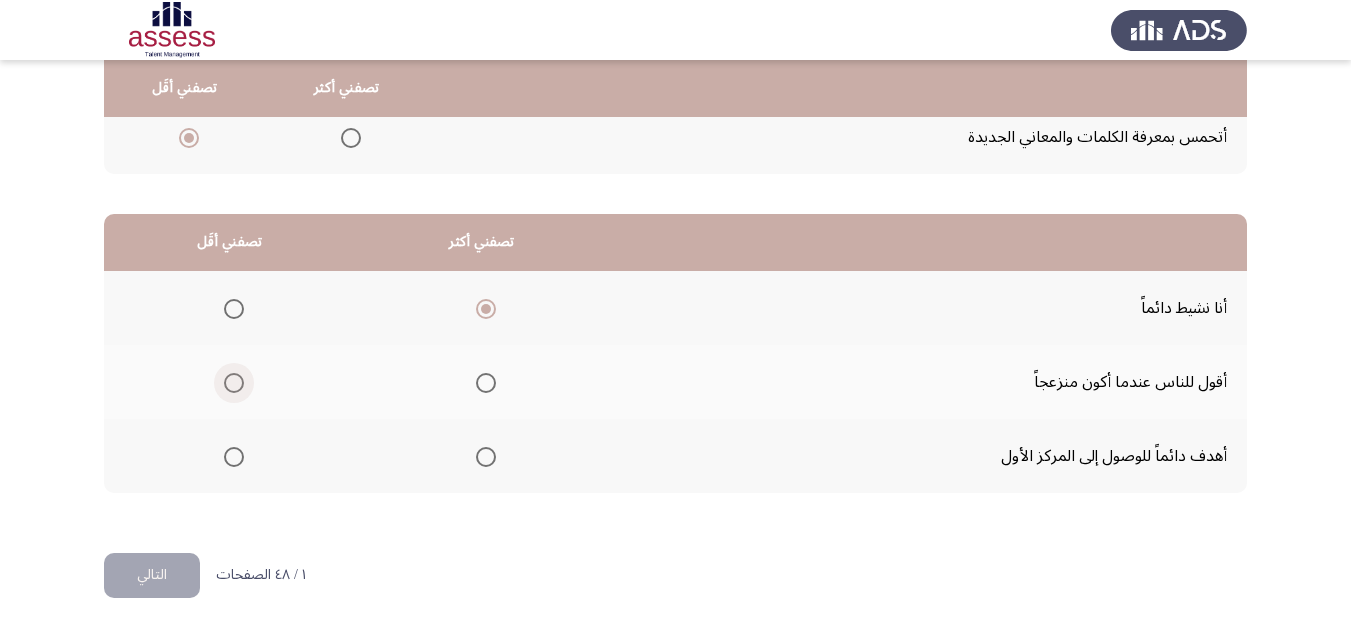 click at bounding box center (234, 383) 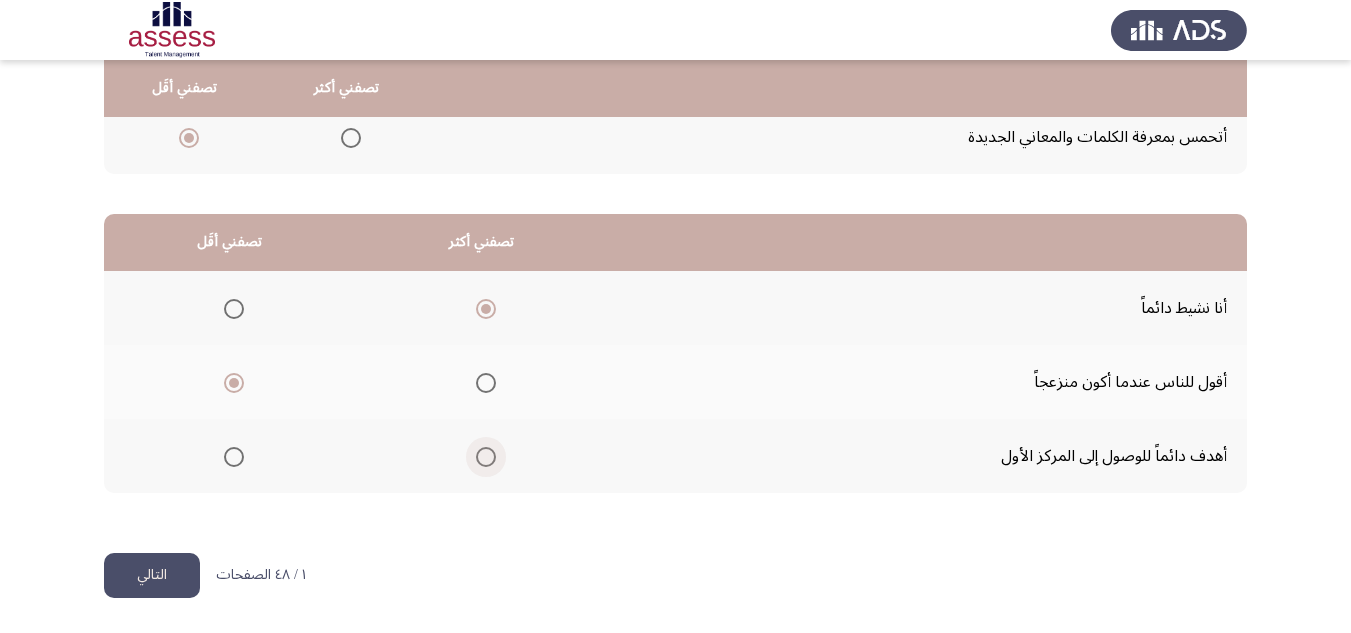 click at bounding box center (486, 457) 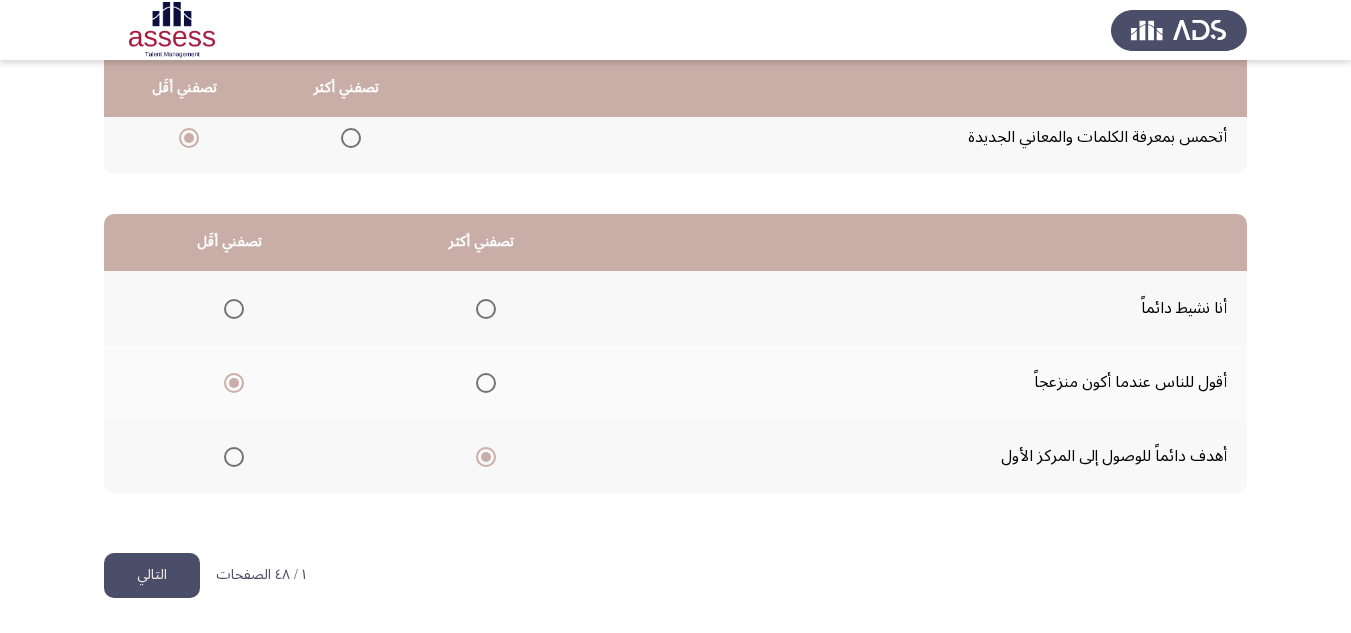 click on "التالي" 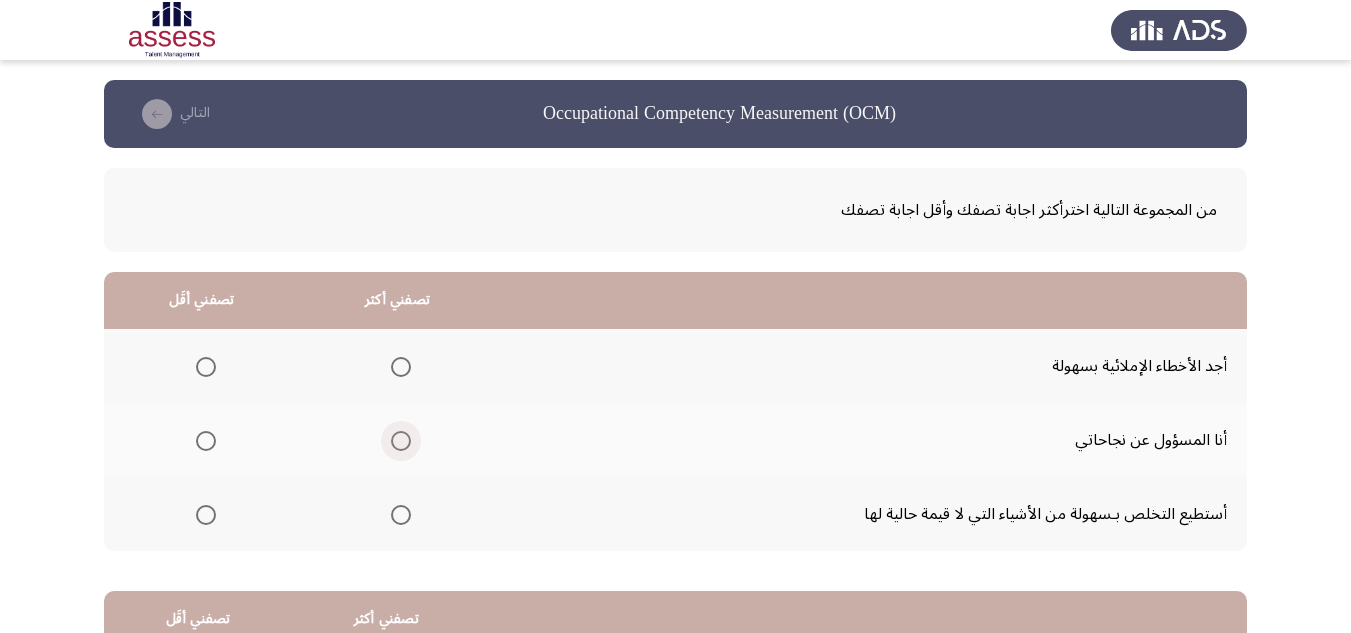 click at bounding box center [401, 441] 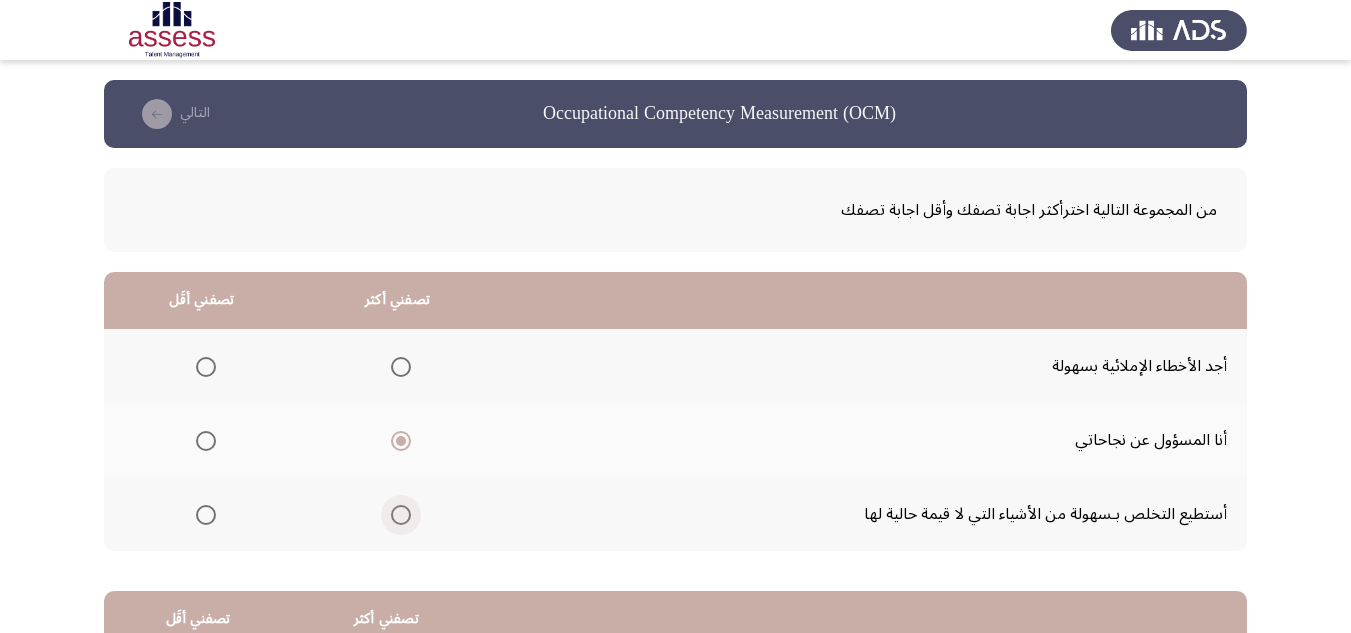 click at bounding box center [401, 515] 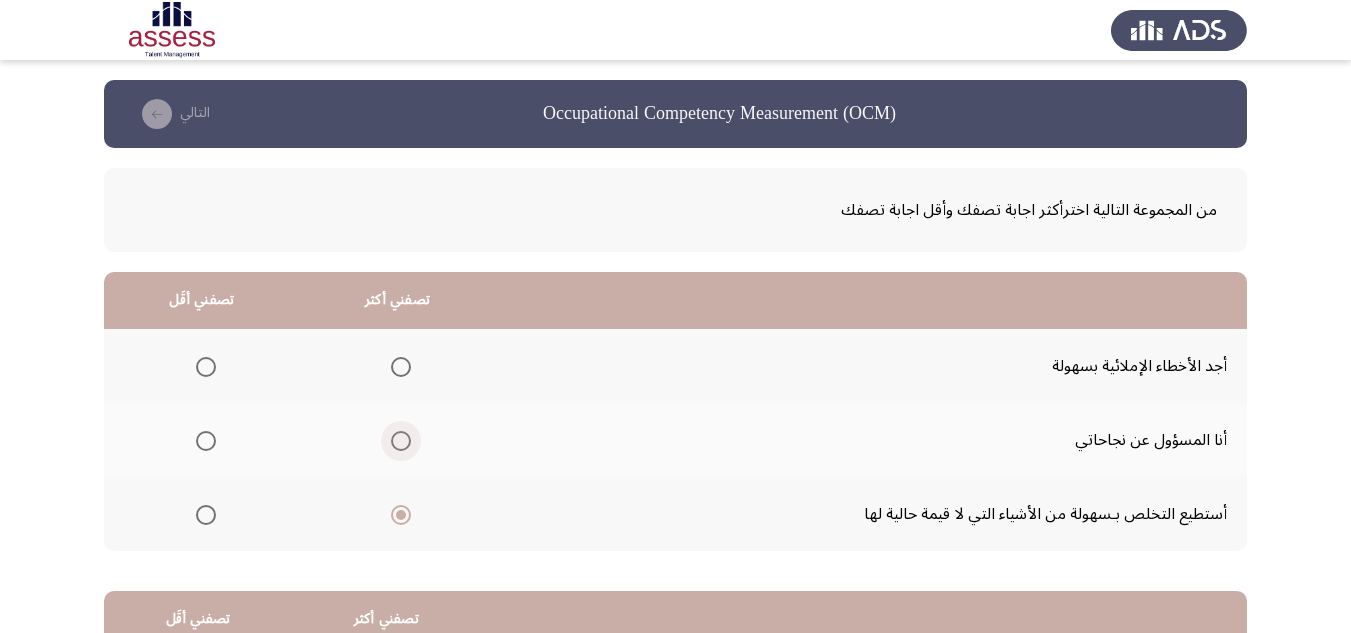click at bounding box center (401, 441) 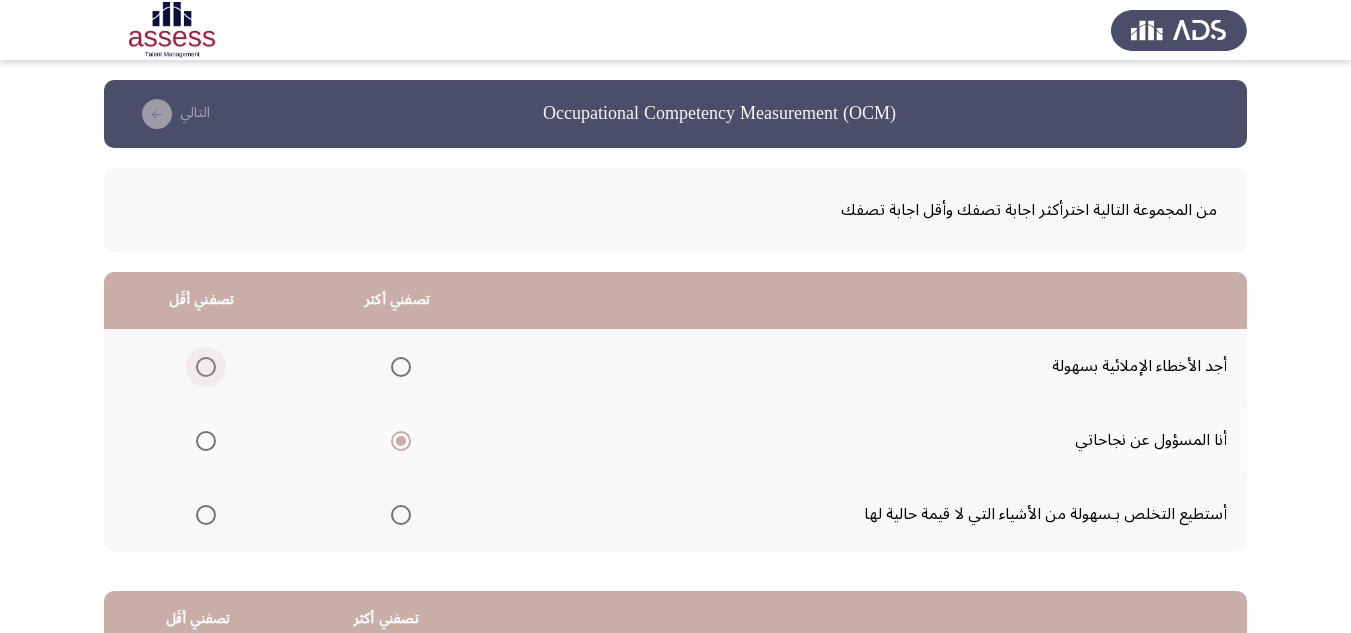 click at bounding box center [206, 367] 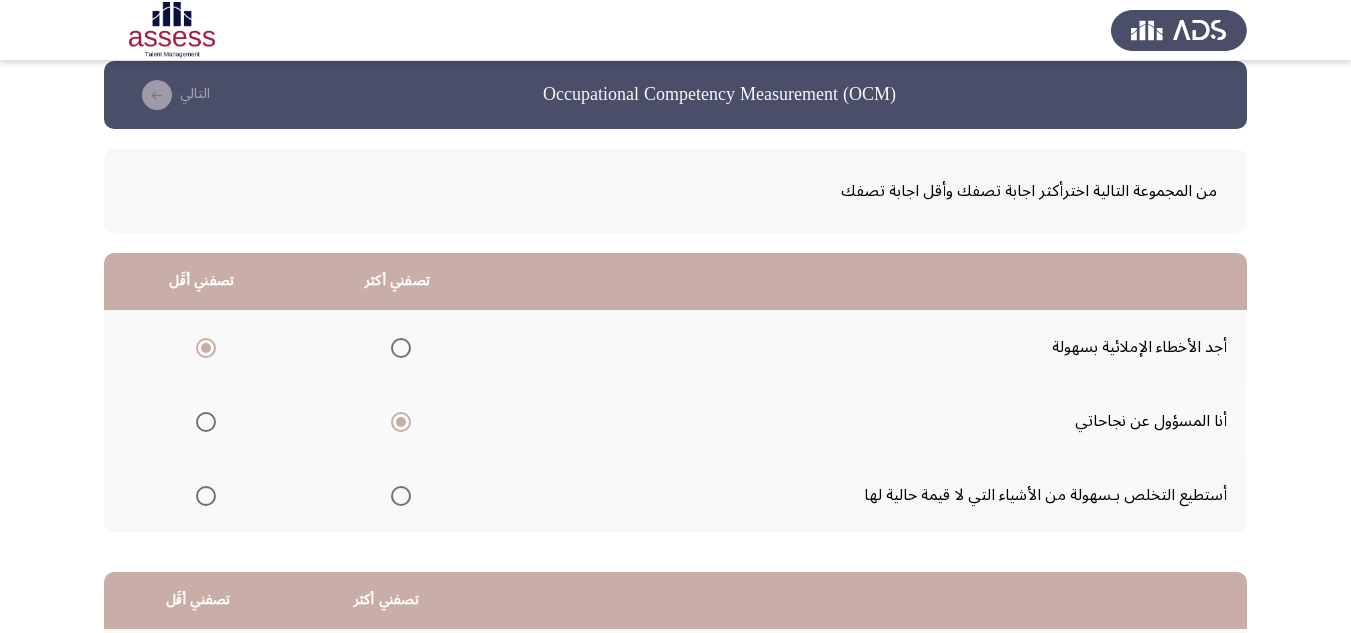 scroll, scrollTop: 0, scrollLeft: 0, axis: both 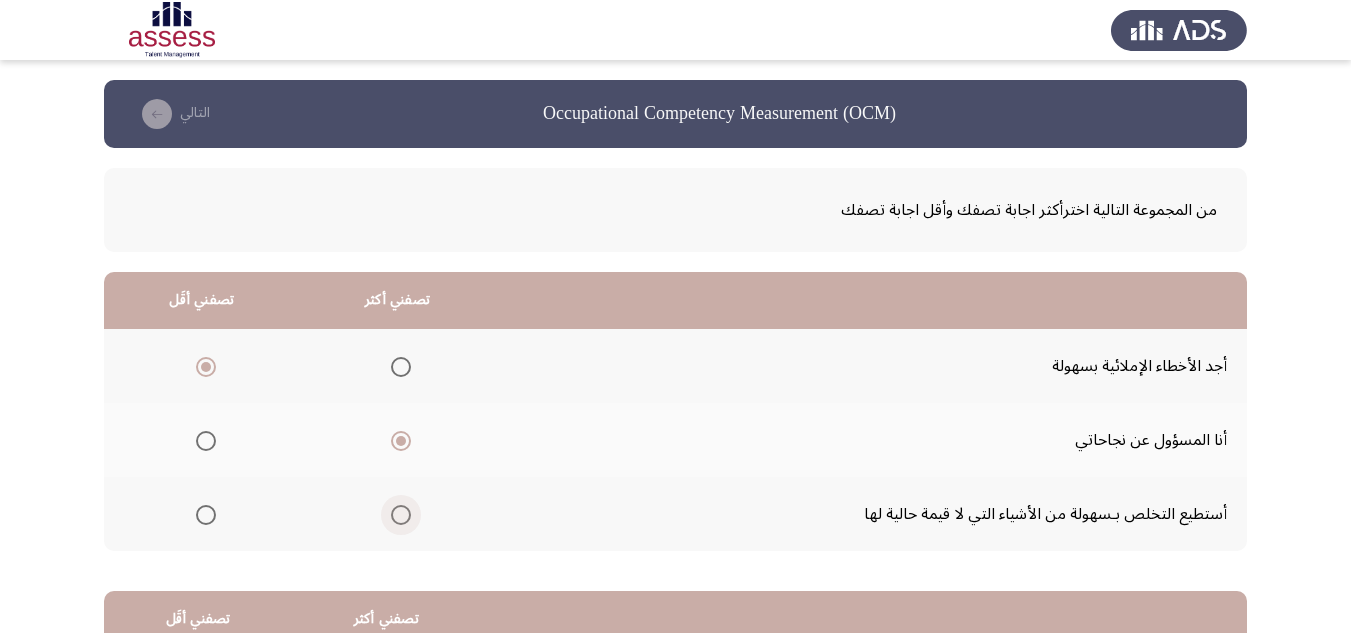 click at bounding box center (401, 515) 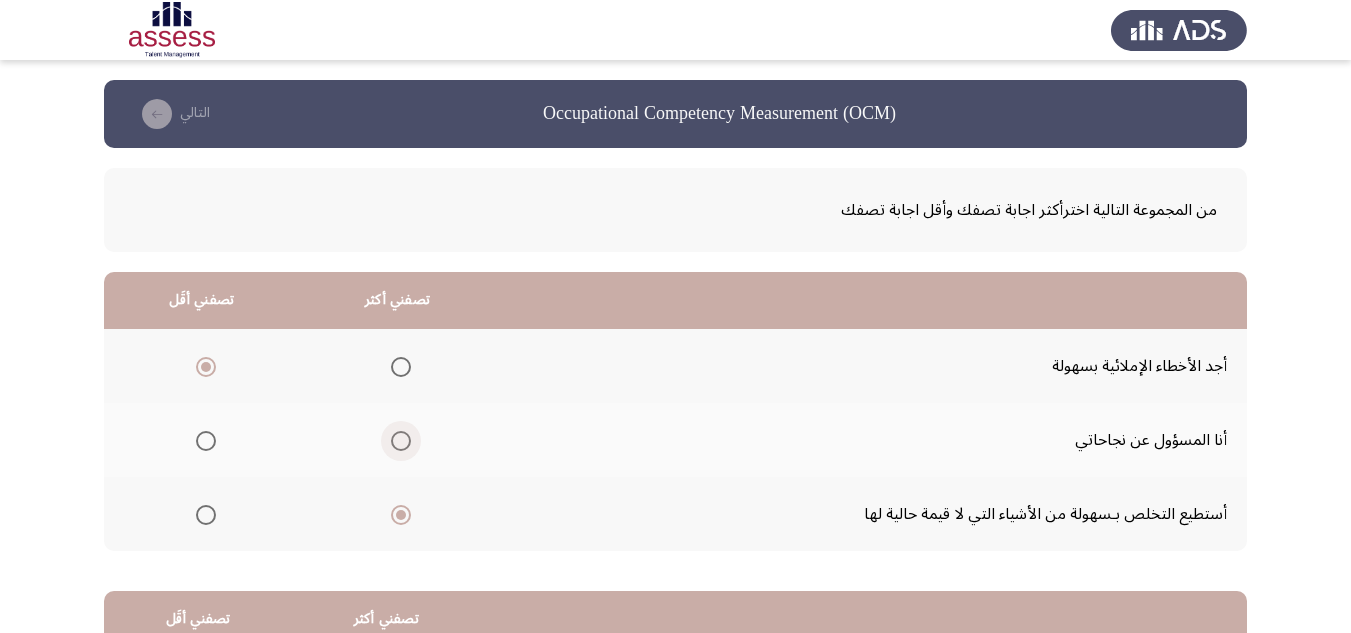 click at bounding box center [401, 441] 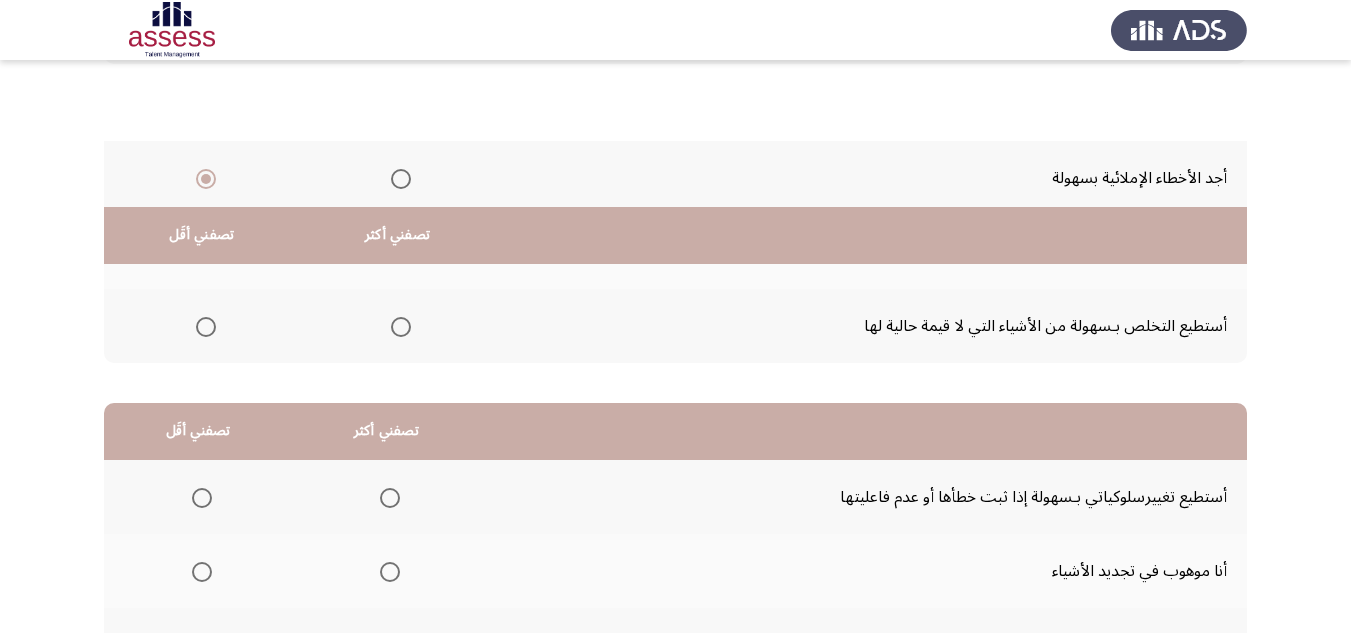 scroll, scrollTop: 377, scrollLeft: 0, axis: vertical 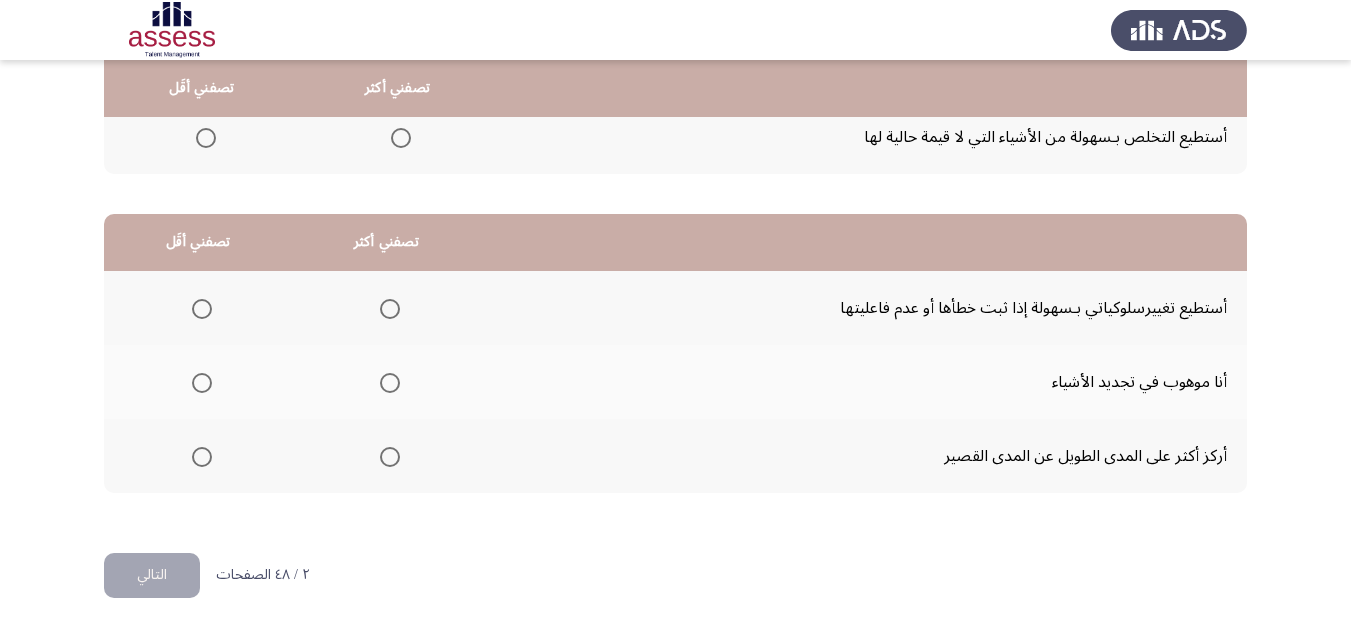click at bounding box center (390, 309) 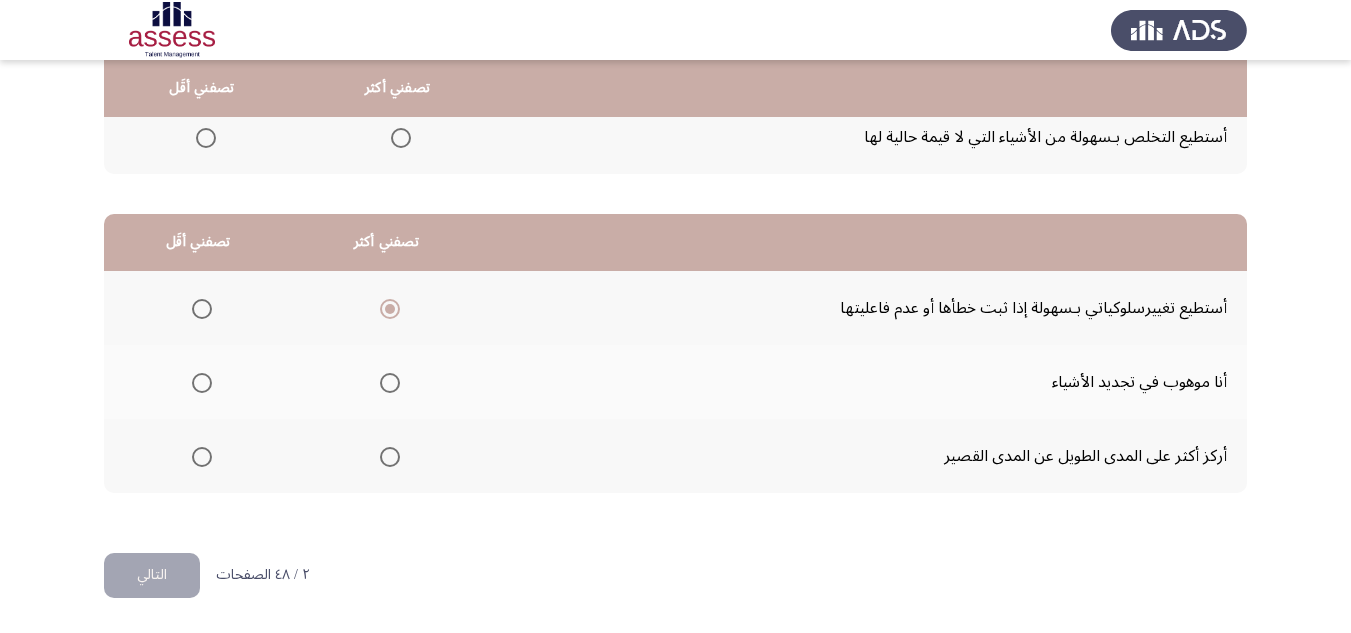 click 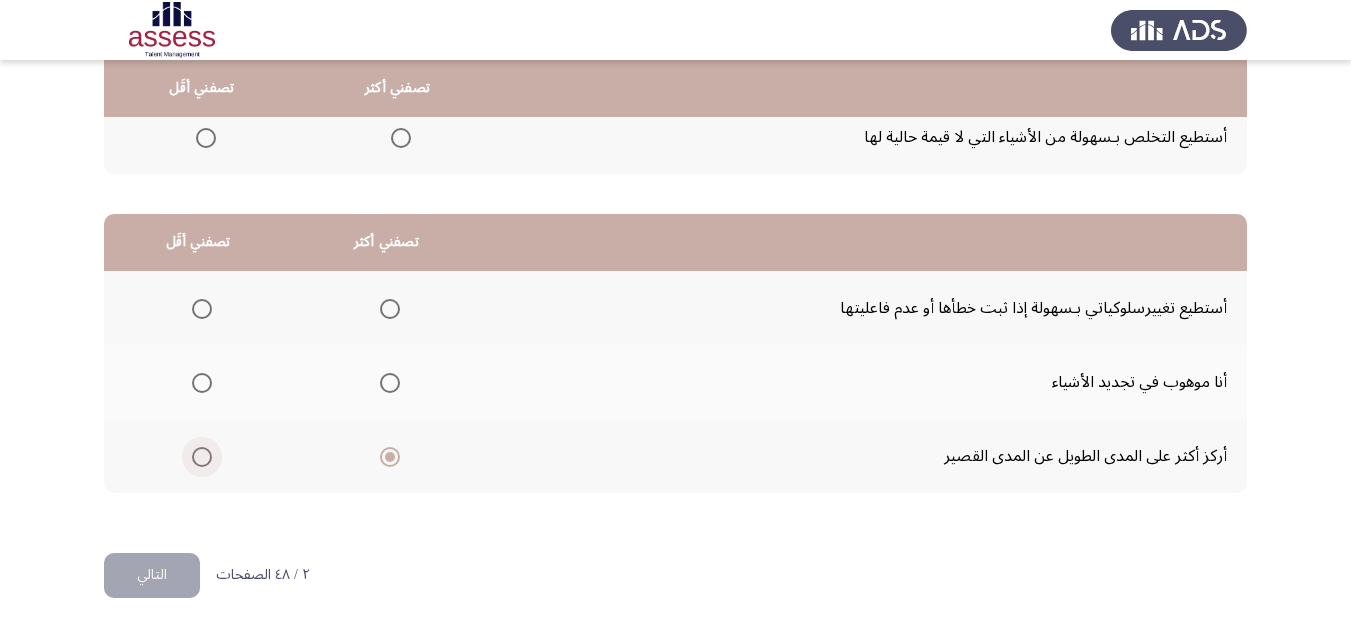 click at bounding box center [202, 457] 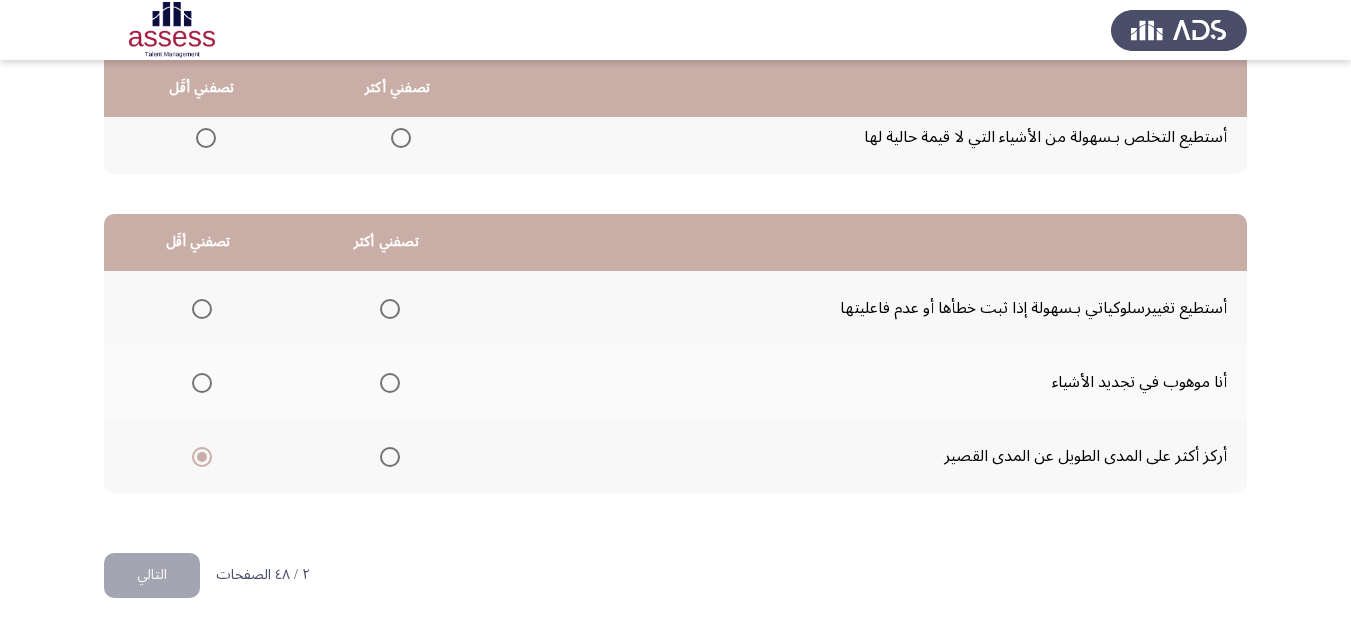 click at bounding box center [390, 309] 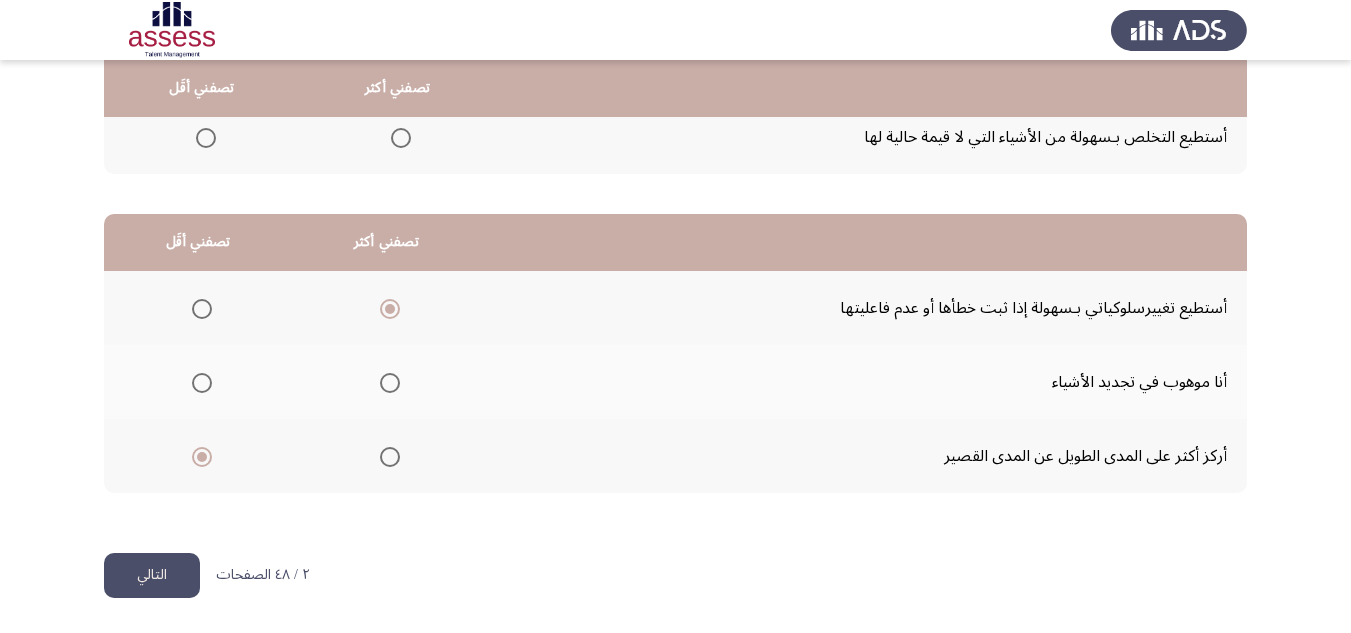 drag, startPoint x: 197, startPoint y: 598, endPoint x: 249, endPoint y: 592, distance: 52.34501 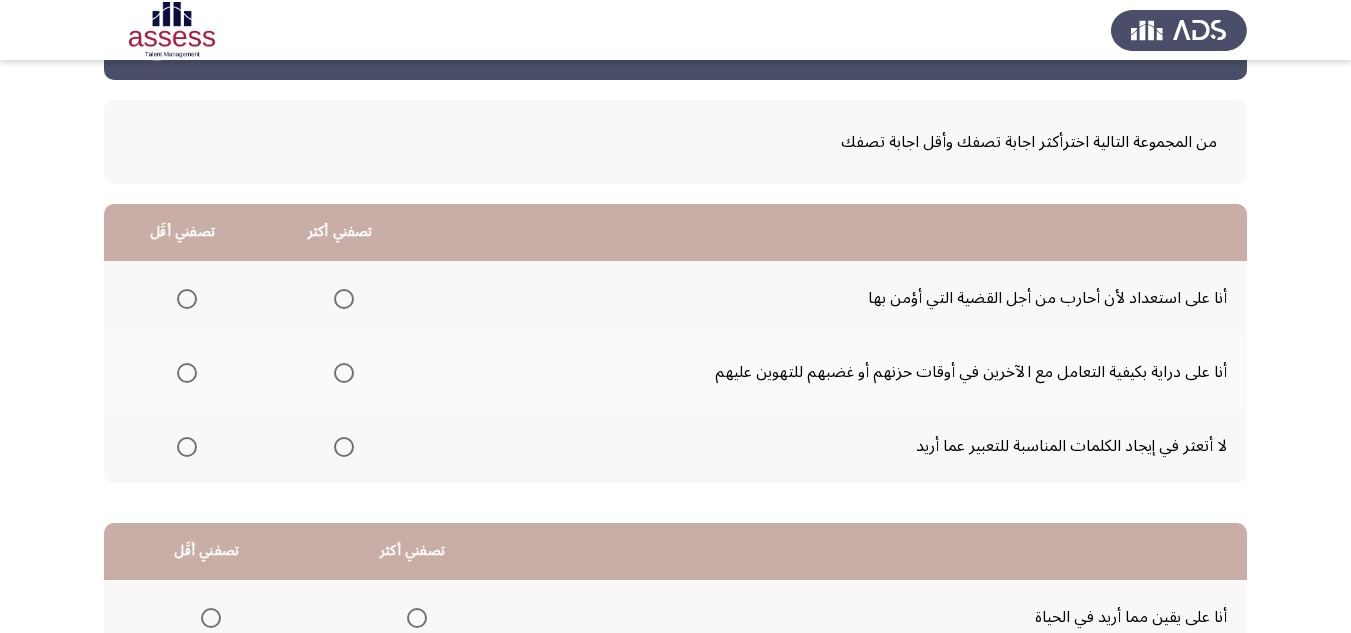 scroll, scrollTop: 100, scrollLeft: 0, axis: vertical 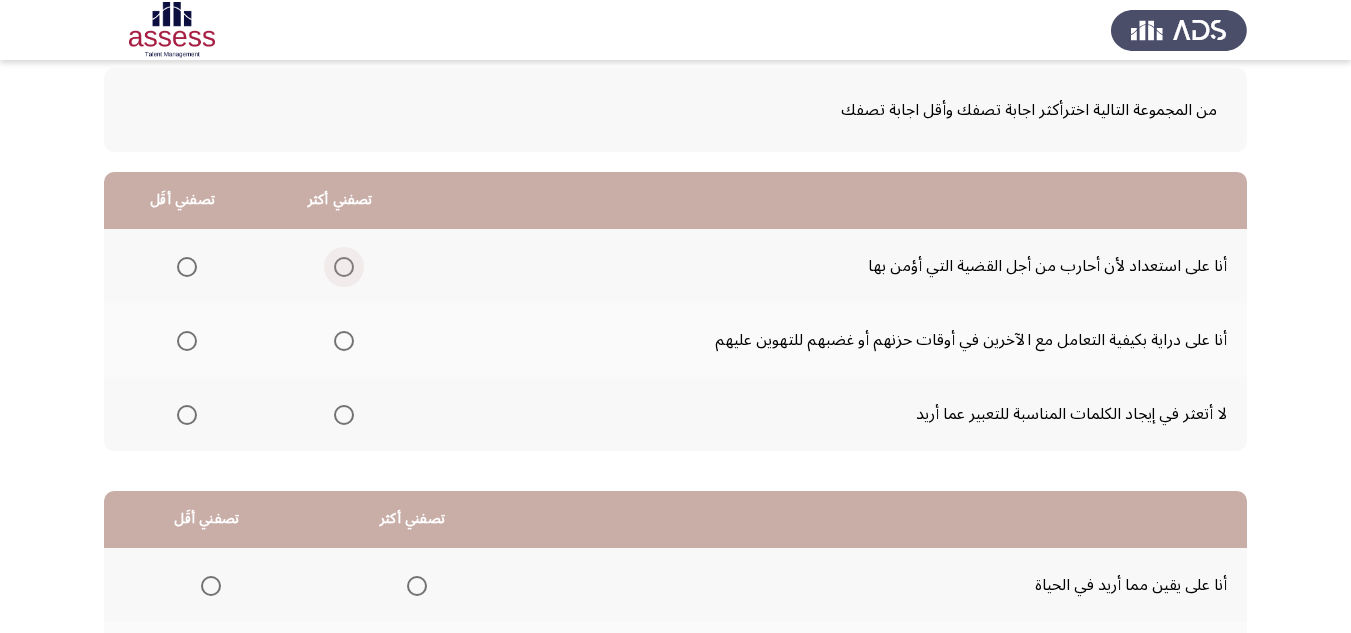 click at bounding box center (344, 267) 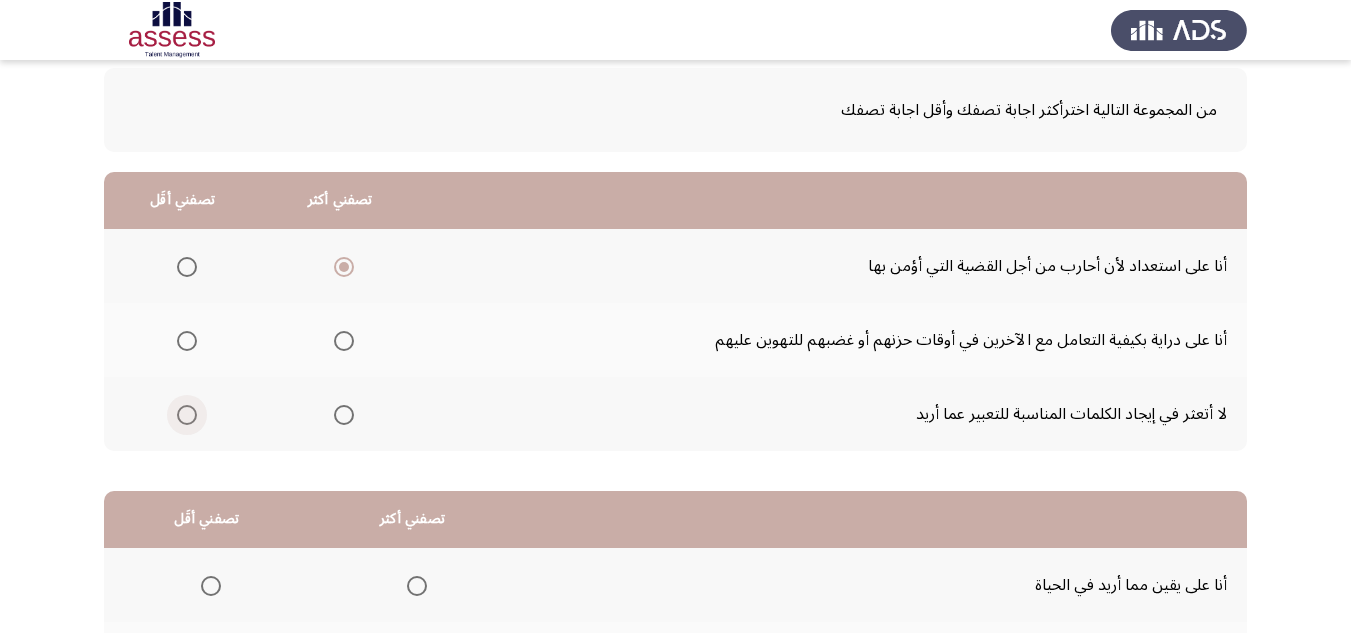 click at bounding box center (187, 415) 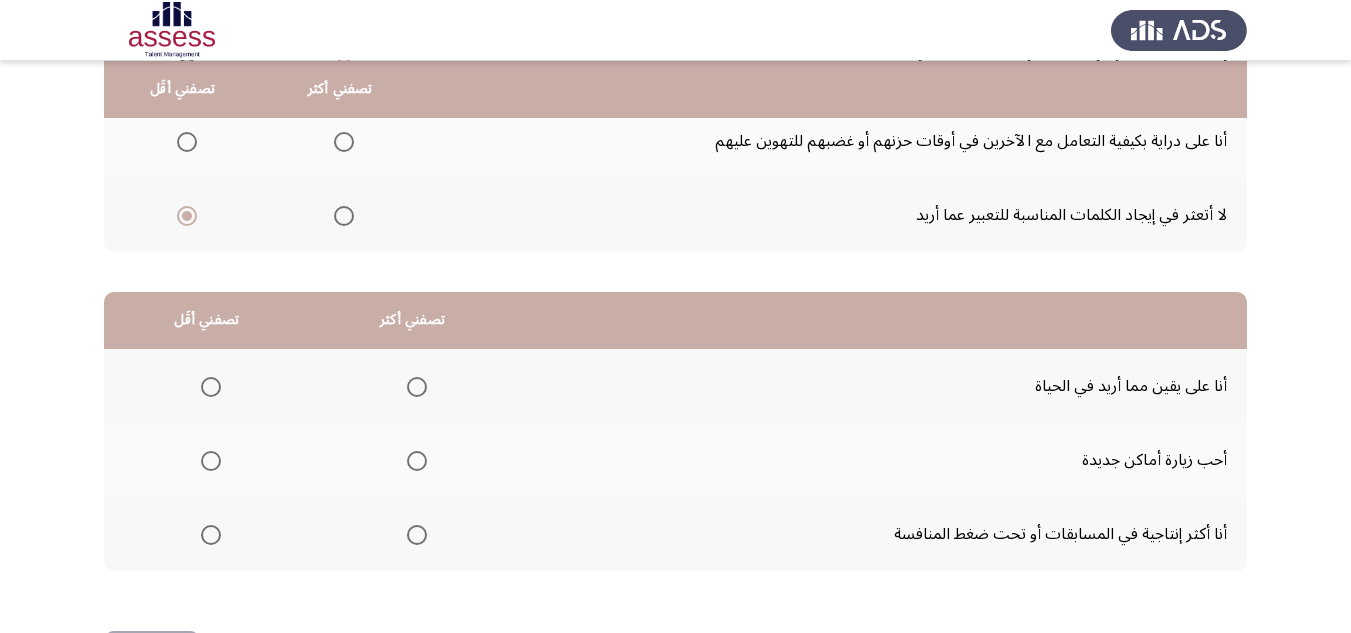 scroll, scrollTop: 300, scrollLeft: 0, axis: vertical 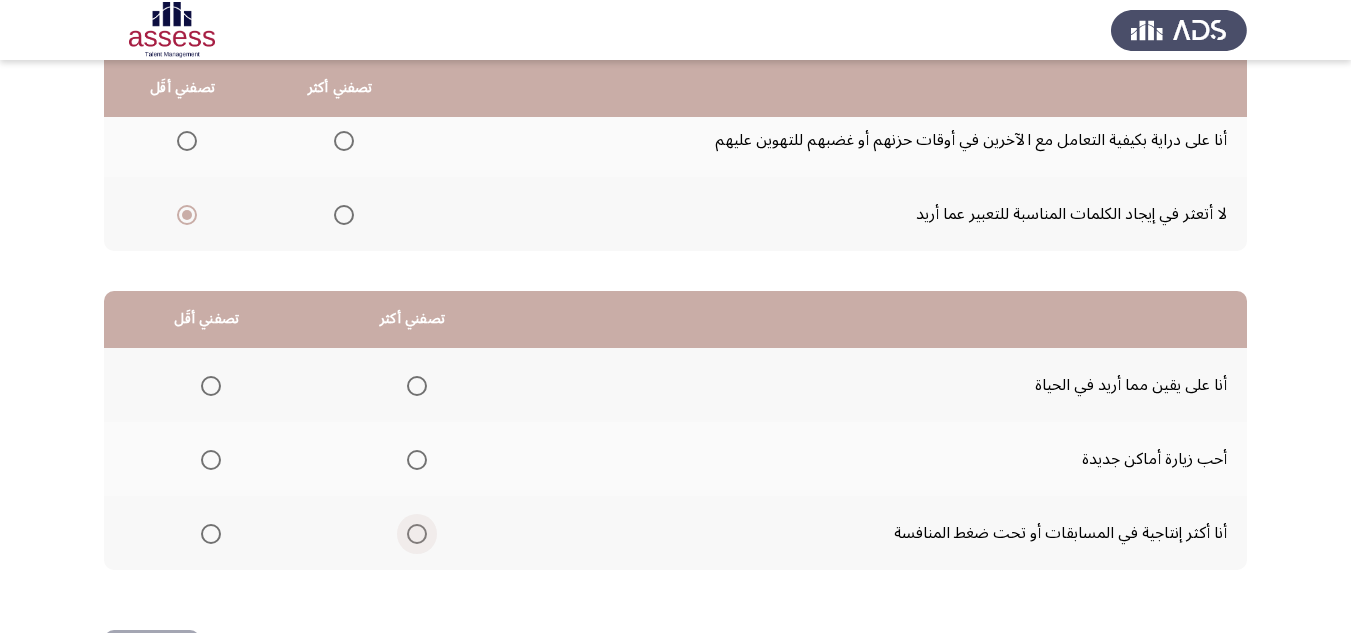 click at bounding box center (417, 534) 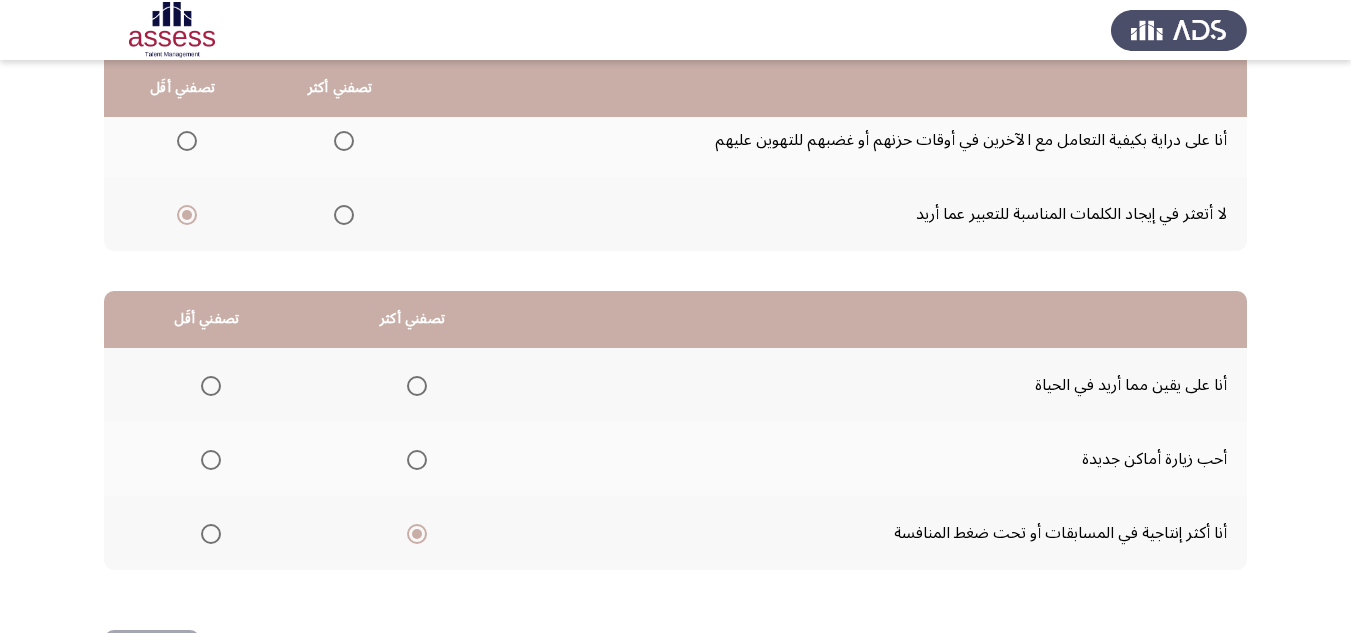 click at bounding box center [211, 460] 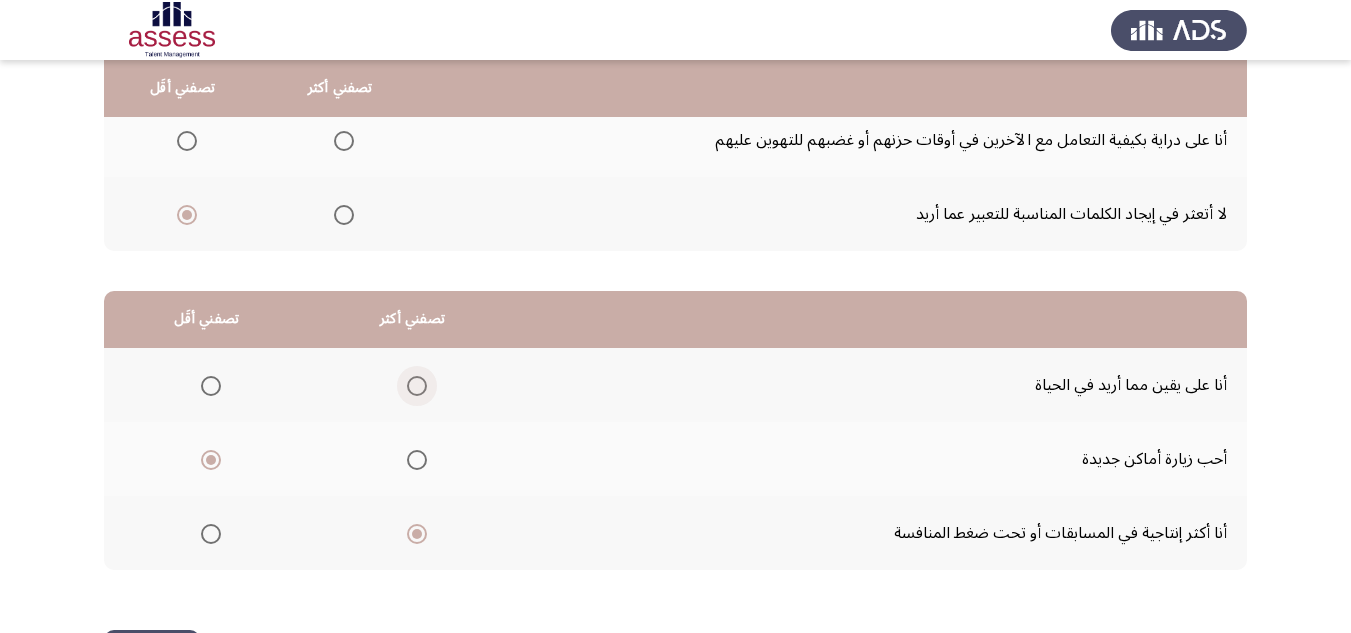 click at bounding box center (417, 386) 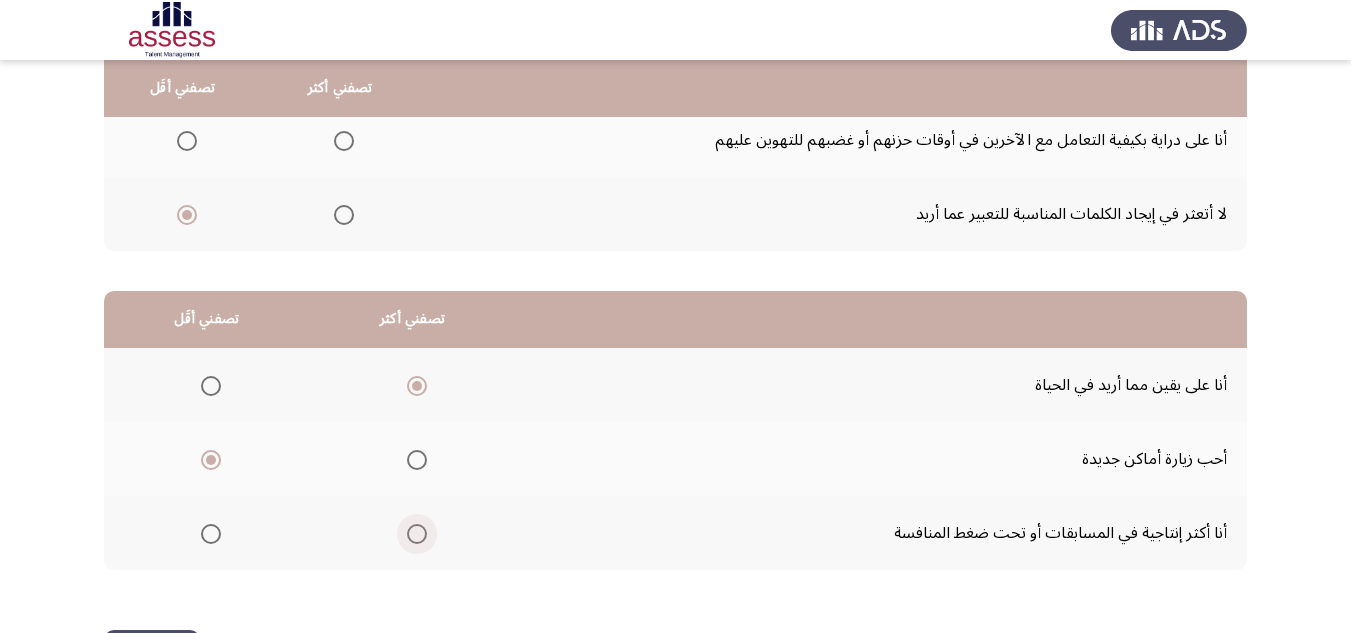 click at bounding box center (417, 534) 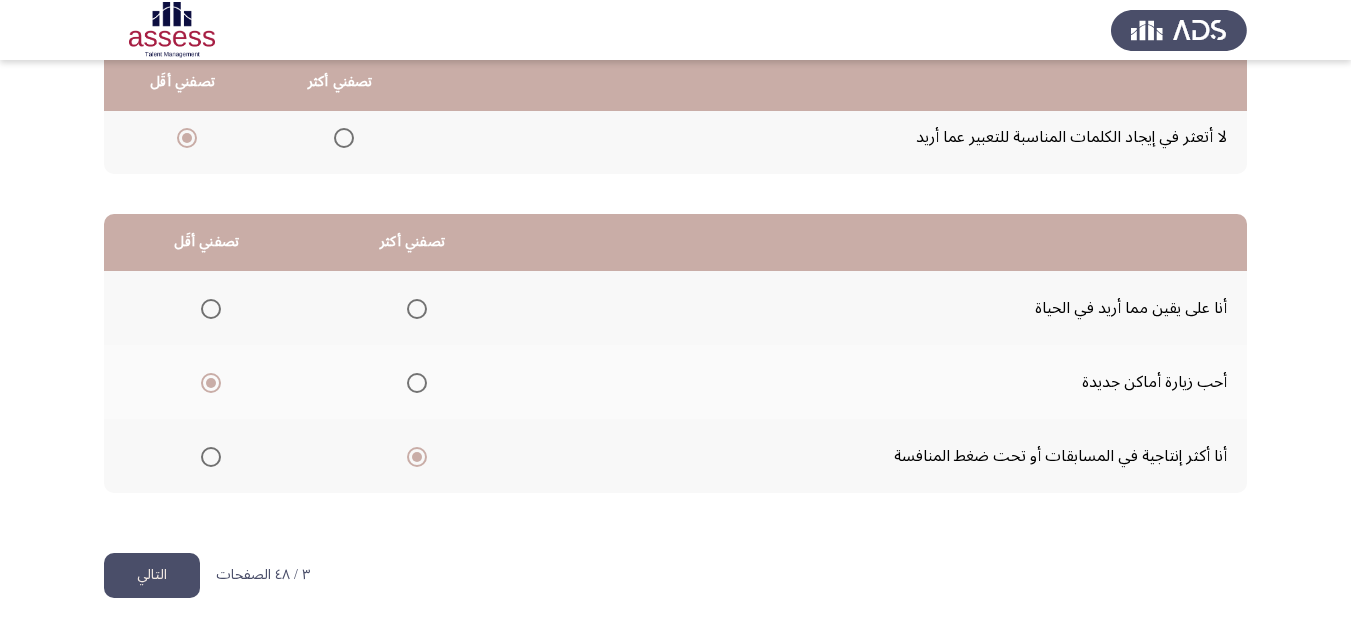 scroll, scrollTop: 277, scrollLeft: 0, axis: vertical 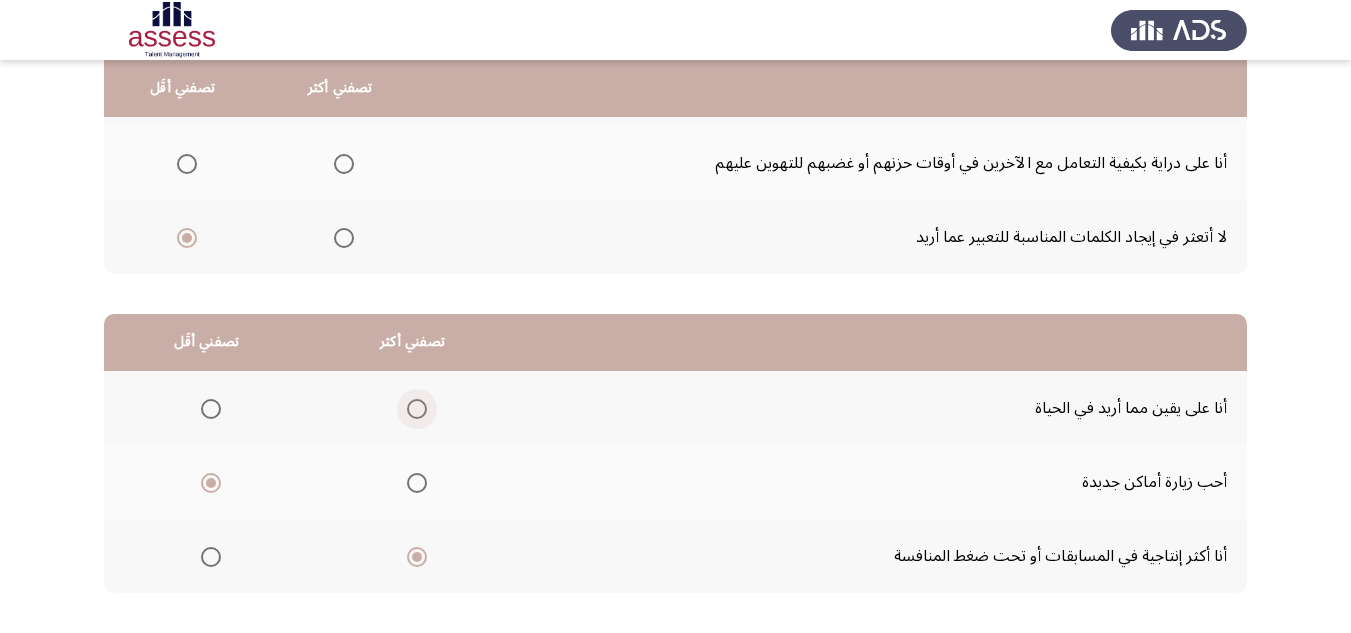 click at bounding box center [417, 409] 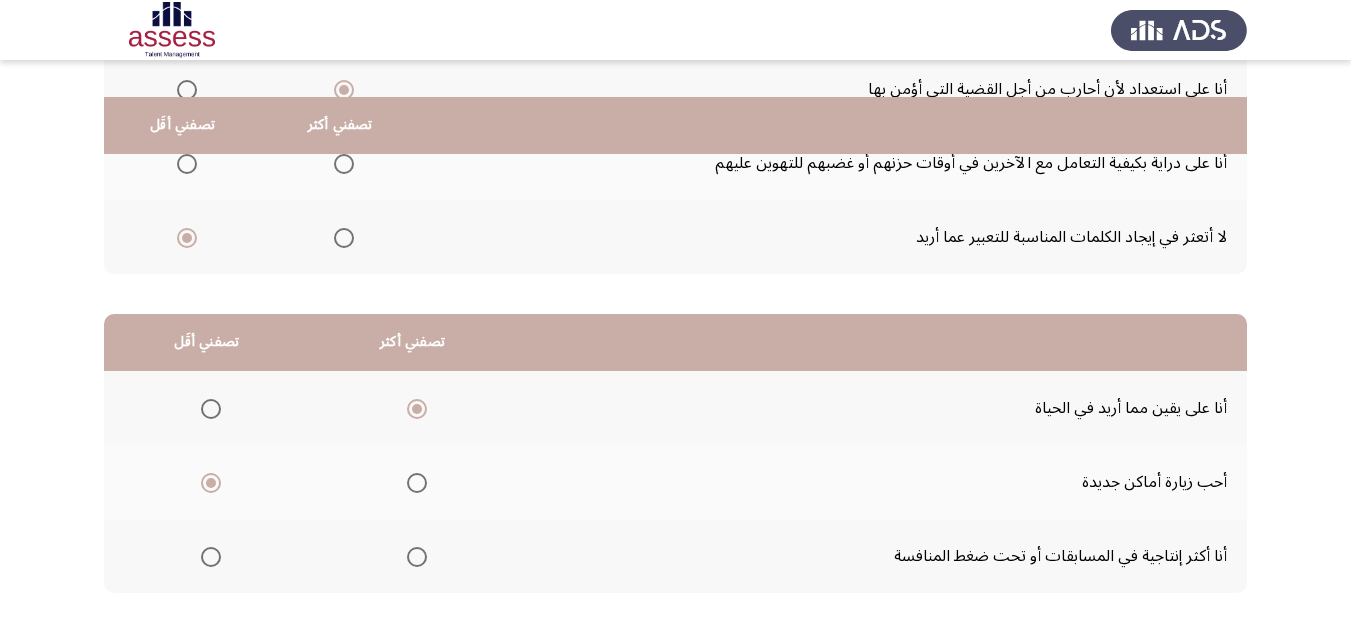 scroll, scrollTop: 377, scrollLeft: 0, axis: vertical 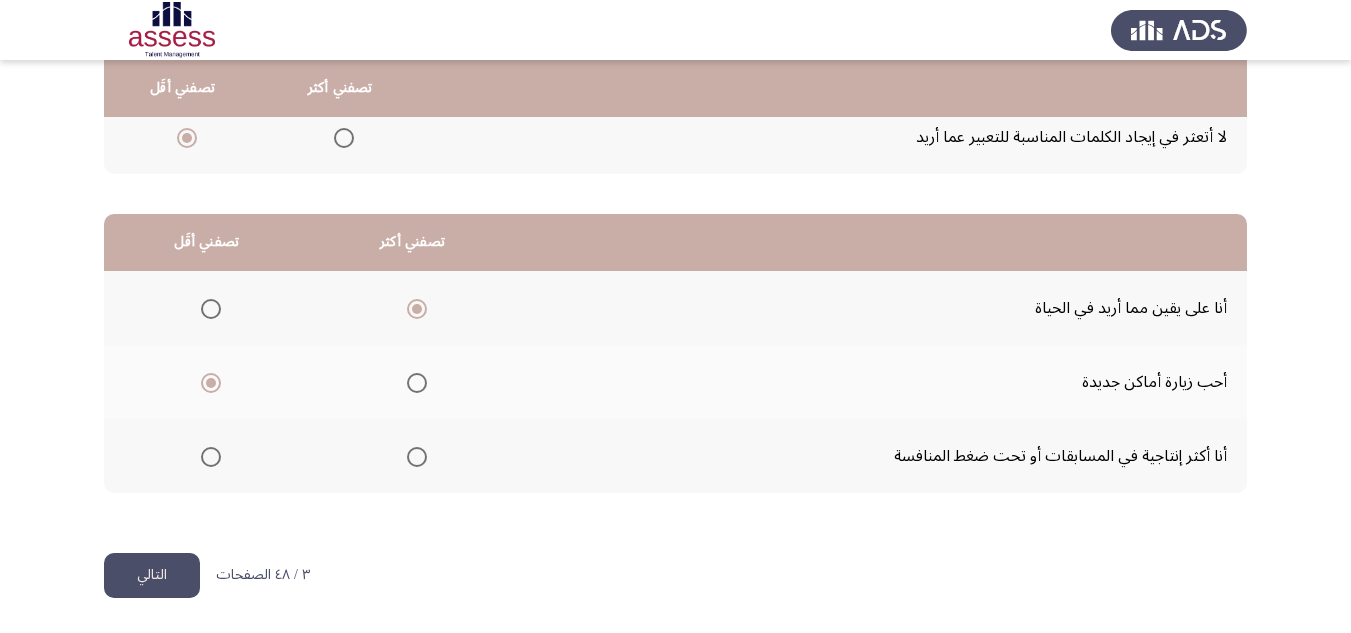 click on "التالي" 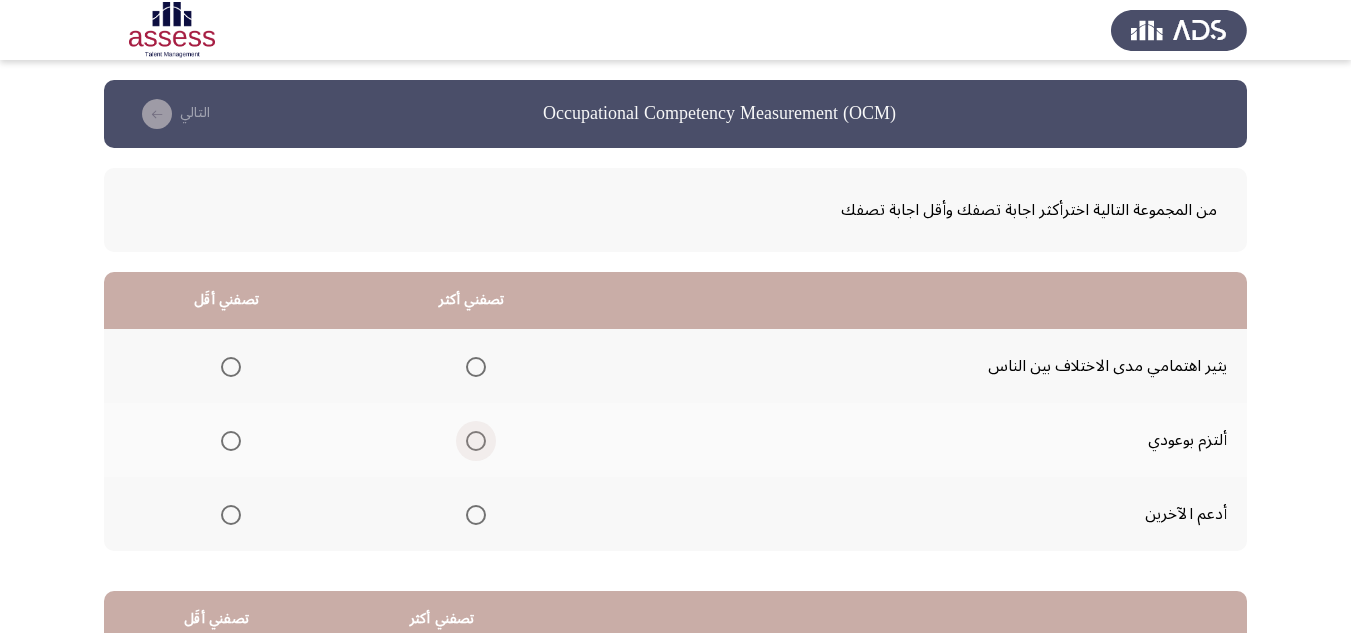 click at bounding box center (476, 441) 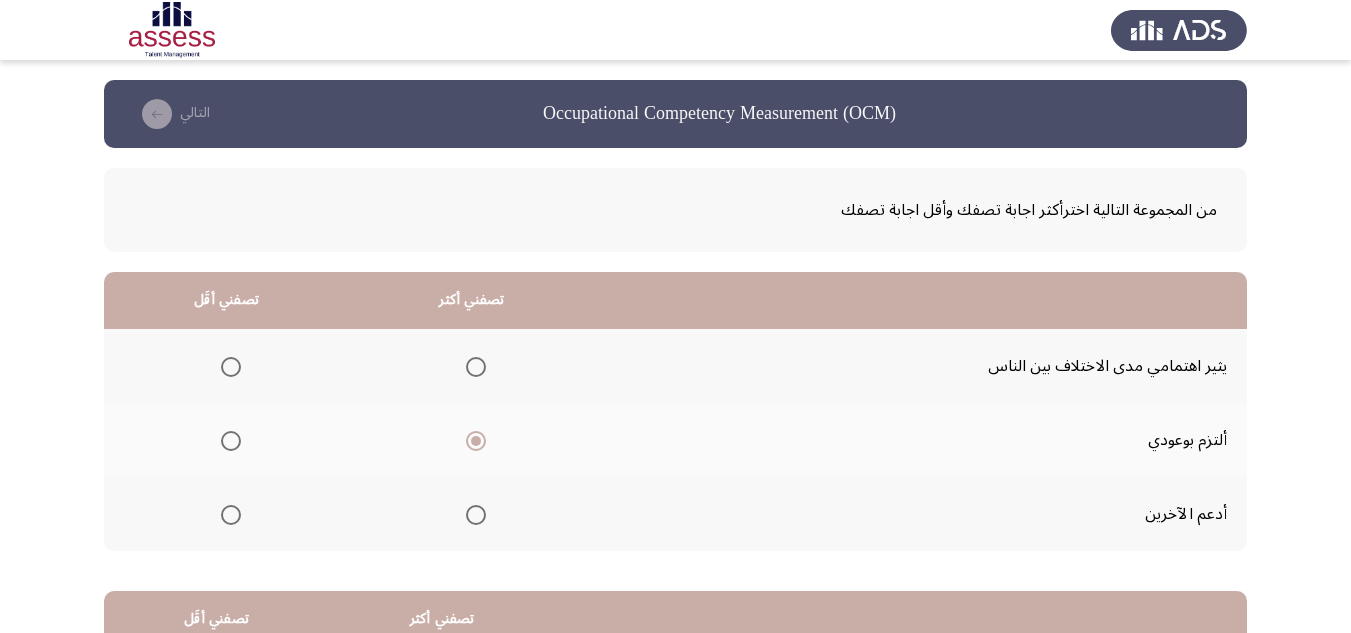 click at bounding box center (231, 367) 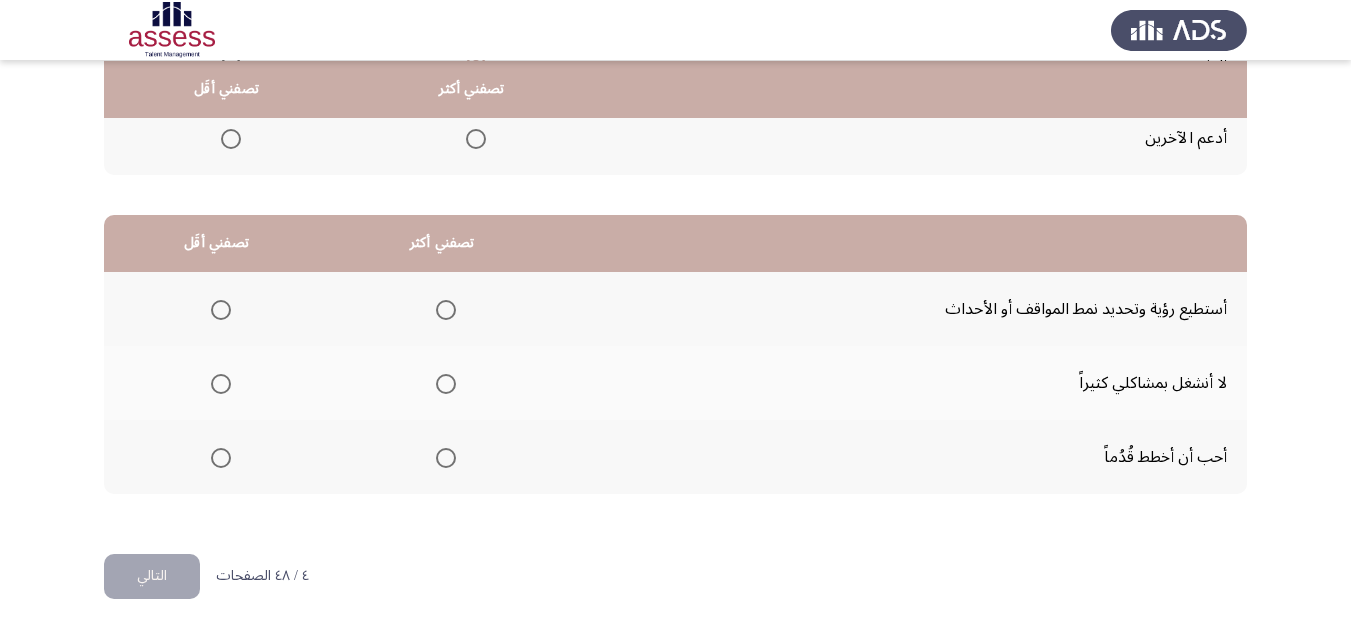 scroll, scrollTop: 377, scrollLeft: 0, axis: vertical 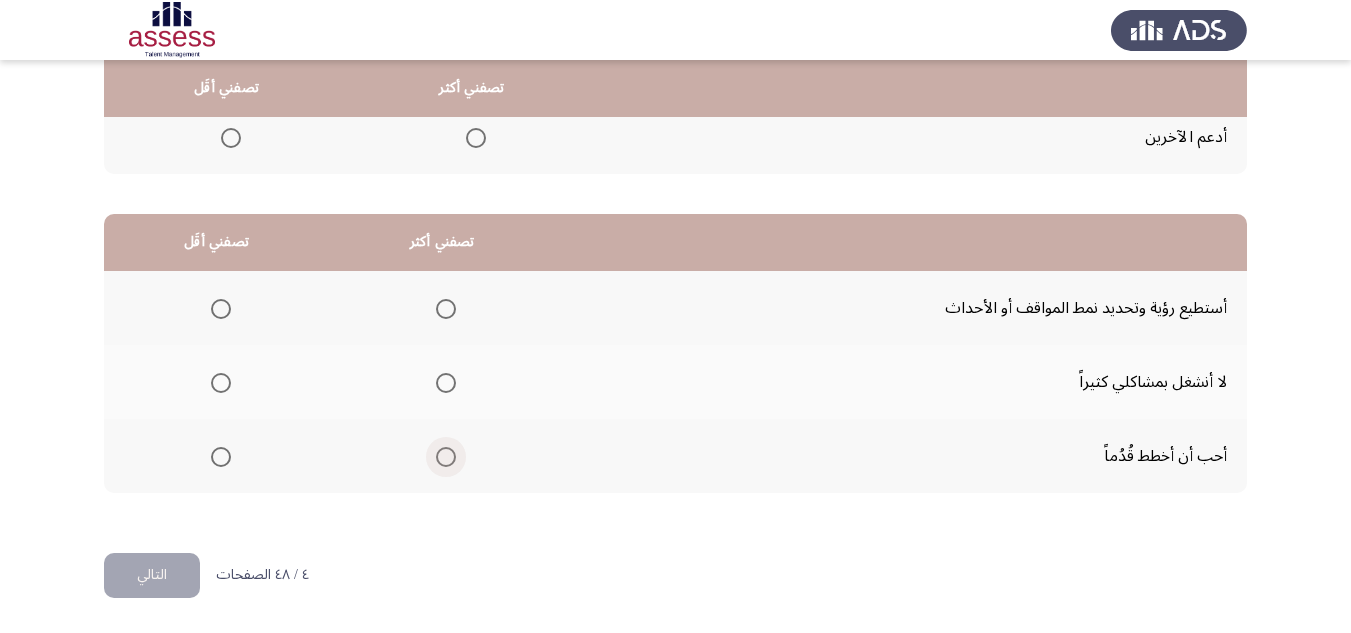 click at bounding box center [446, 457] 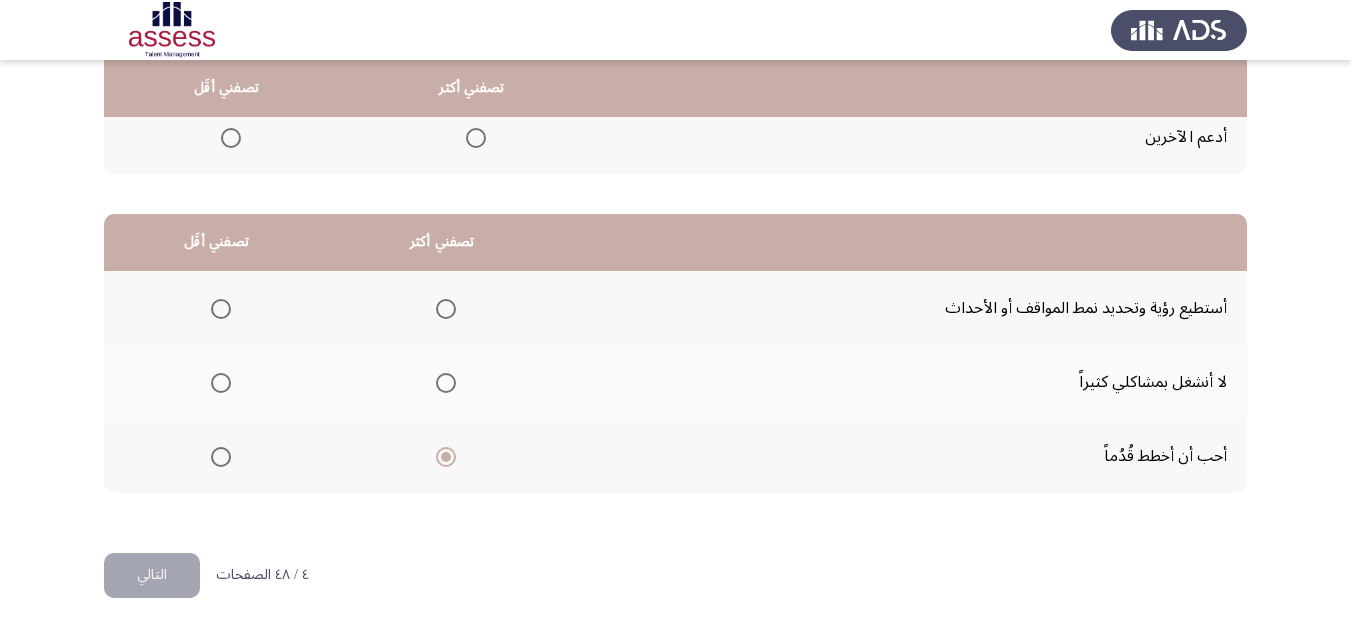 click at bounding box center [221, 309] 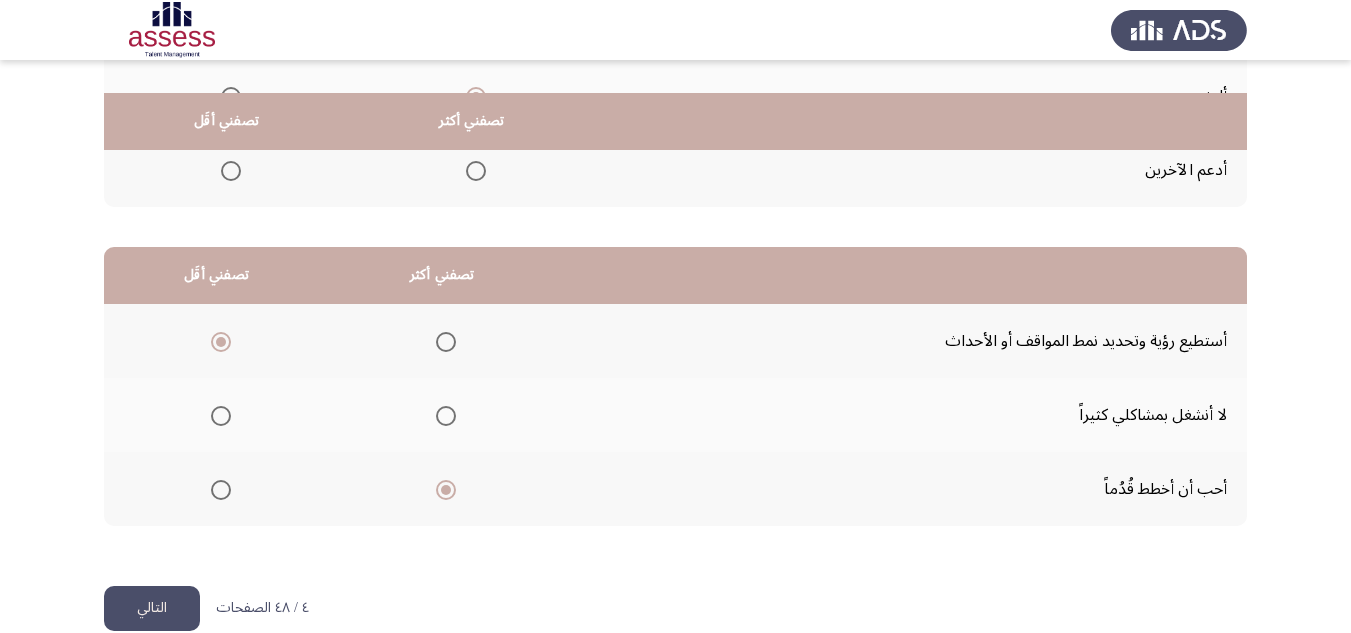 scroll, scrollTop: 377, scrollLeft: 0, axis: vertical 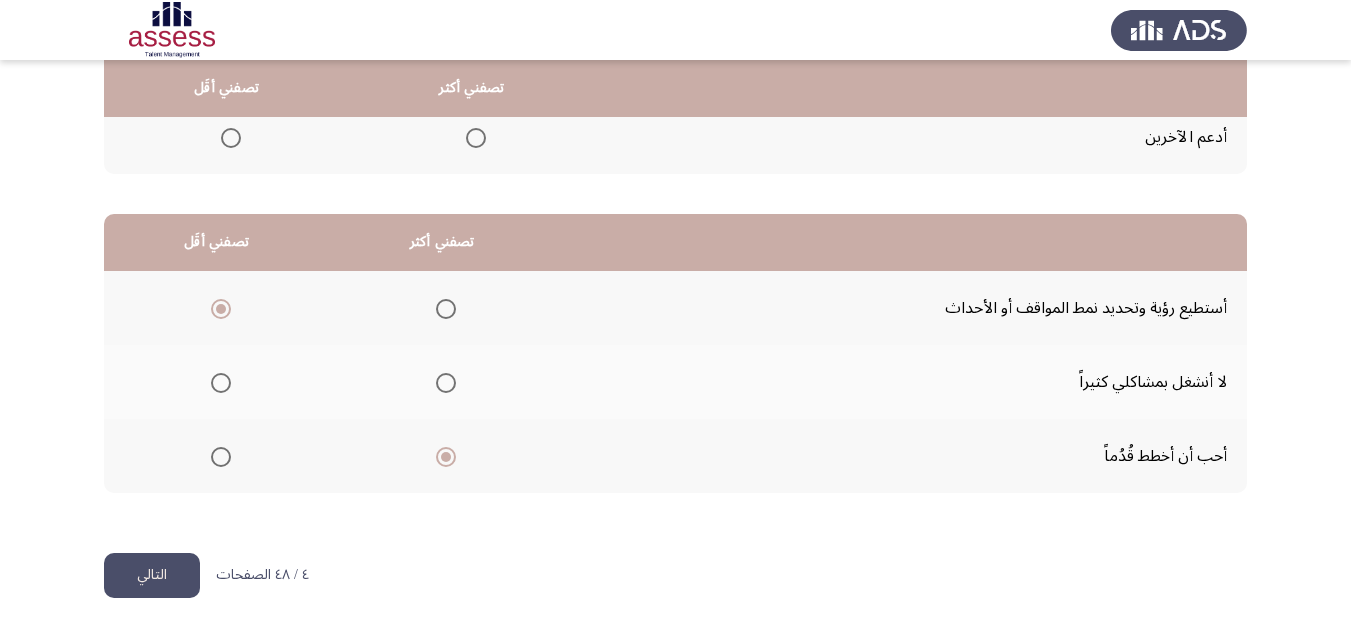 click on "التالي" 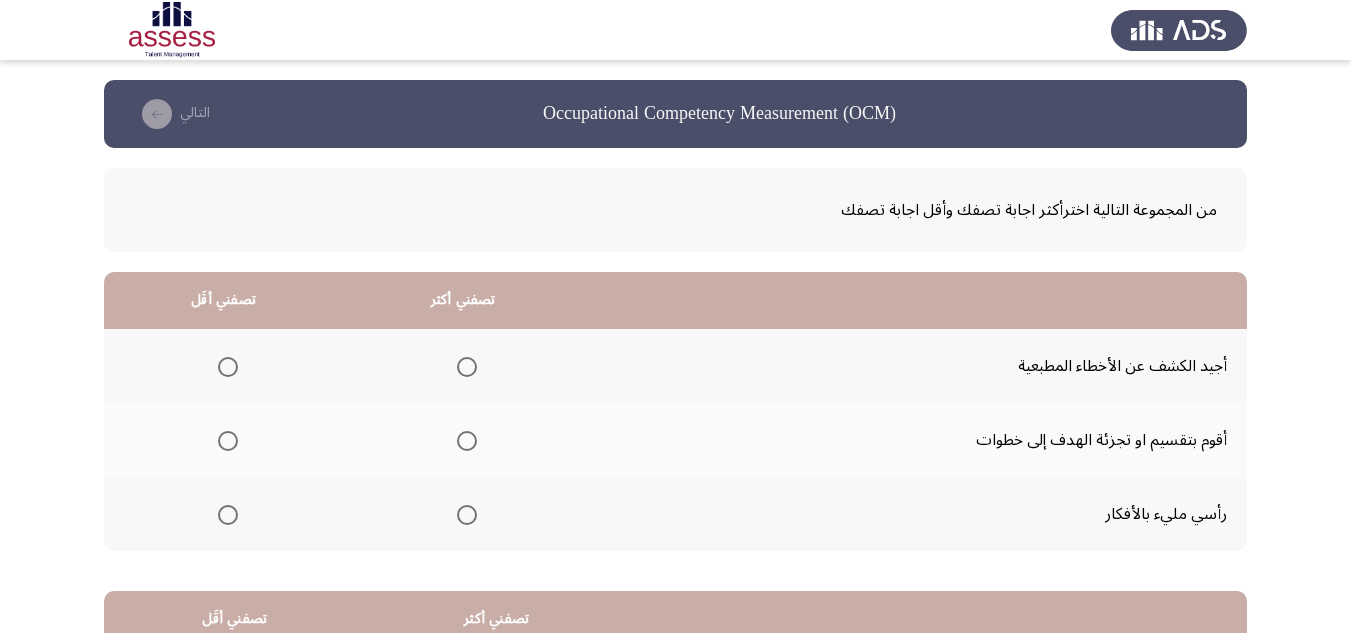 click at bounding box center [467, 441] 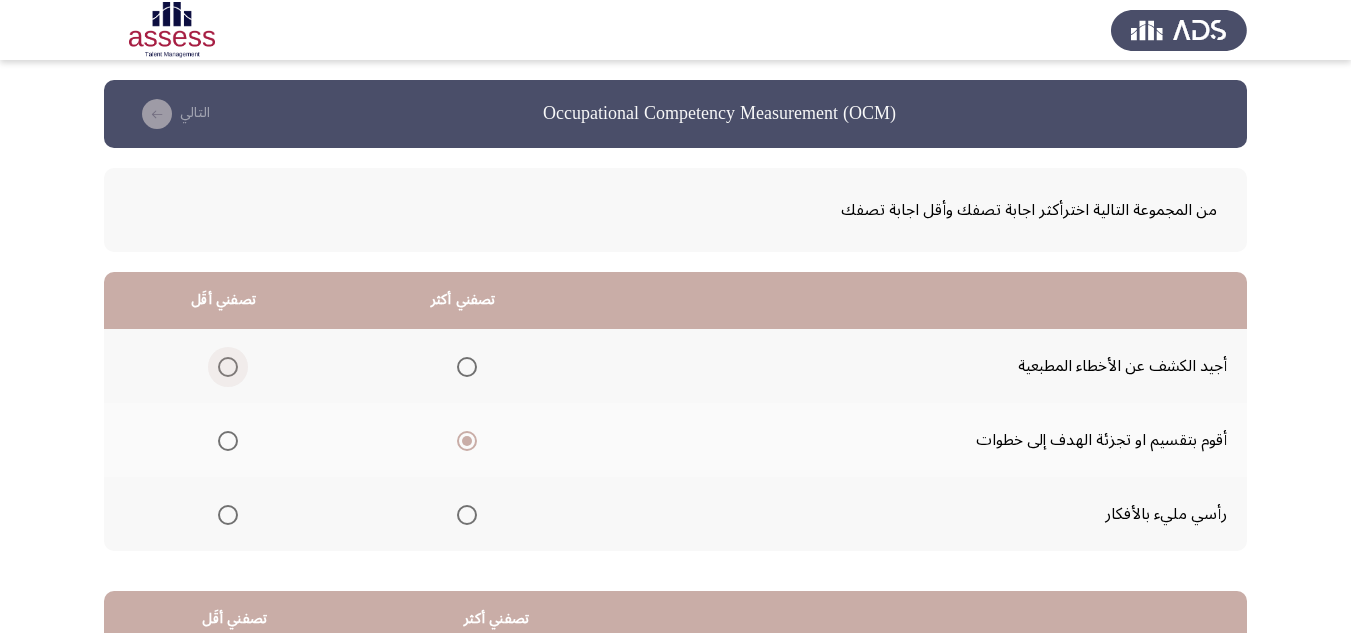 click at bounding box center (228, 367) 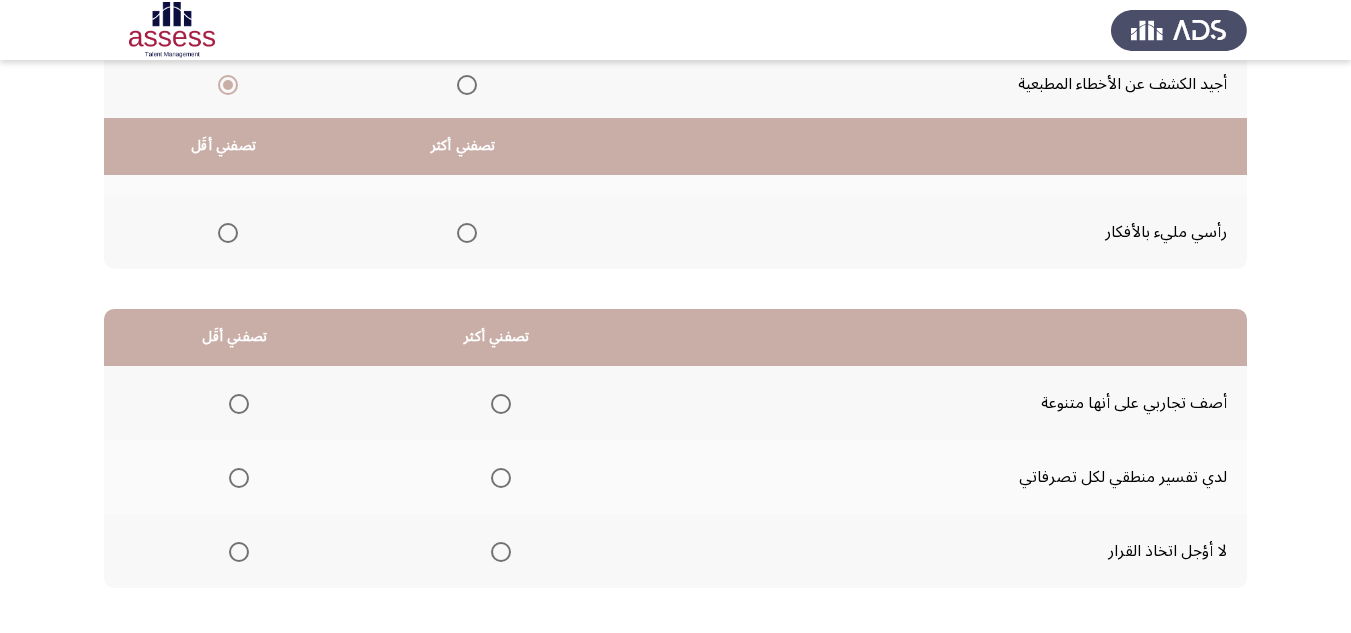 scroll, scrollTop: 377, scrollLeft: 0, axis: vertical 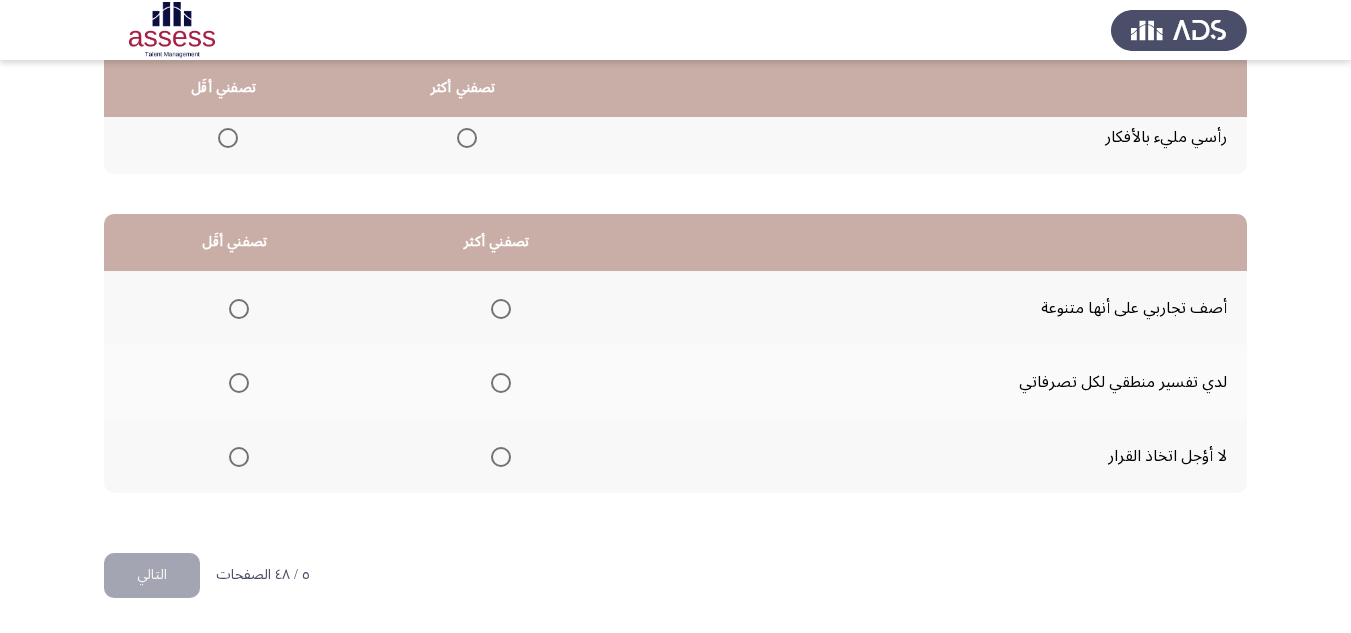 click at bounding box center [501, 457] 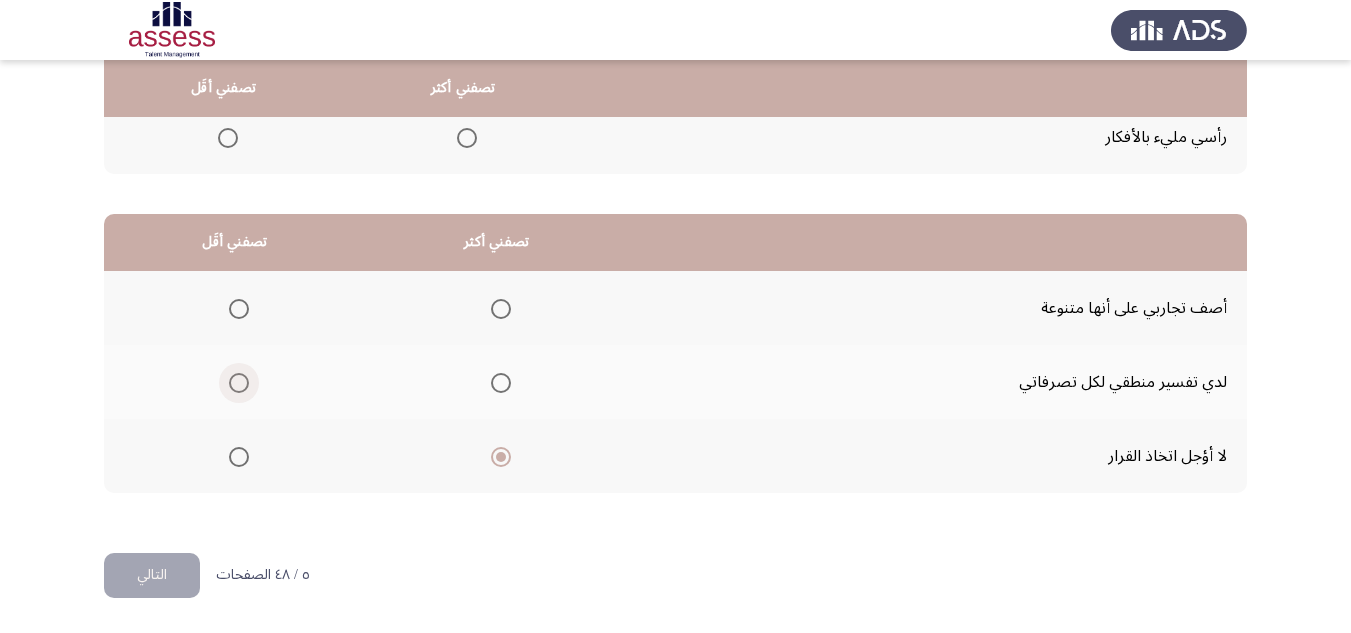 click at bounding box center [239, 383] 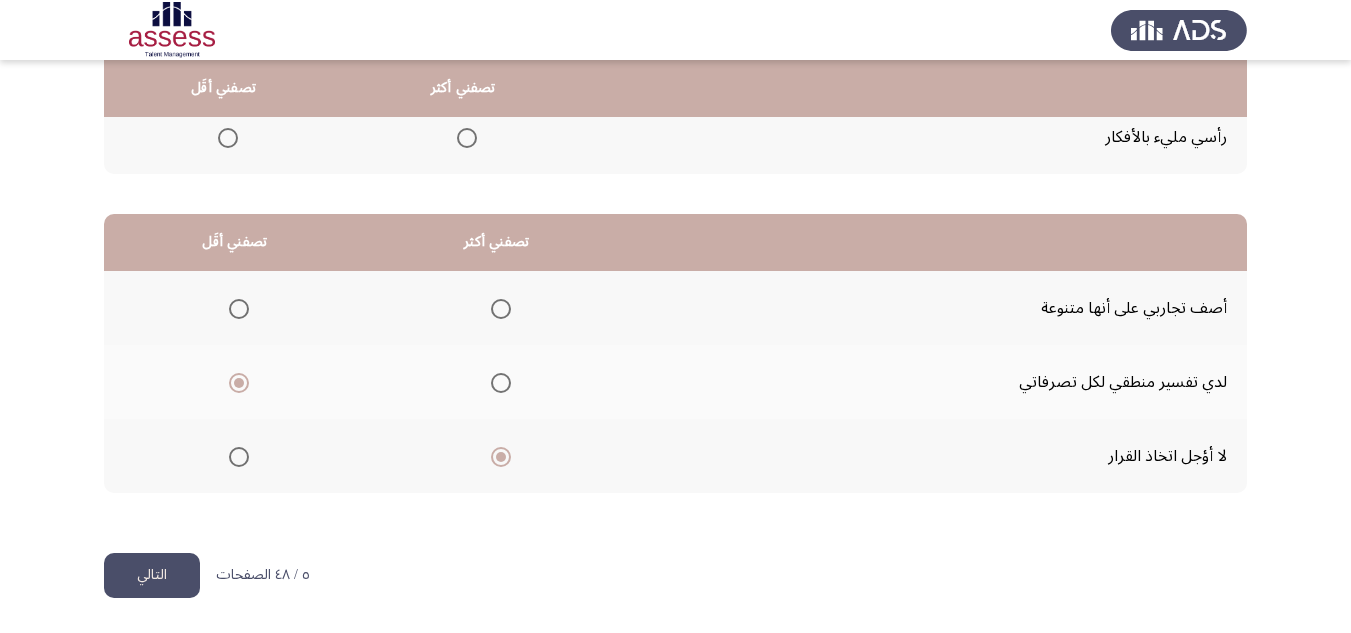 click on "التالي" 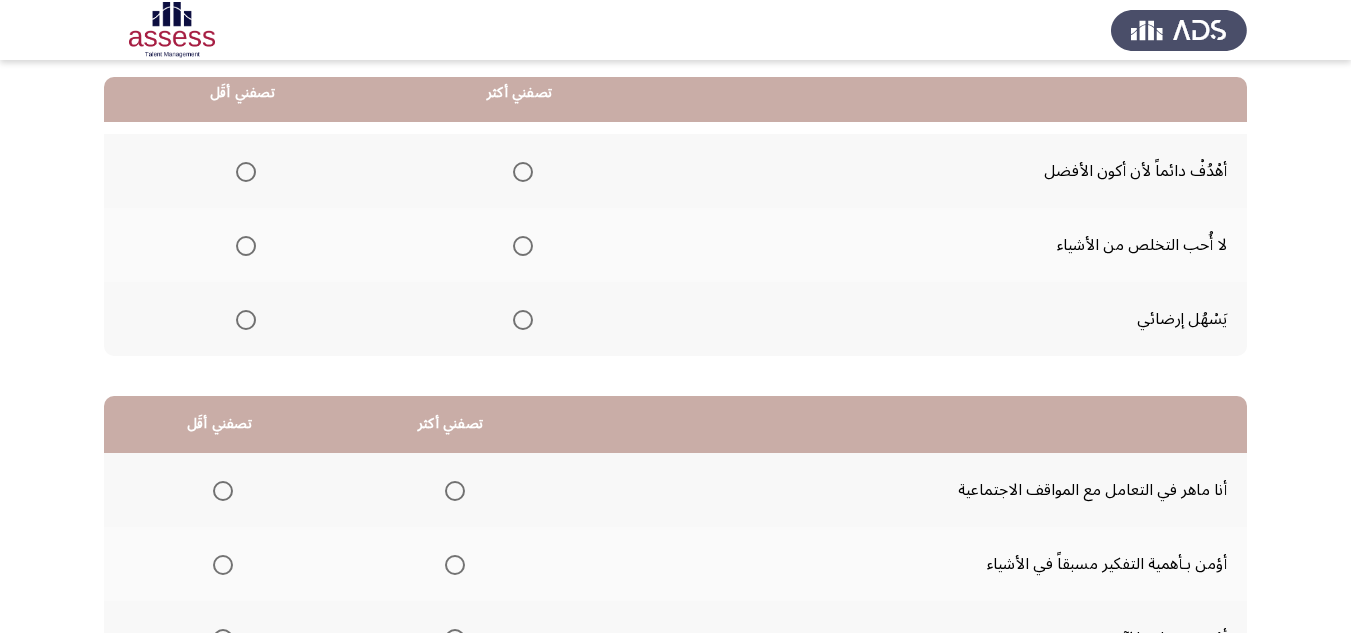 scroll, scrollTop: 200, scrollLeft: 0, axis: vertical 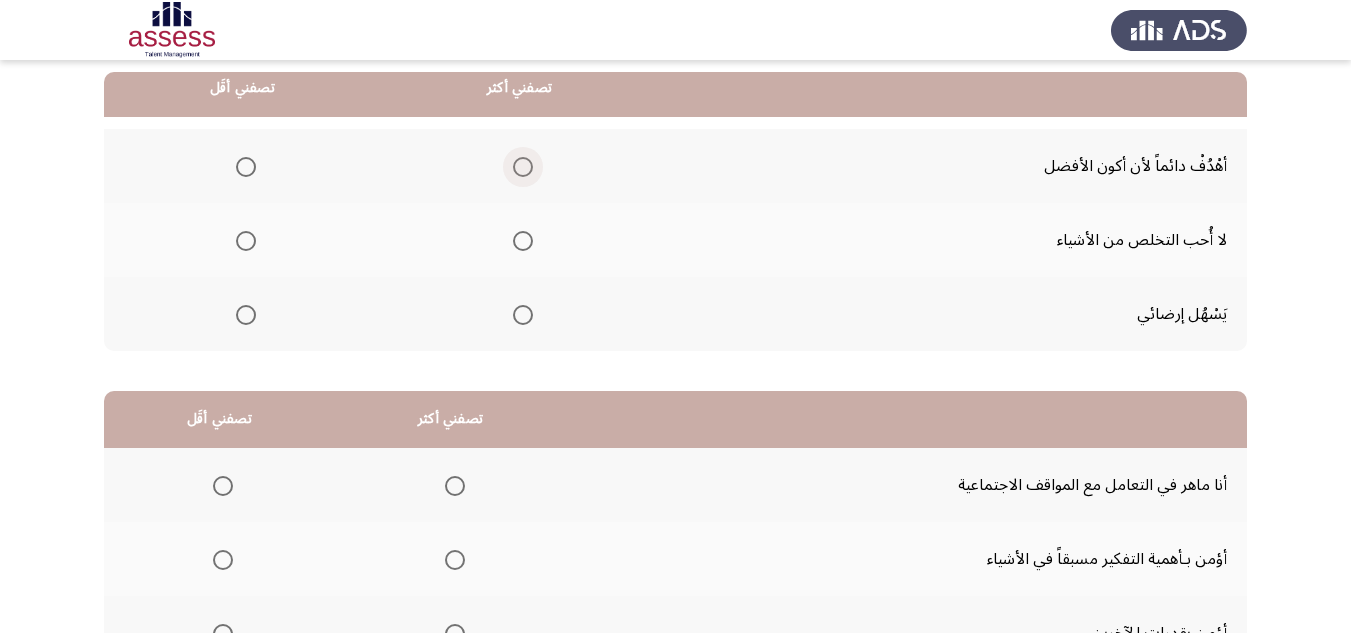 click at bounding box center (519, 167) 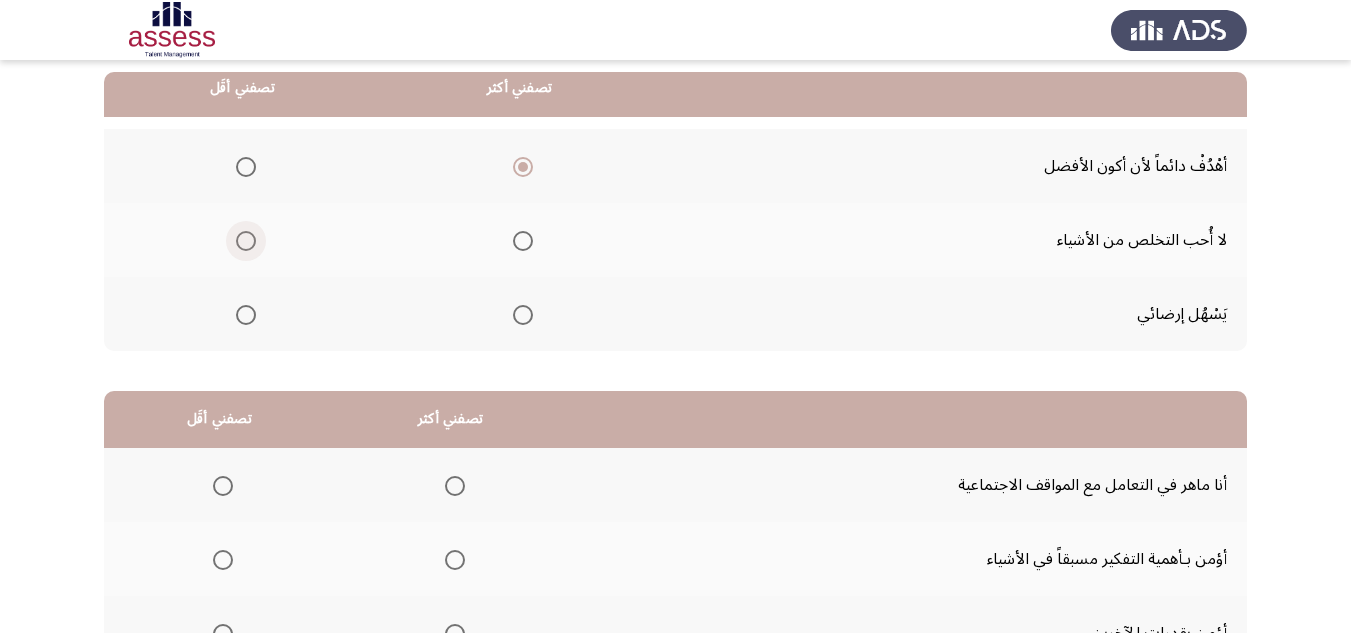 click at bounding box center [246, 241] 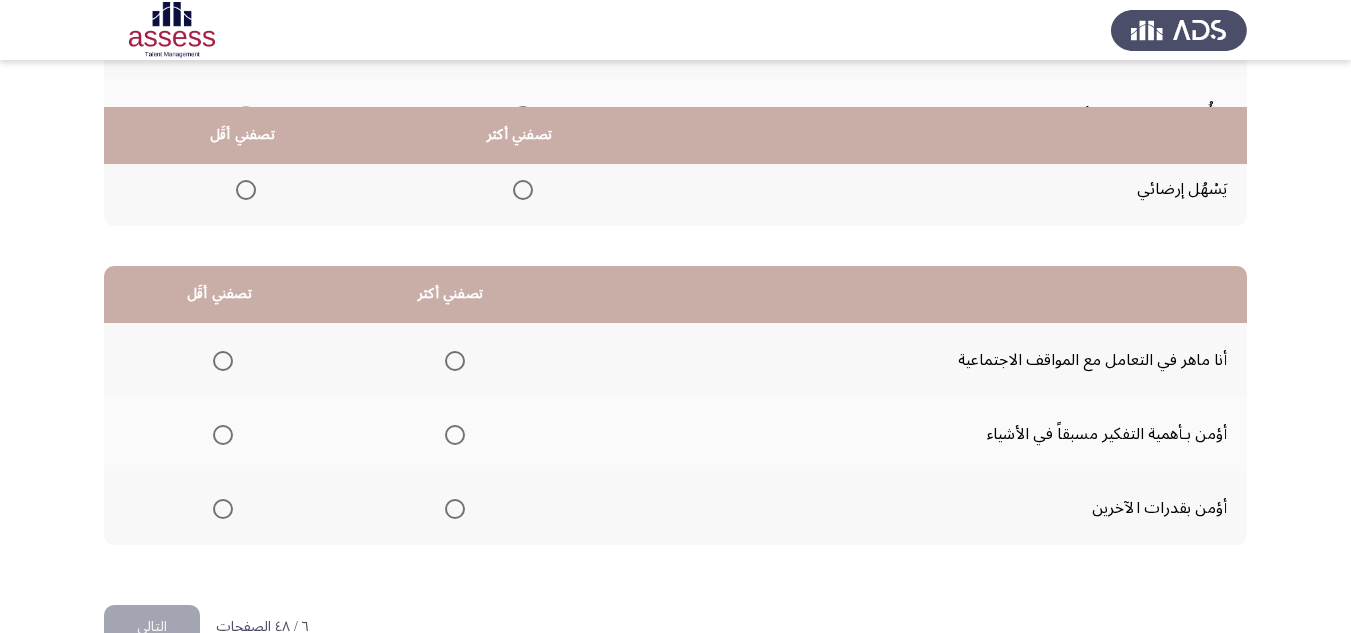 scroll, scrollTop: 377, scrollLeft: 0, axis: vertical 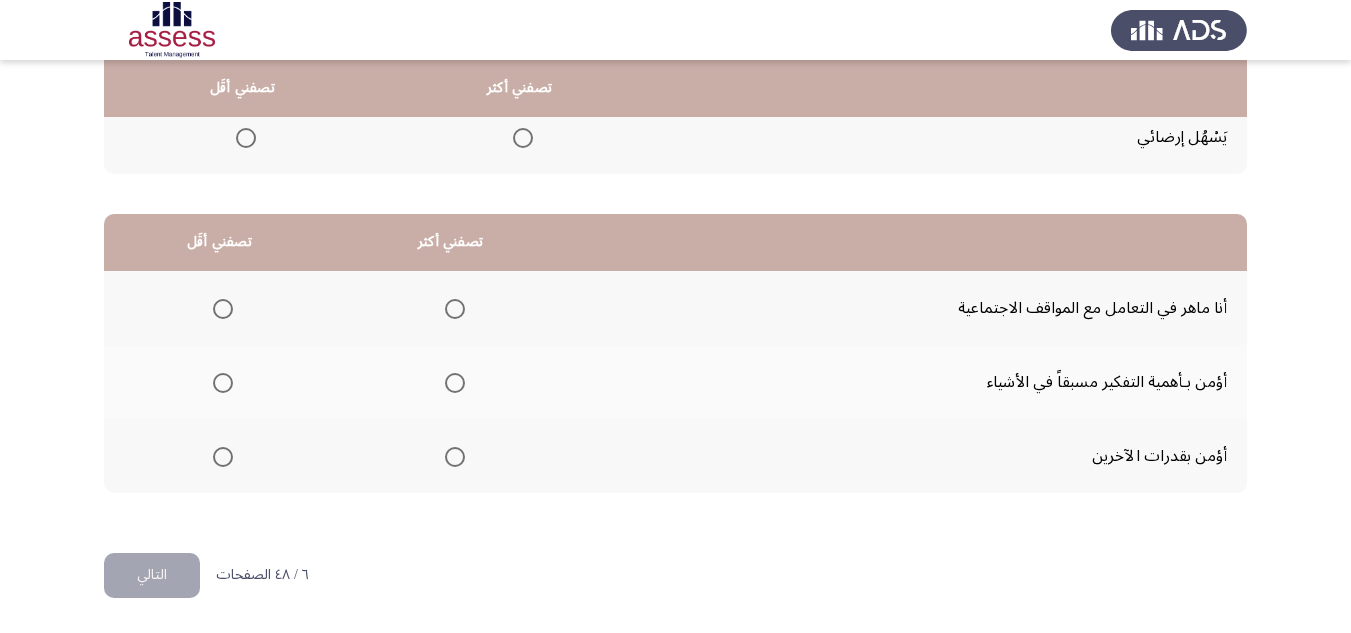click at bounding box center (455, 383) 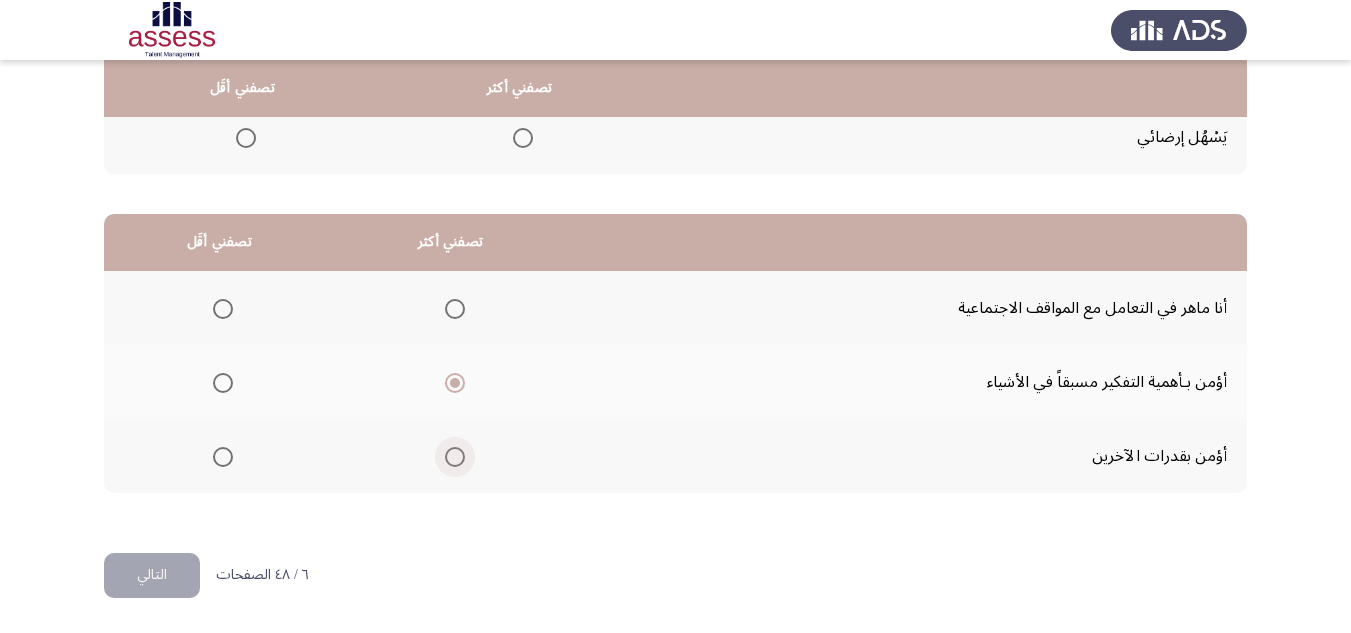 click at bounding box center (455, 457) 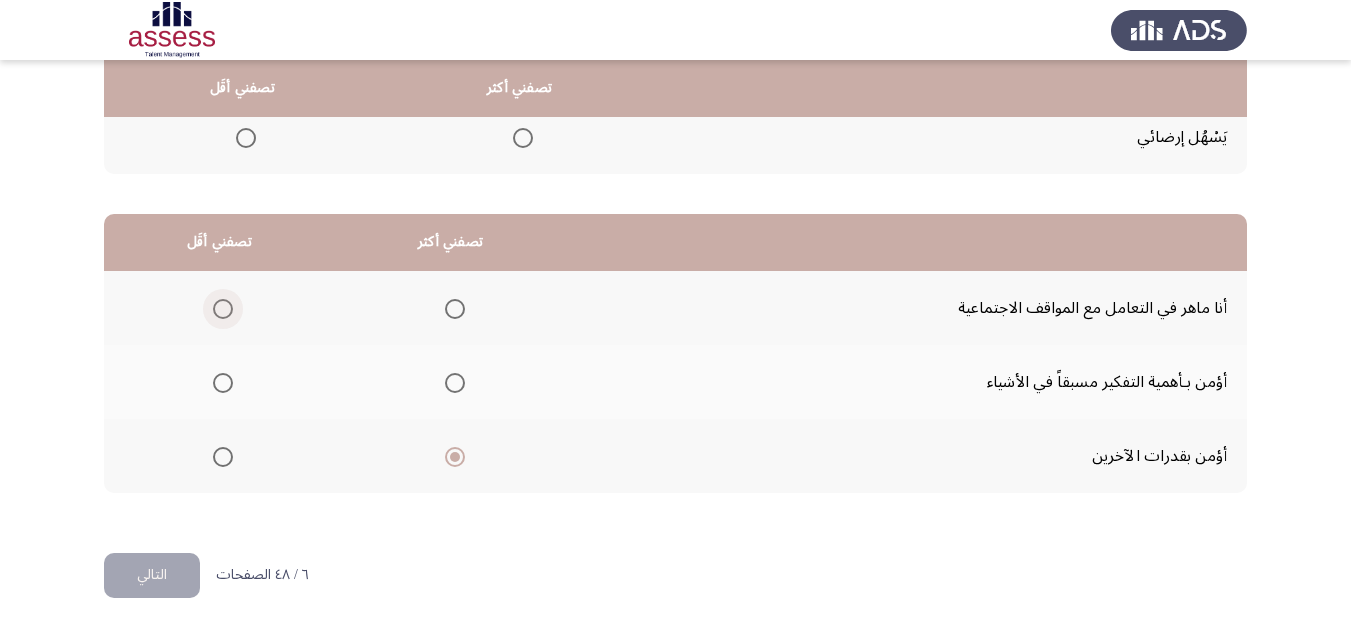 click at bounding box center (223, 309) 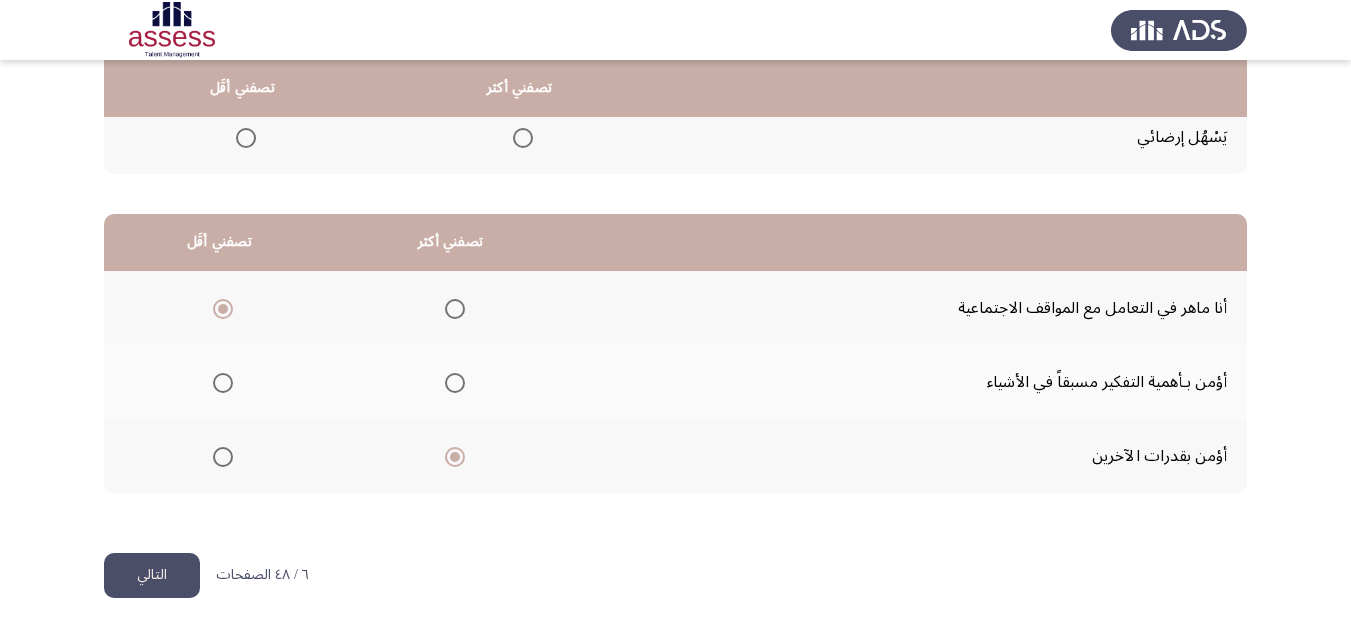 click on "التالي" 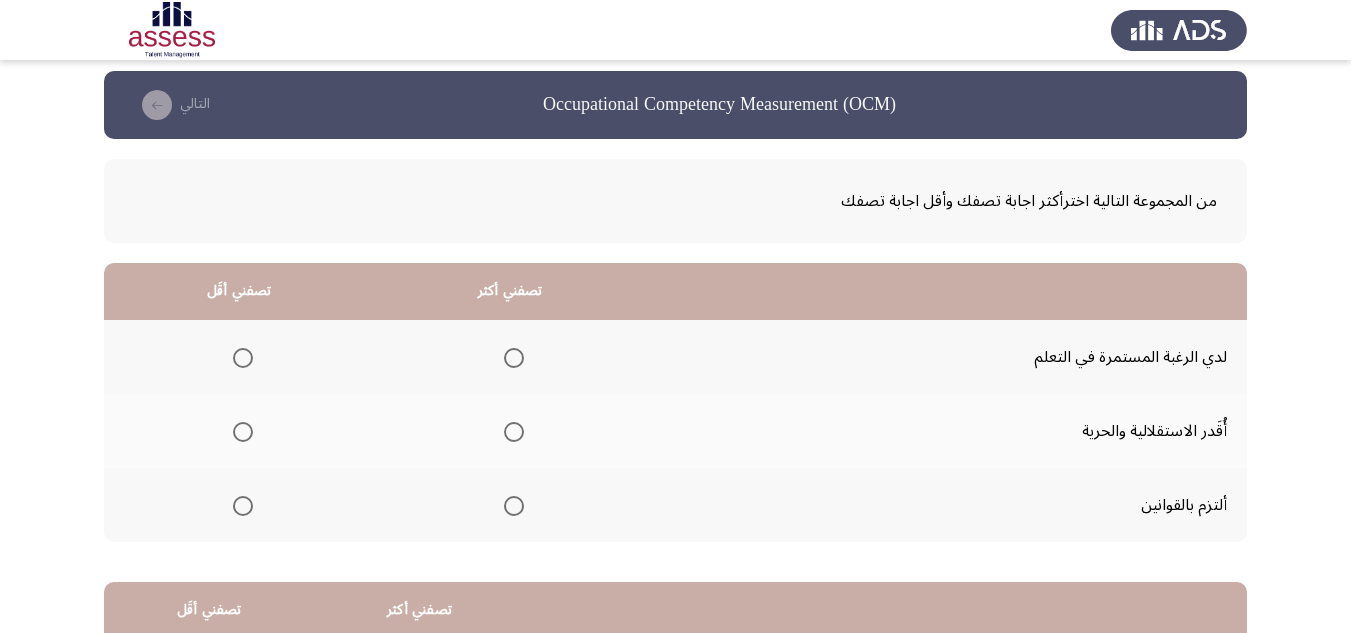 scroll, scrollTop: 0, scrollLeft: 0, axis: both 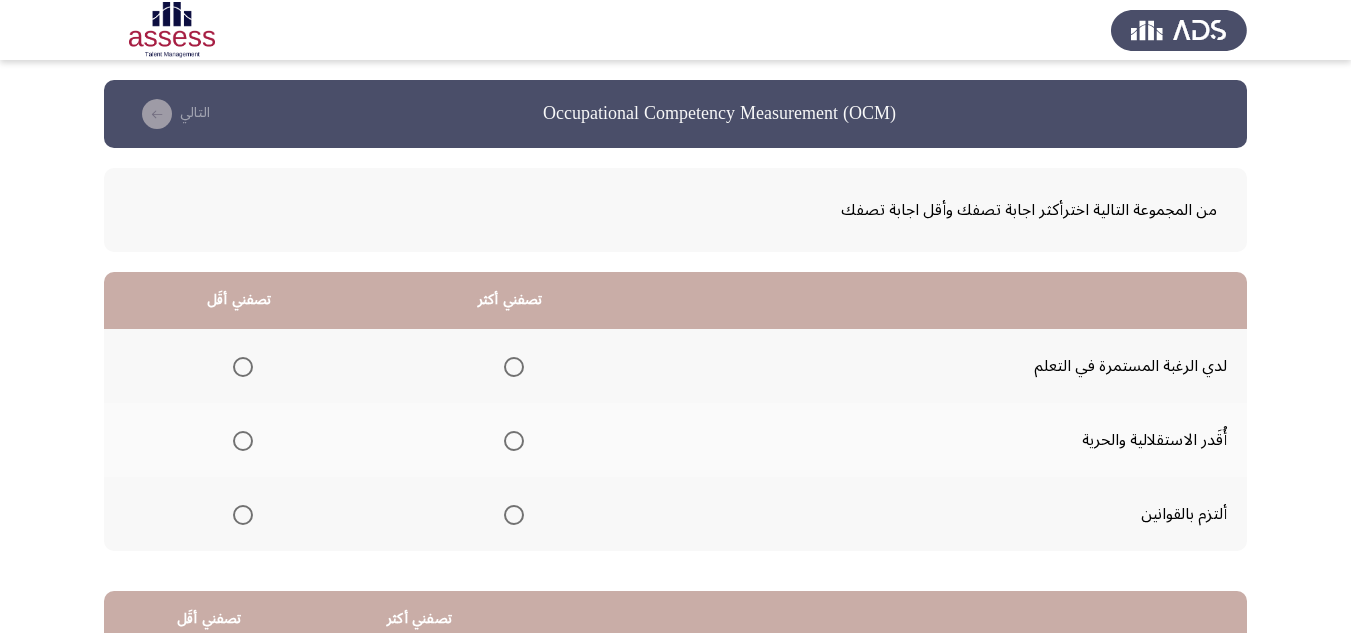 click 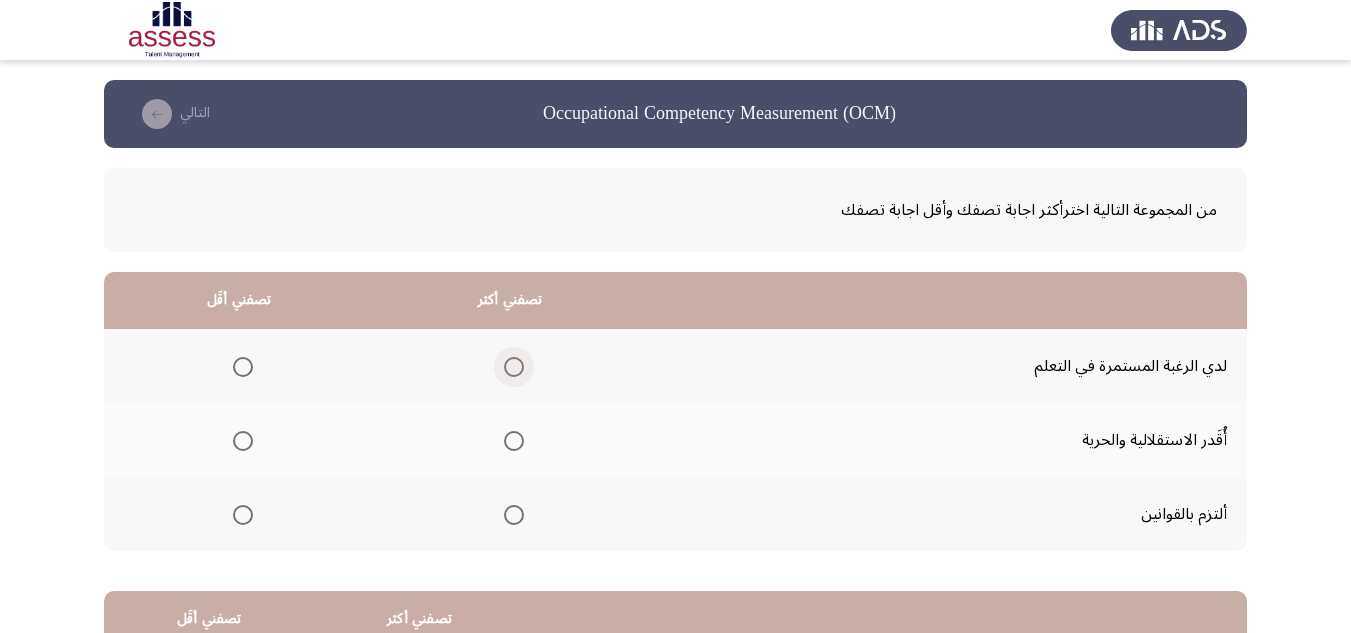 click at bounding box center (514, 367) 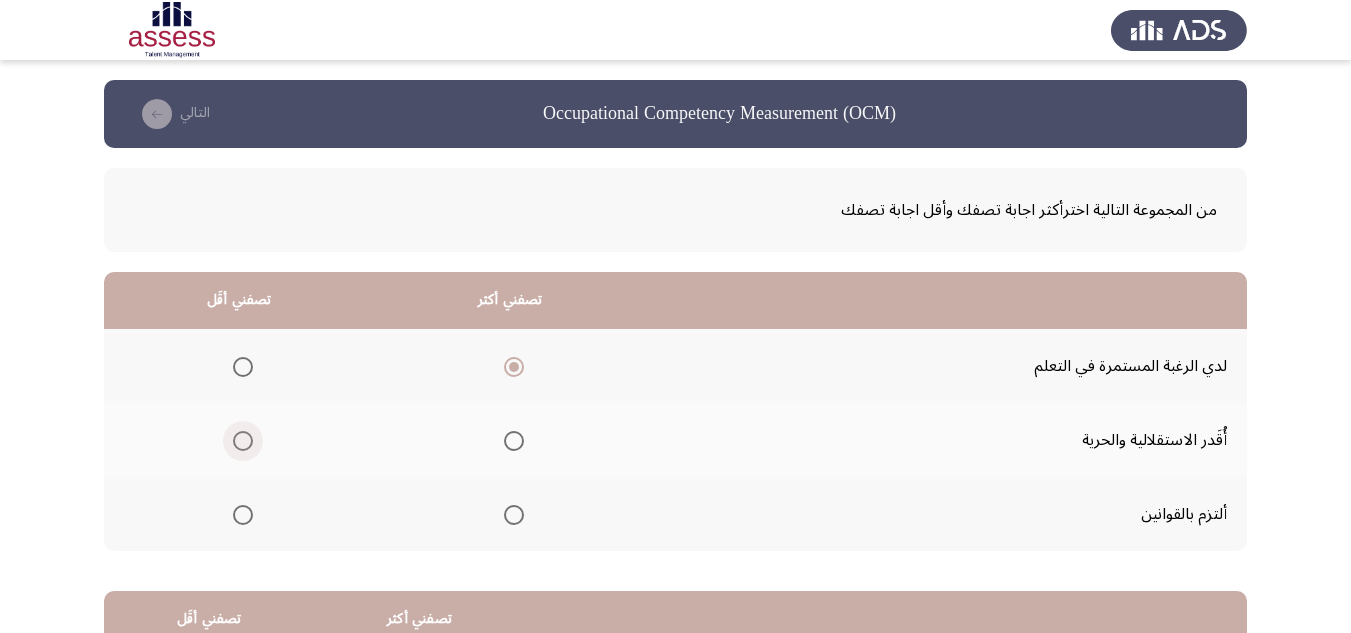 click at bounding box center (243, 441) 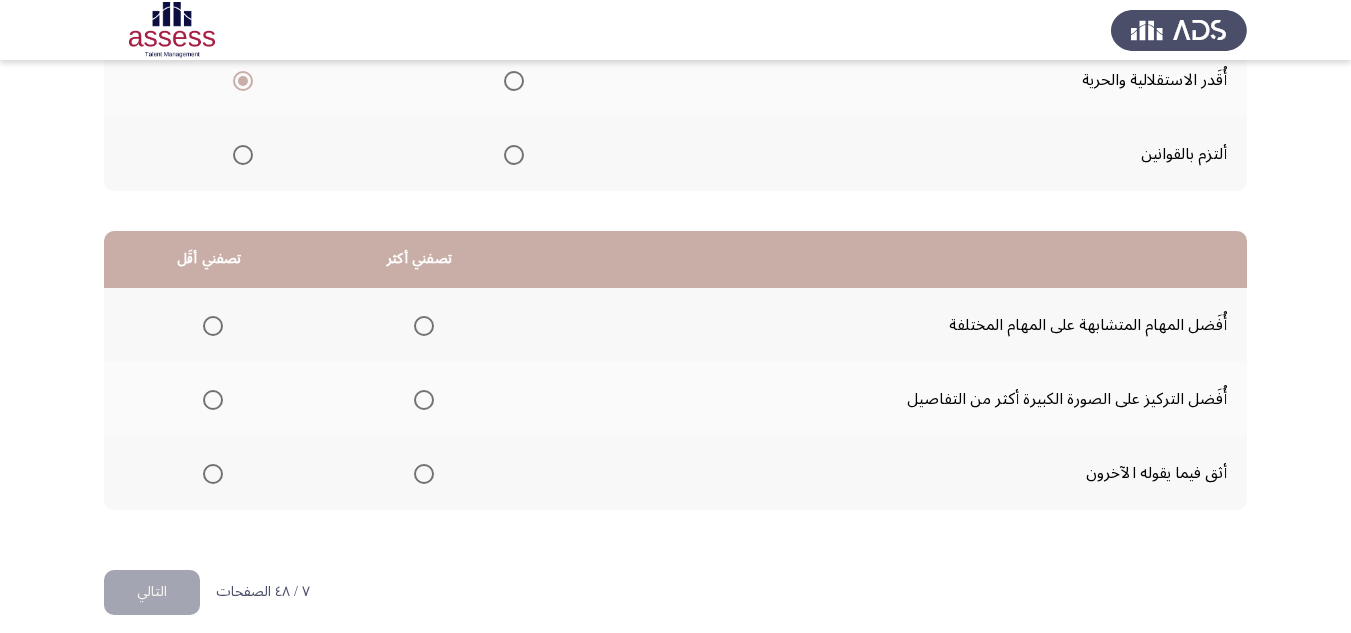 scroll, scrollTop: 377, scrollLeft: 0, axis: vertical 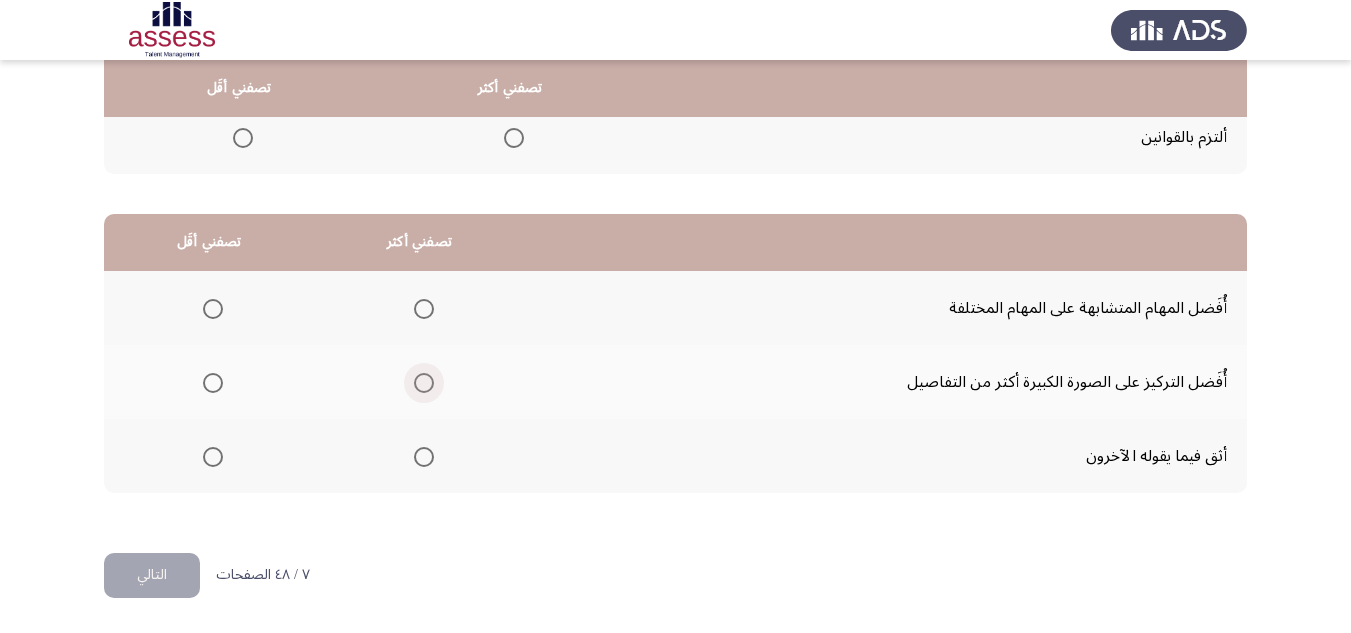 click at bounding box center [424, 383] 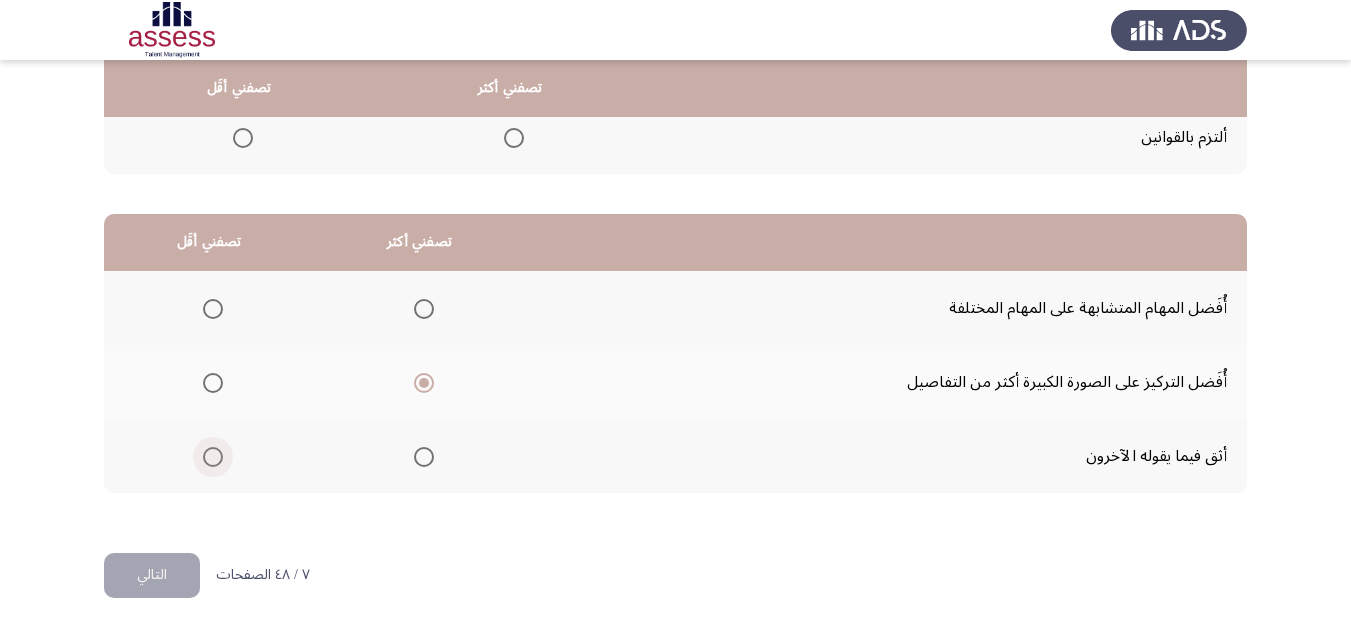 click at bounding box center (213, 457) 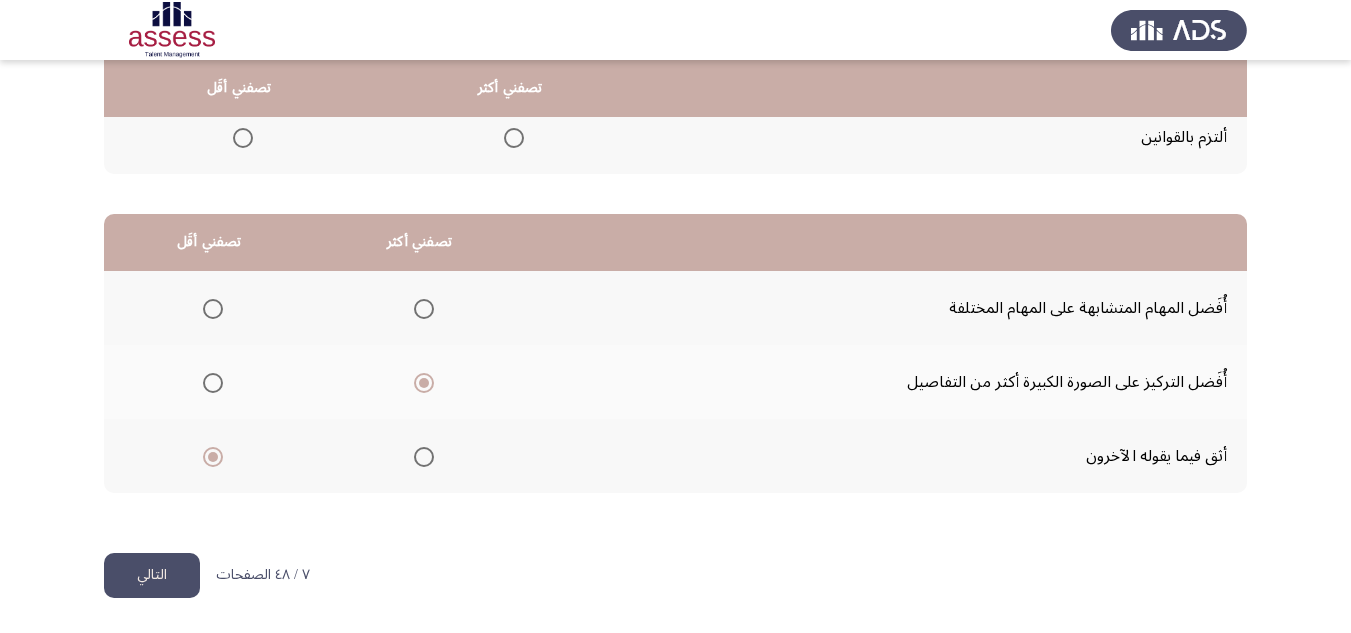 click on "التالي" 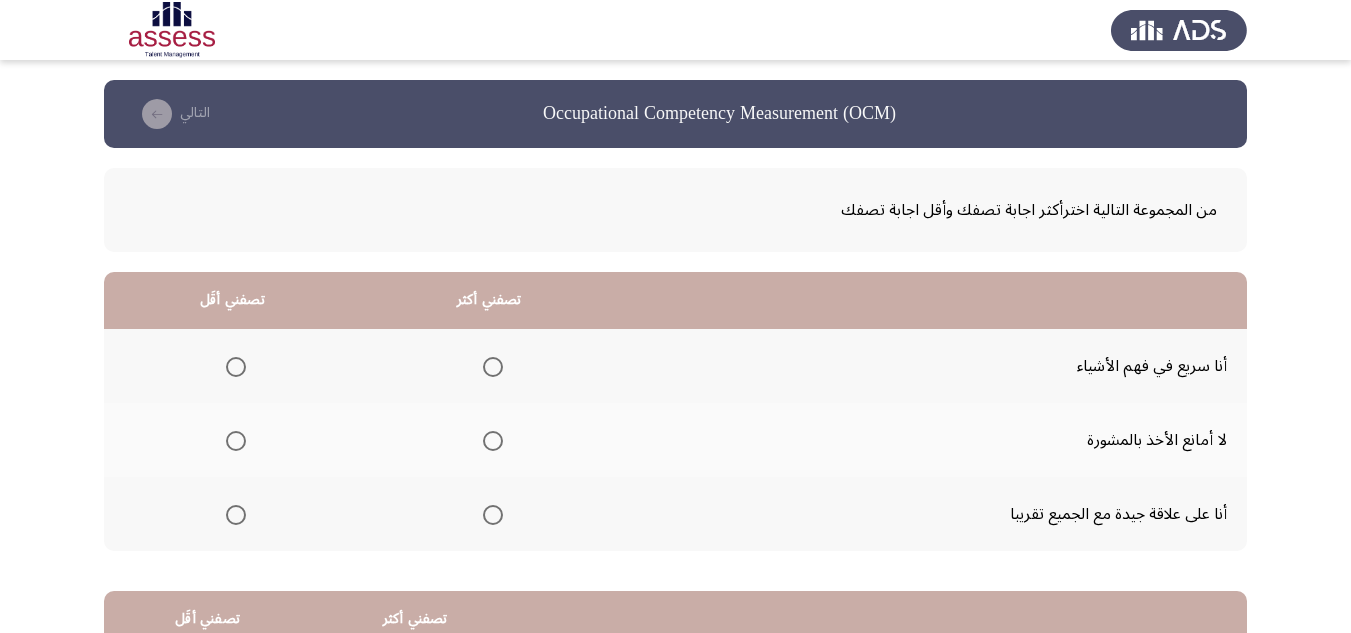 click at bounding box center (493, 441) 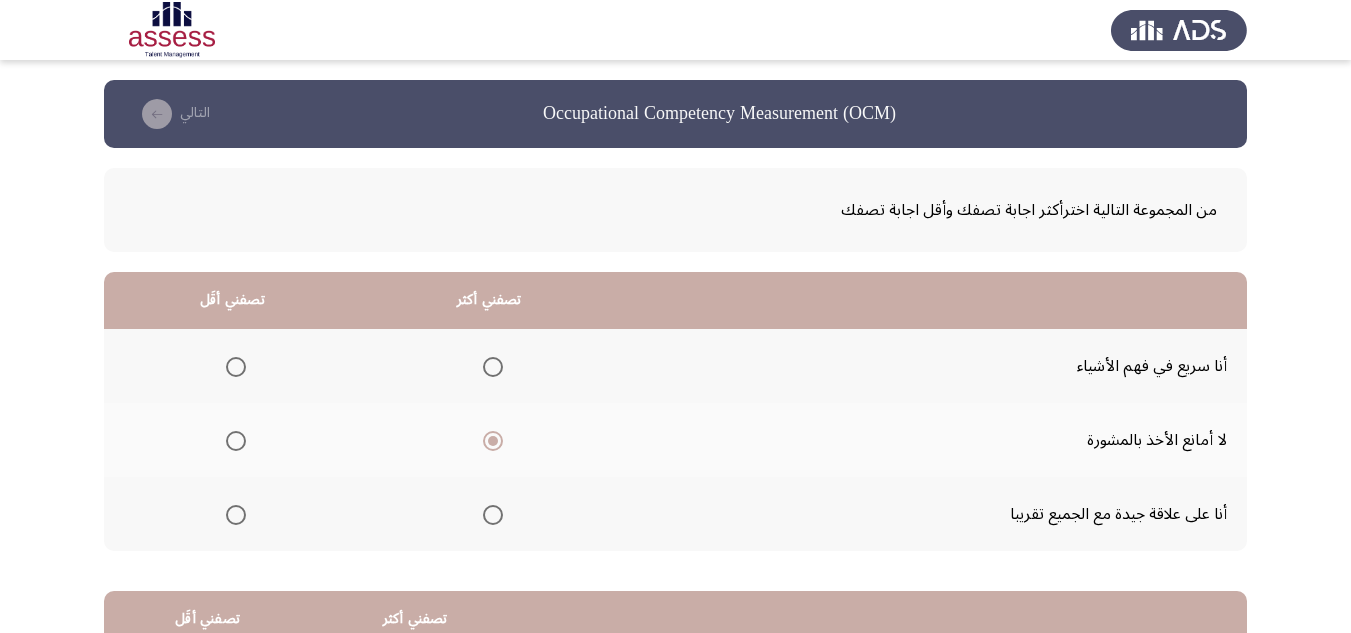 click at bounding box center (236, 515) 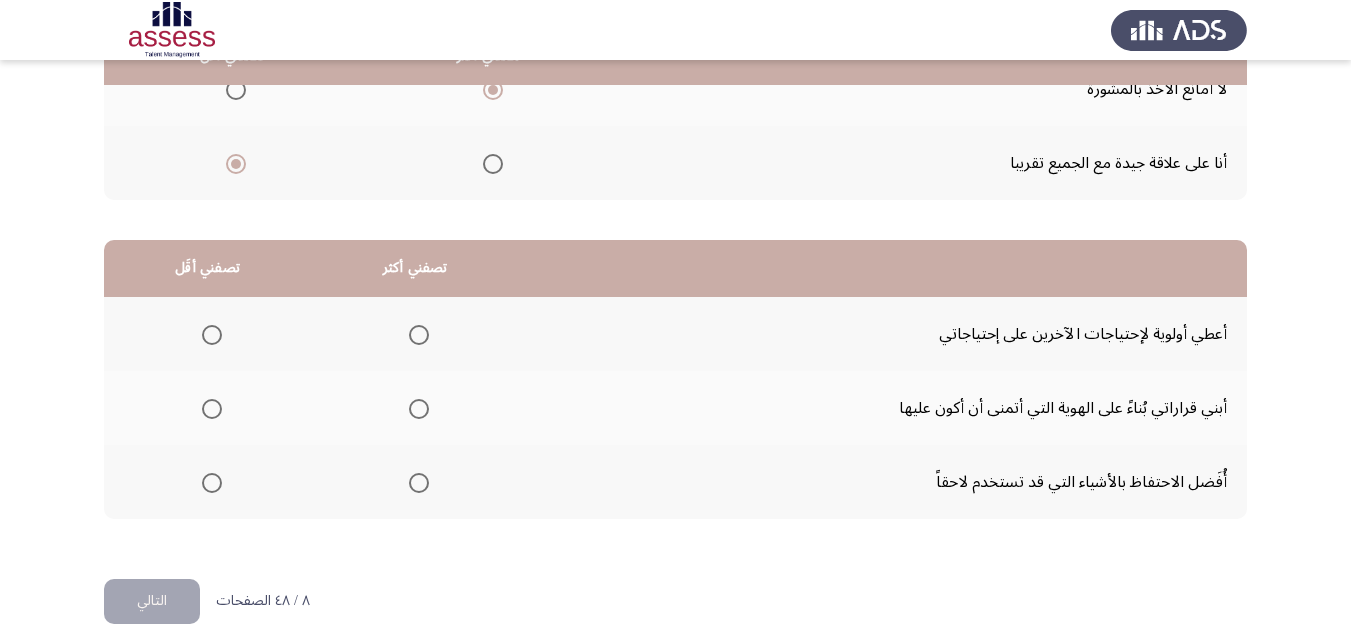 scroll, scrollTop: 377, scrollLeft: 0, axis: vertical 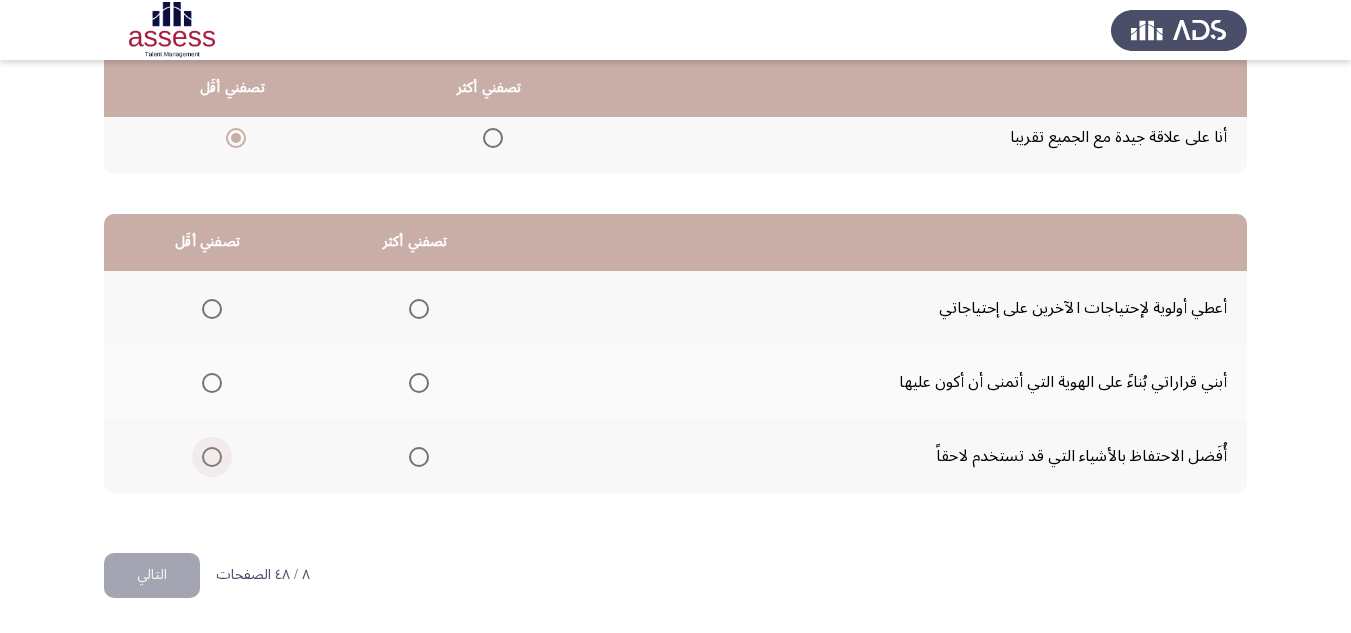 drag, startPoint x: 213, startPoint y: 461, endPoint x: 268, endPoint y: 444, distance: 57.567352 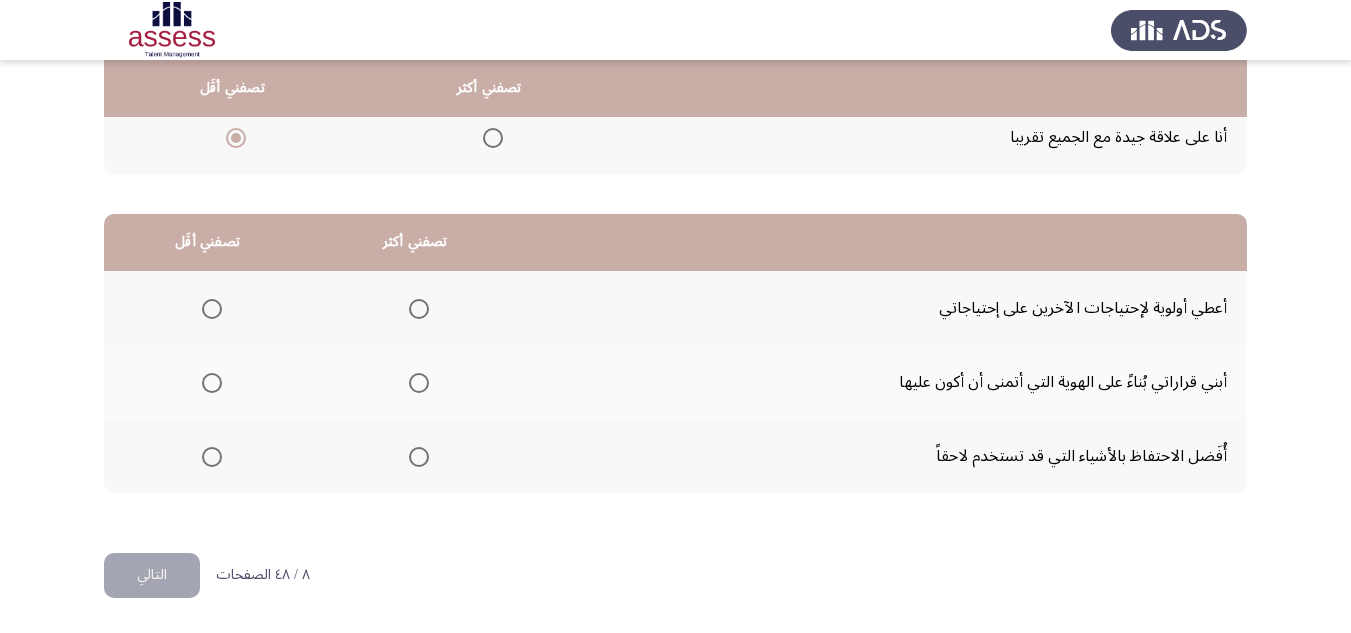 click 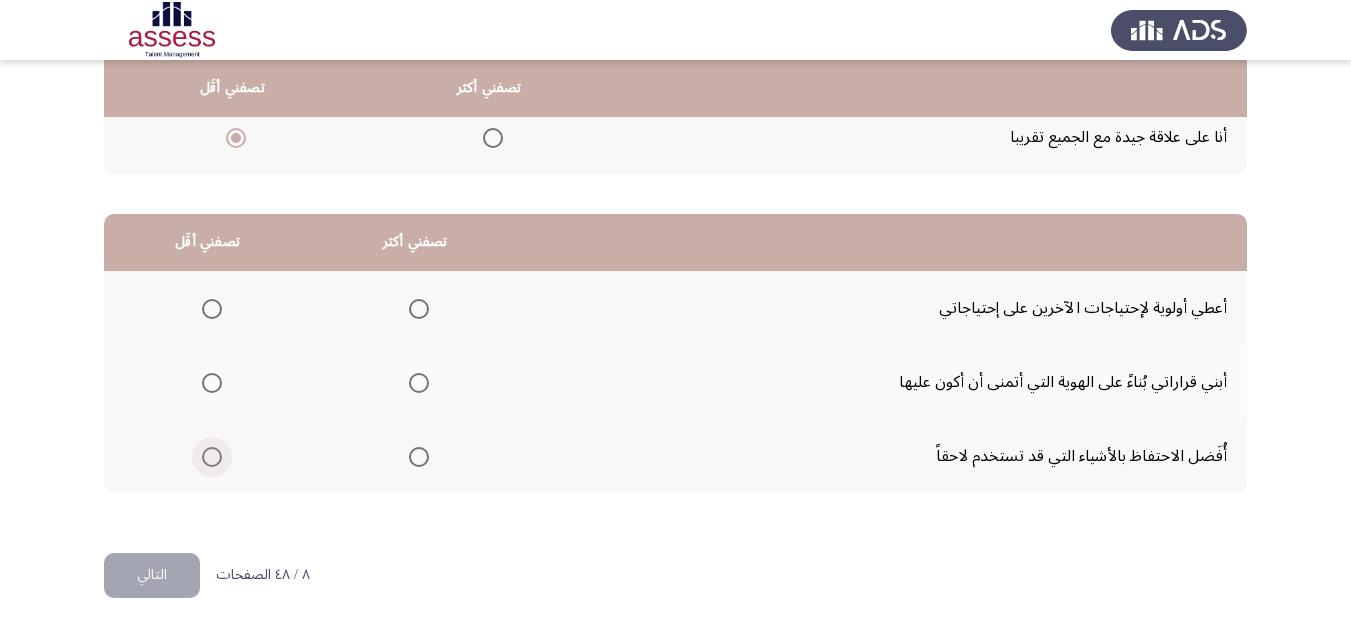 click at bounding box center [212, 457] 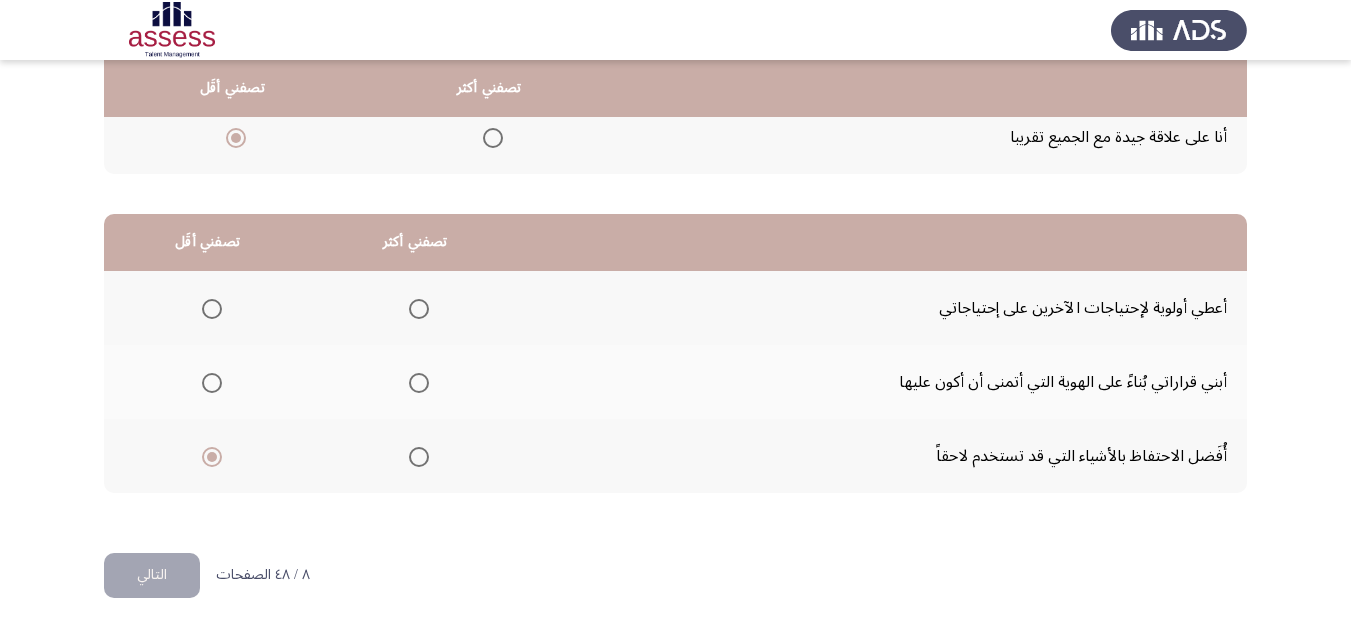 click at bounding box center [419, 383] 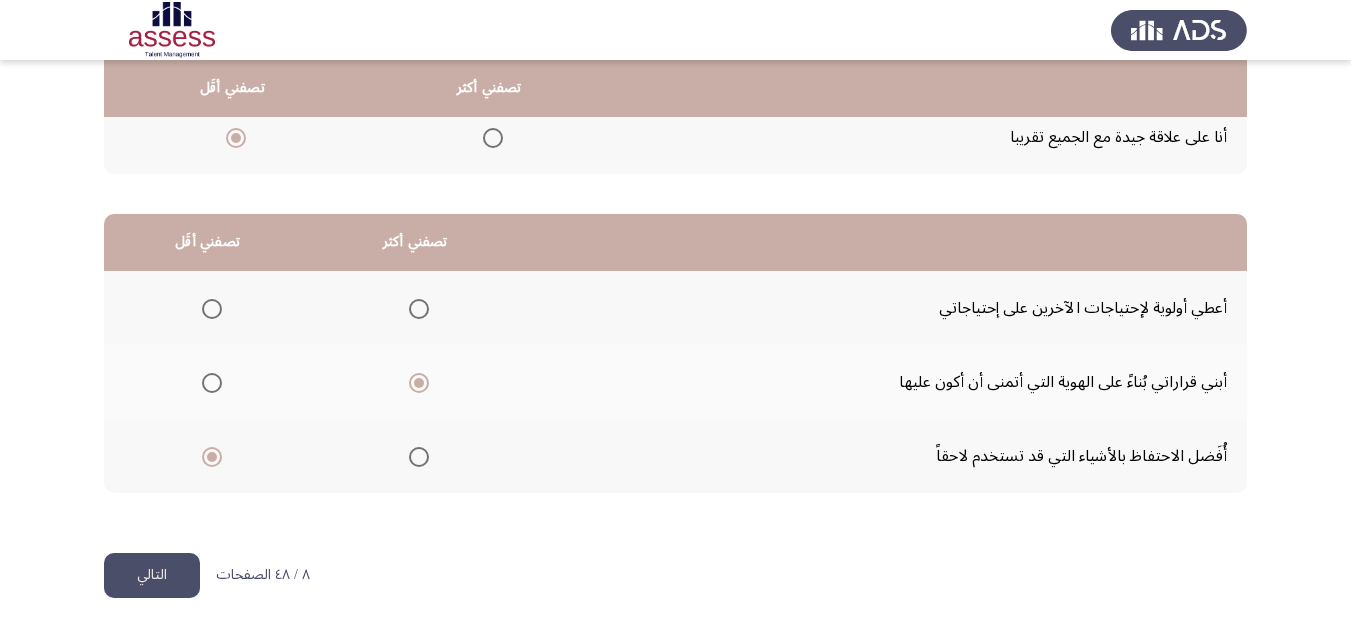click on "التالي" 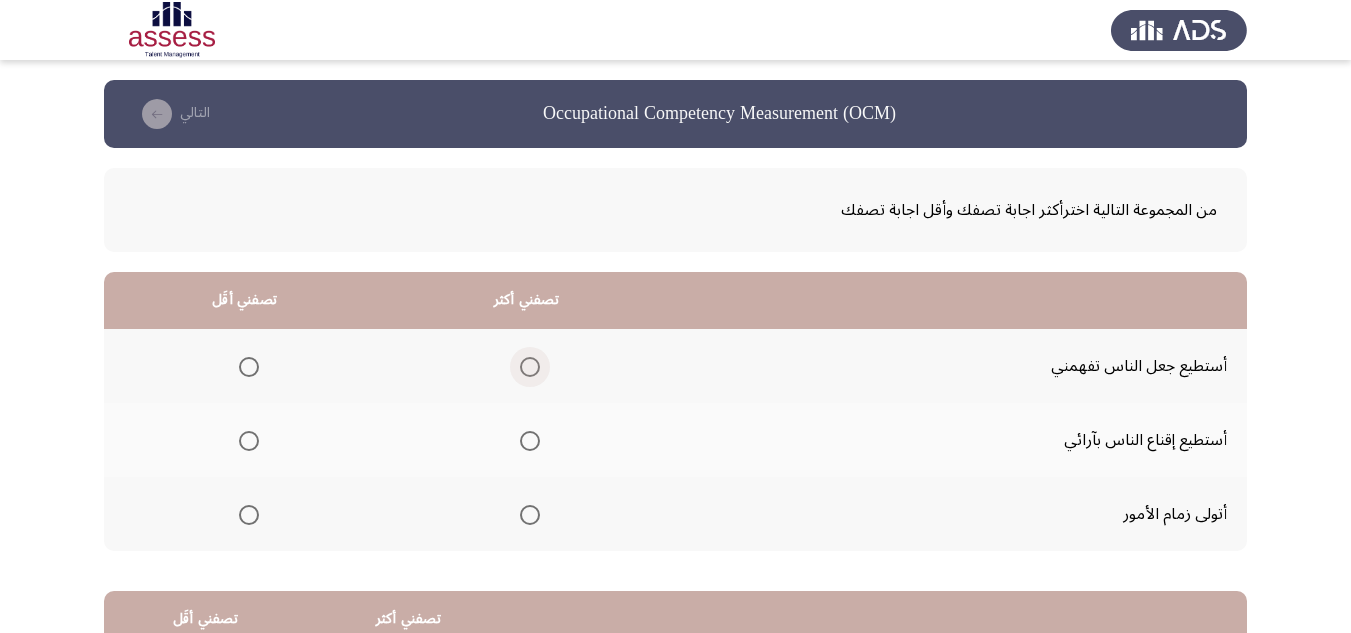 click at bounding box center [530, 367] 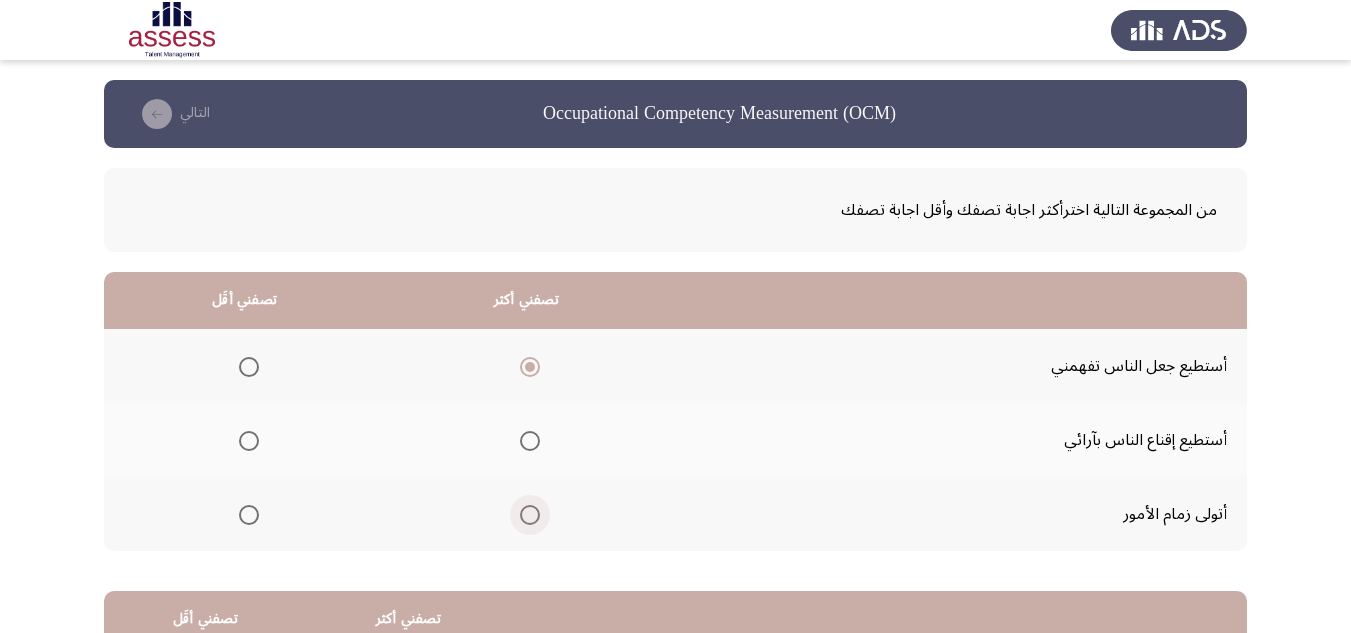 click at bounding box center (530, 515) 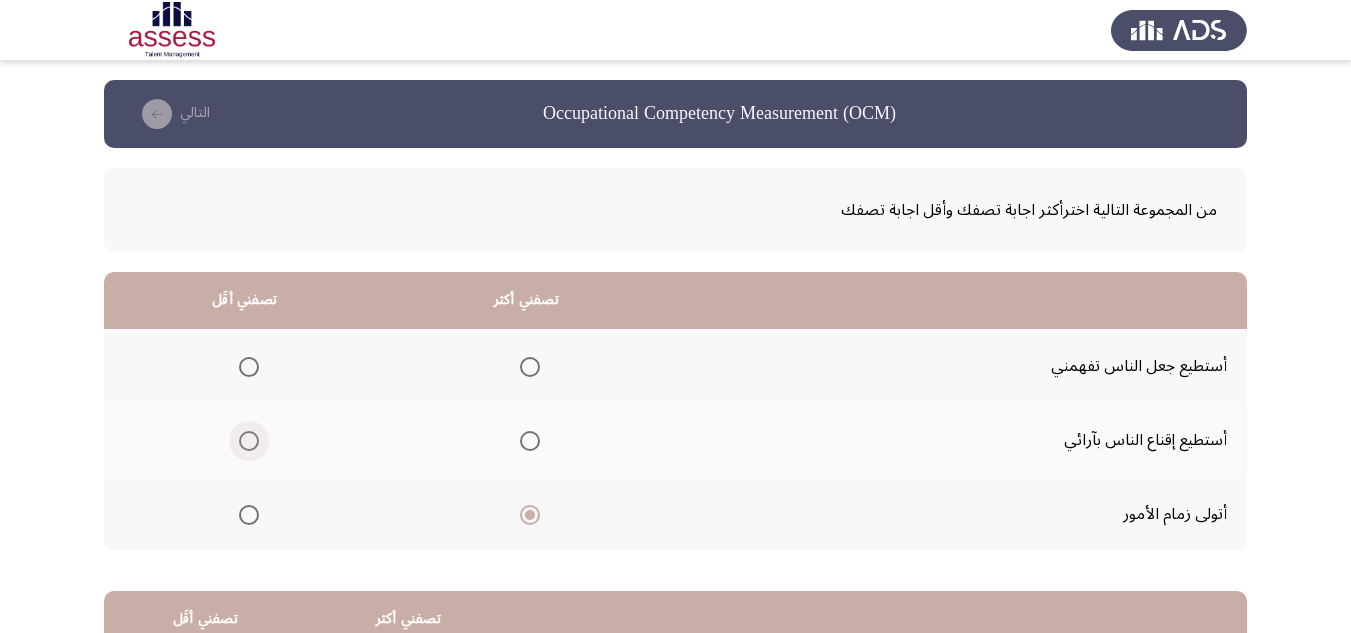 click at bounding box center [249, 441] 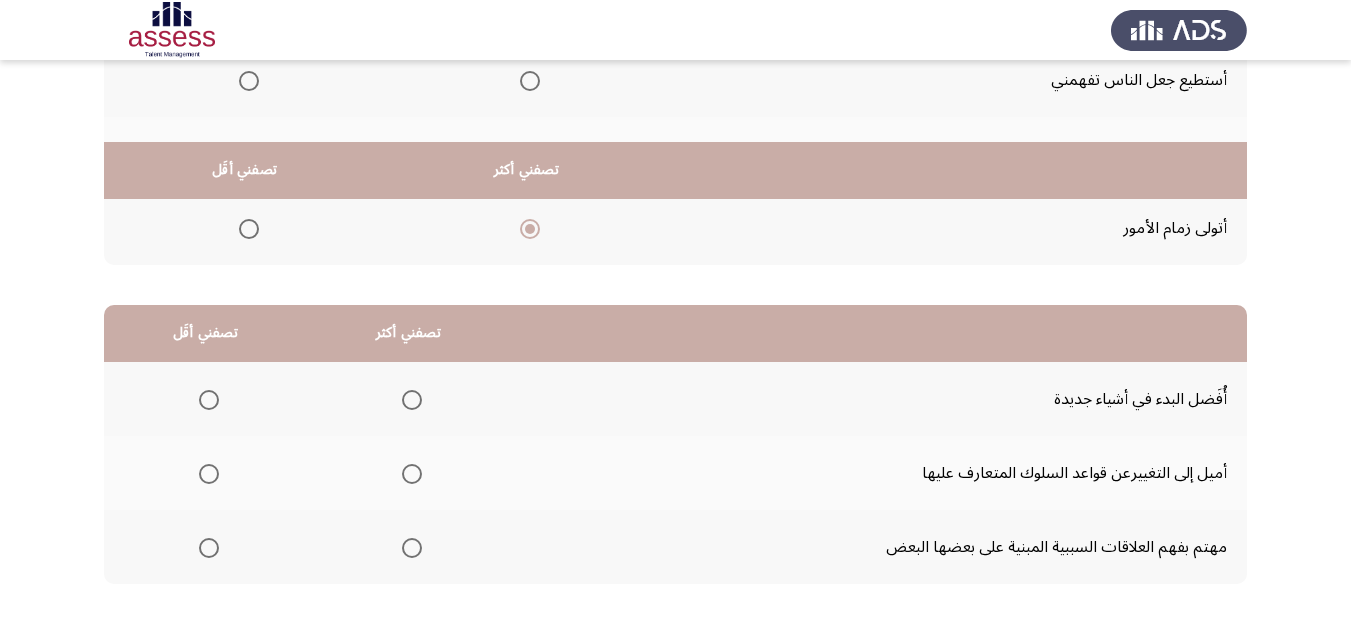 scroll, scrollTop: 377, scrollLeft: 0, axis: vertical 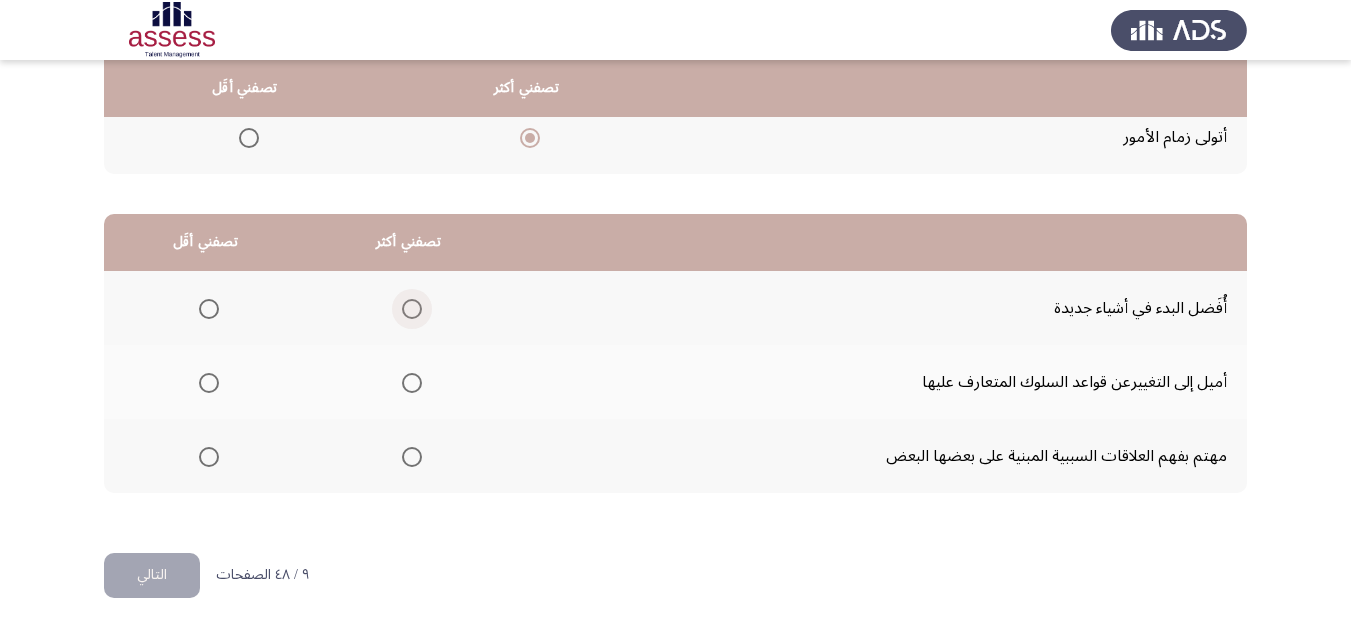 click at bounding box center [412, 309] 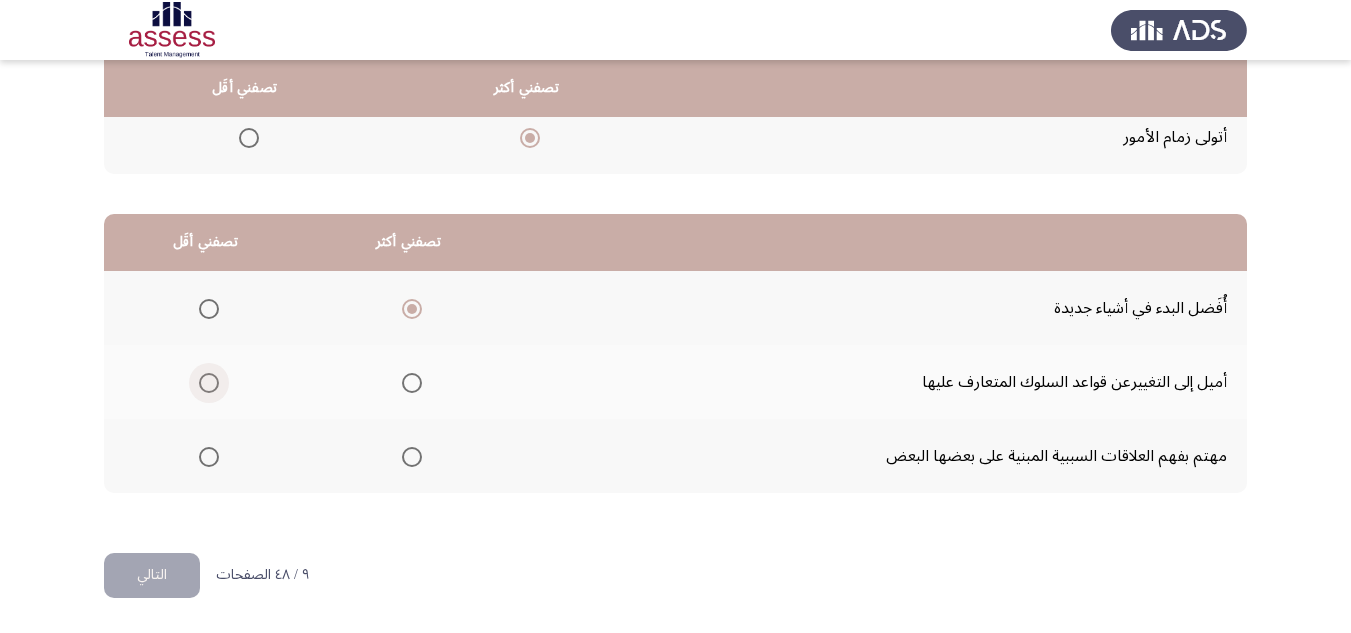 click at bounding box center [209, 383] 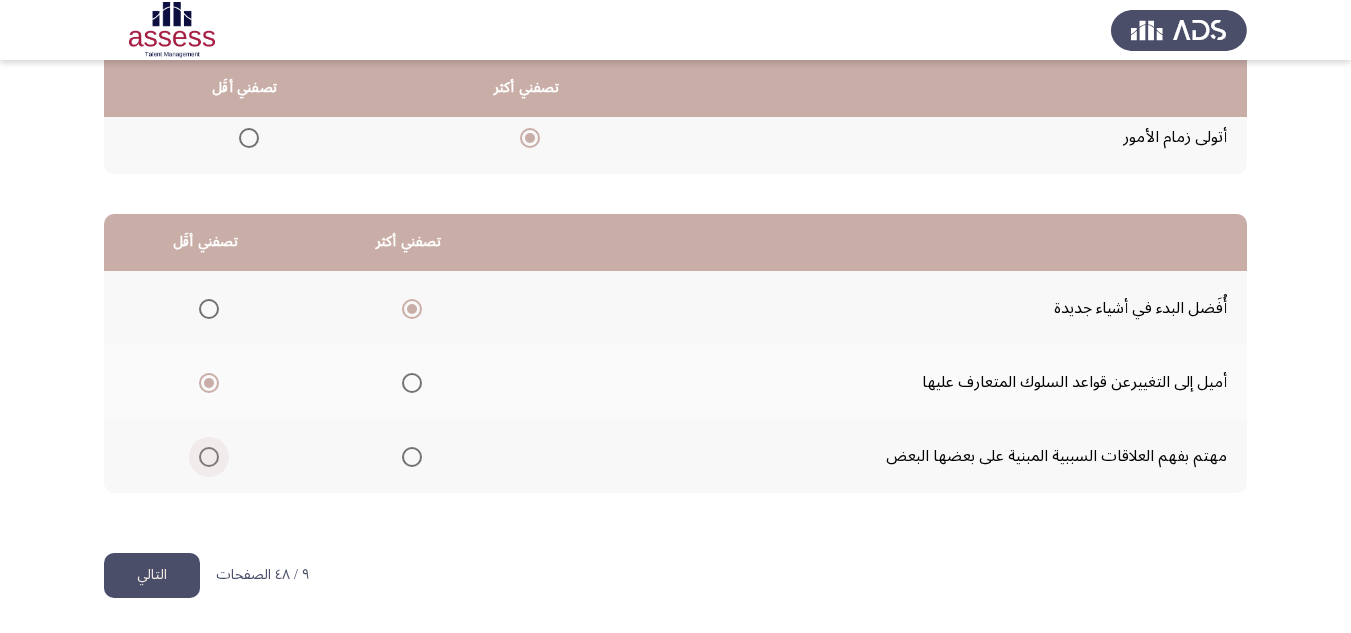 click at bounding box center [209, 457] 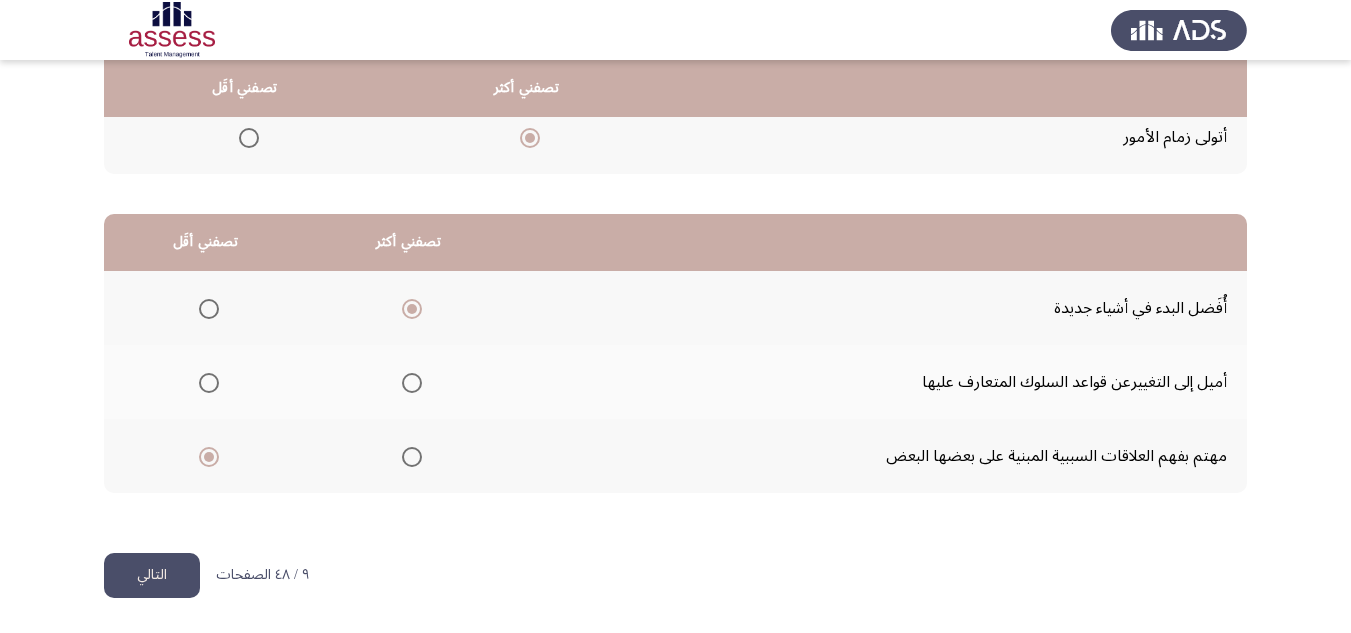 click on "التالي" 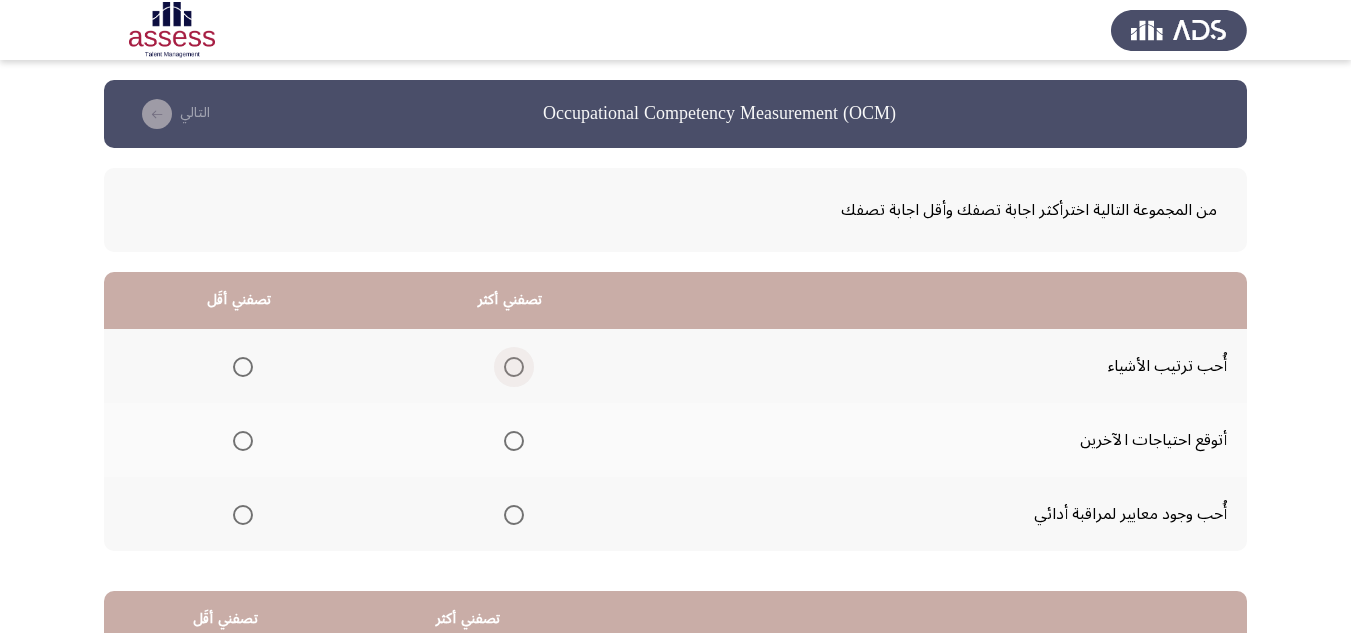 click at bounding box center [514, 367] 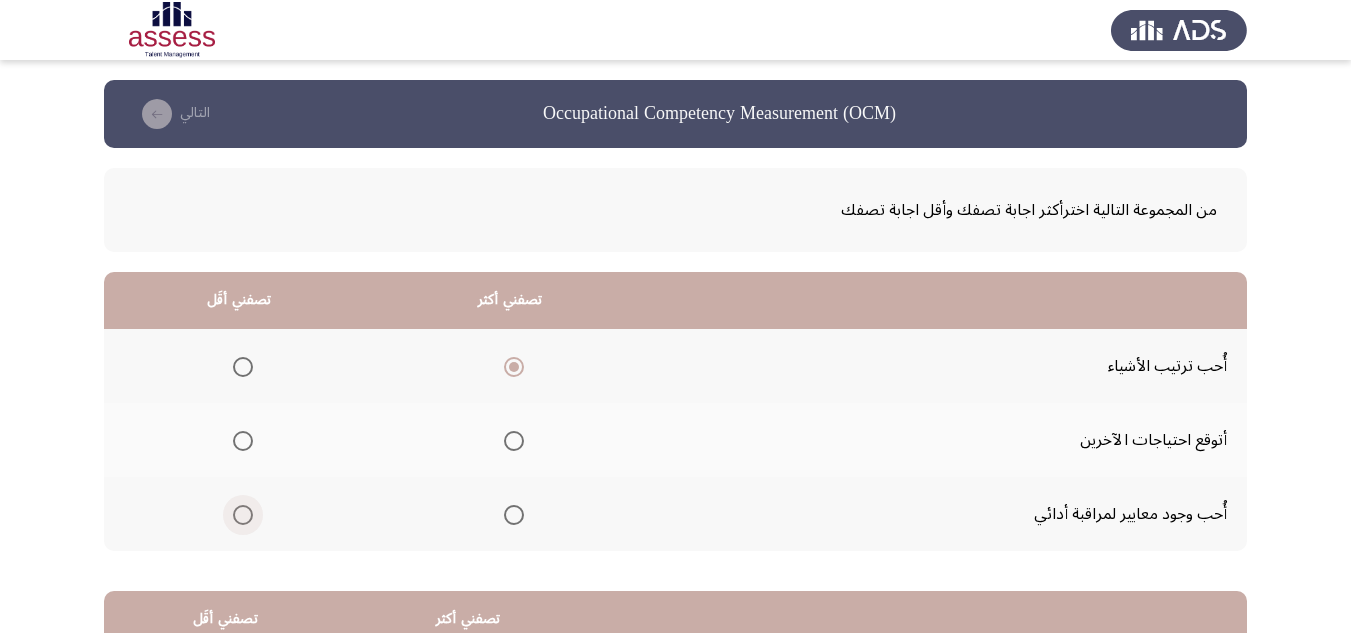click at bounding box center (243, 515) 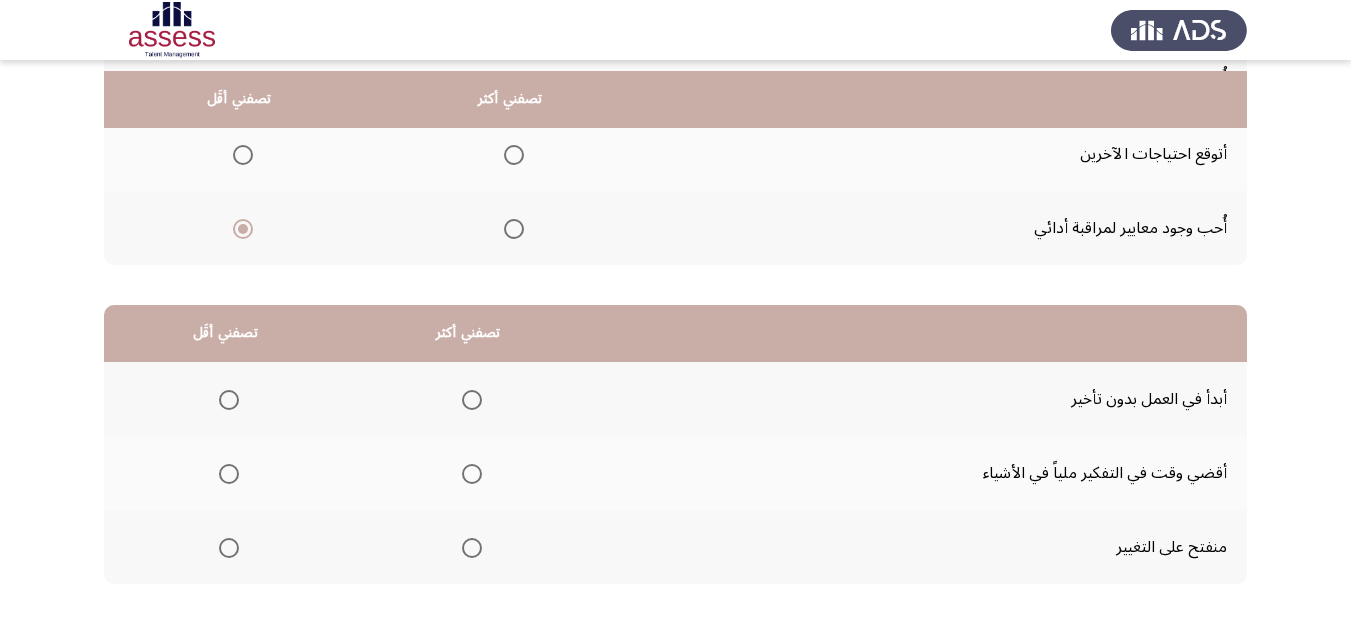 scroll, scrollTop: 300, scrollLeft: 0, axis: vertical 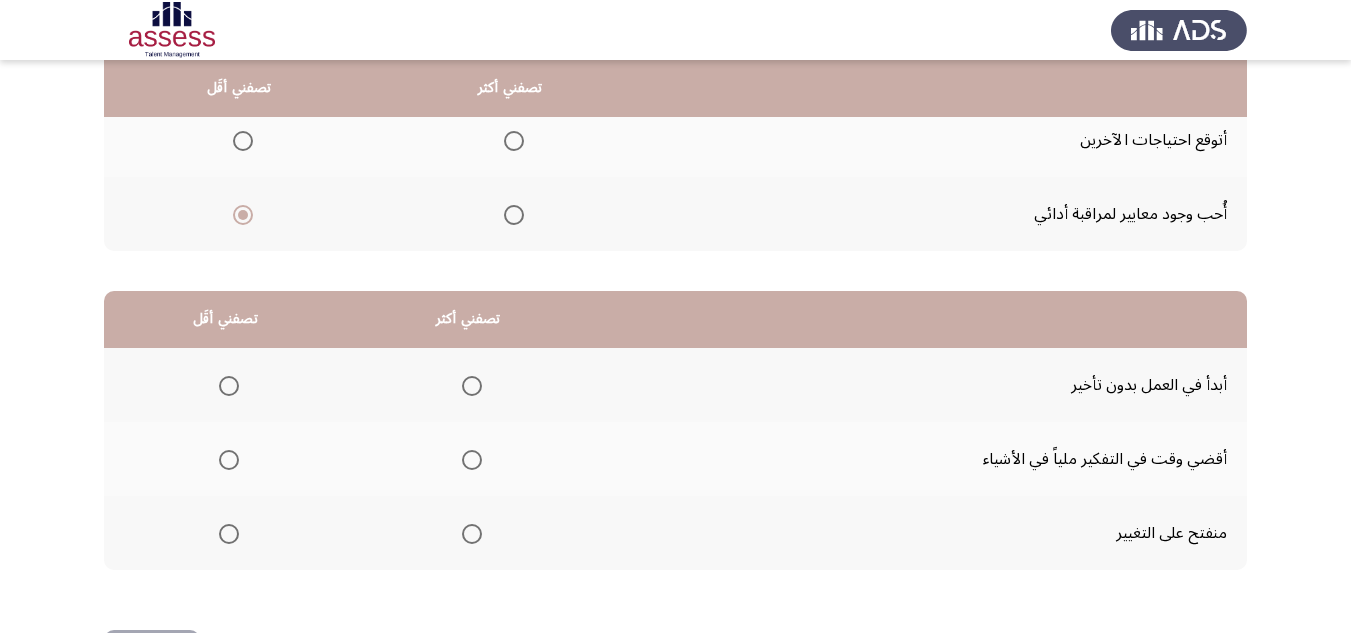 click at bounding box center (472, 386) 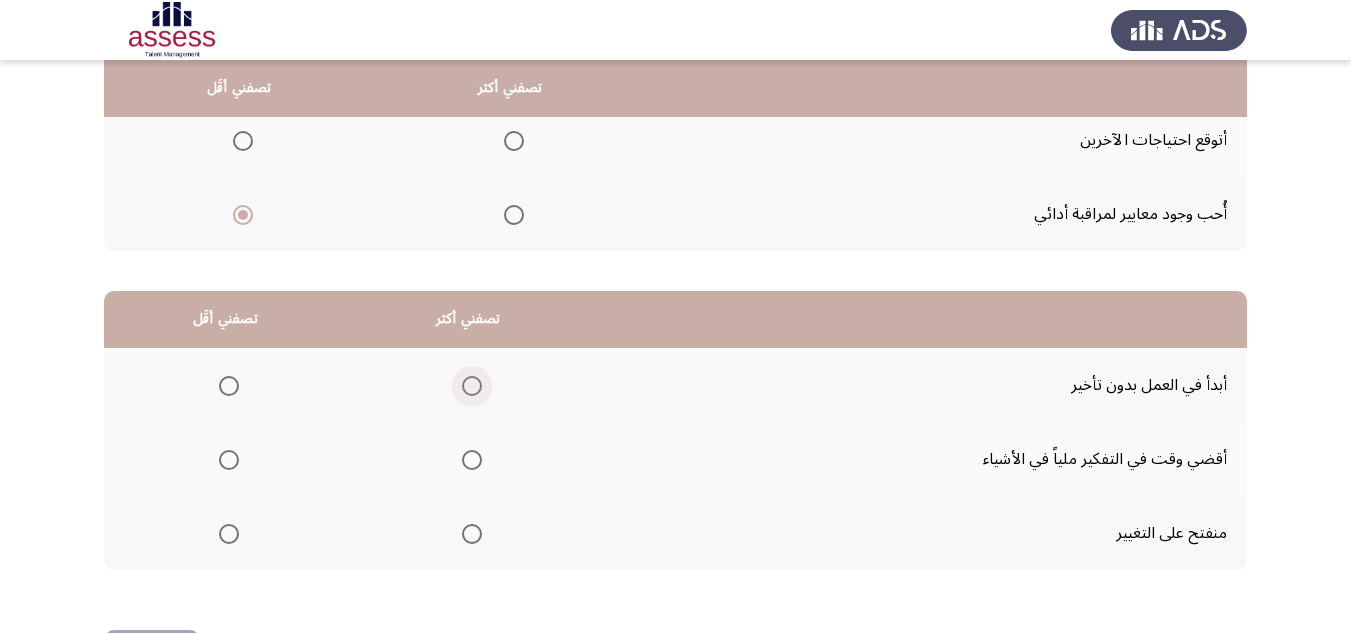 click at bounding box center [472, 386] 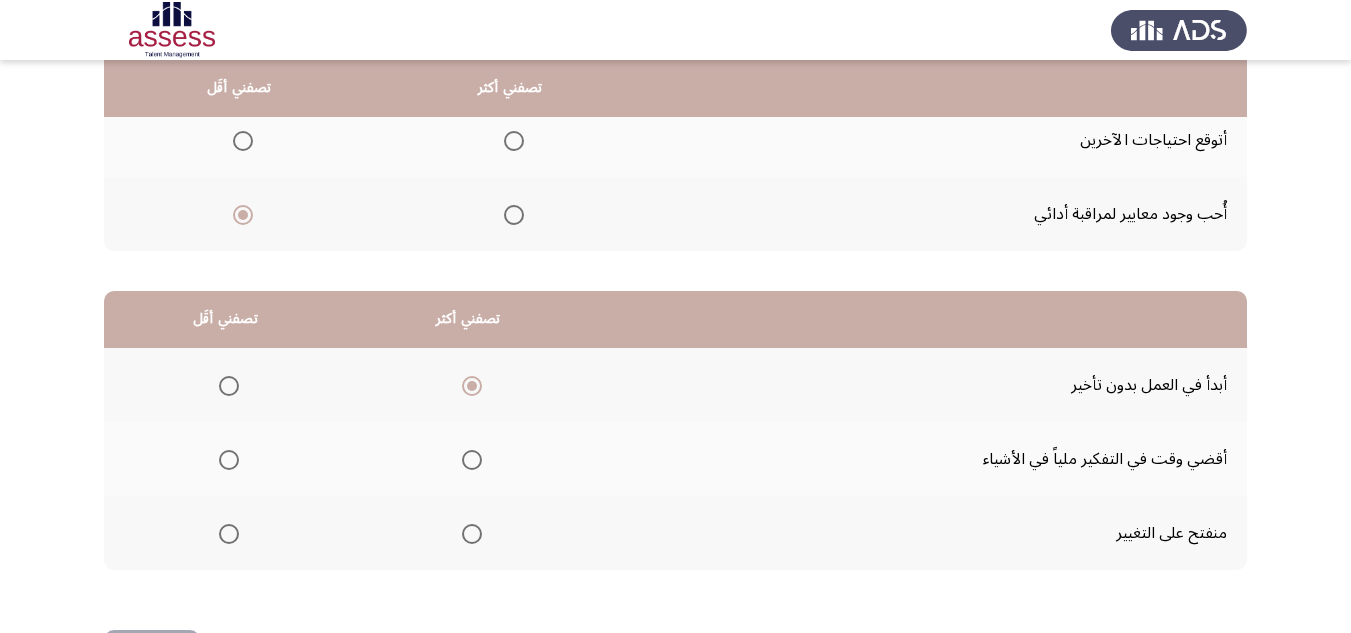 click at bounding box center (229, 460) 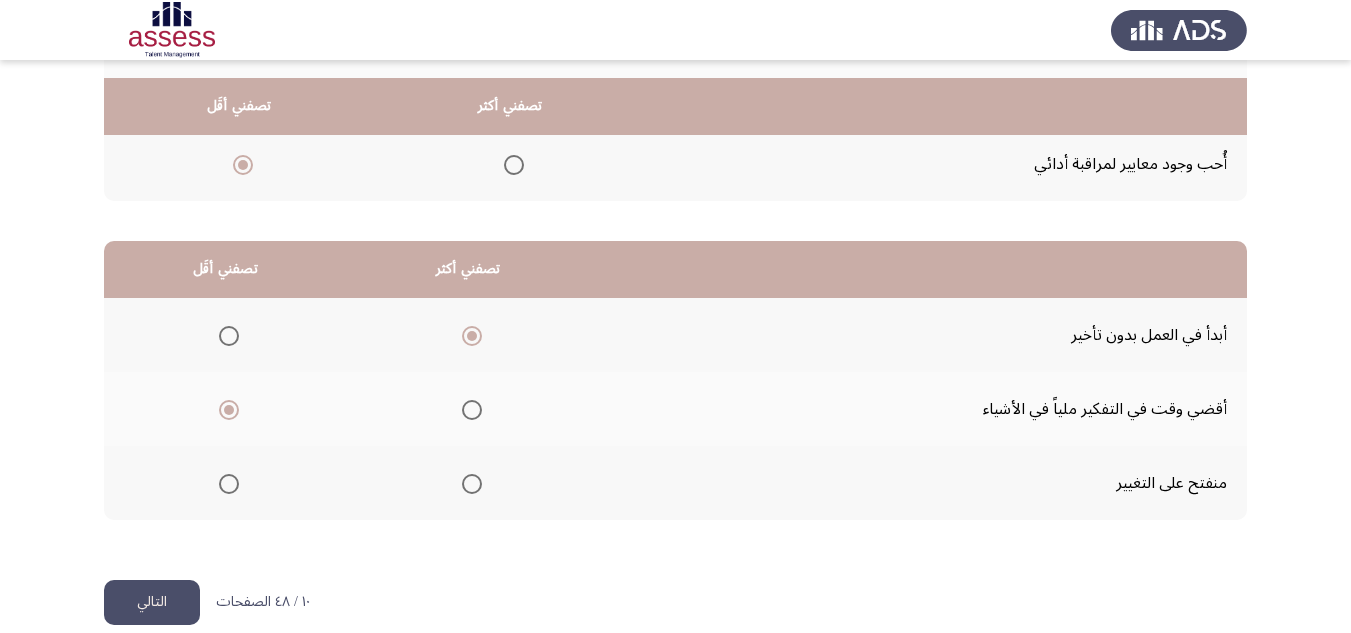 scroll, scrollTop: 377, scrollLeft: 0, axis: vertical 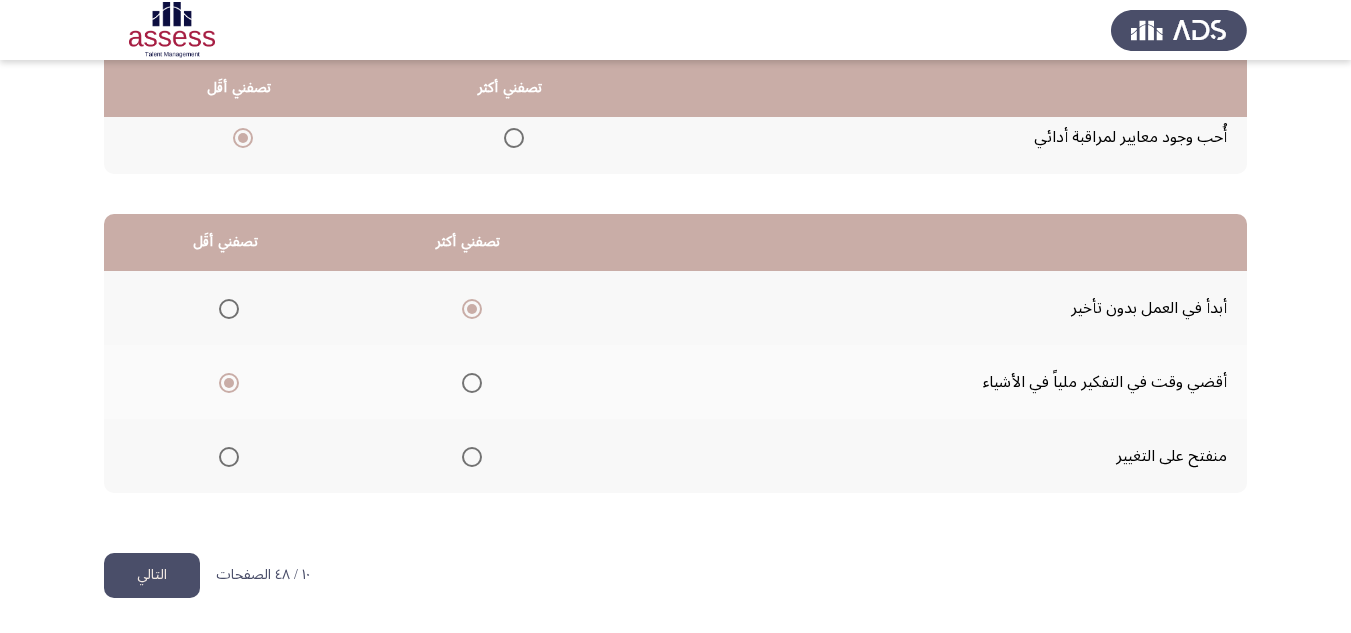 click on "التالي" 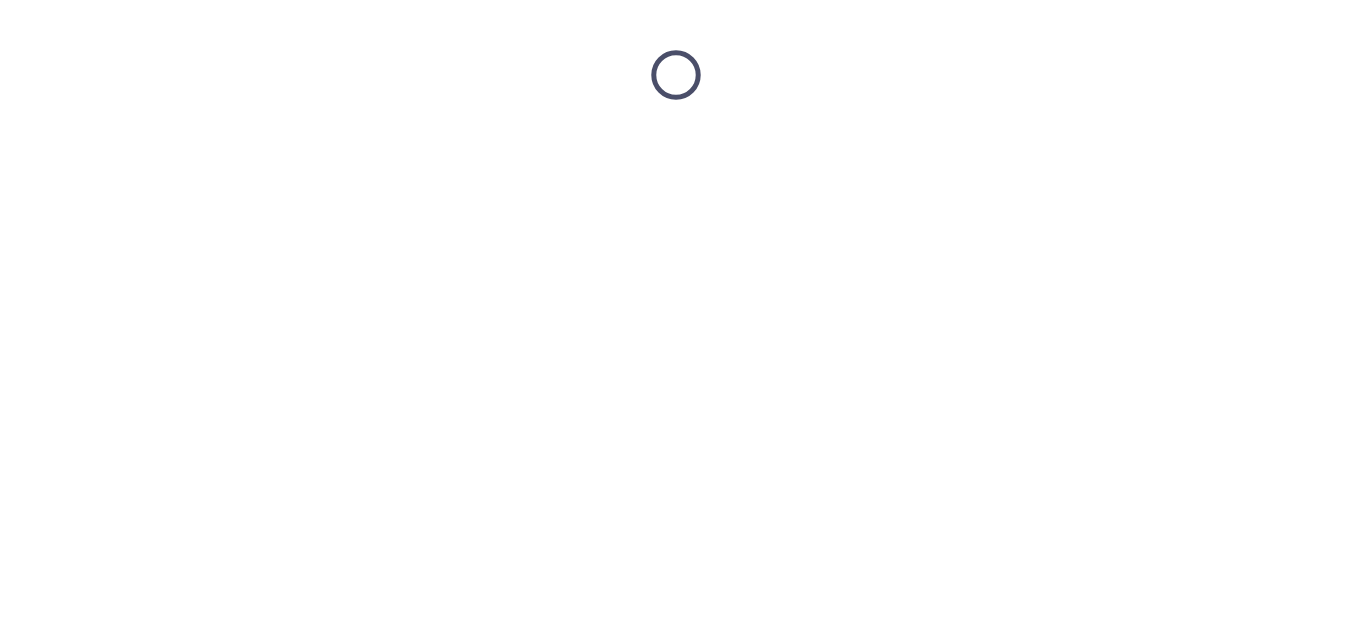 scroll, scrollTop: 0, scrollLeft: 0, axis: both 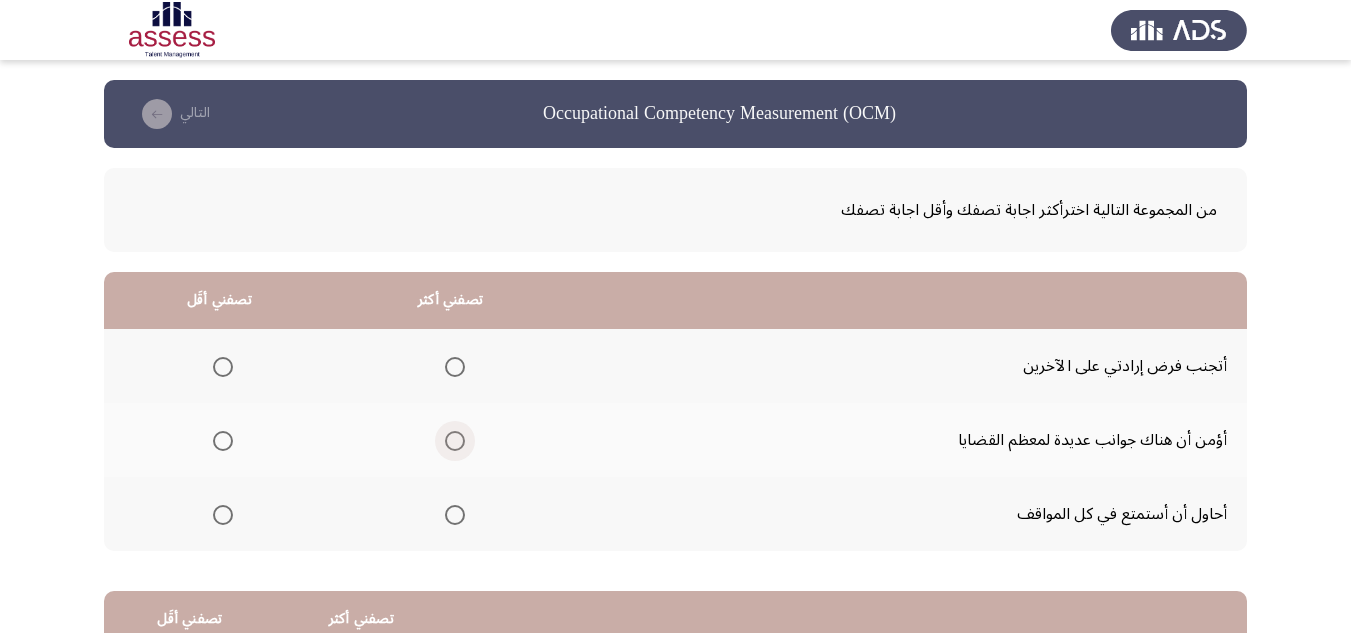 click at bounding box center (455, 441) 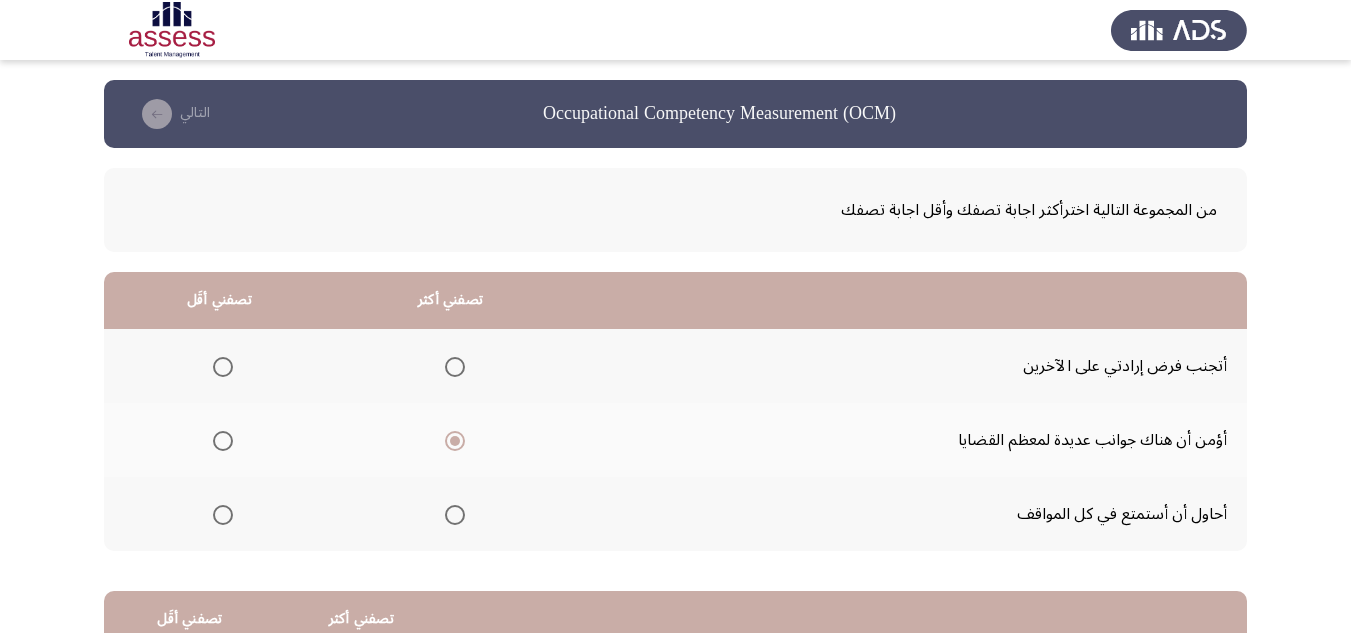 click at bounding box center (223, 367) 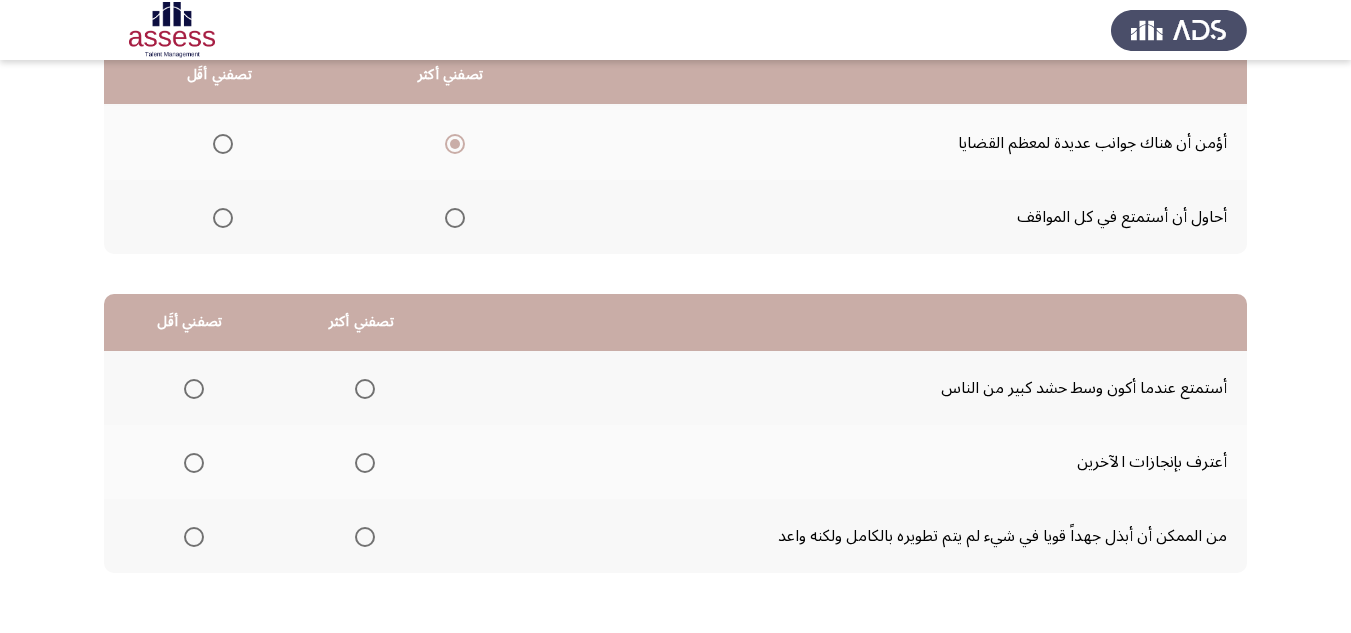 scroll, scrollTop: 300, scrollLeft: 0, axis: vertical 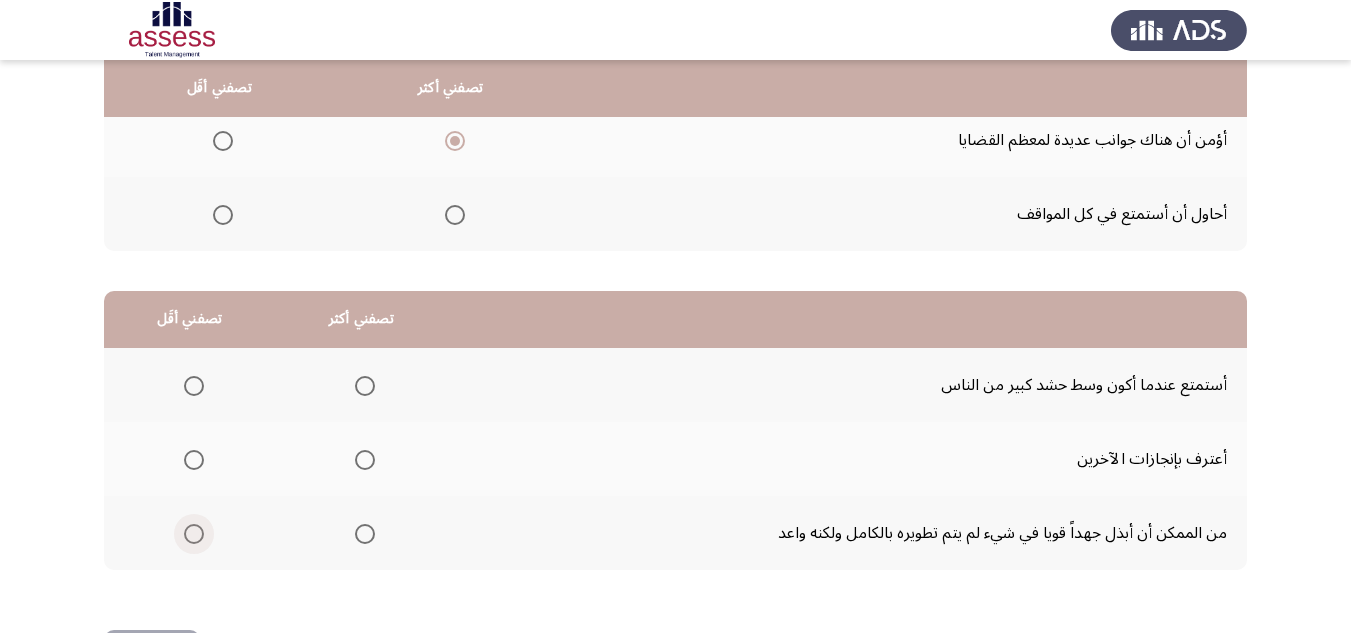 click at bounding box center [194, 534] 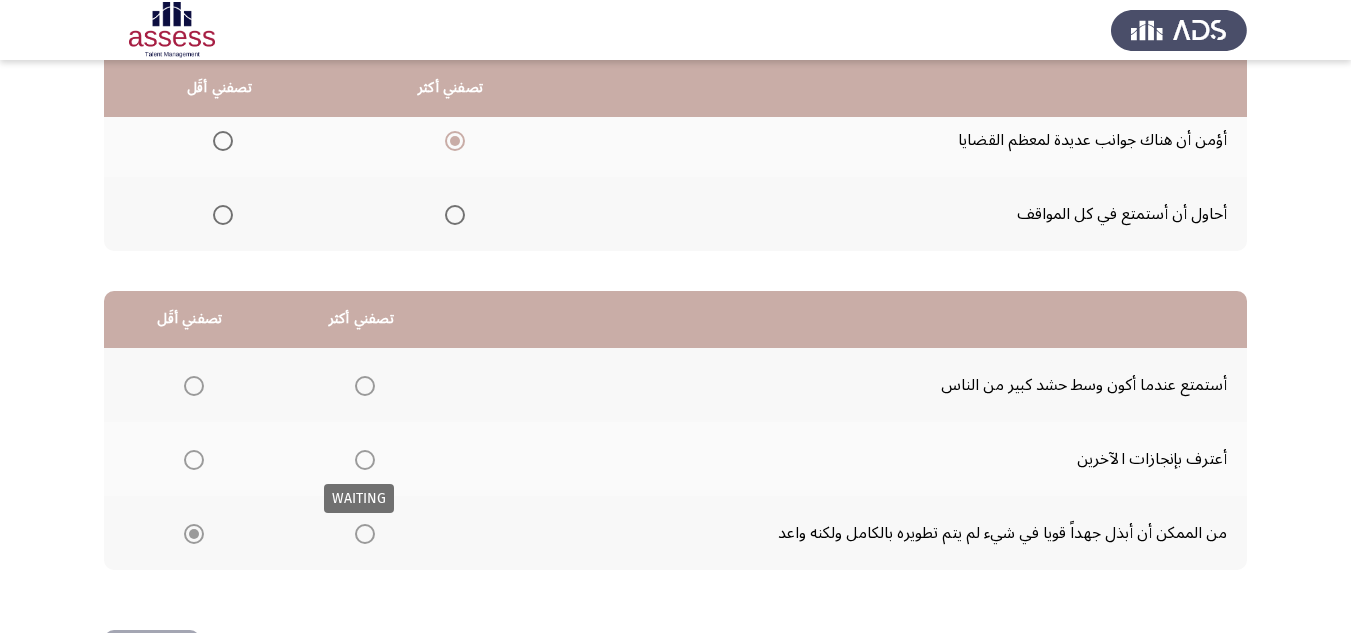 click at bounding box center [365, 460] 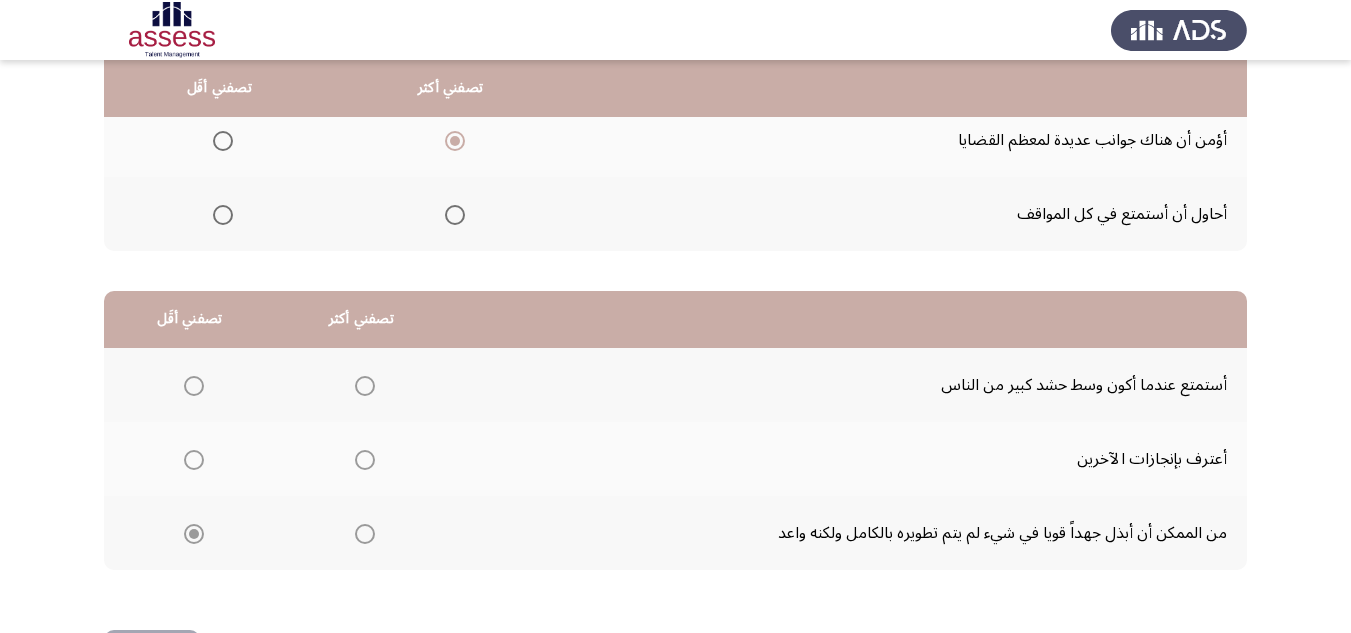 click at bounding box center (365, 460) 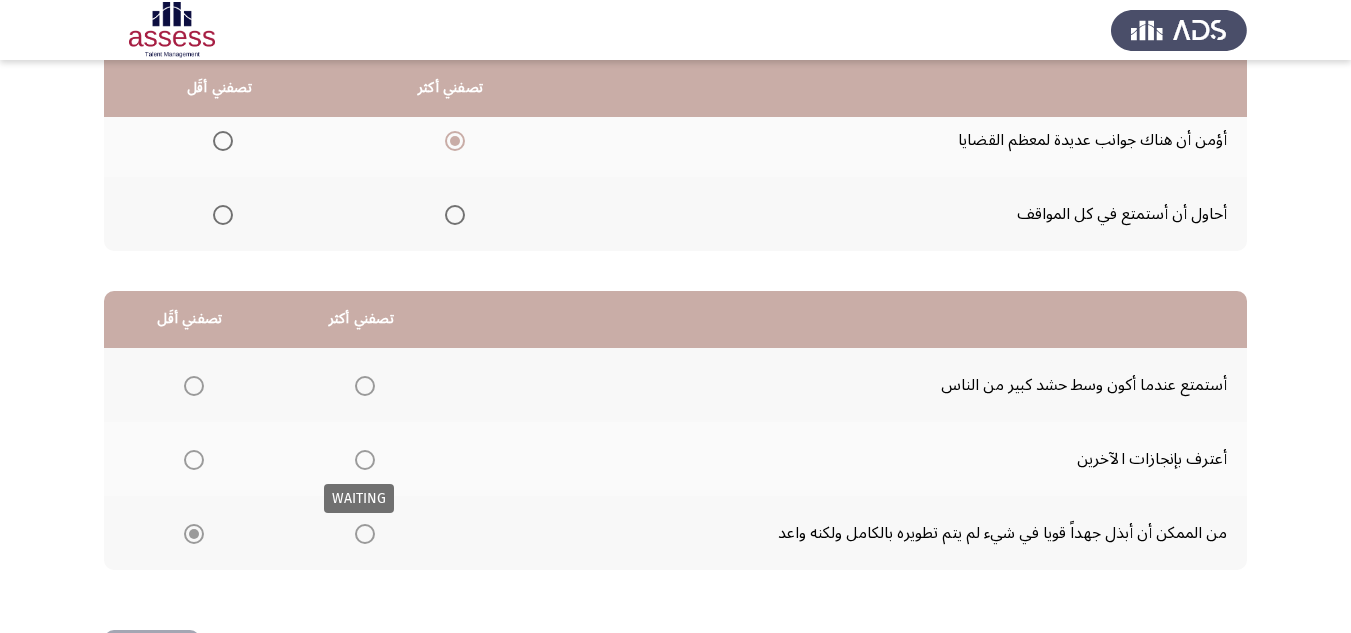click at bounding box center [365, 460] 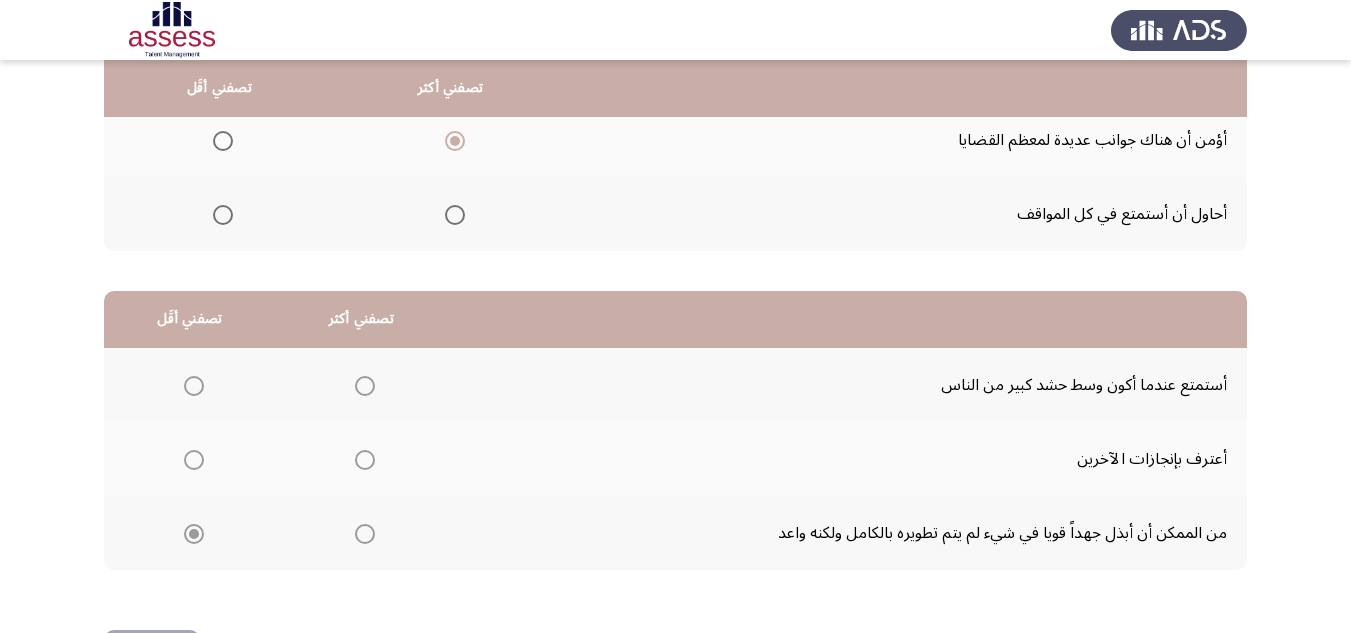 click at bounding box center [365, 460] 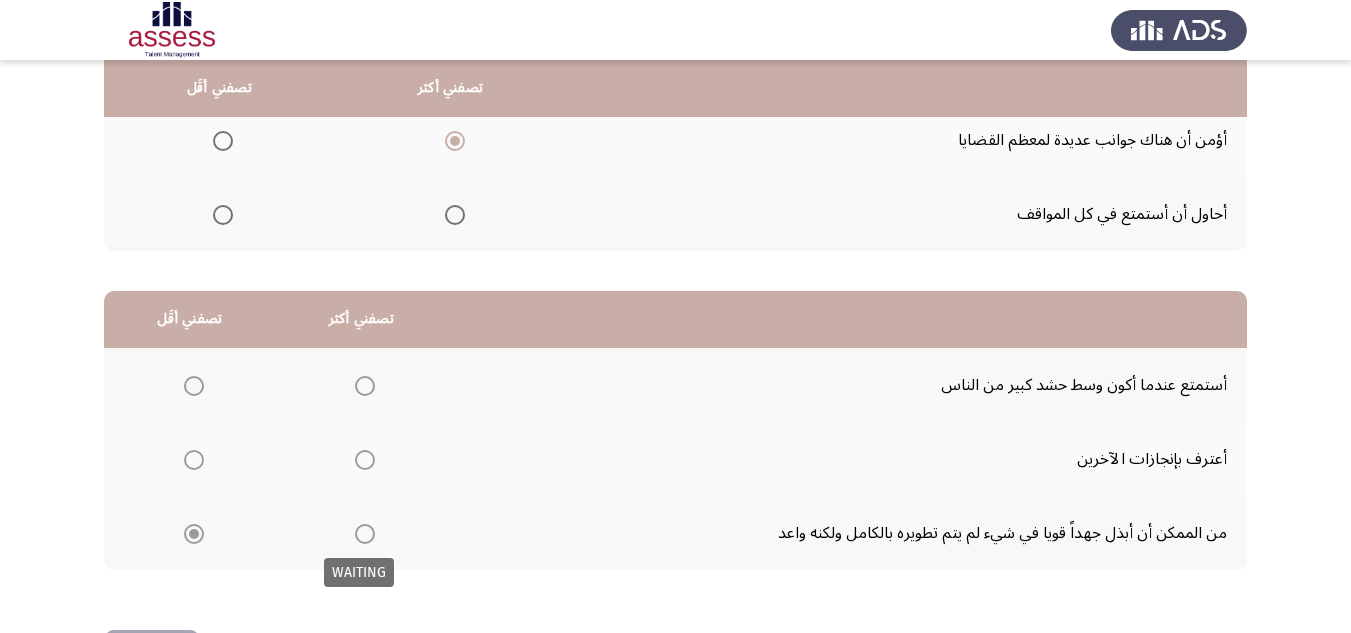 click at bounding box center (365, 534) 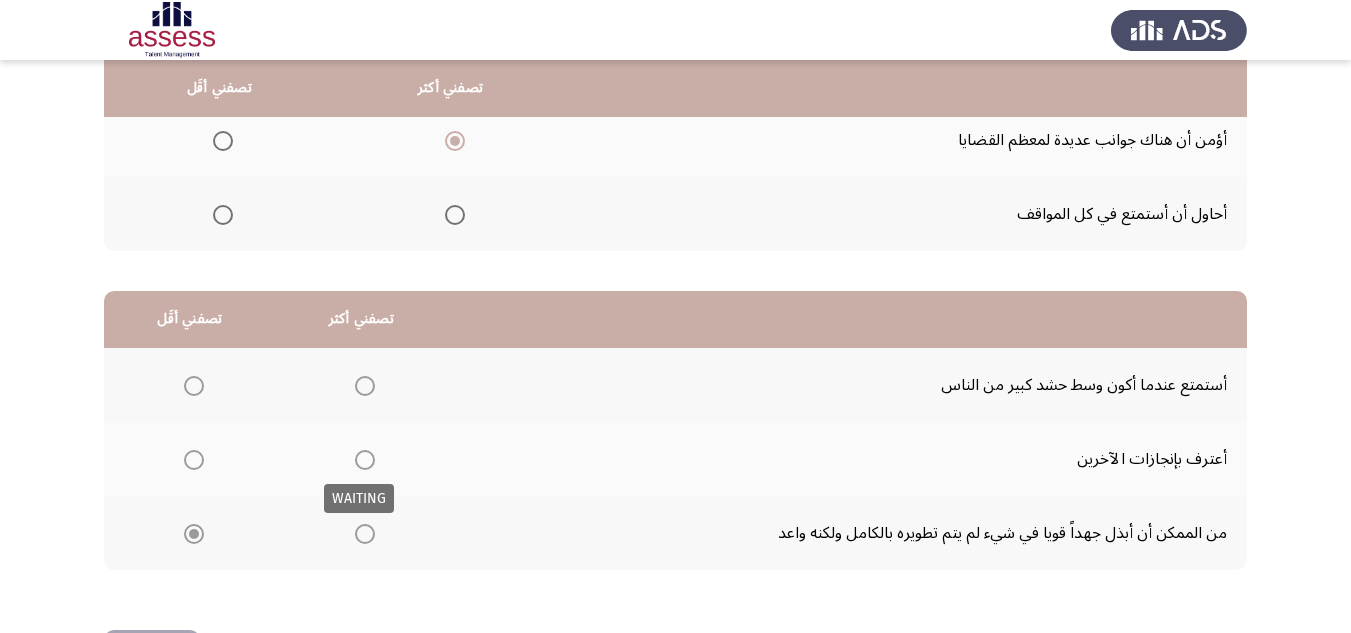 click at bounding box center [365, 460] 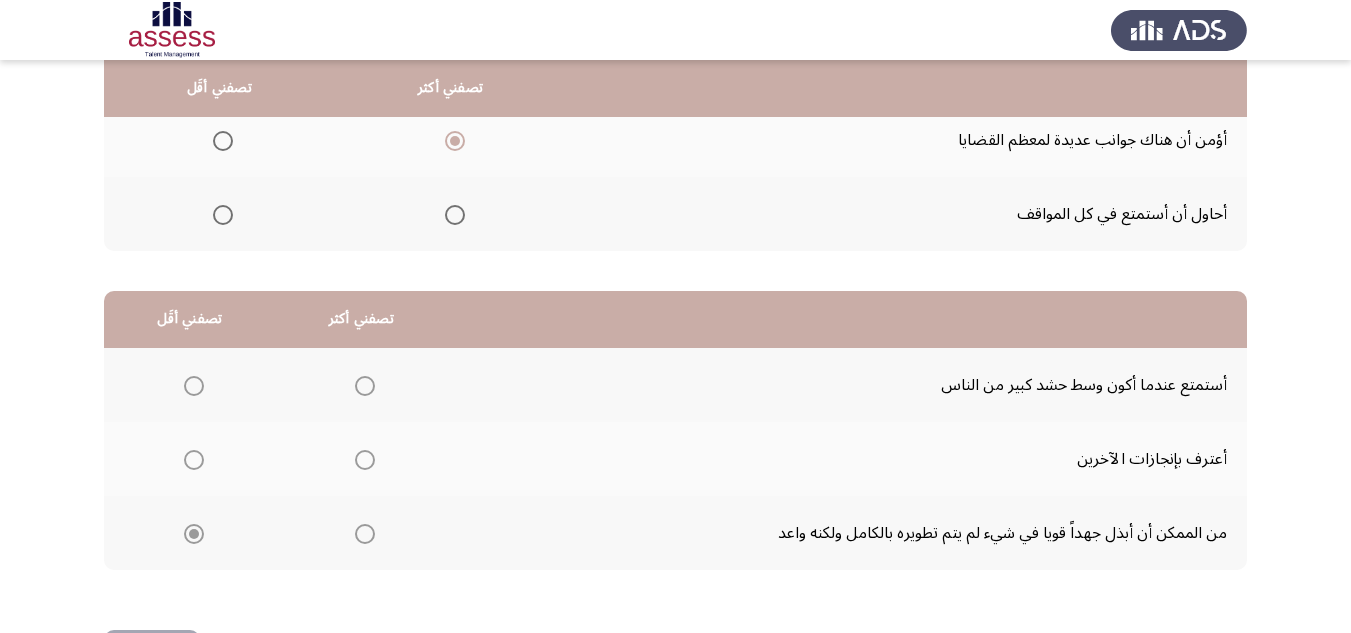 click at bounding box center (365, 460) 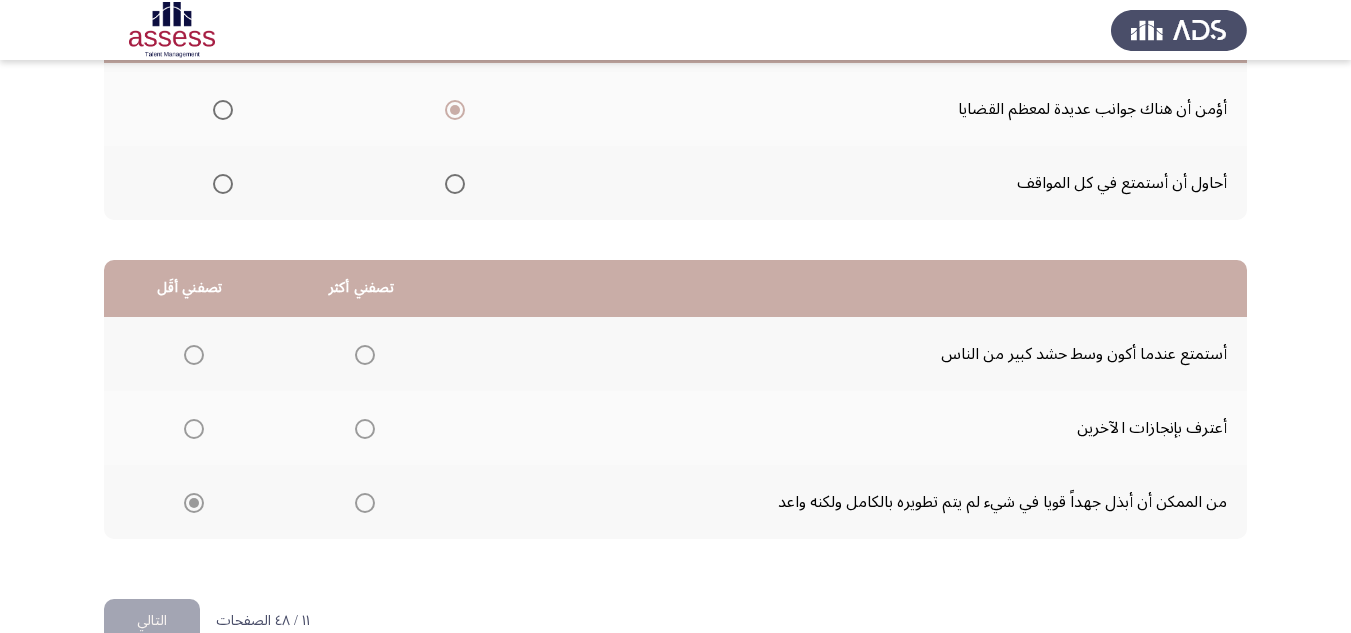 scroll, scrollTop: 377, scrollLeft: 0, axis: vertical 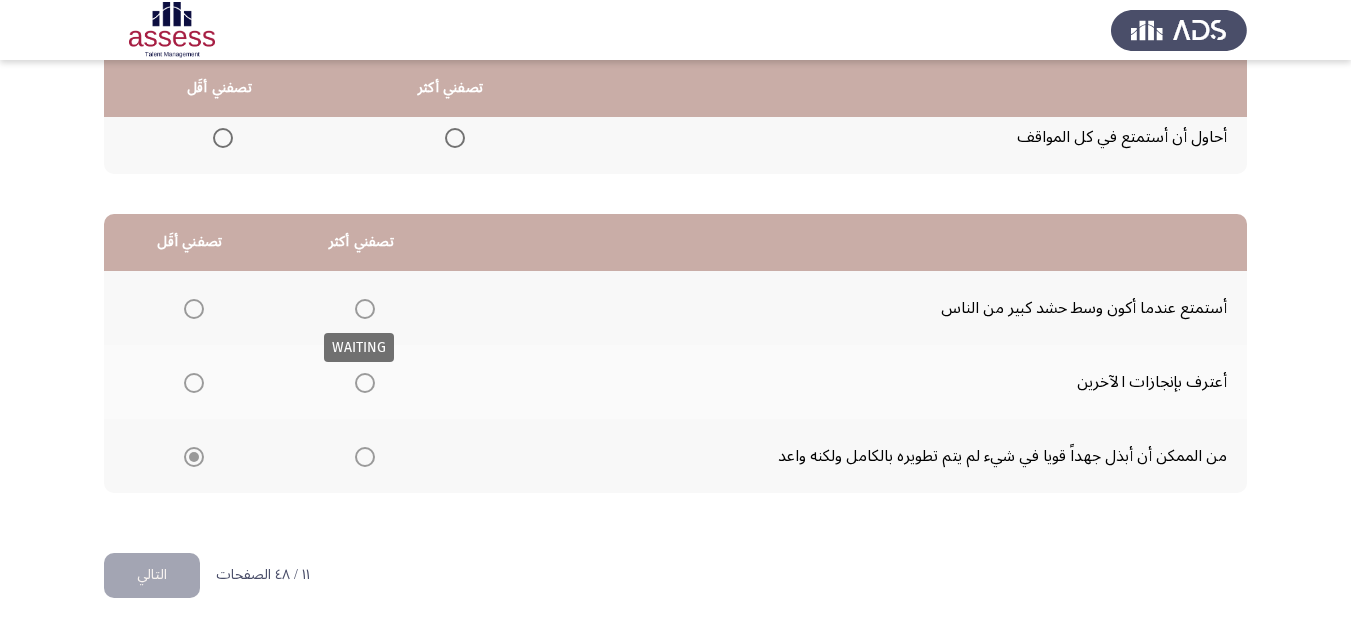 click at bounding box center [365, 309] 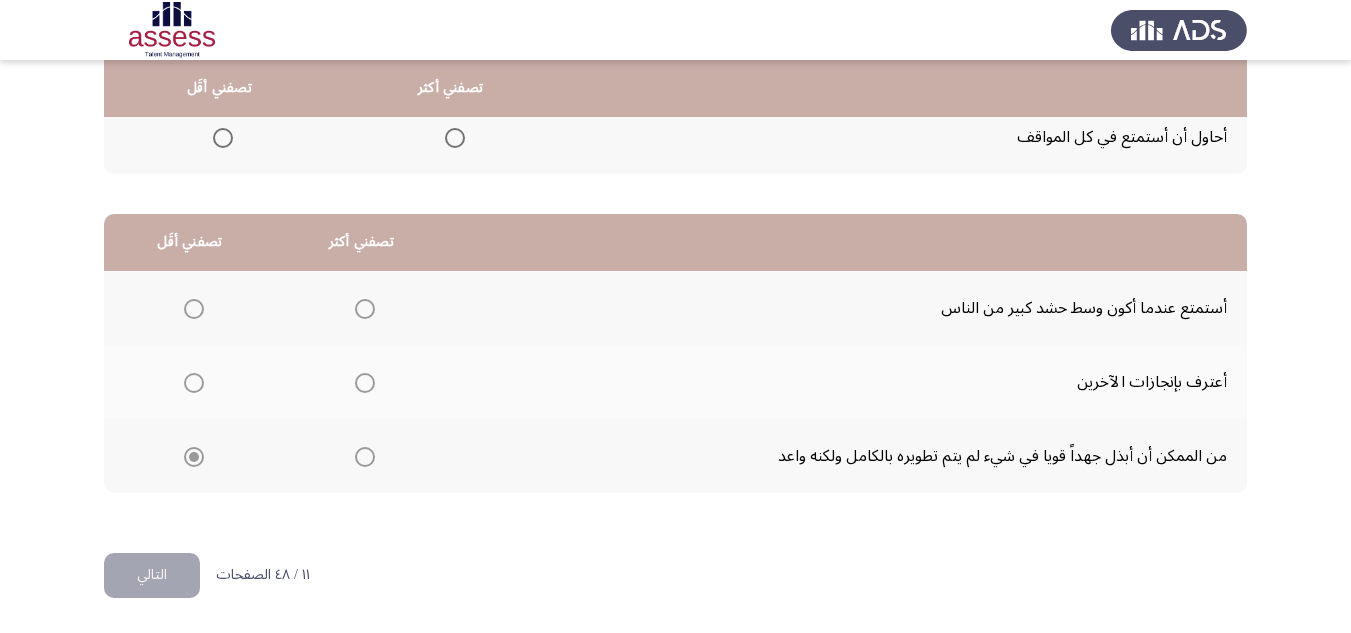 click at bounding box center (365, 309) 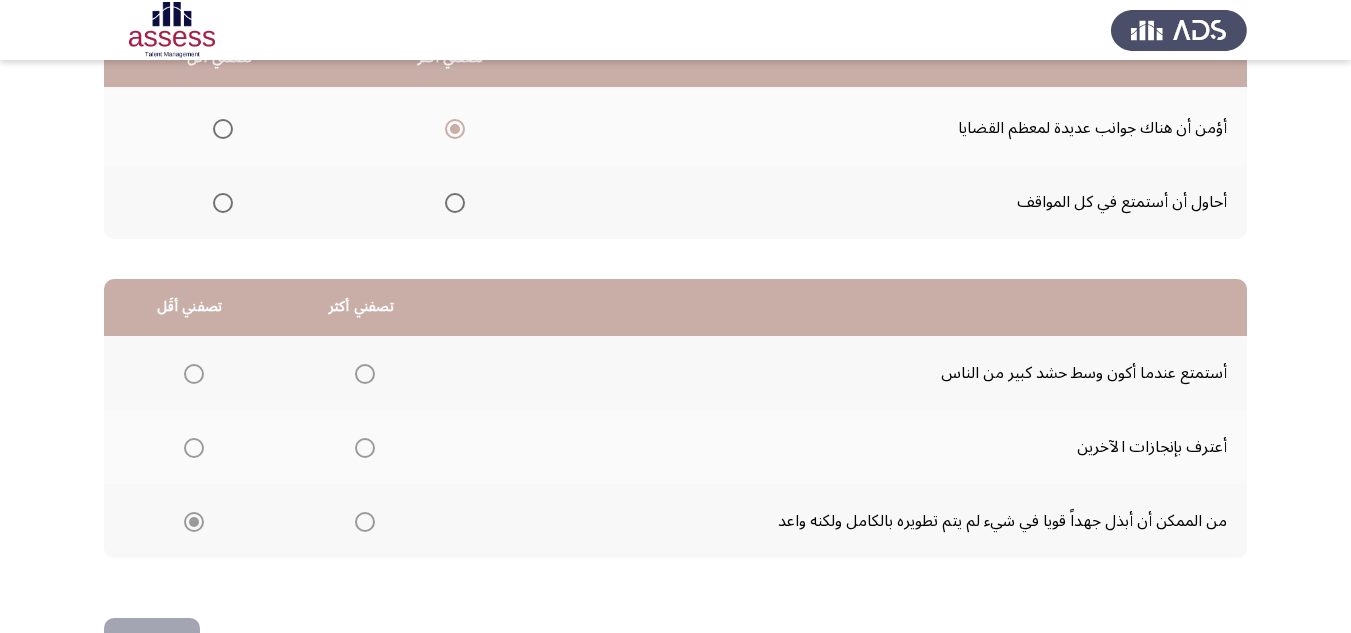 scroll, scrollTop: 277, scrollLeft: 0, axis: vertical 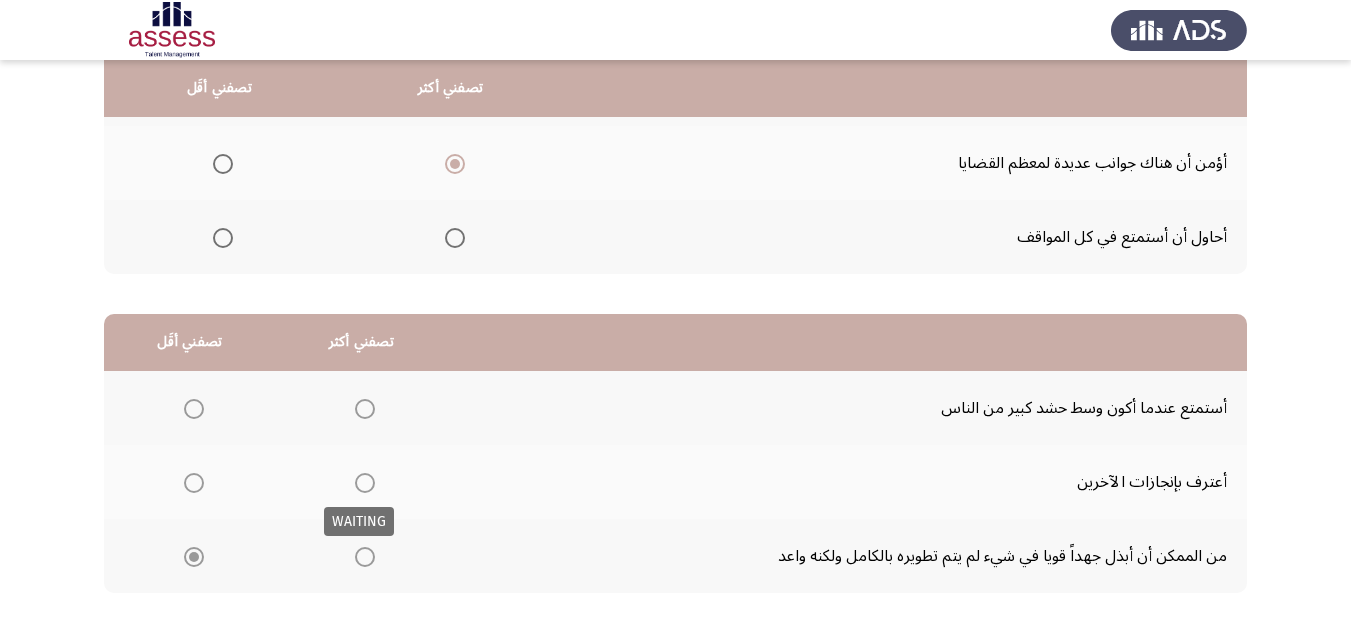 click at bounding box center [365, 483] 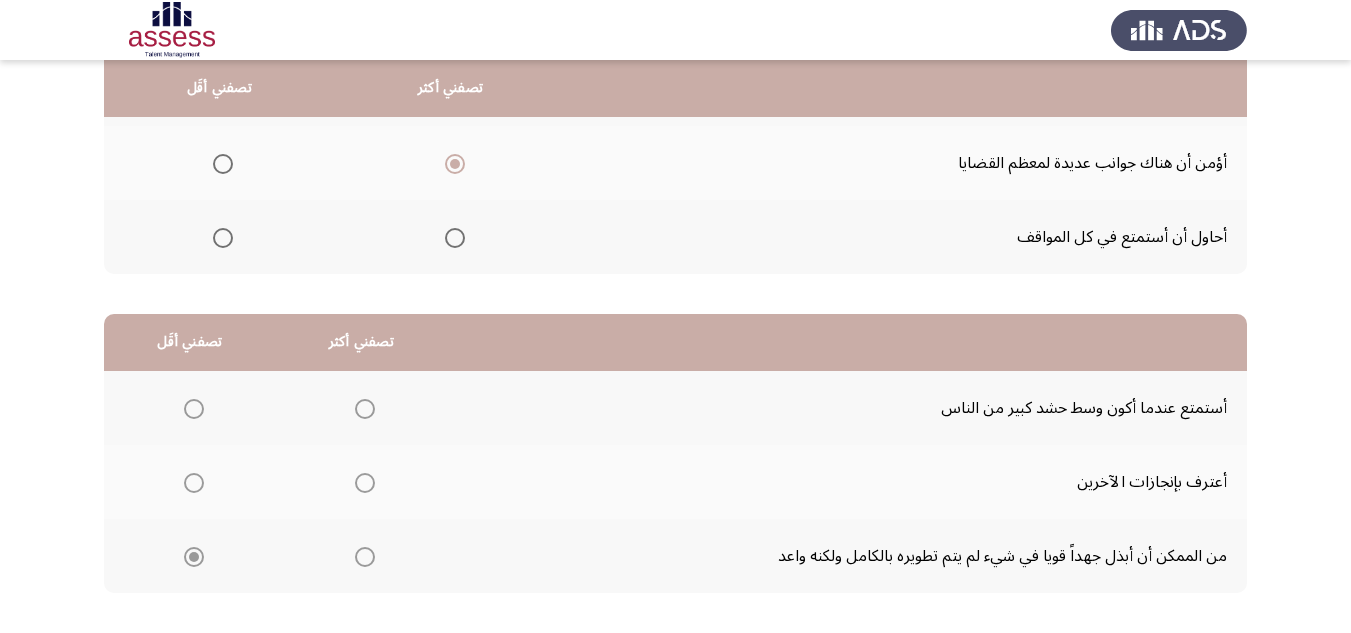 click at bounding box center [365, 483] 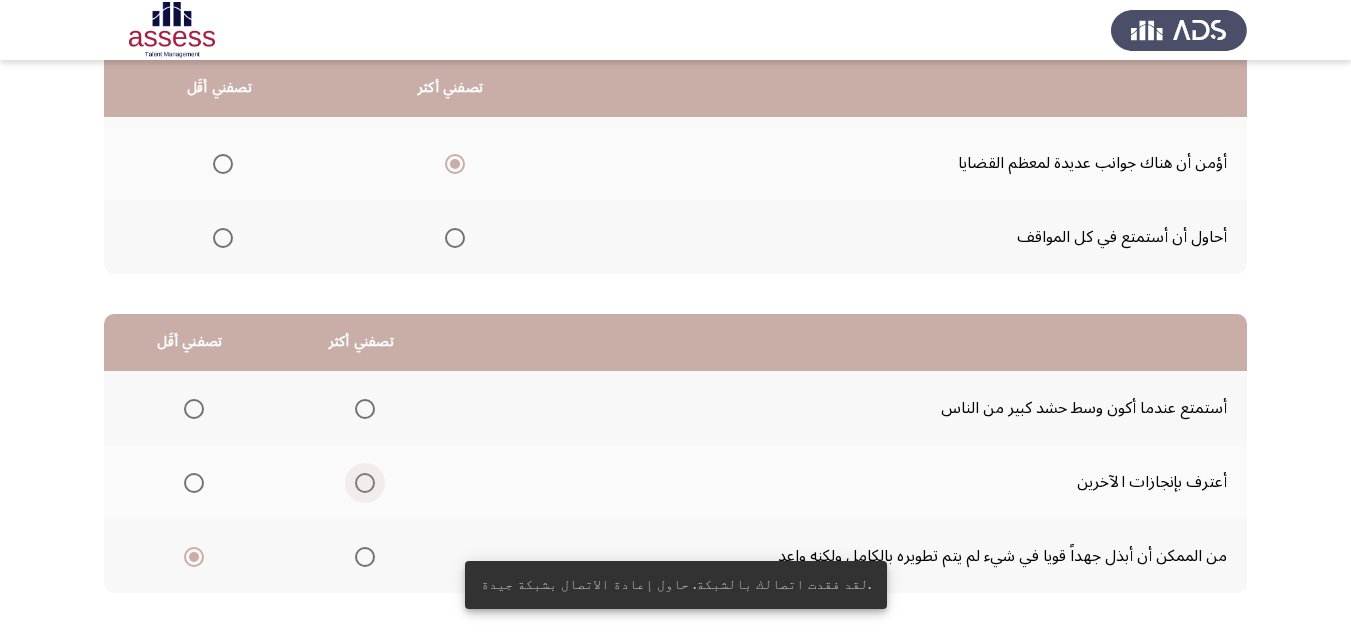 click at bounding box center [365, 483] 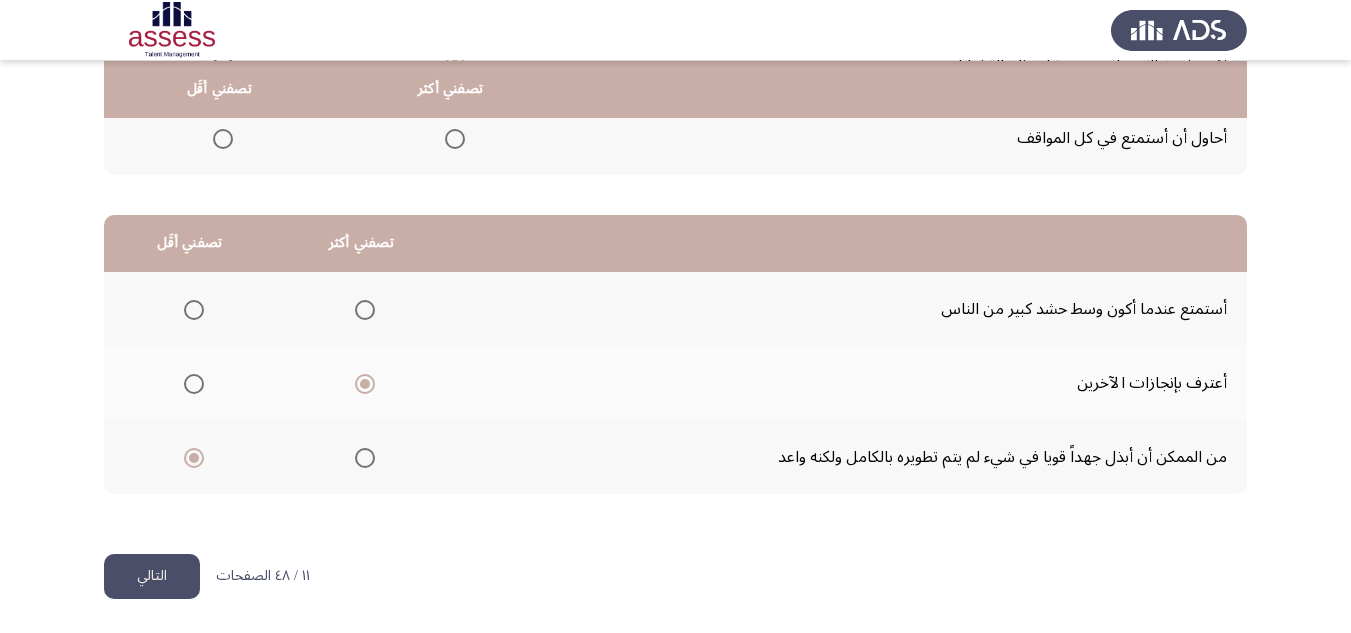 scroll, scrollTop: 377, scrollLeft: 0, axis: vertical 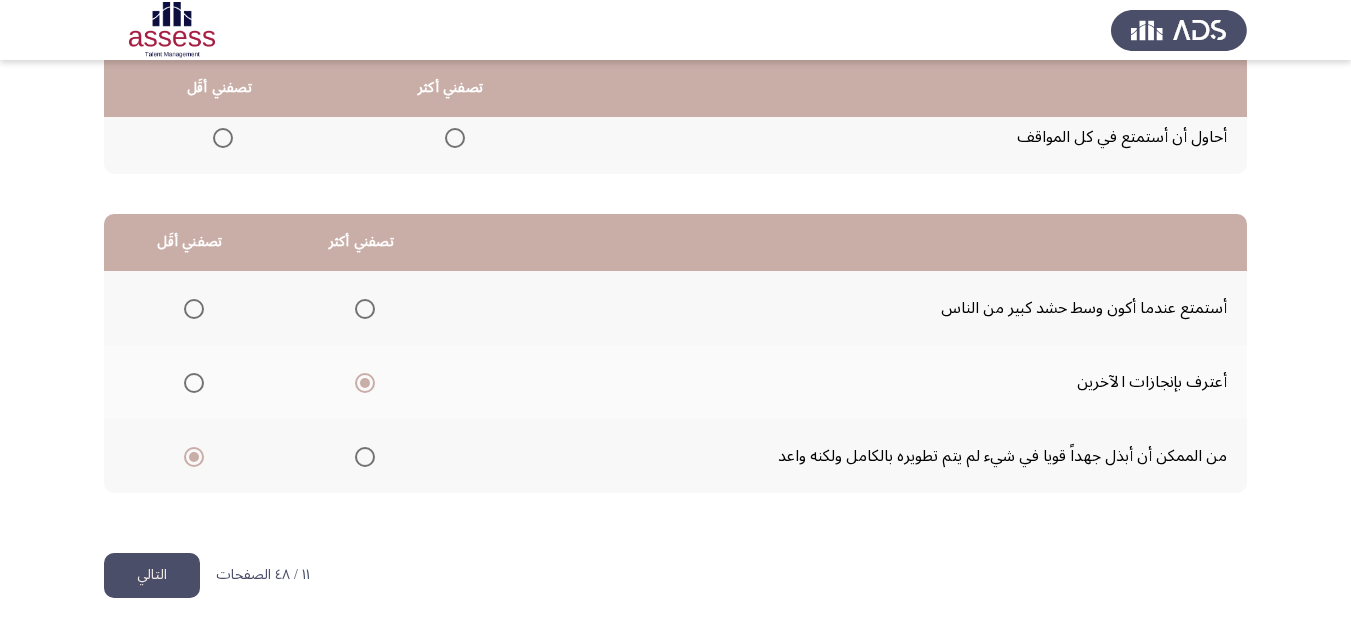 click on "التالي" 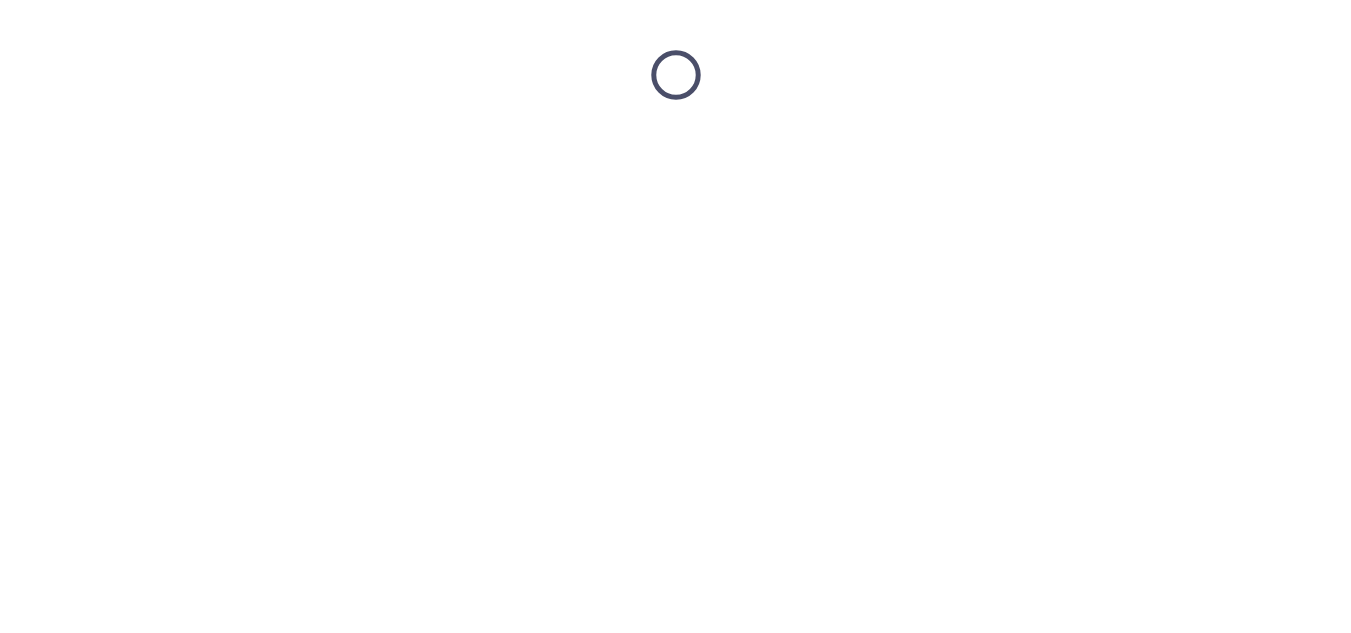 scroll, scrollTop: 0, scrollLeft: 0, axis: both 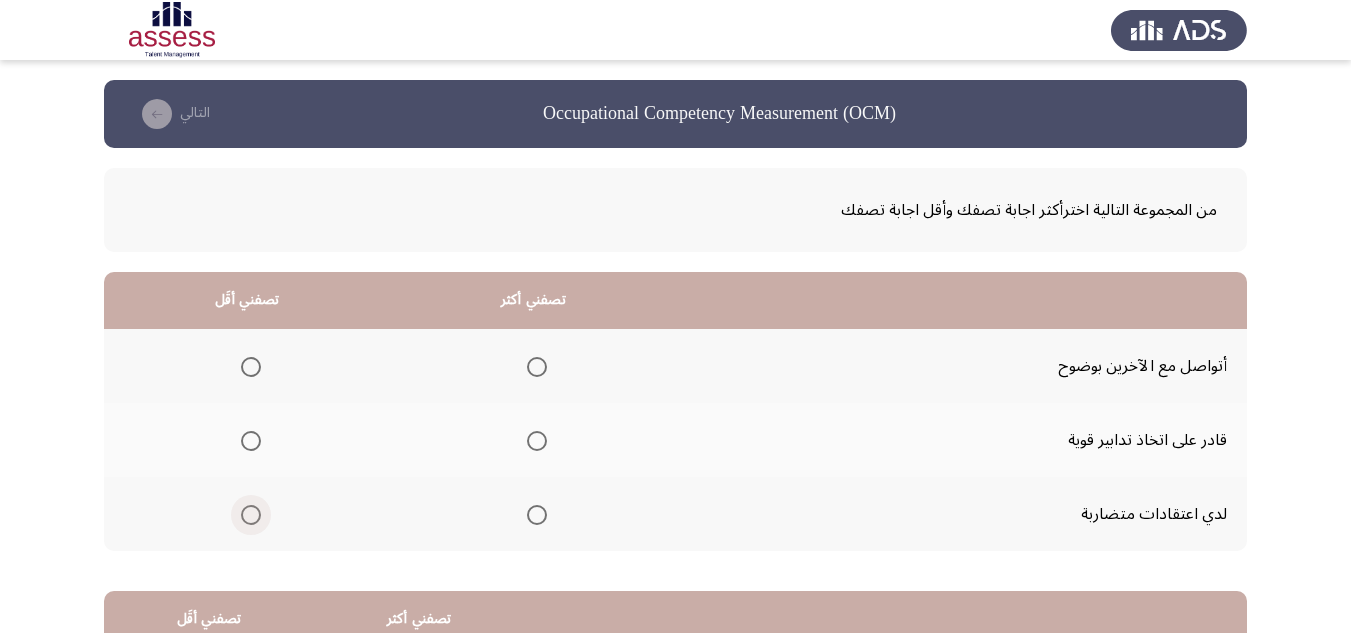 click at bounding box center (251, 515) 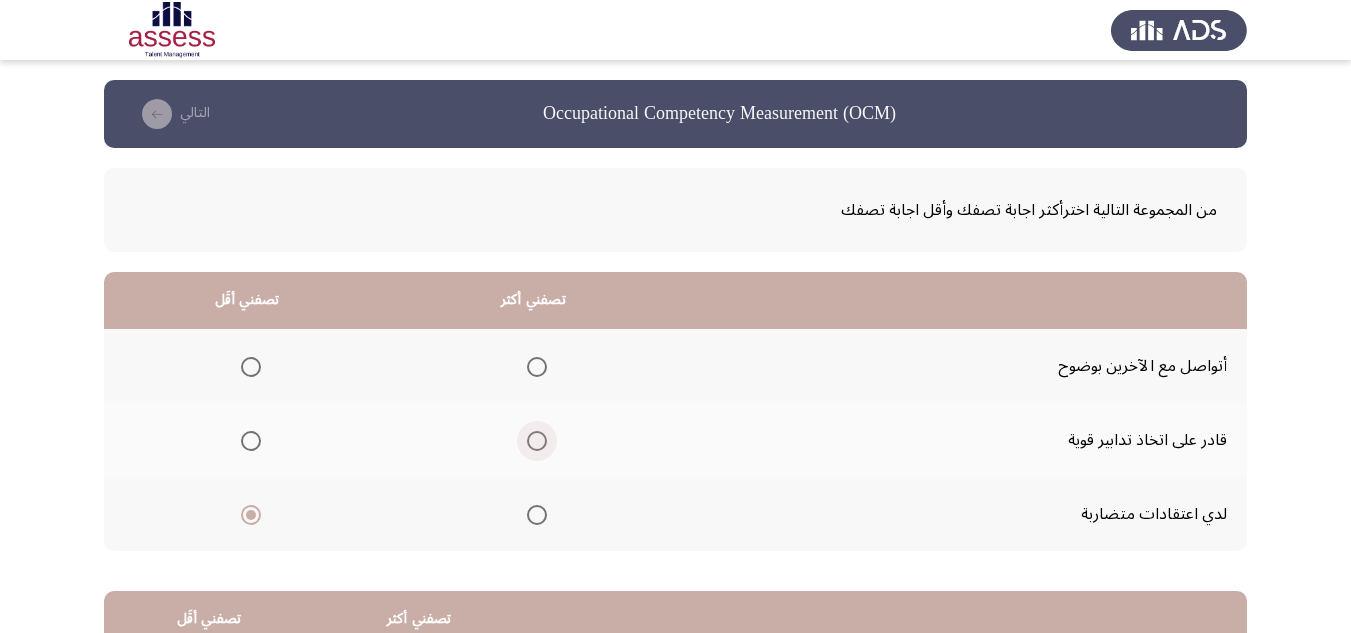 click at bounding box center [537, 441] 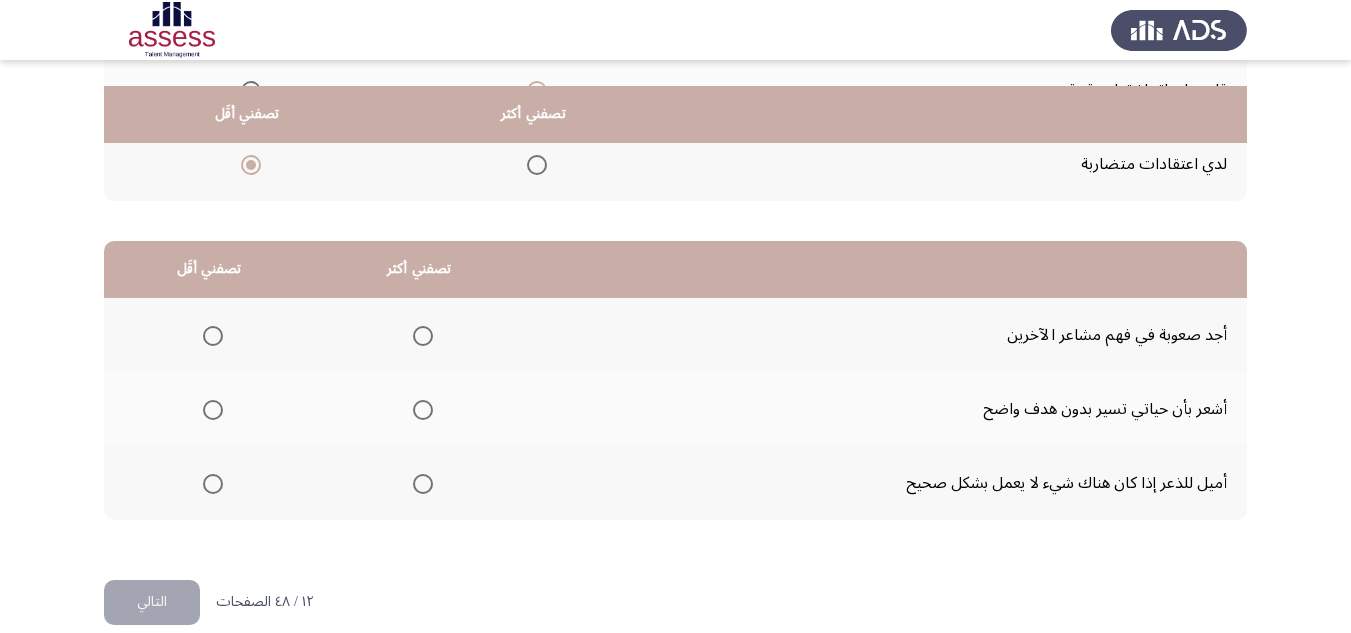 scroll, scrollTop: 377, scrollLeft: 0, axis: vertical 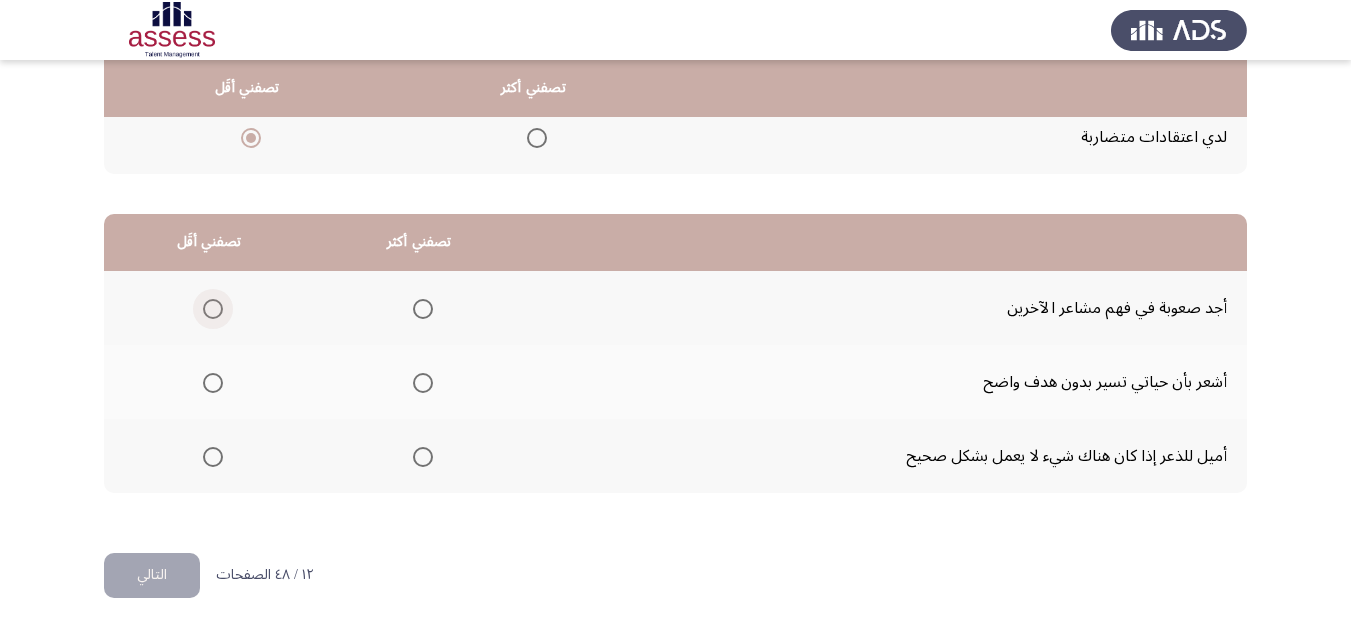 click at bounding box center (213, 309) 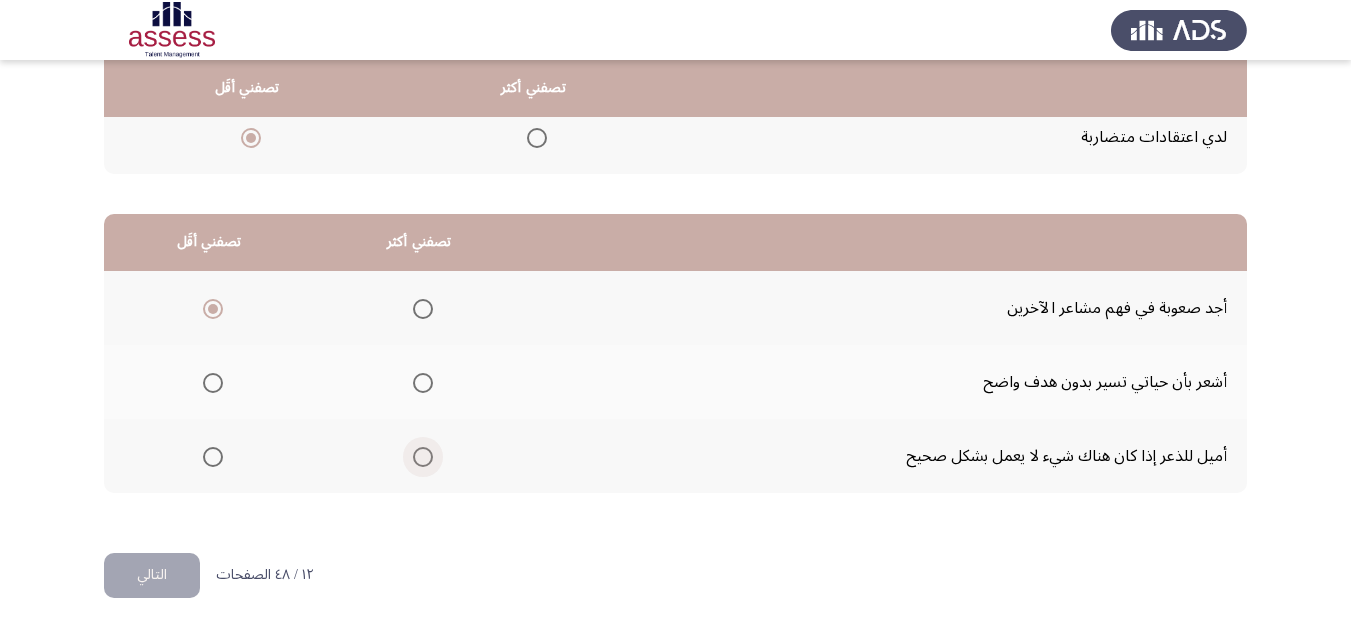 click at bounding box center [423, 457] 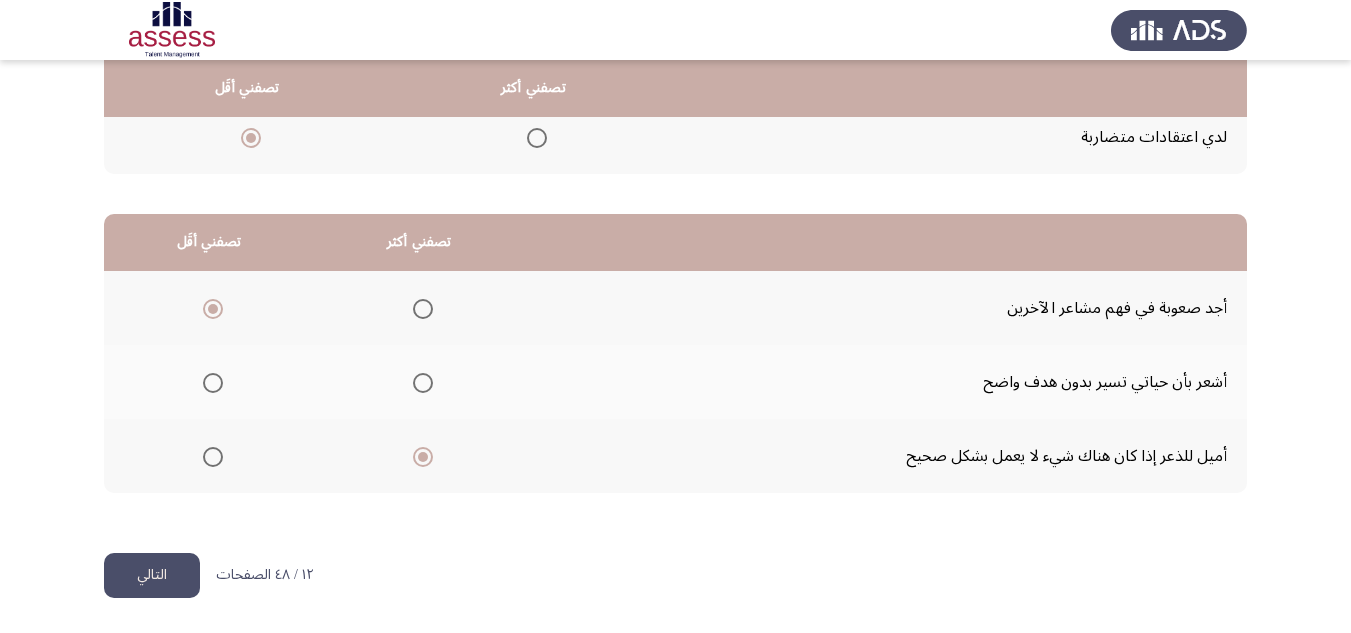 click on "التالي" 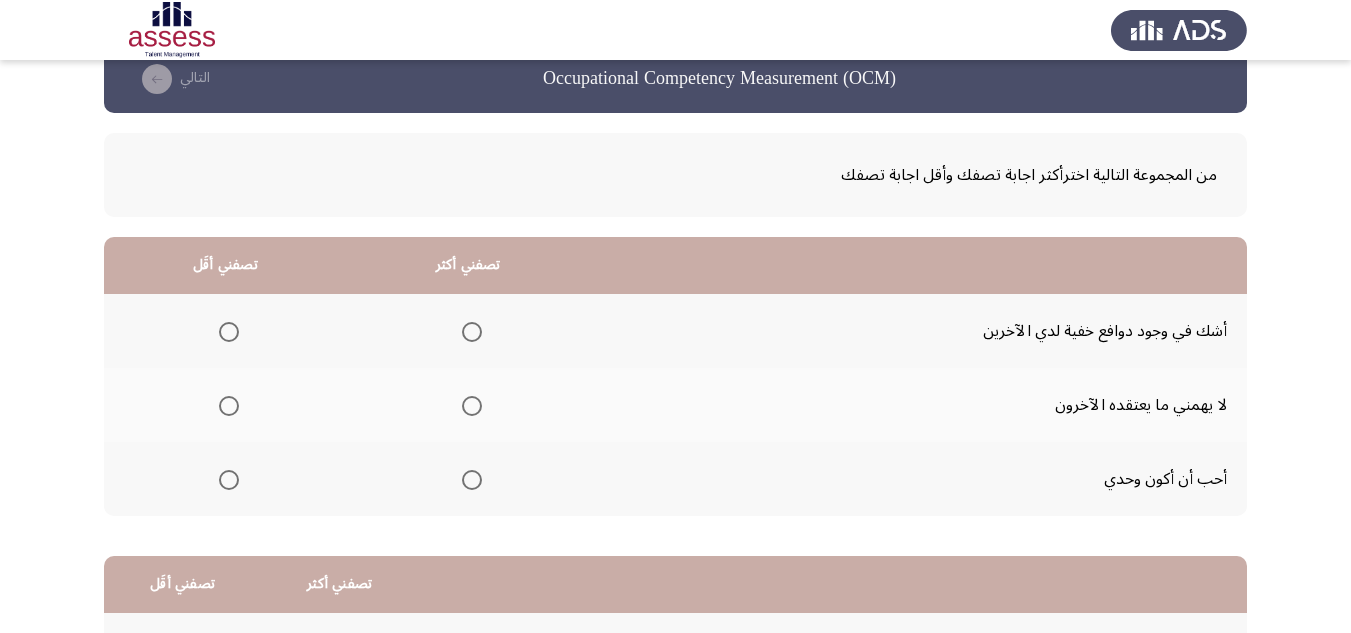 scroll, scrollTop: 0, scrollLeft: 0, axis: both 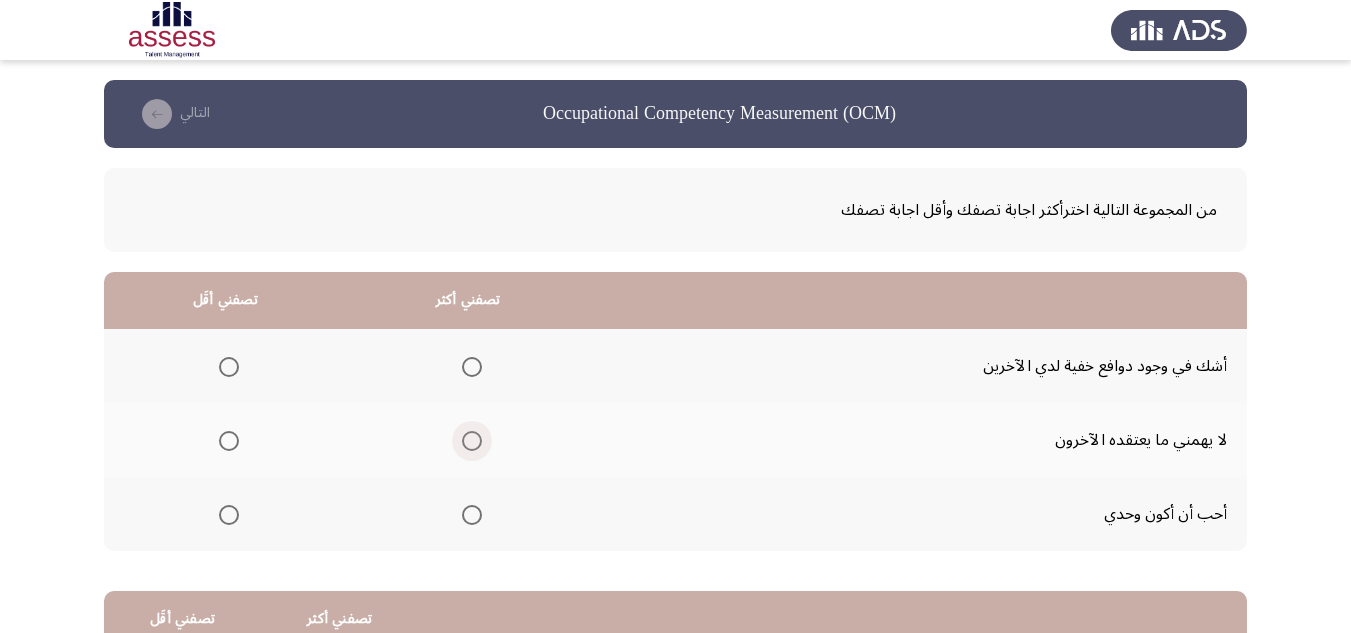 click at bounding box center (472, 441) 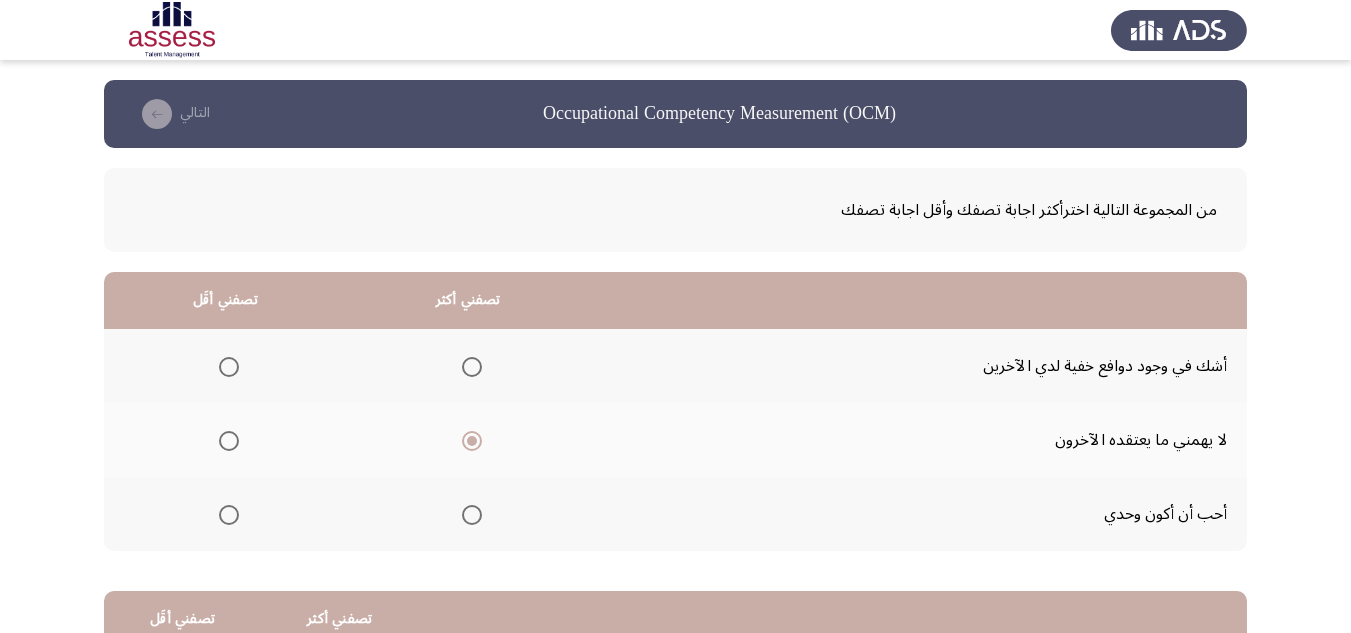 click at bounding box center (229, 515) 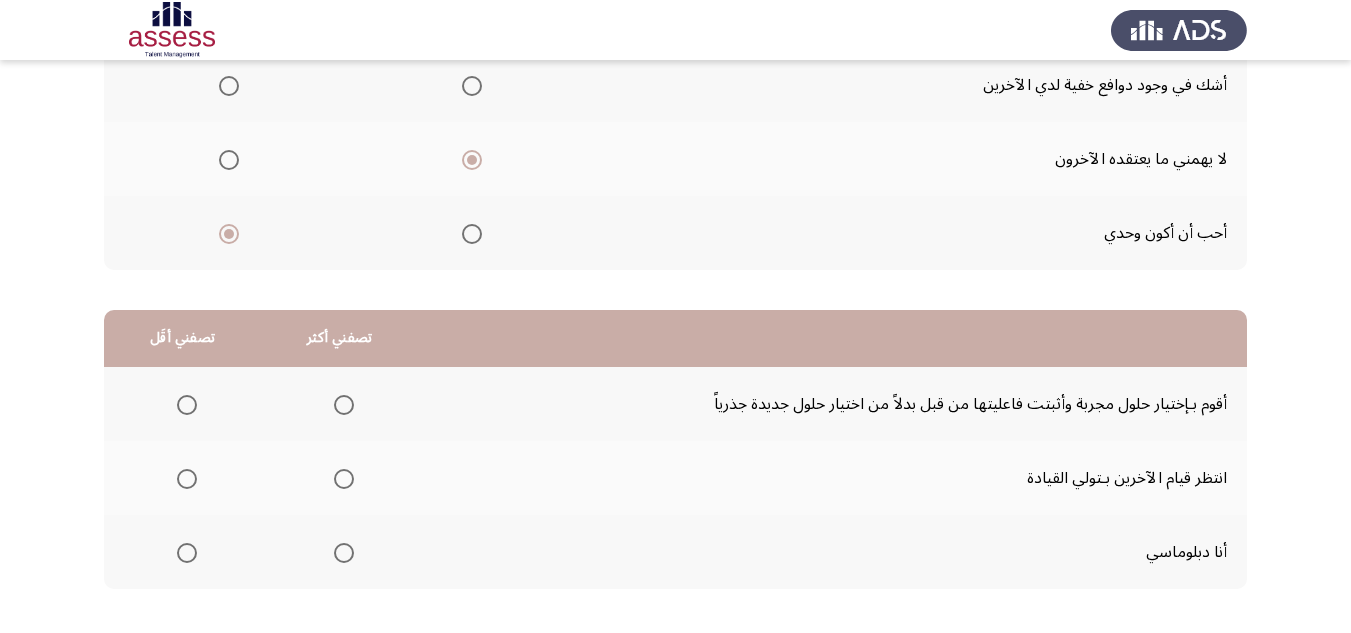 scroll, scrollTop: 377, scrollLeft: 0, axis: vertical 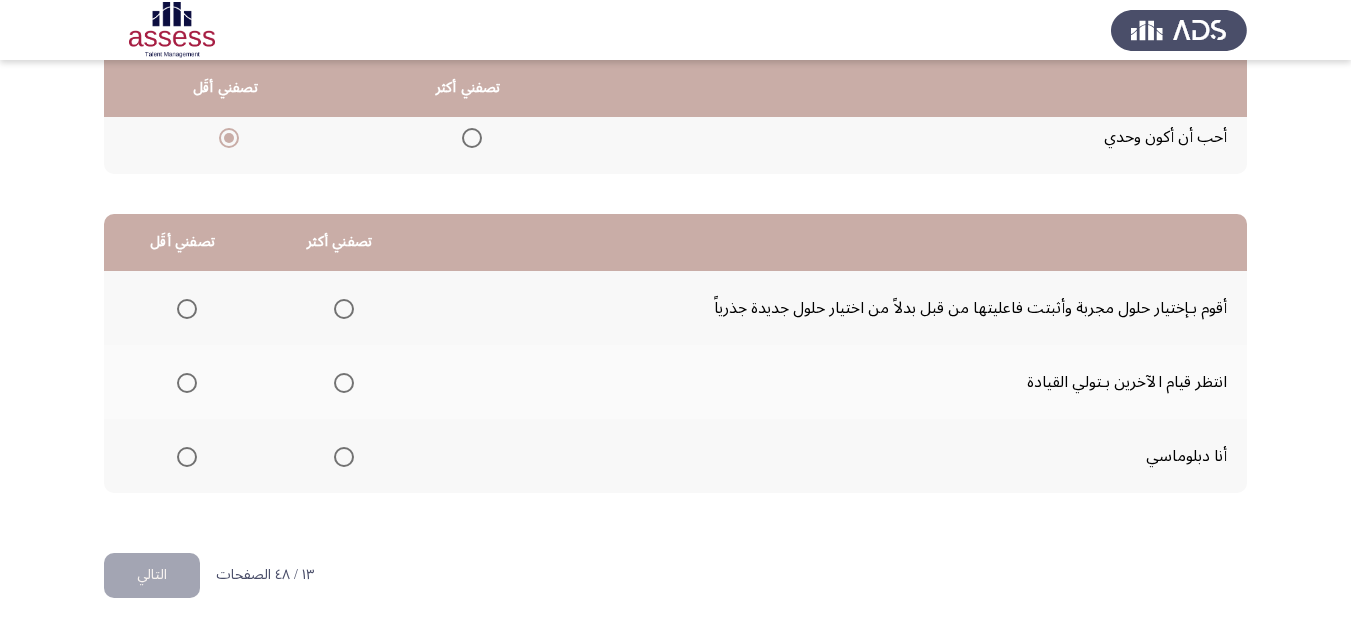click at bounding box center [344, 457] 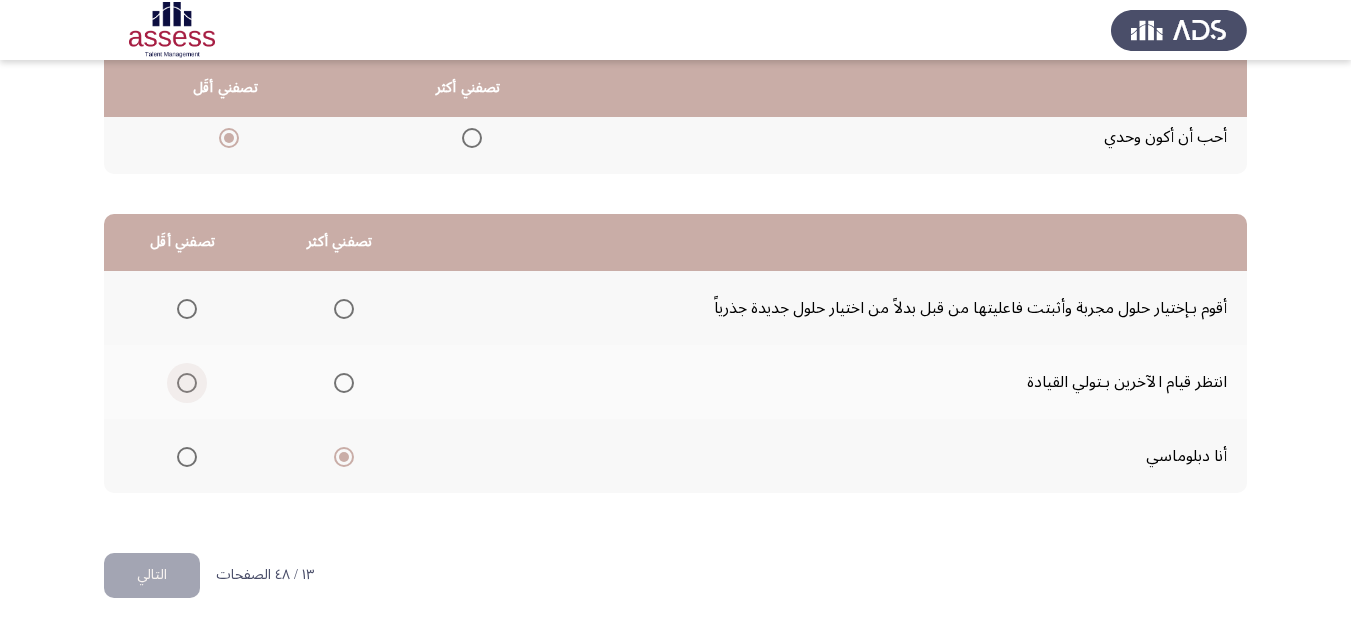 click at bounding box center (187, 383) 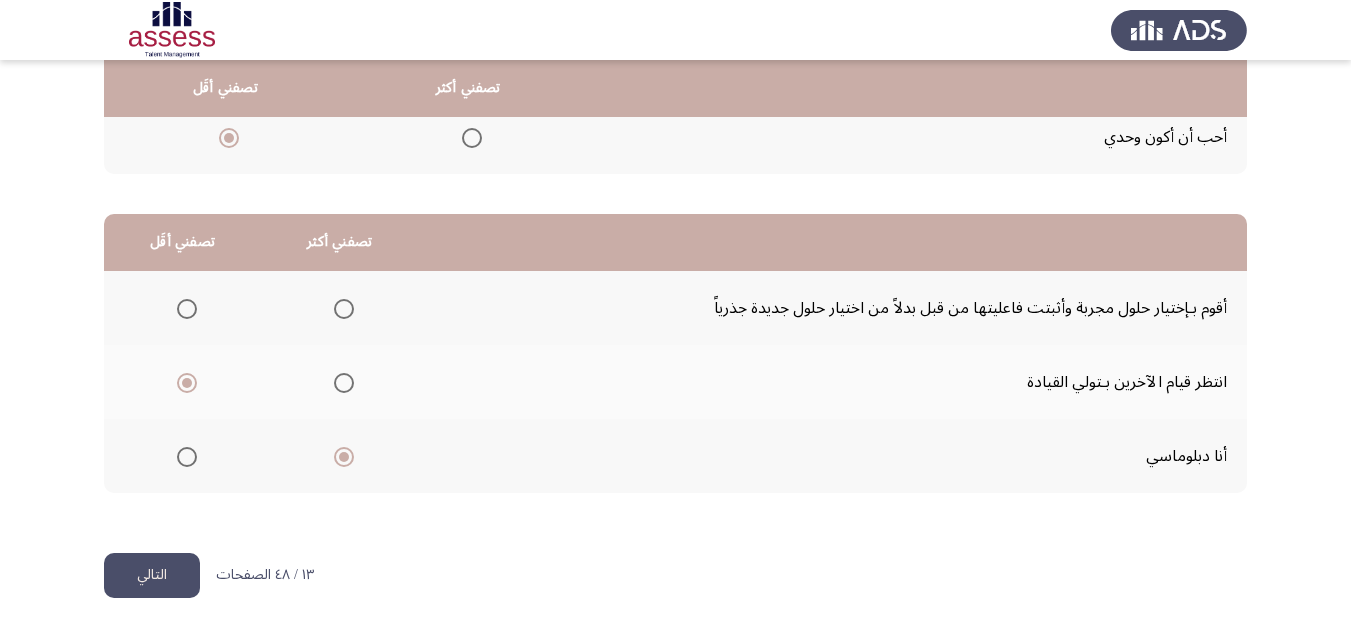 click on "التالي" 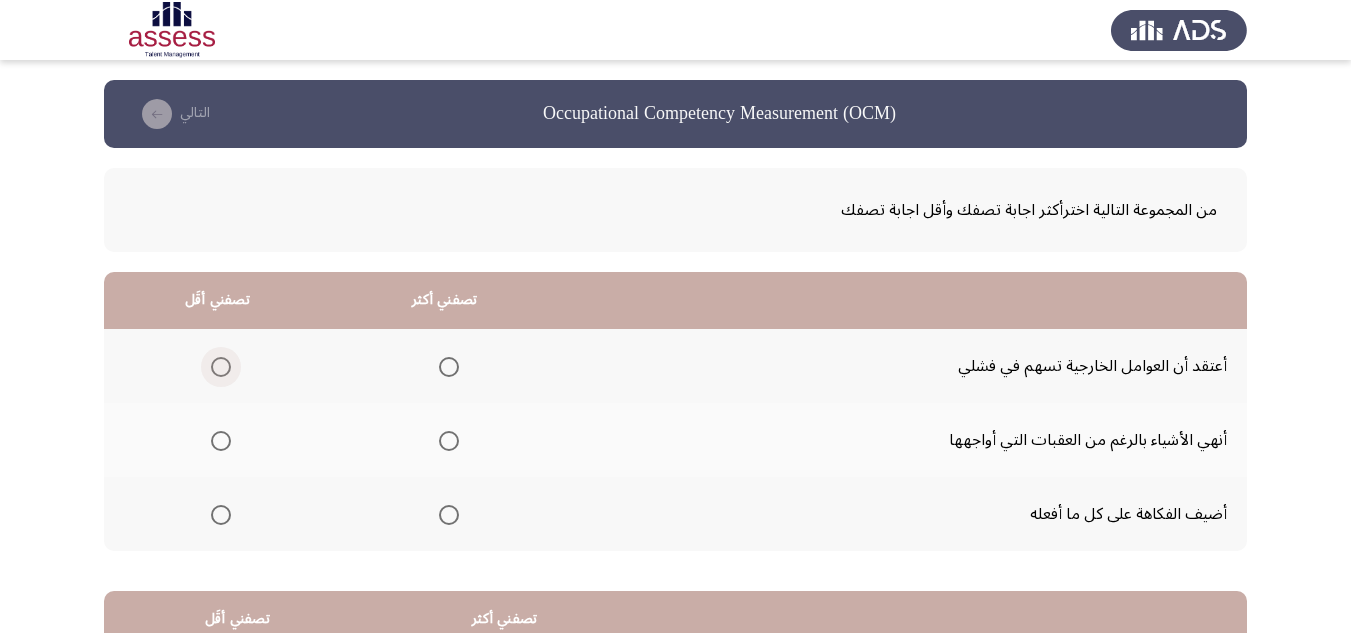 click at bounding box center (221, 367) 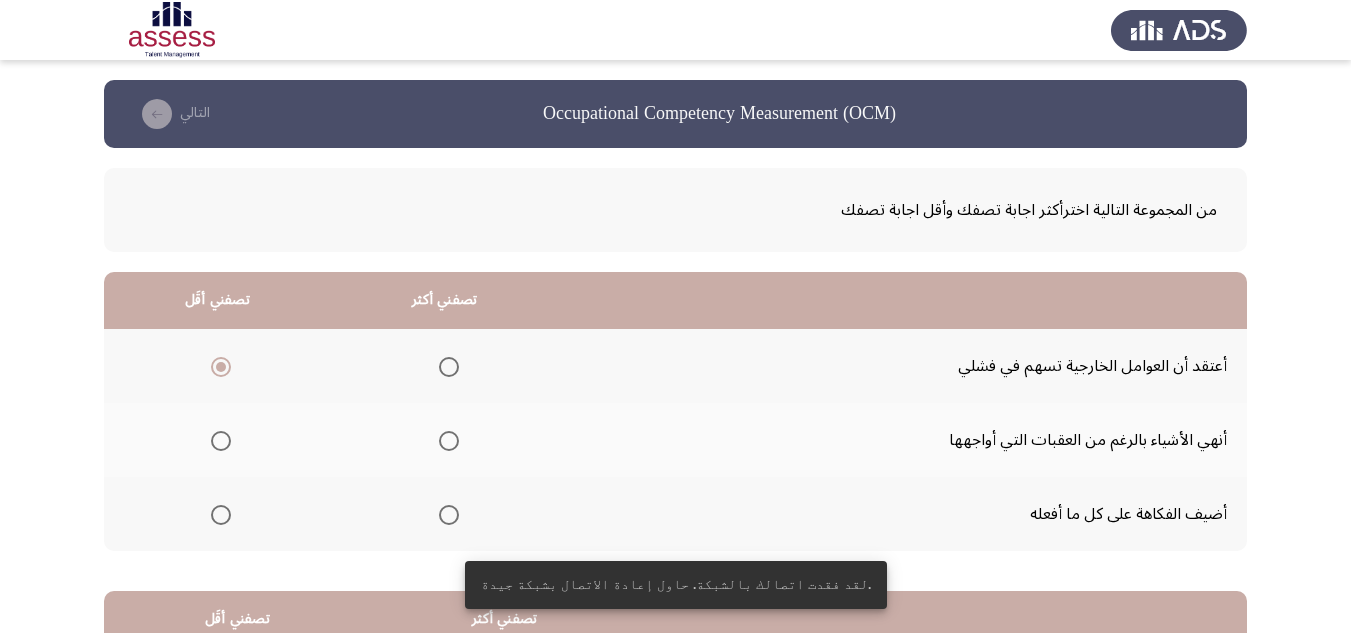 click at bounding box center (449, 515) 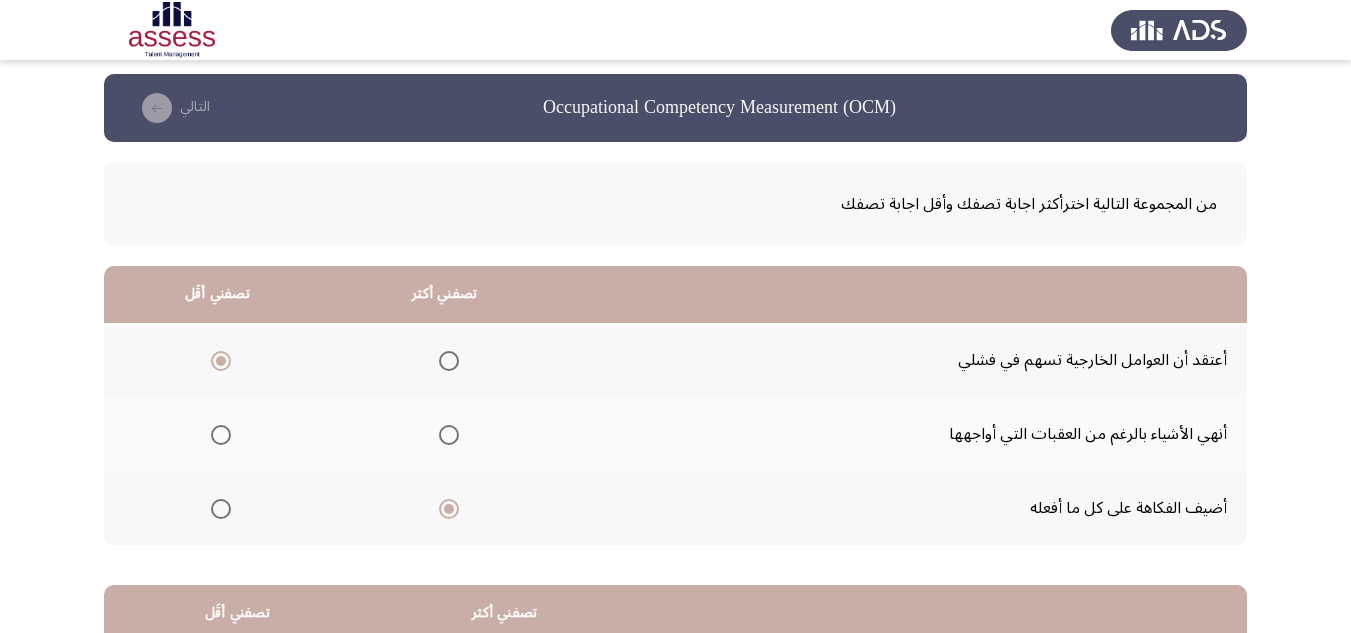 scroll, scrollTop: 0, scrollLeft: 0, axis: both 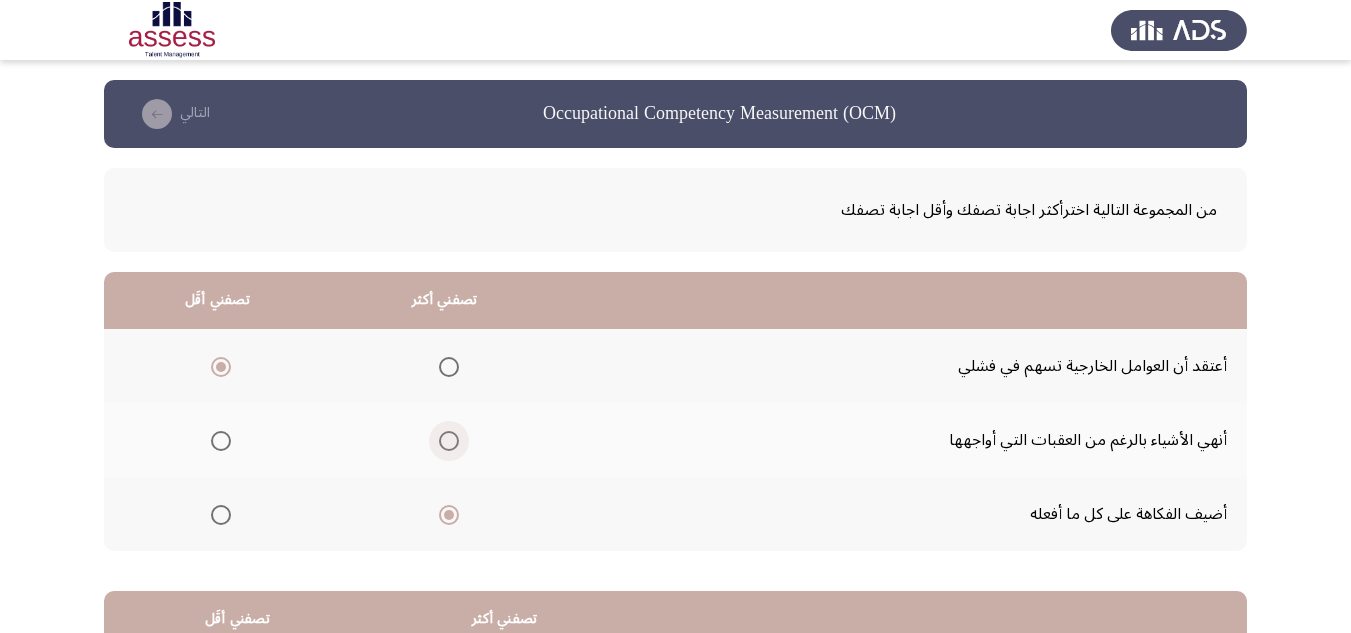click at bounding box center (449, 441) 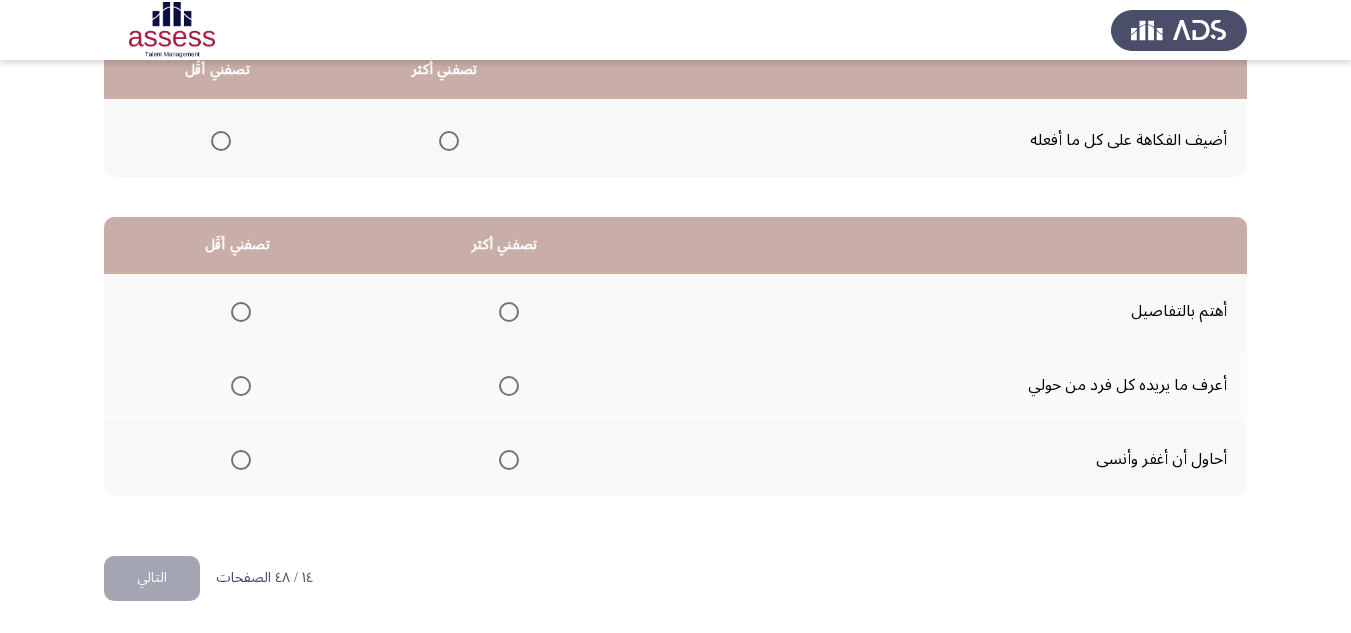 scroll, scrollTop: 377, scrollLeft: 0, axis: vertical 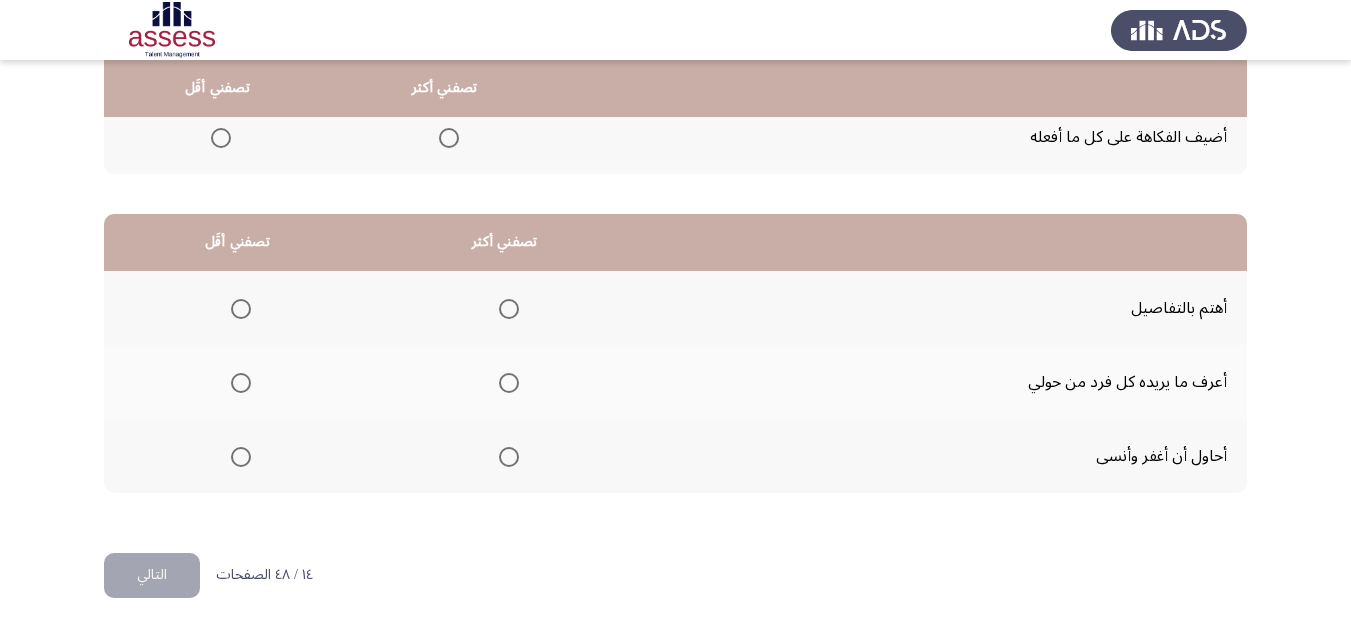 click 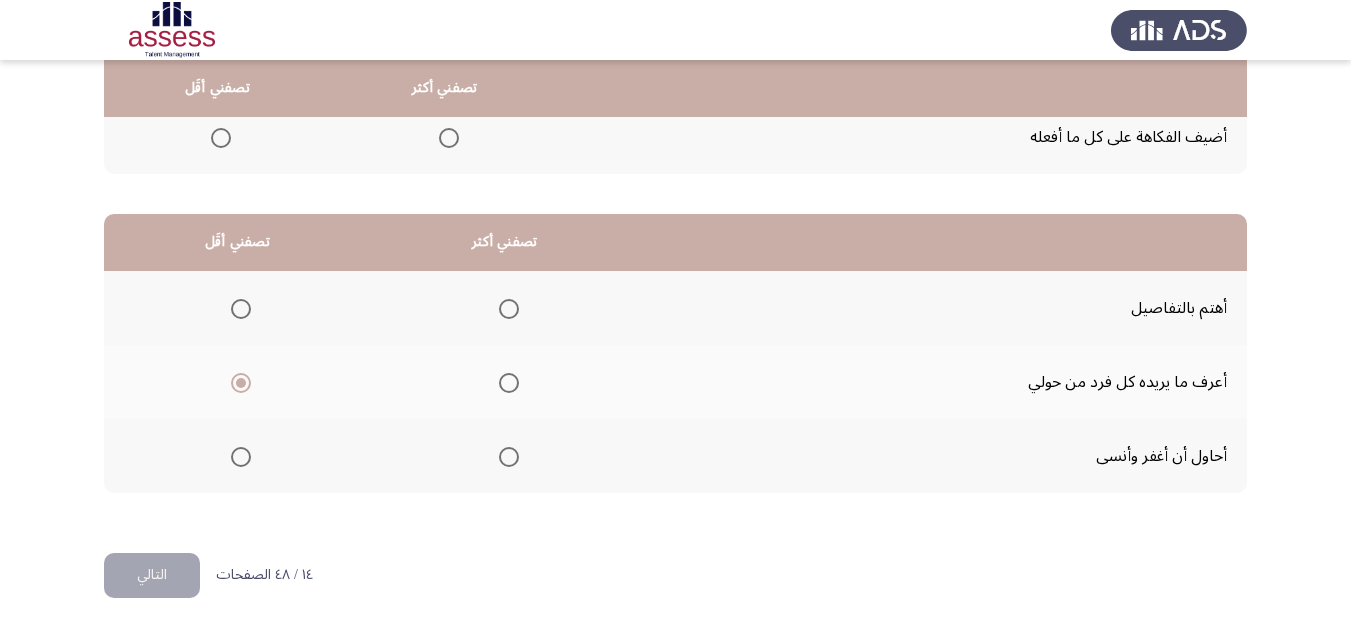 click 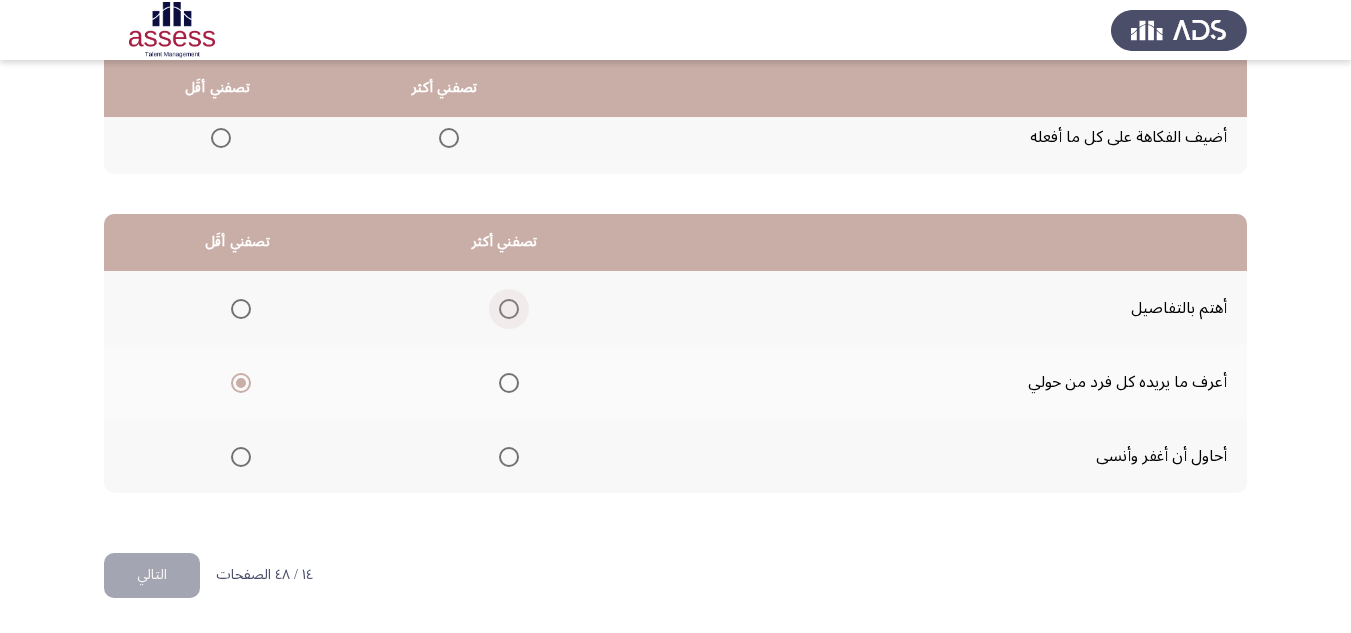 click at bounding box center [509, 309] 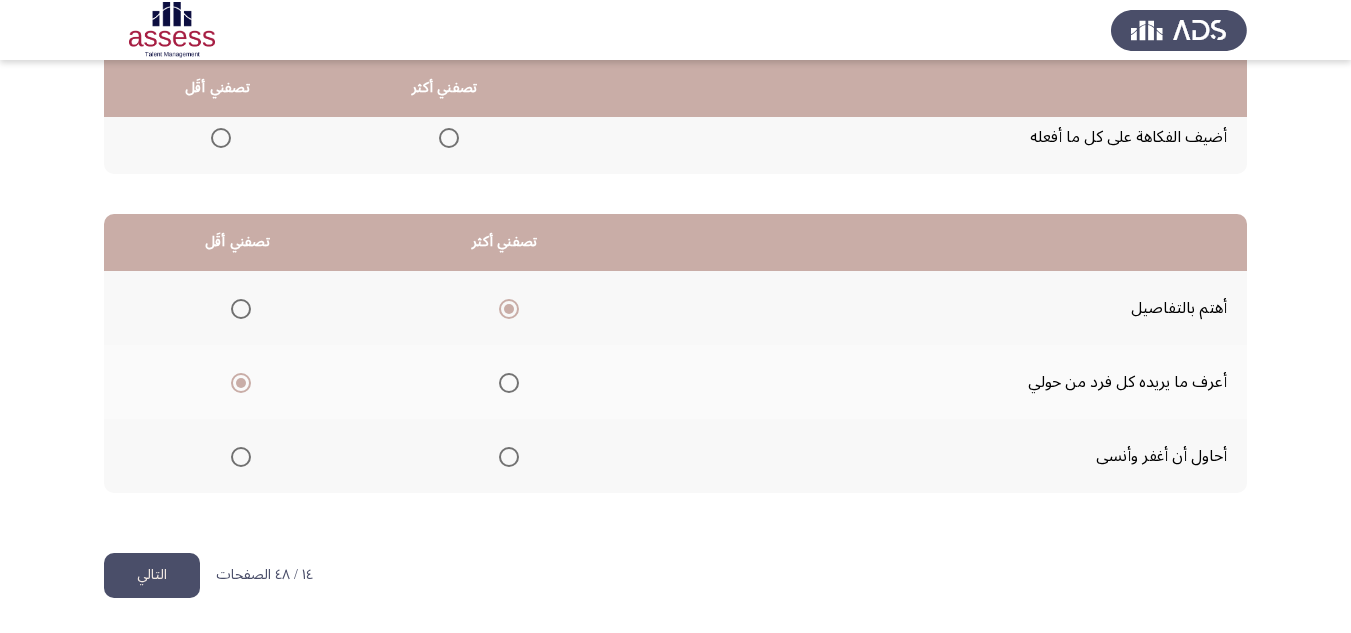 click on "التالي" 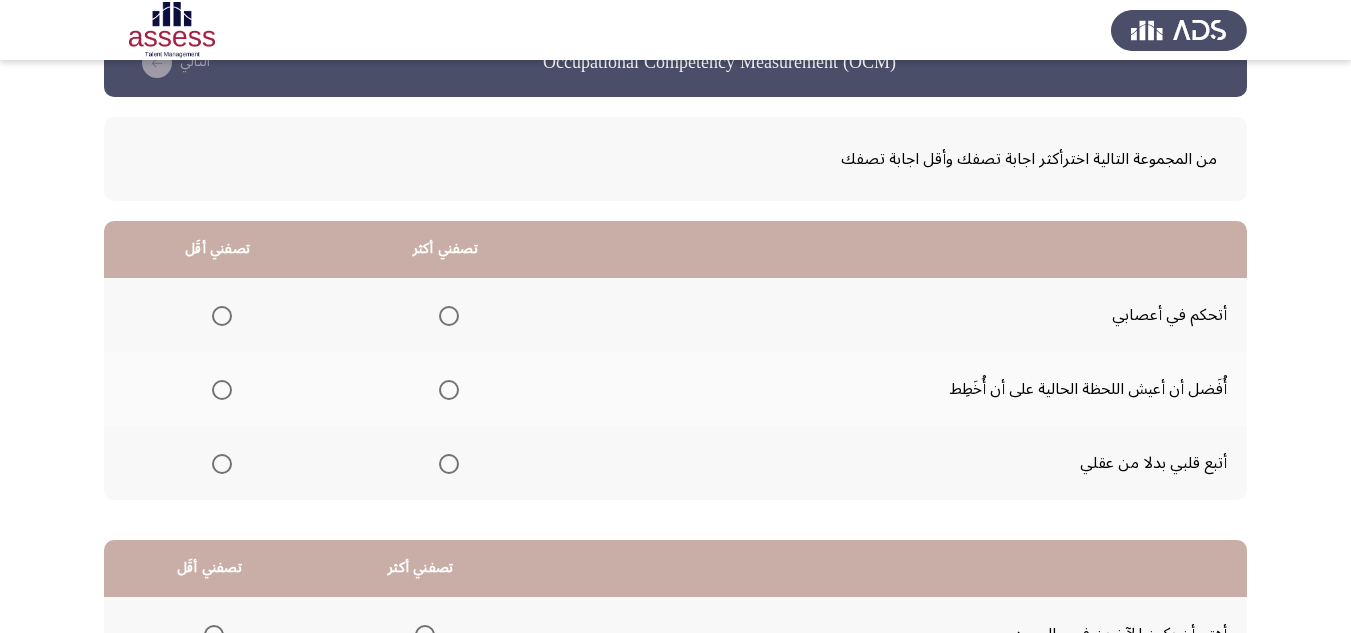 scroll, scrollTop: 100, scrollLeft: 0, axis: vertical 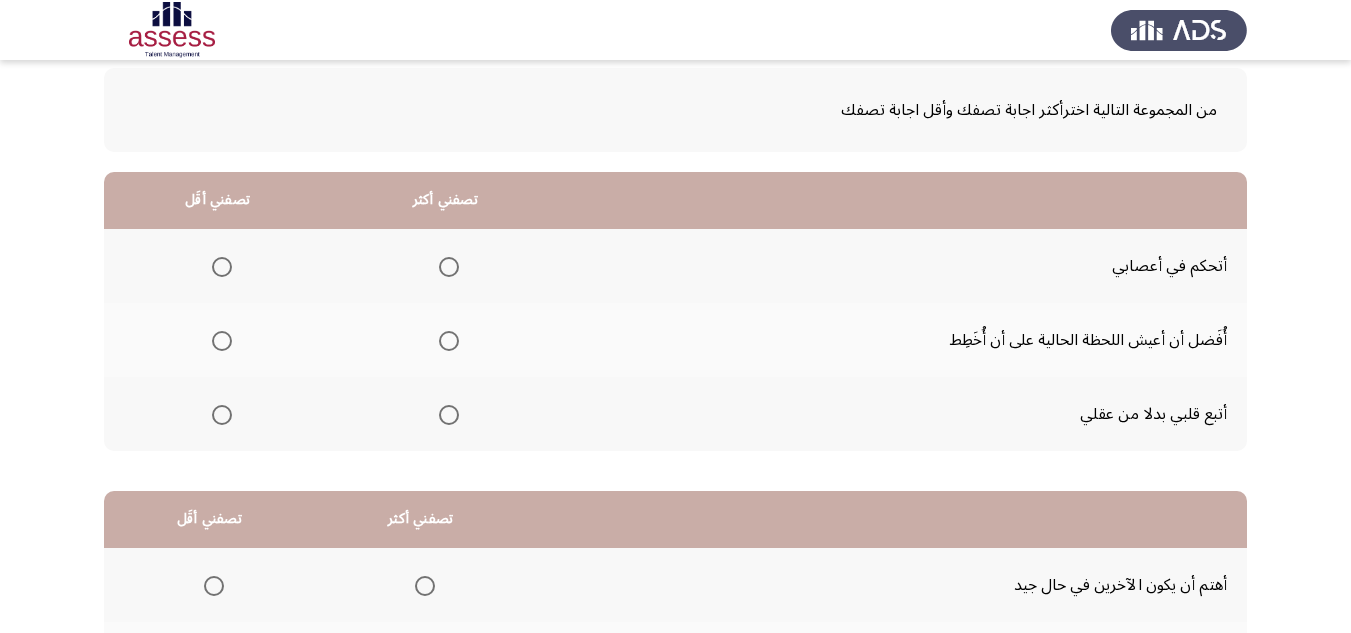 click at bounding box center [222, 415] 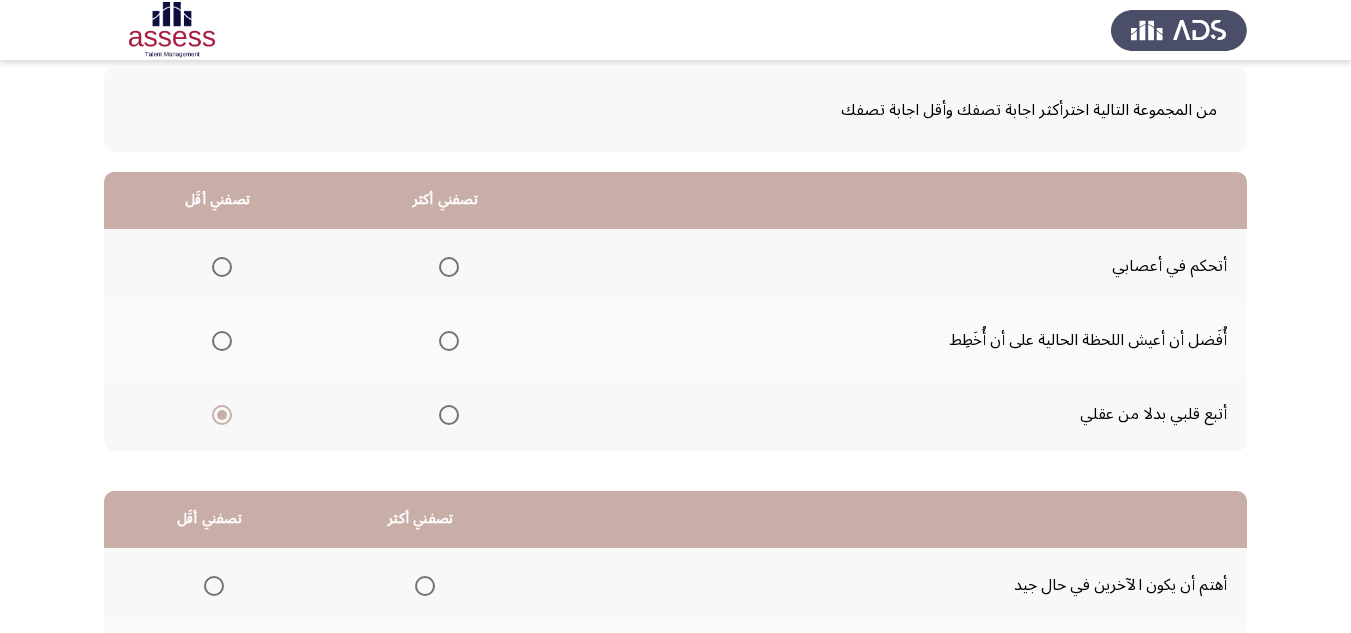 click at bounding box center [449, 267] 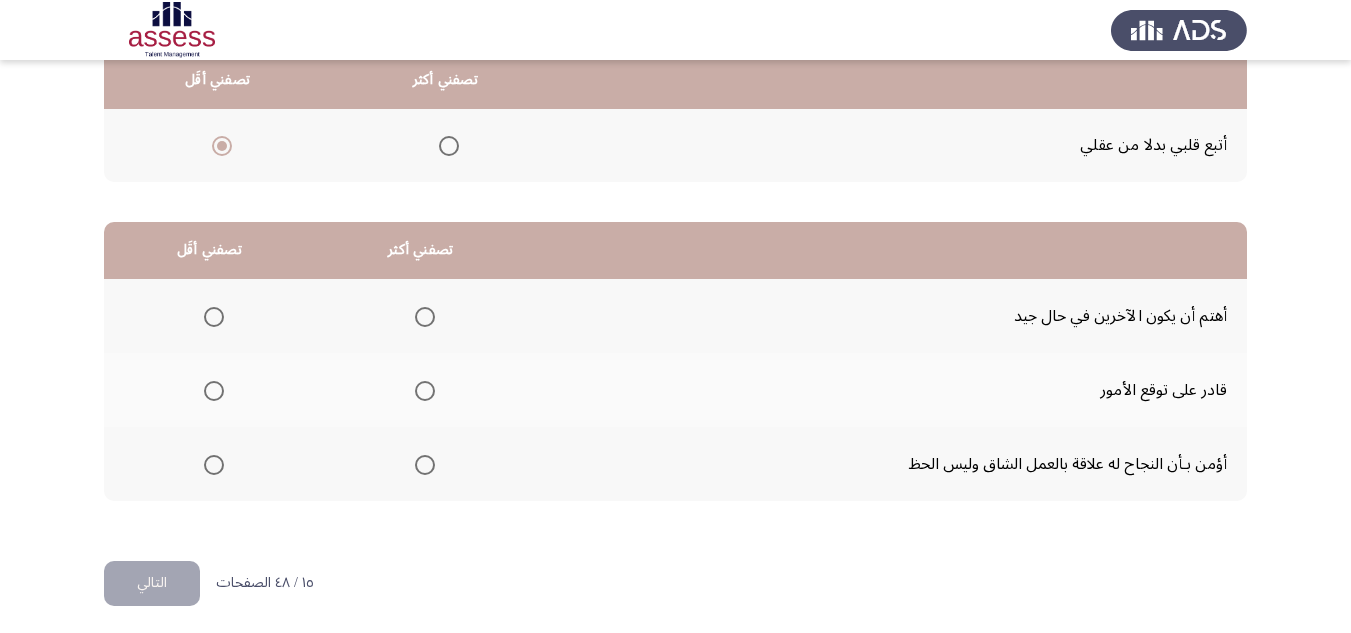 scroll, scrollTop: 377, scrollLeft: 0, axis: vertical 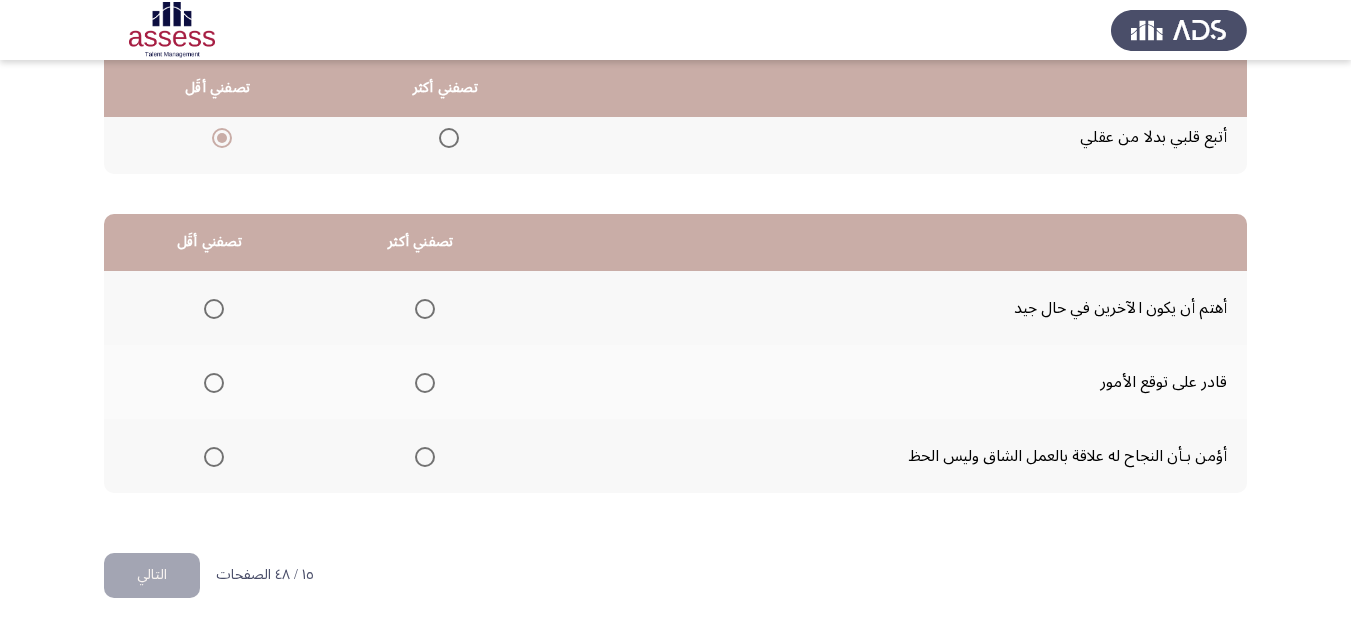 click at bounding box center [425, 457] 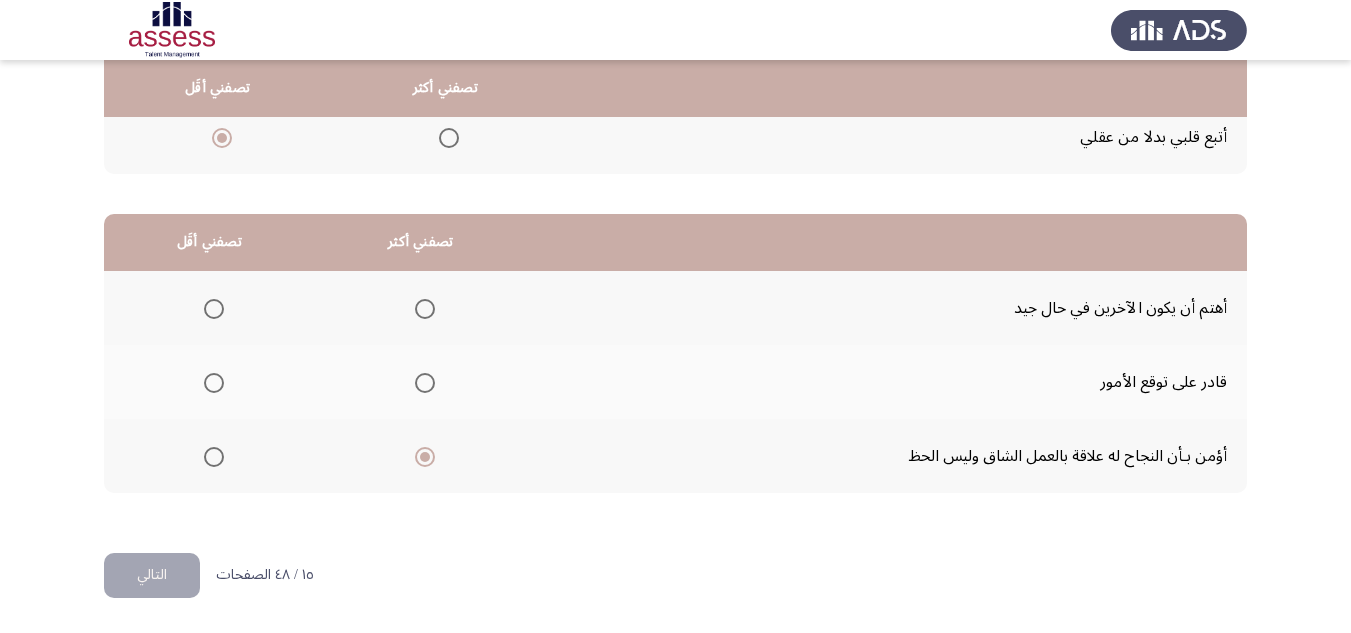 click at bounding box center (214, 383) 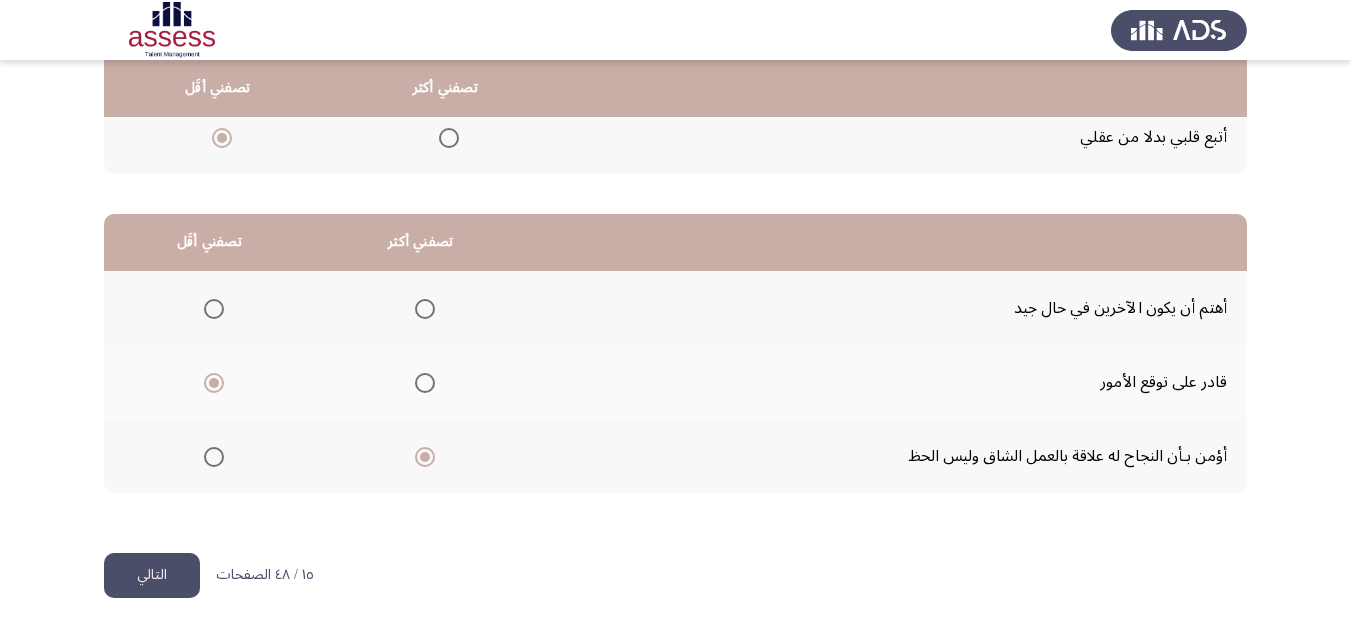 click on "التالي" 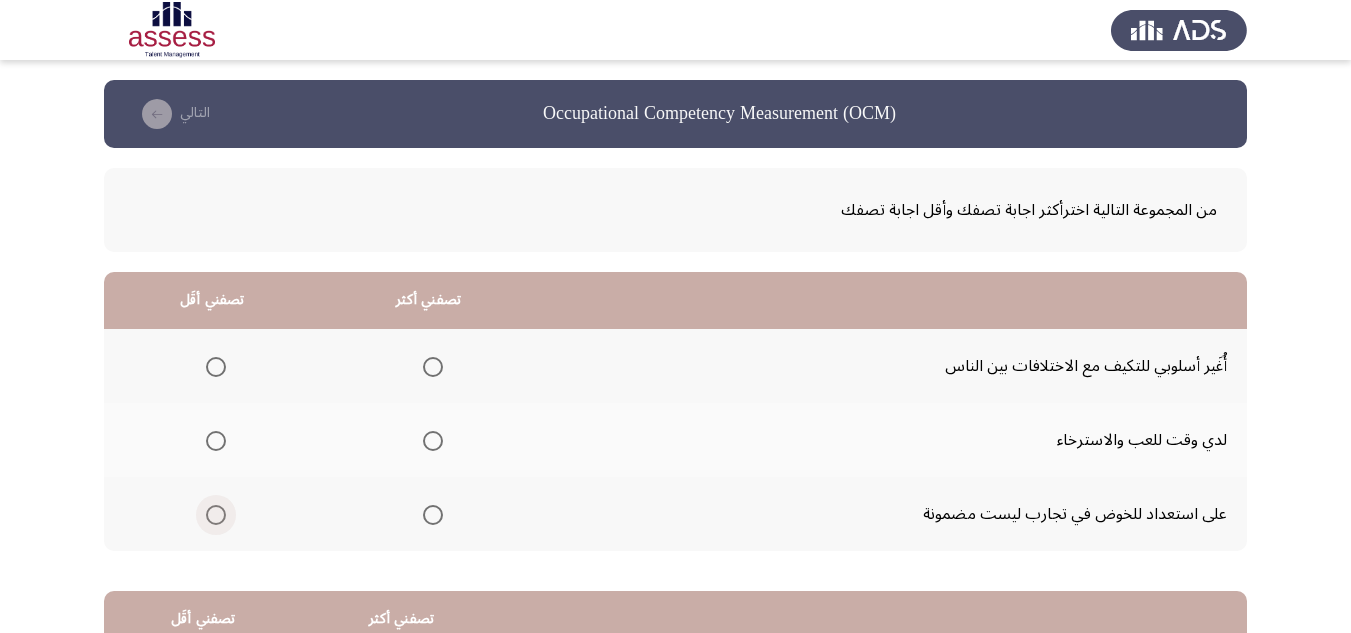click at bounding box center [216, 515] 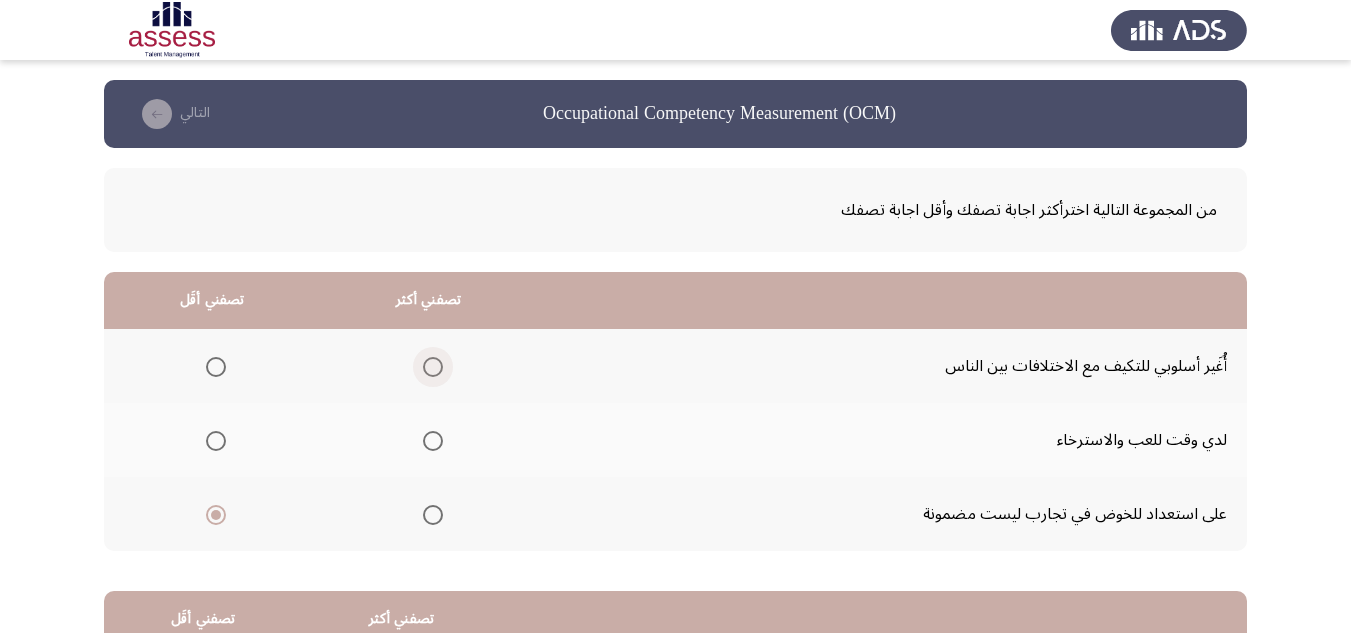 click at bounding box center (429, 367) 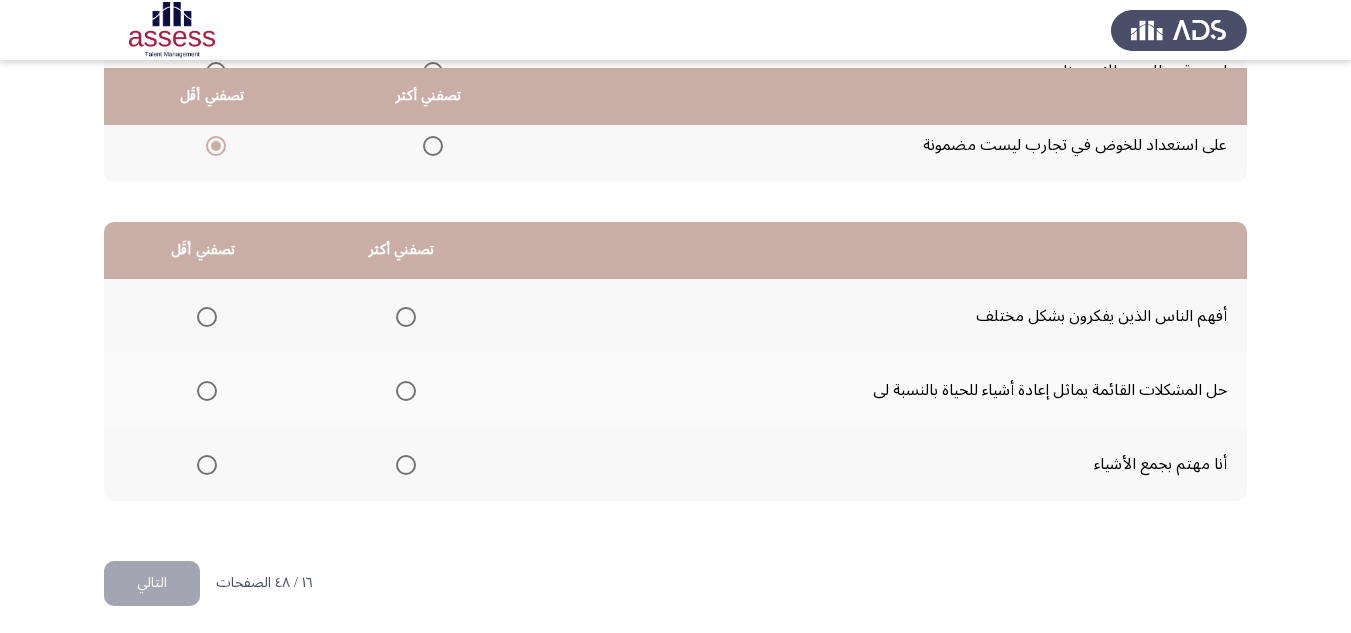 scroll, scrollTop: 377, scrollLeft: 0, axis: vertical 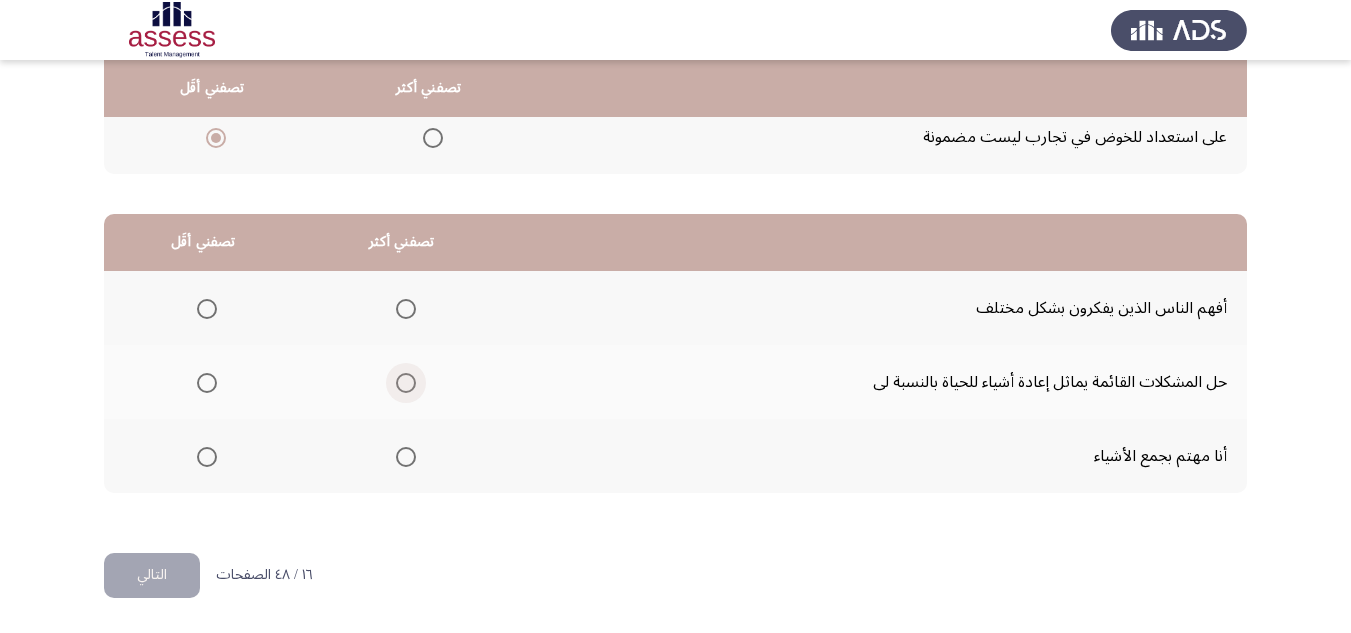 click at bounding box center (406, 383) 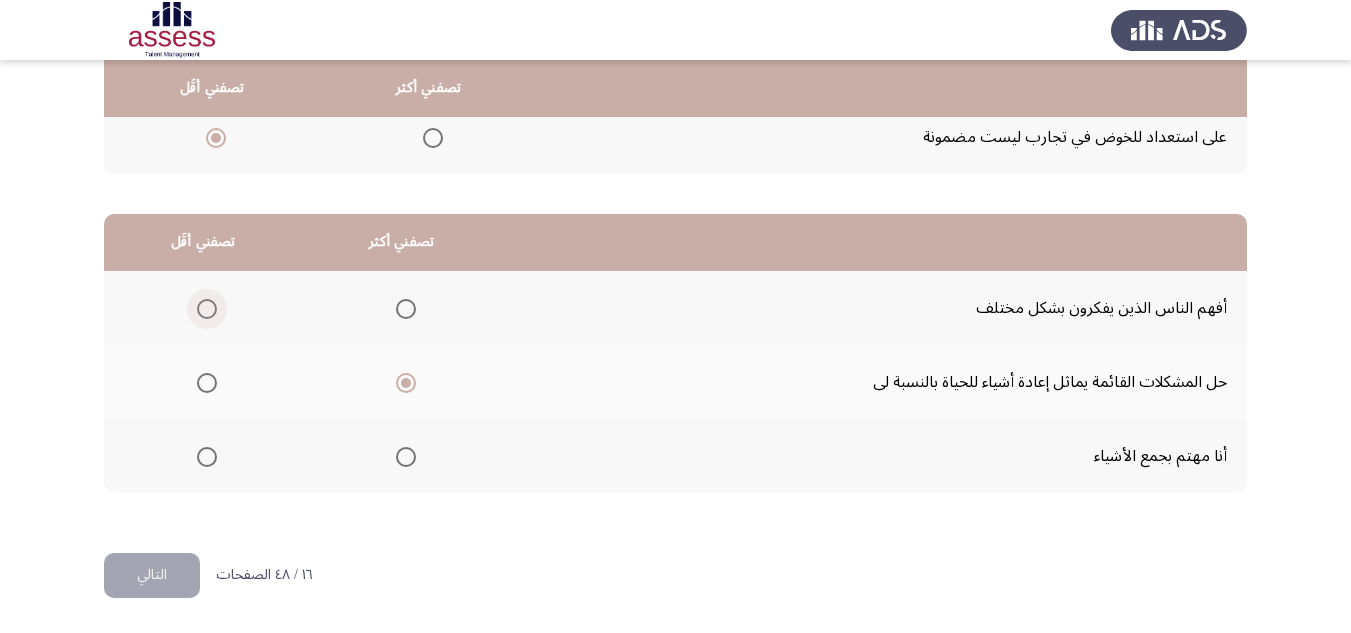 click at bounding box center [207, 309] 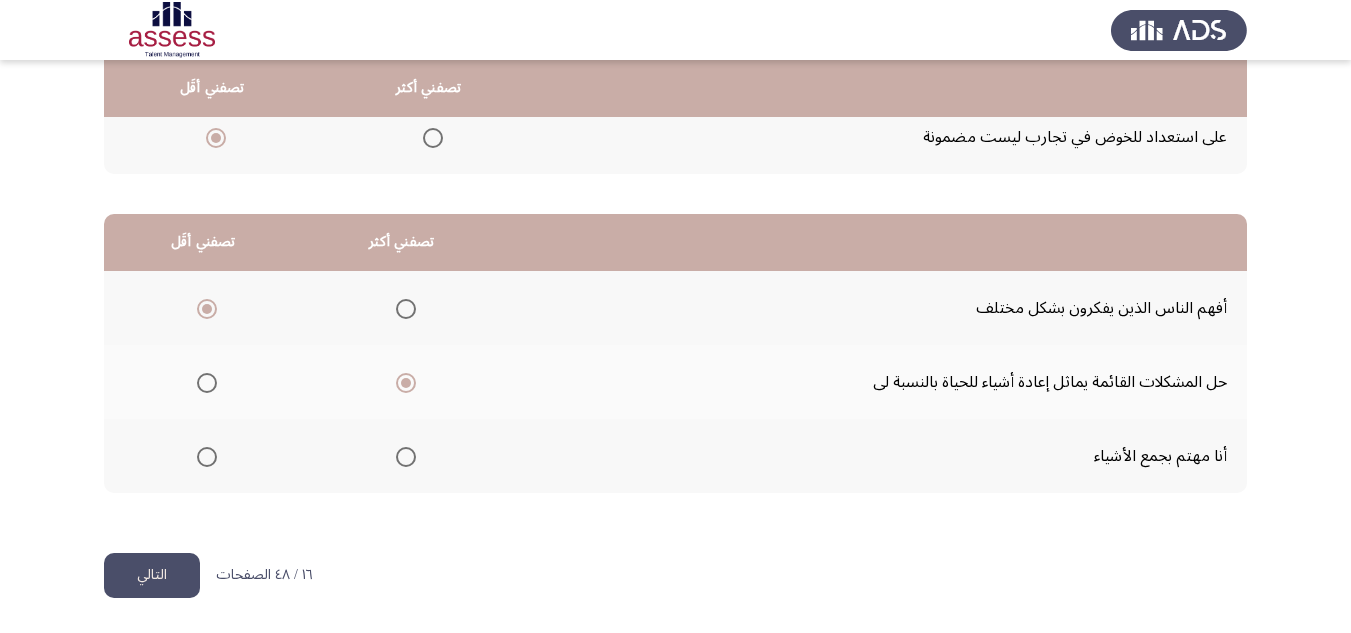 click on "التالي" 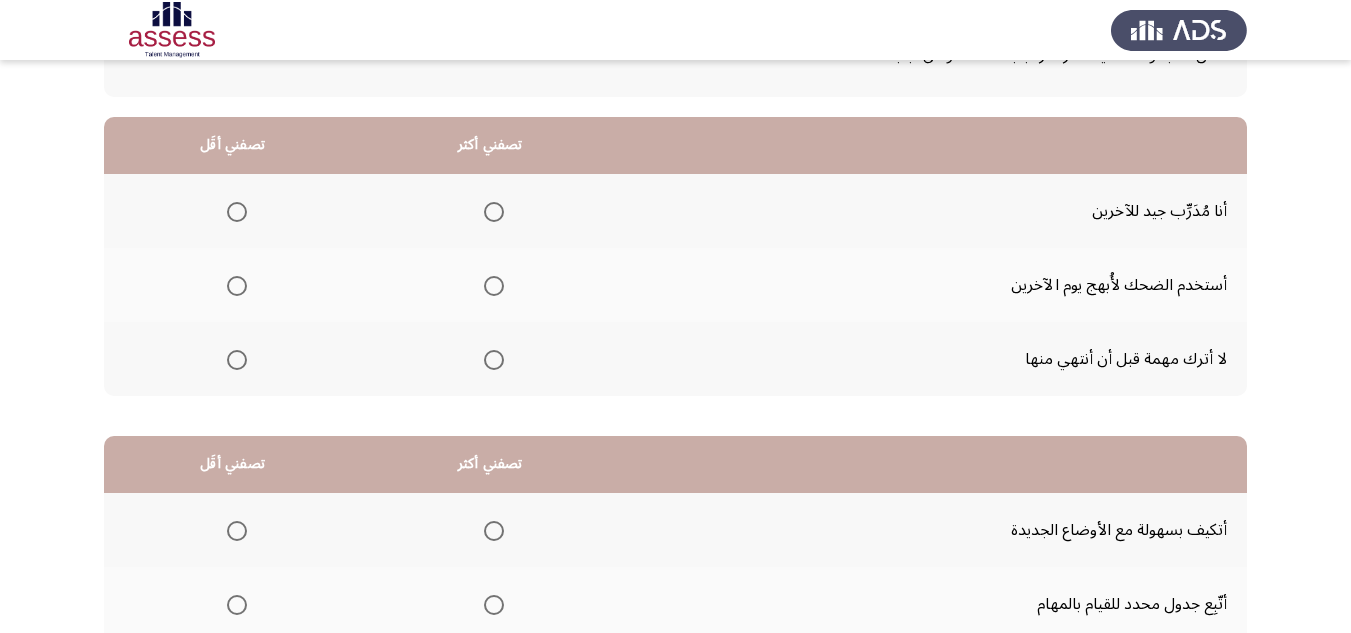 scroll, scrollTop: 200, scrollLeft: 0, axis: vertical 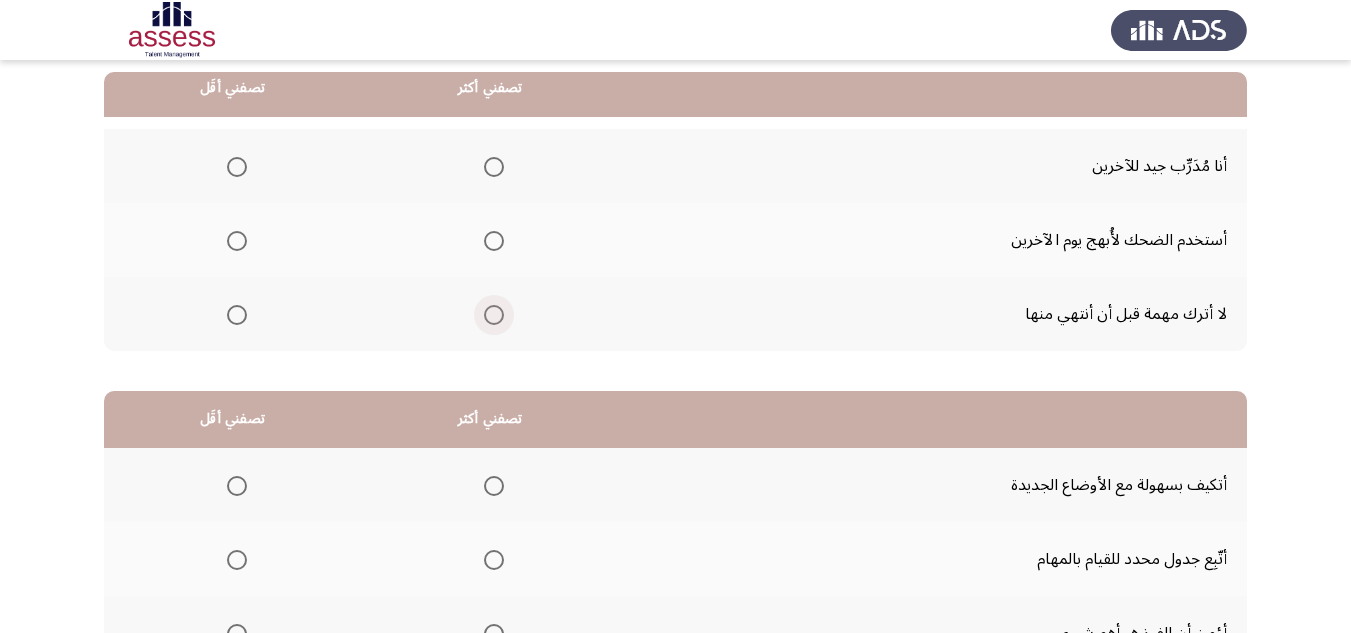 click at bounding box center (494, 315) 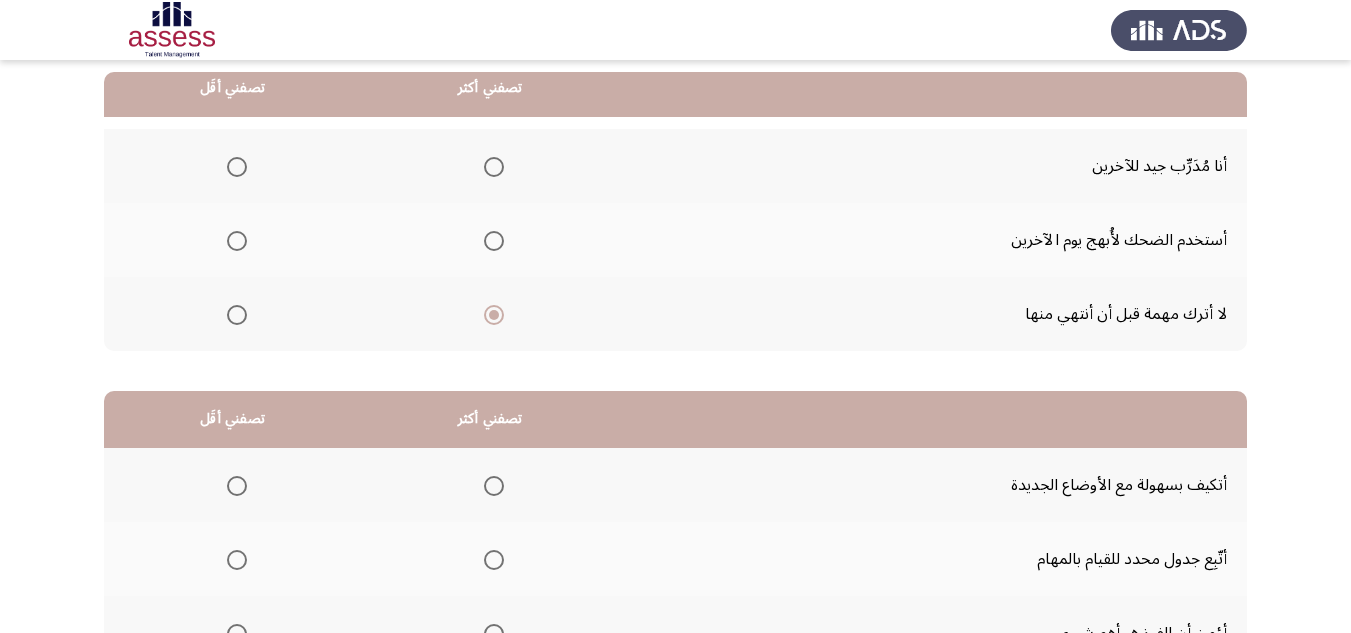 click at bounding box center (237, 167) 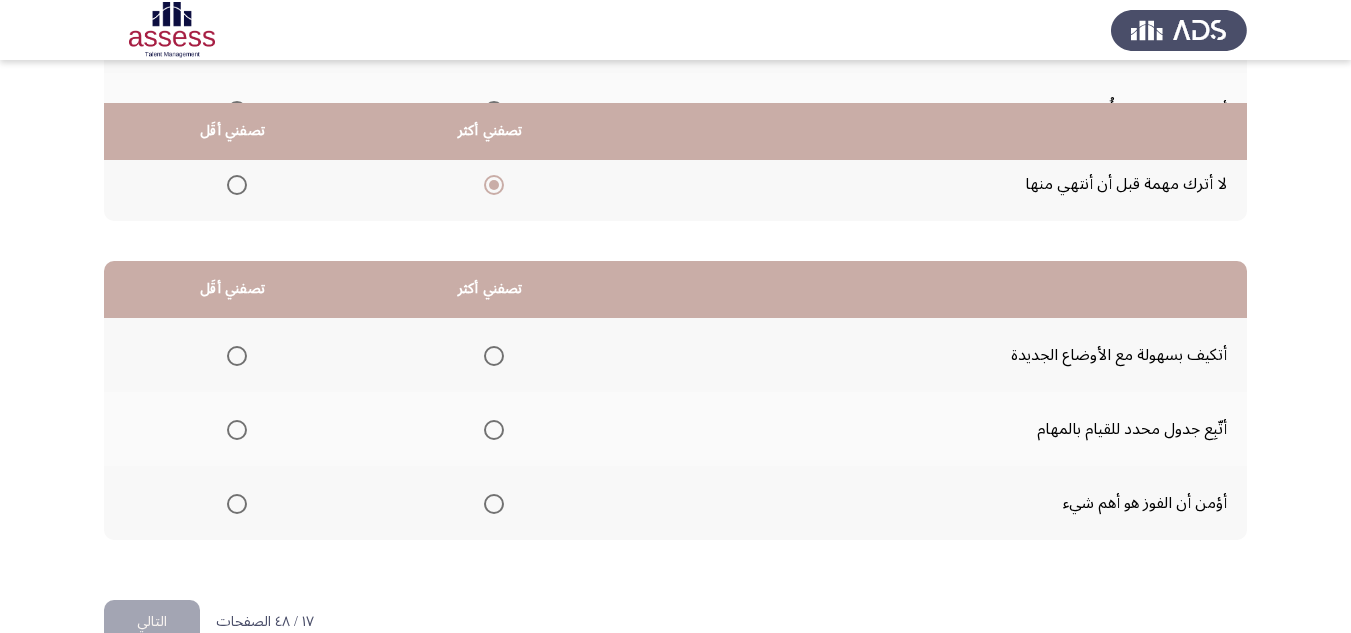 scroll, scrollTop: 377, scrollLeft: 0, axis: vertical 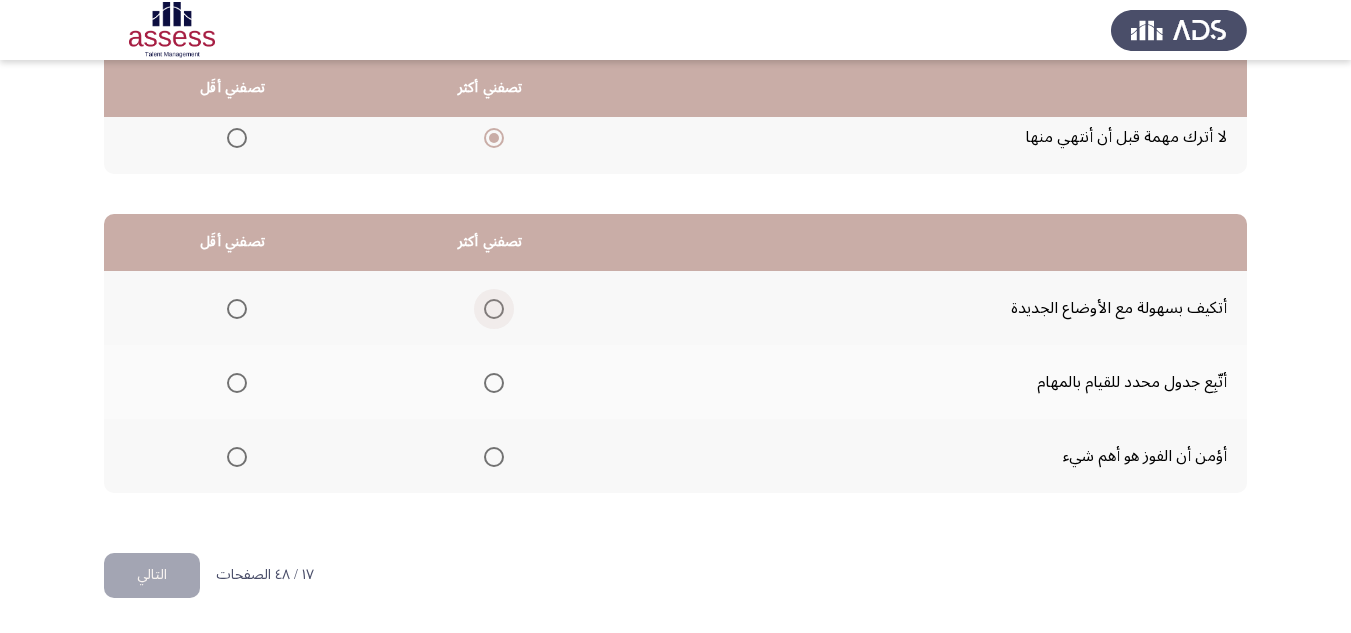 click at bounding box center [494, 309] 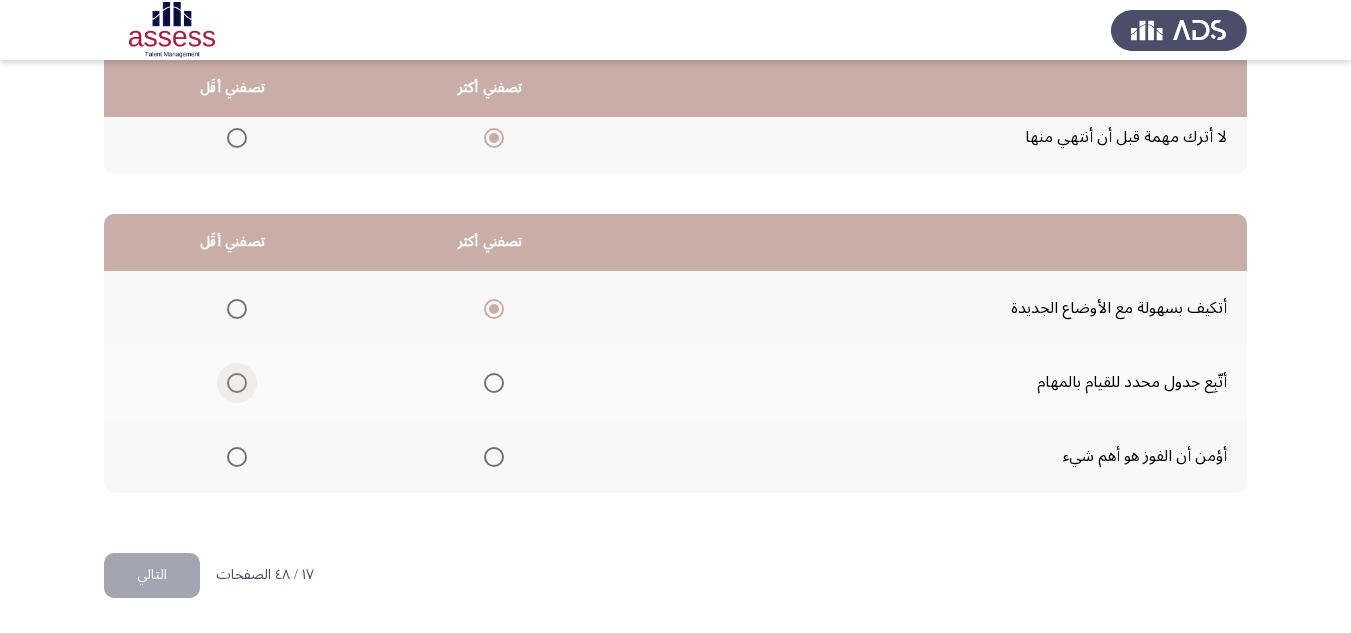 click at bounding box center [237, 383] 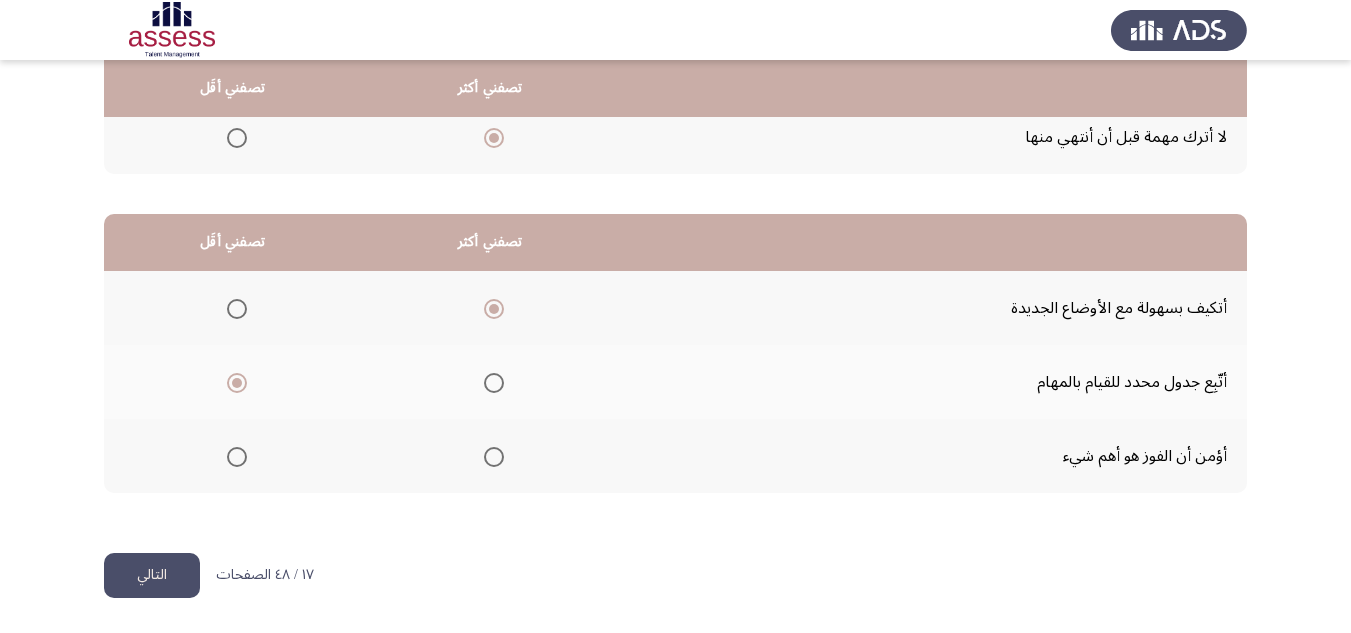 click on "التالي" 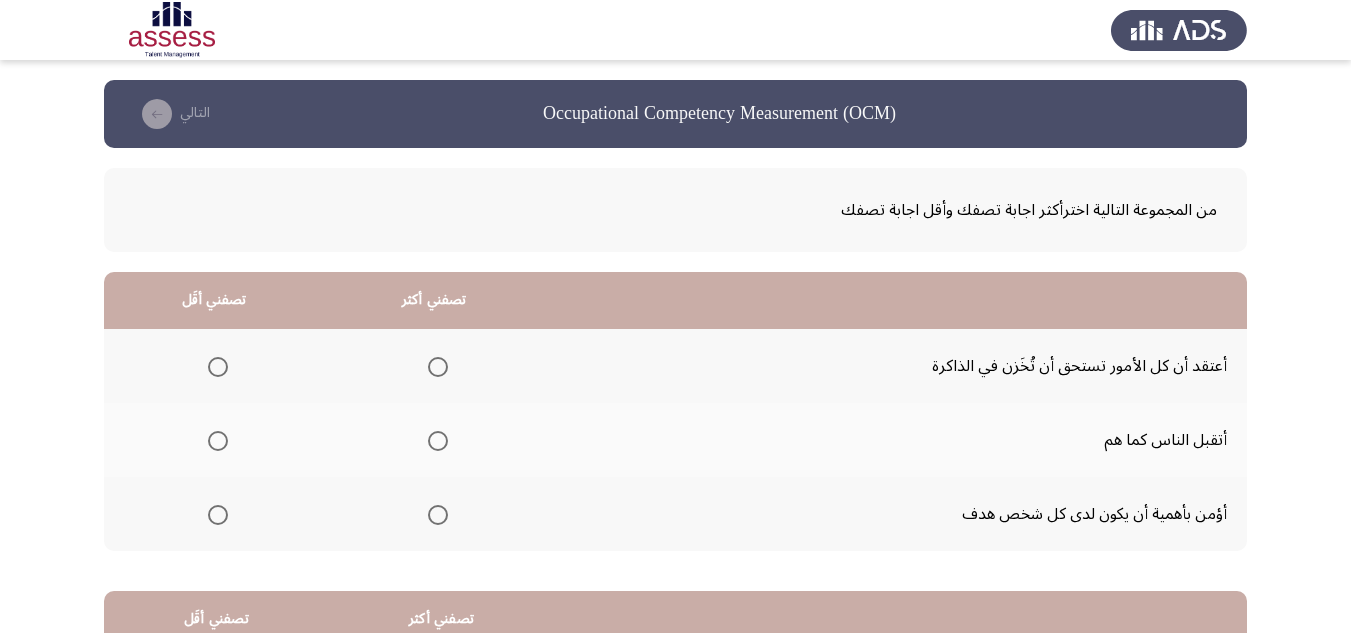 scroll, scrollTop: 100, scrollLeft: 0, axis: vertical 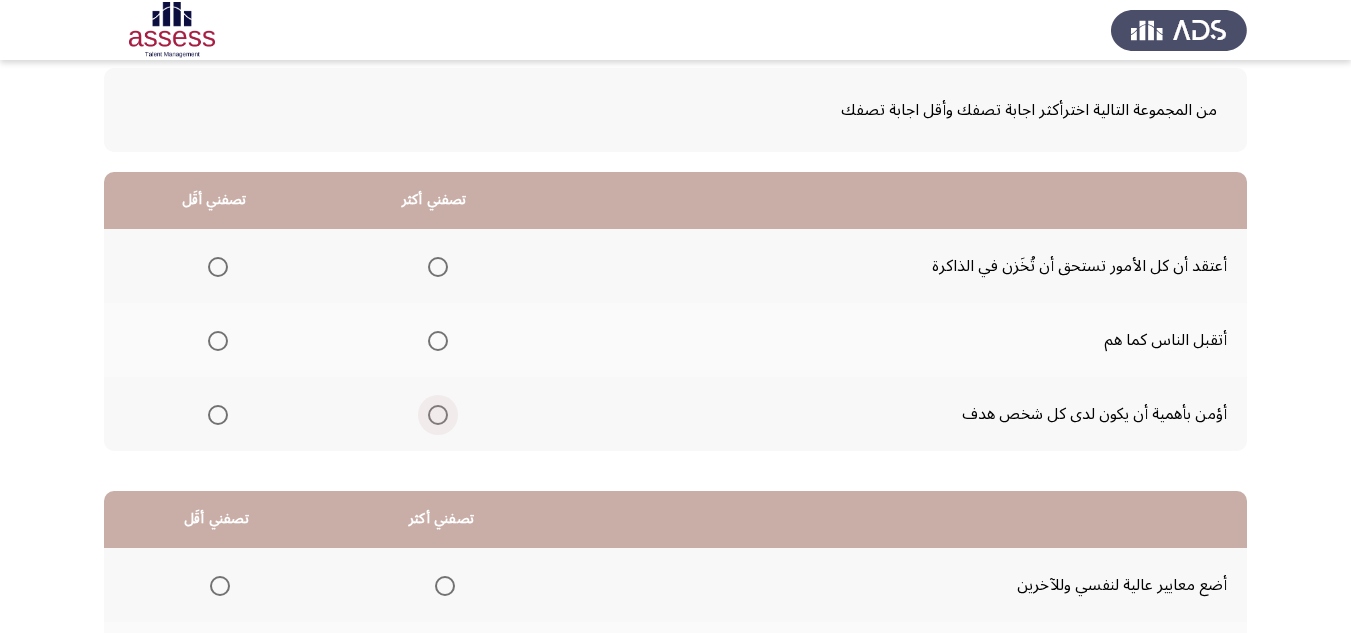 click at bounding box center (438, 415) 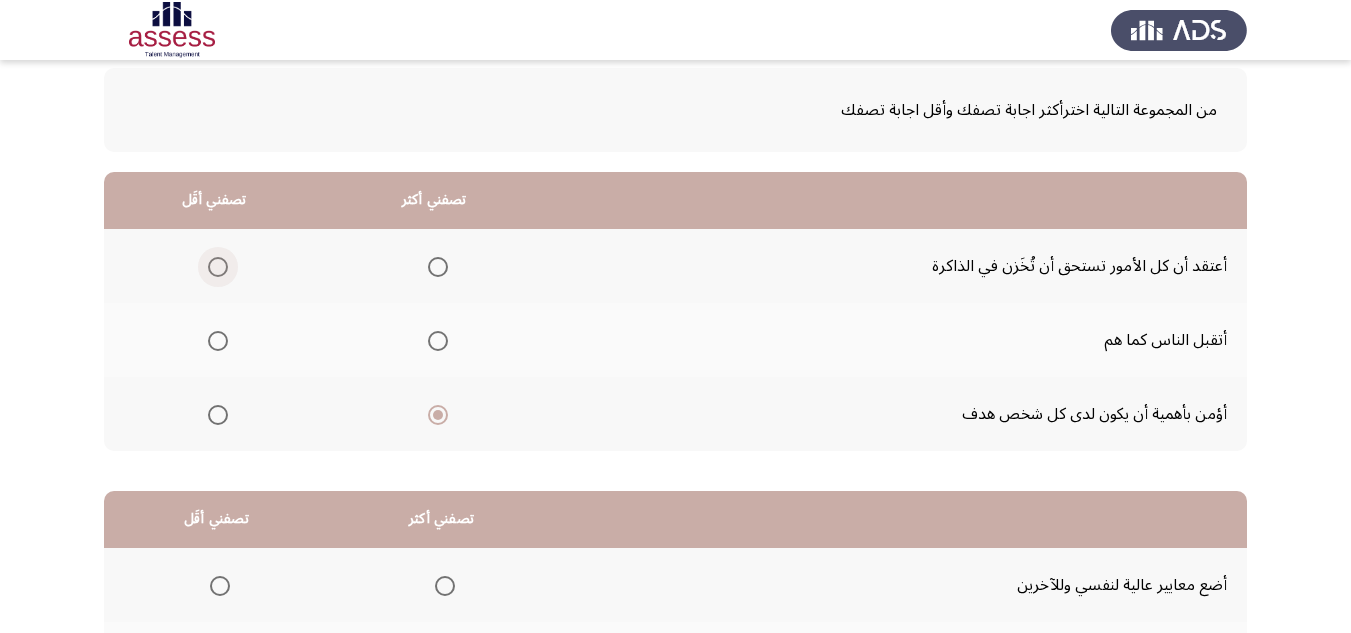 click at bounding box center [218, 267] 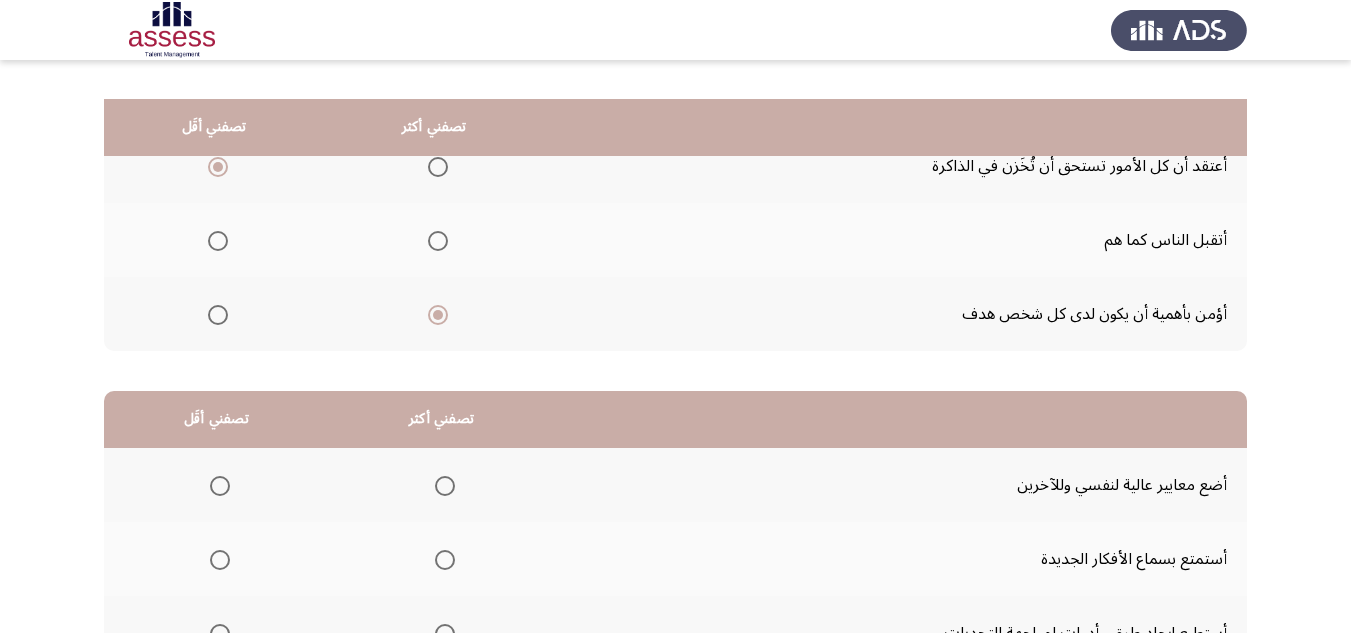 scroll, scrollTop: 300, scrollLeft: 0, axis: vertical 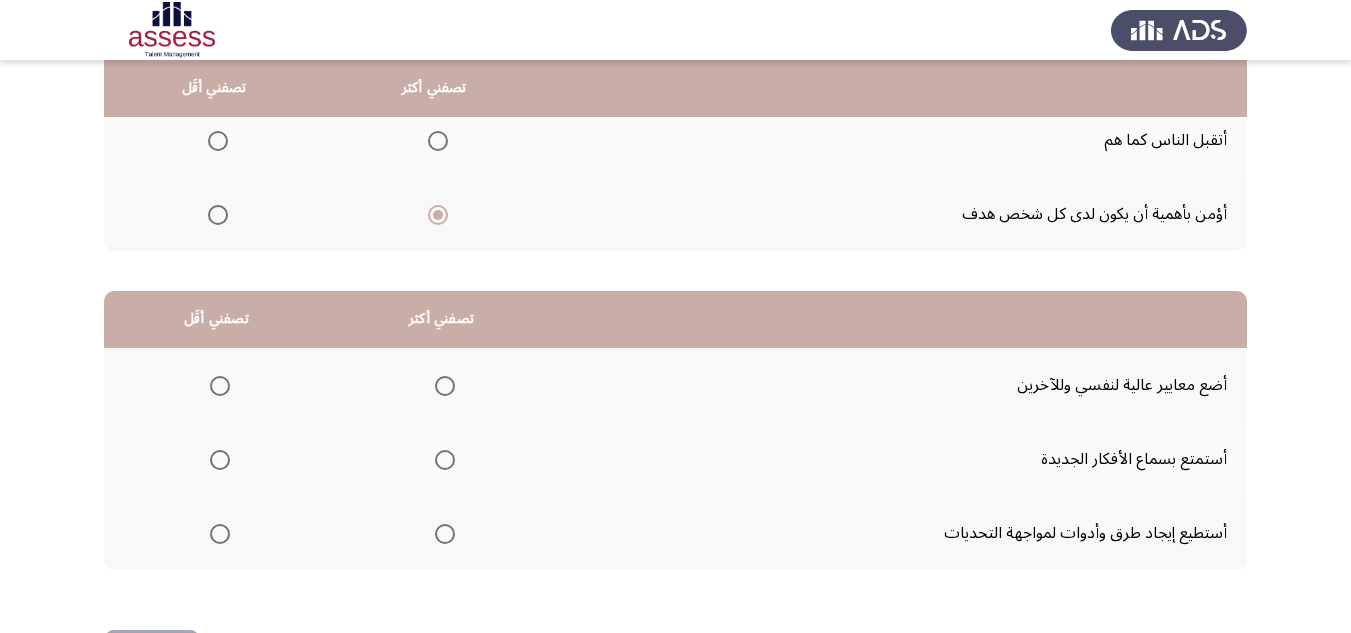 click at bounding box center [220, 386] 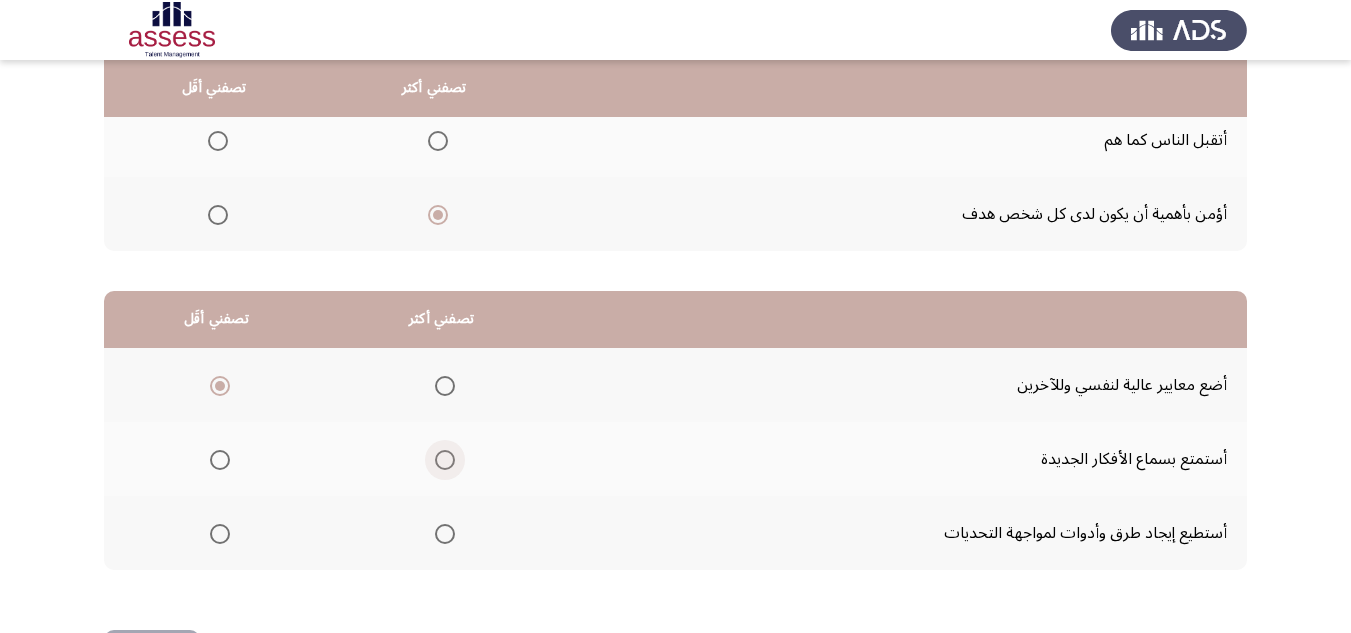click at bounding box center (445, 460) 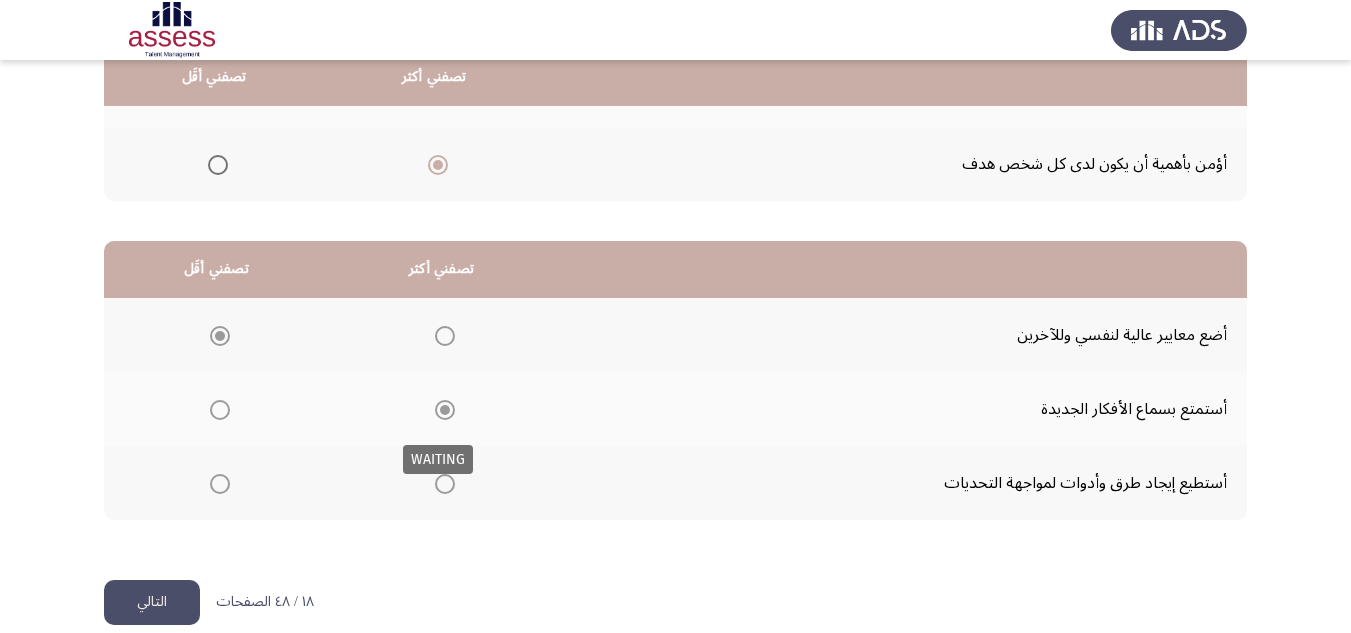 scroll, scrollTop: 377, scrollLeft: 0, axis: vertical 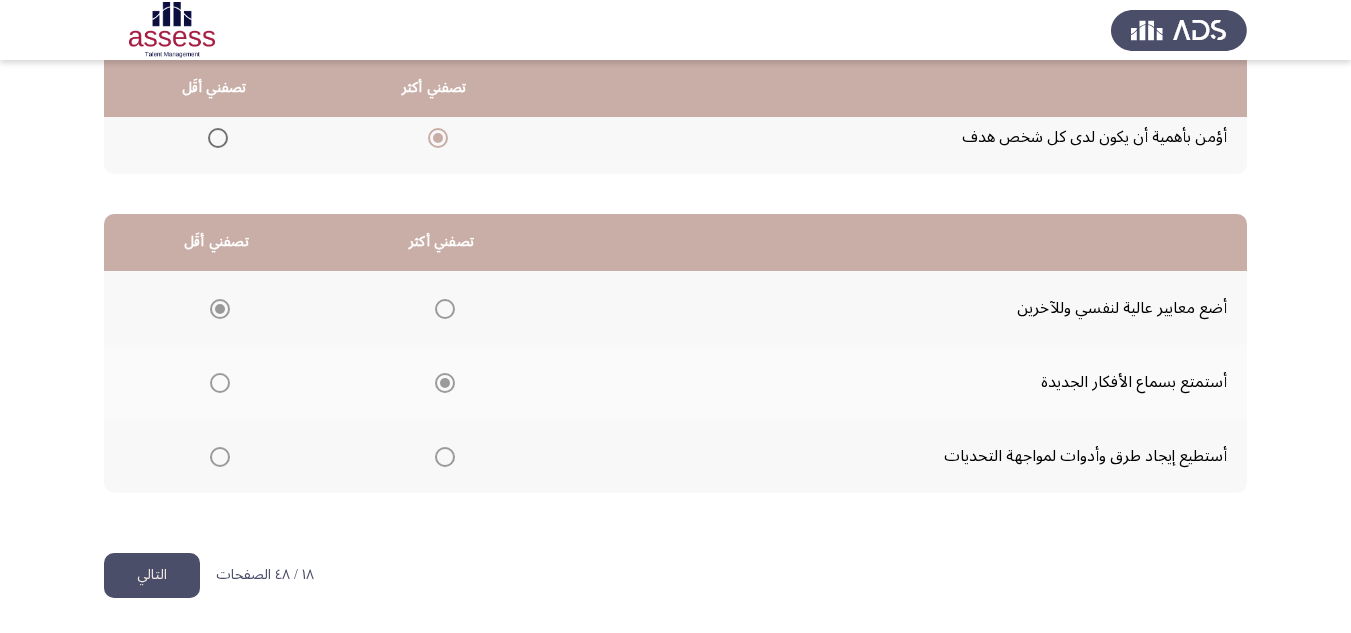 click on "التالي" 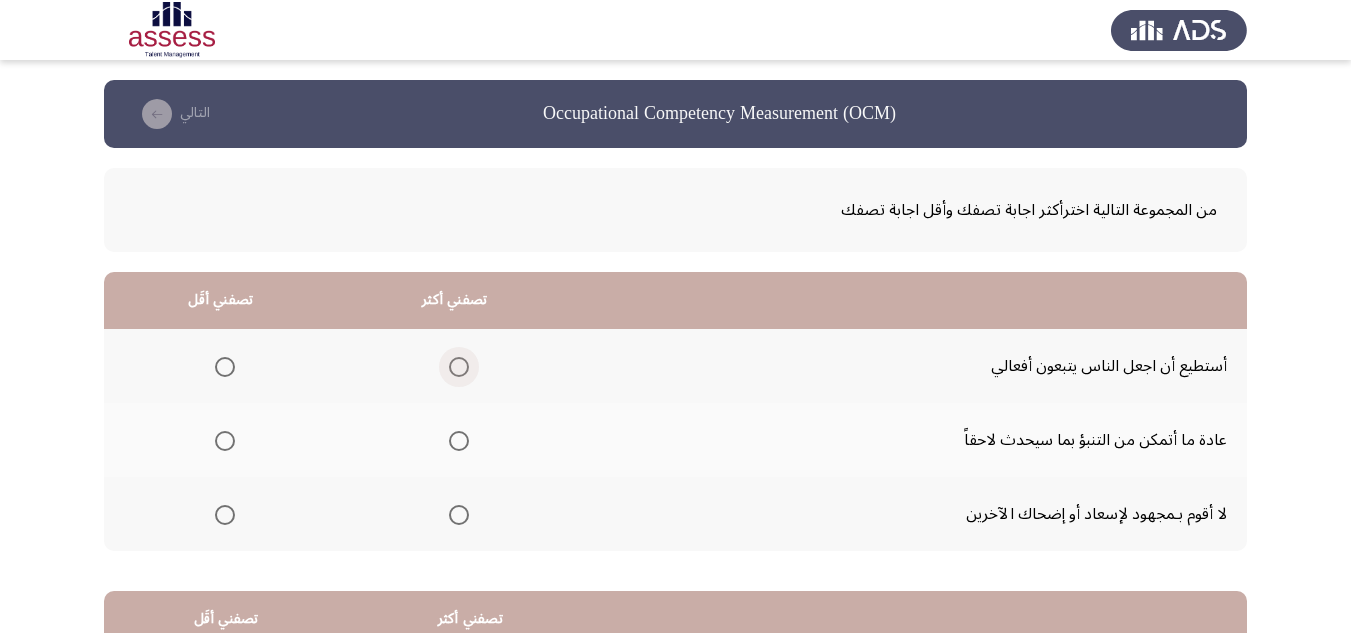 click at bounding box center [459, 367] 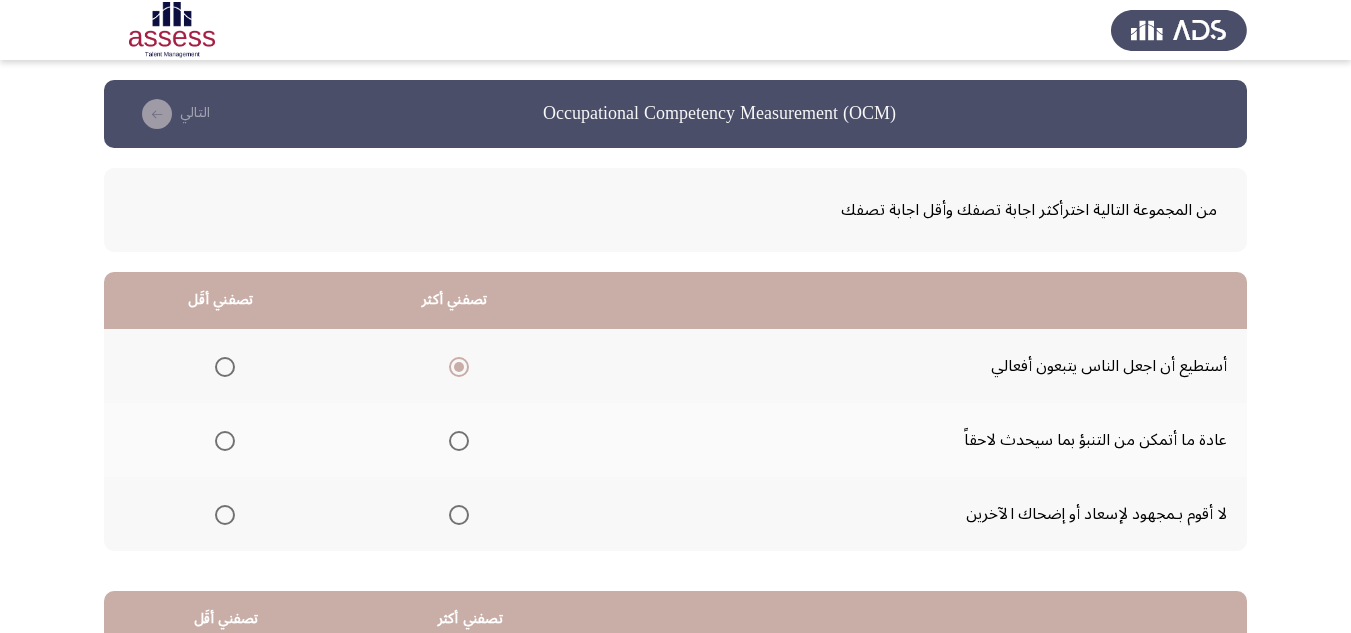 click at bounding box center (225, 441) 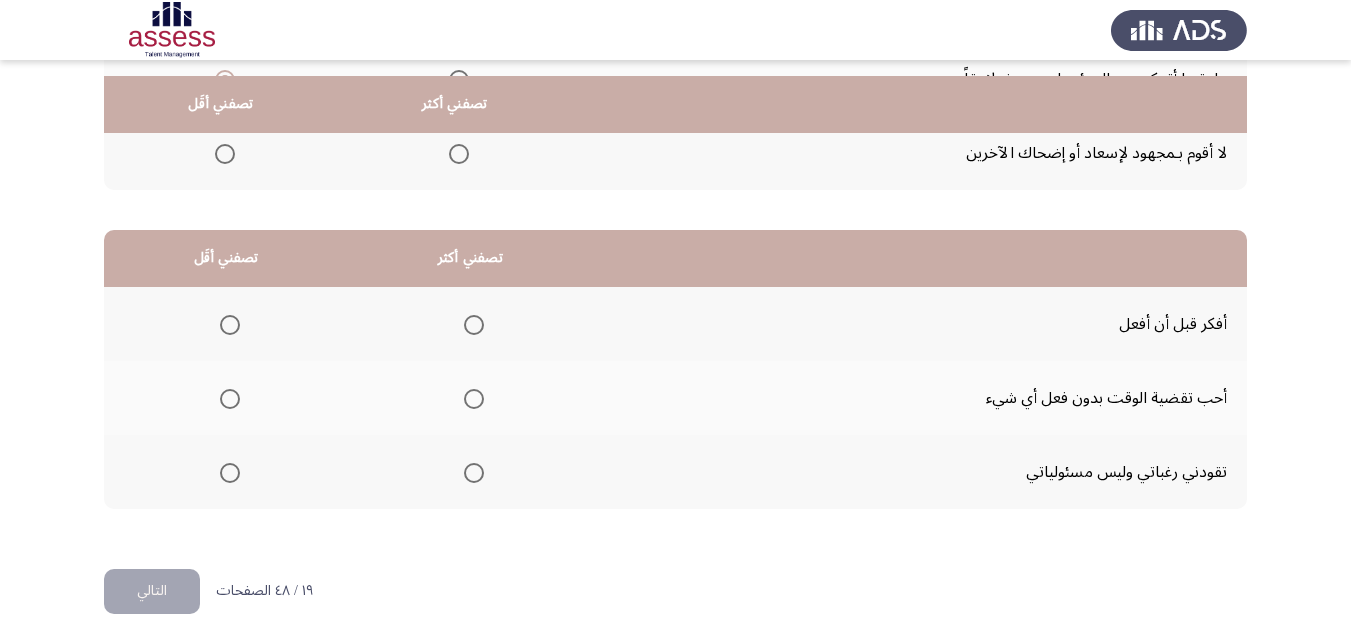 scroll, scrollTop: 377, scrollLeft: 0, axis: vertical 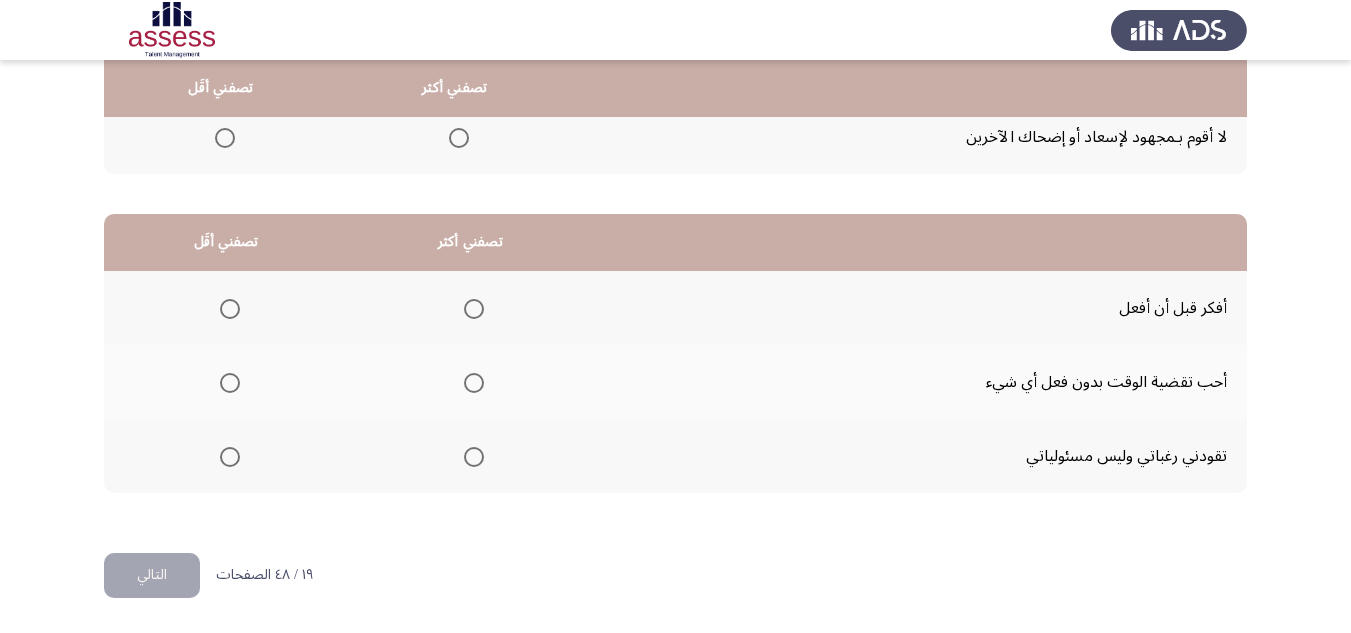 click at bounding box center [230, 383] 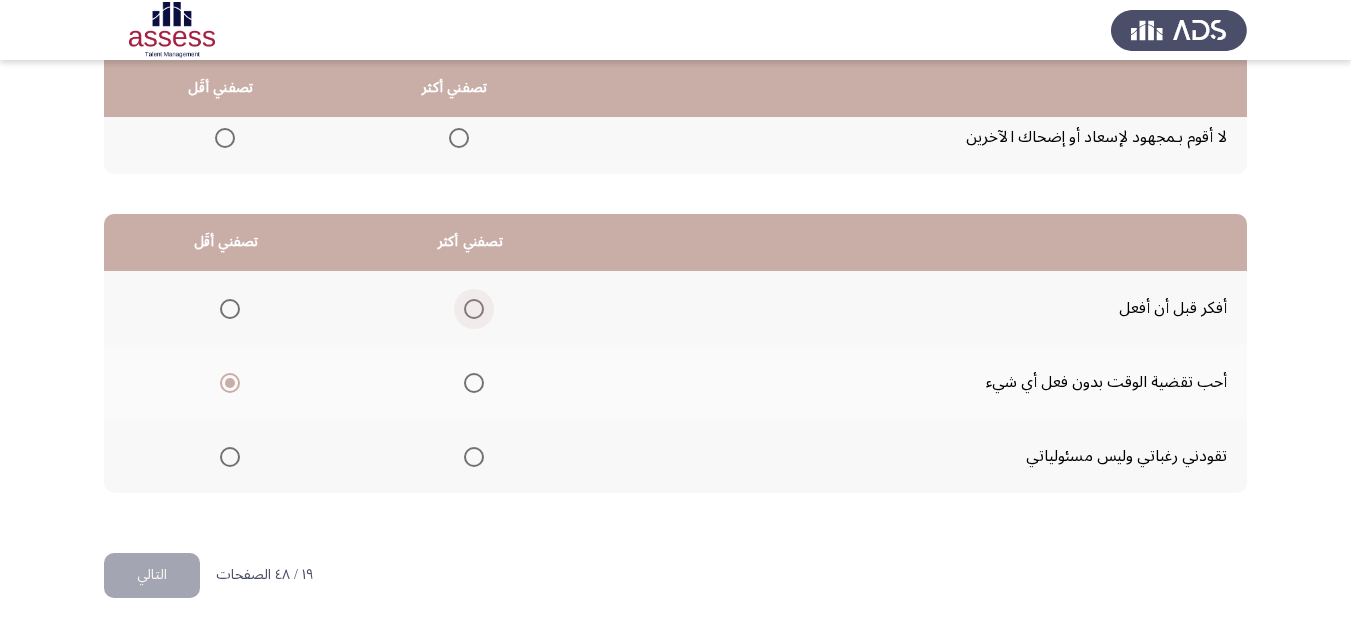 click at bounding box center (474, 309) 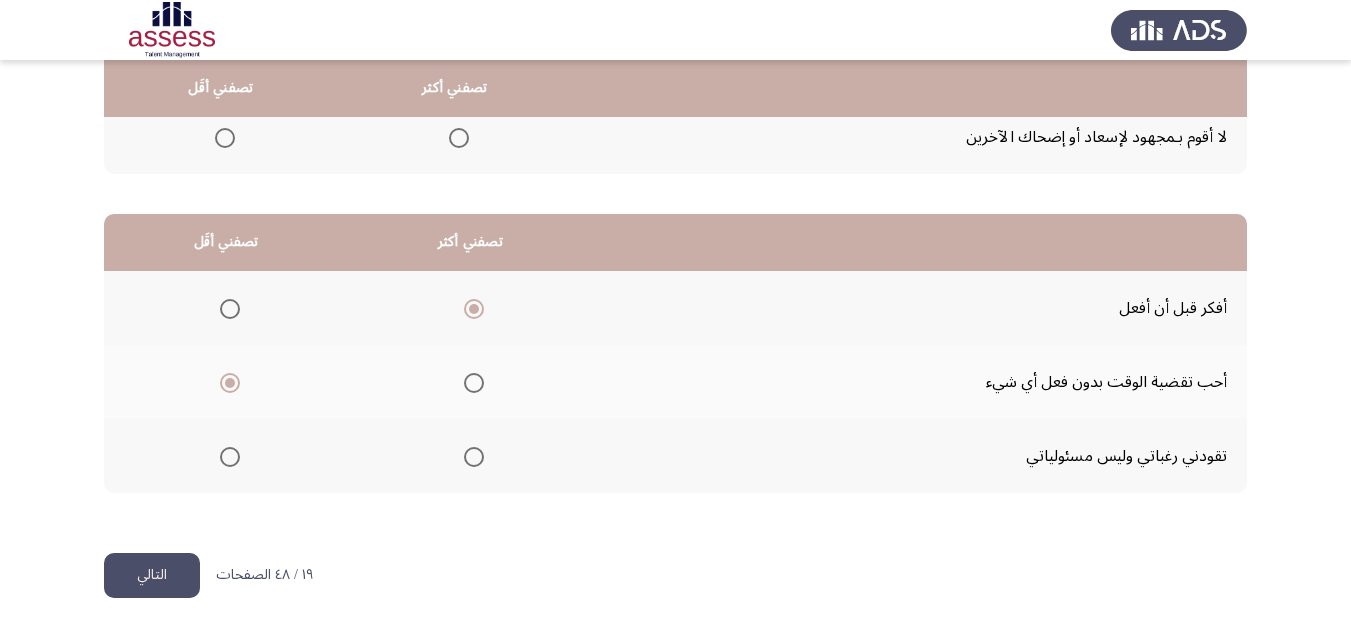 click on "التالي" 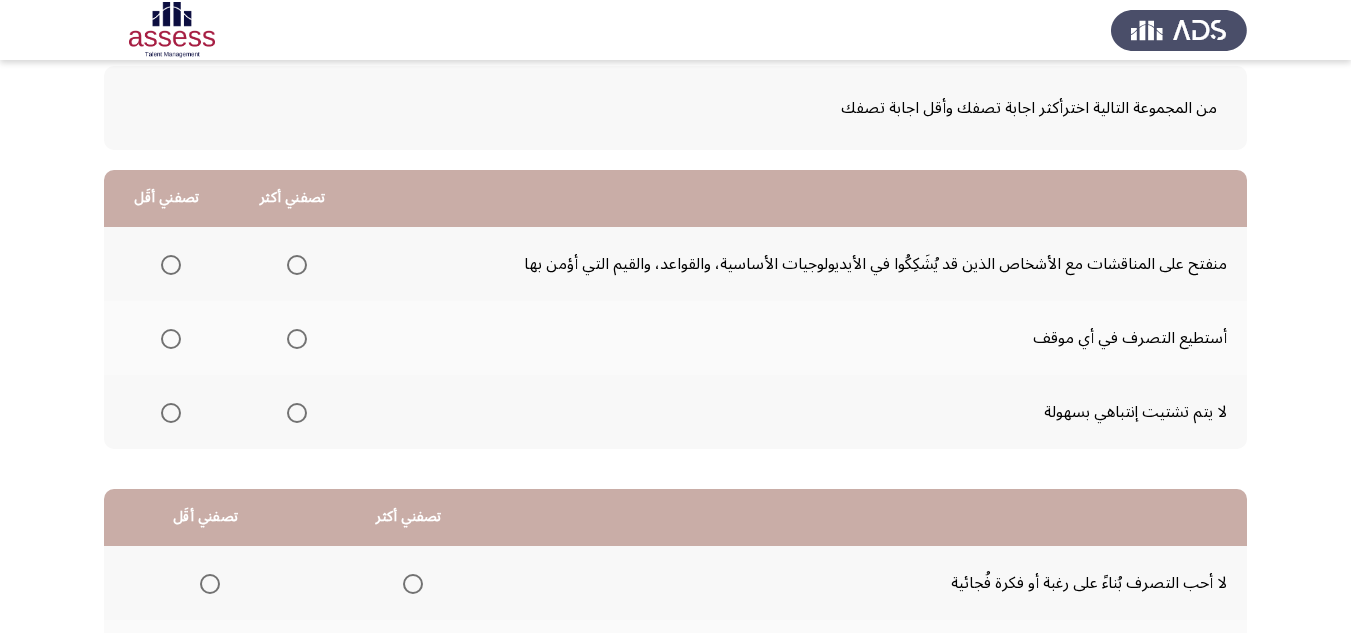 scroll, scrollTop: 200, scrollLeft: 0, axis: vertical 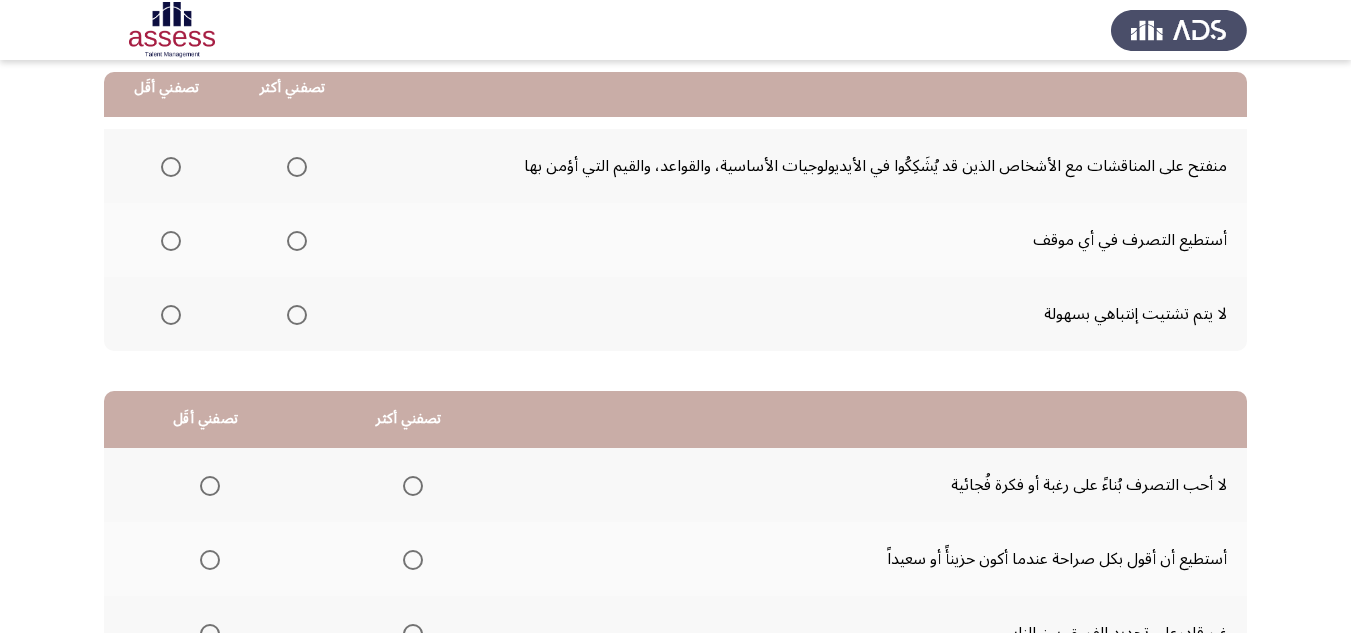 click at bounding box center [297, 241] 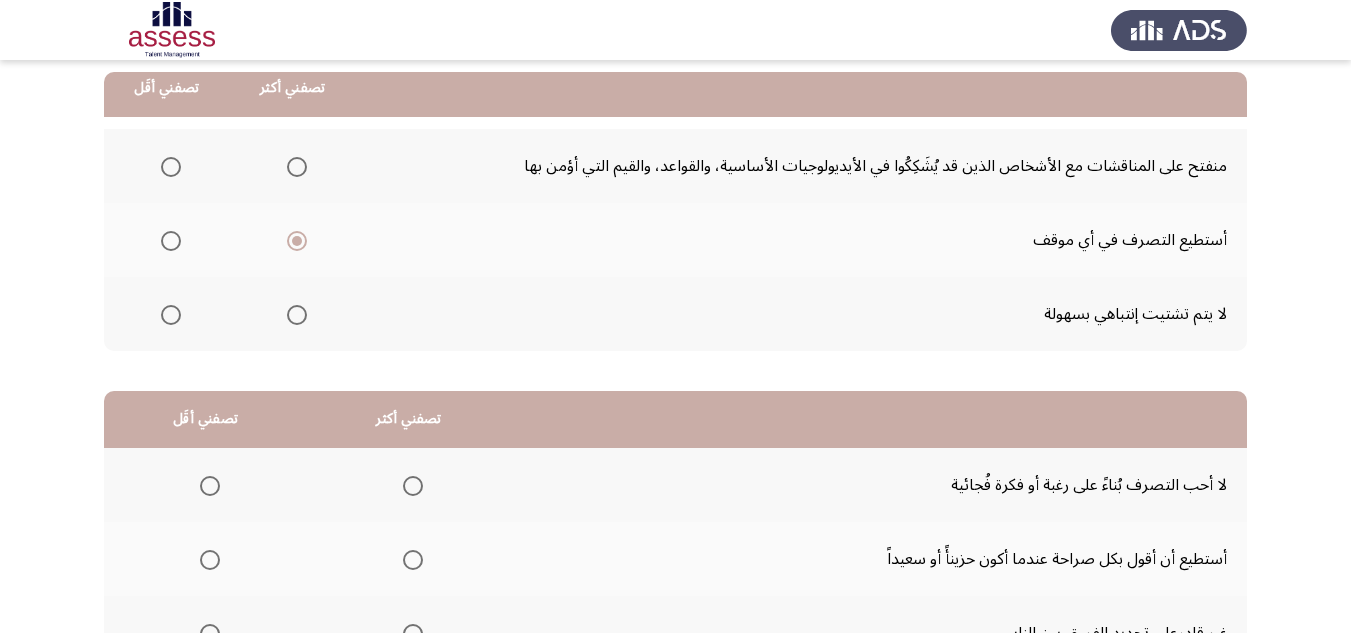 click at bounding box center [297, 167] 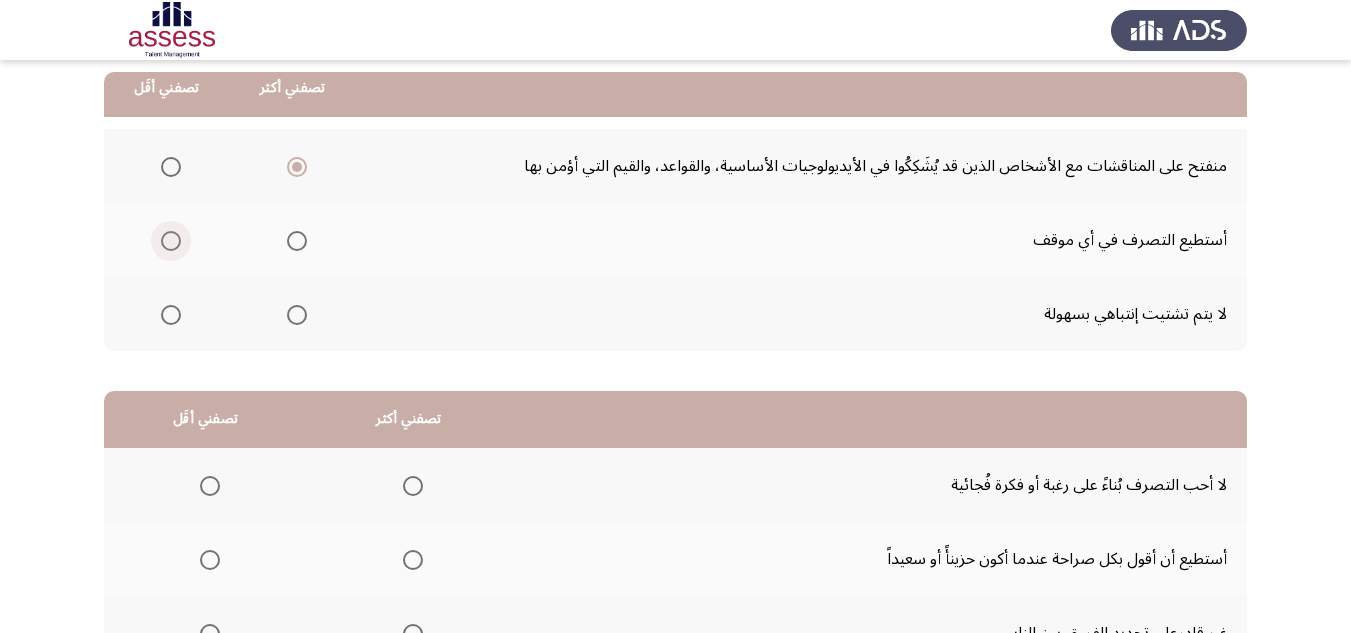 click at bounding box center [171, 241] 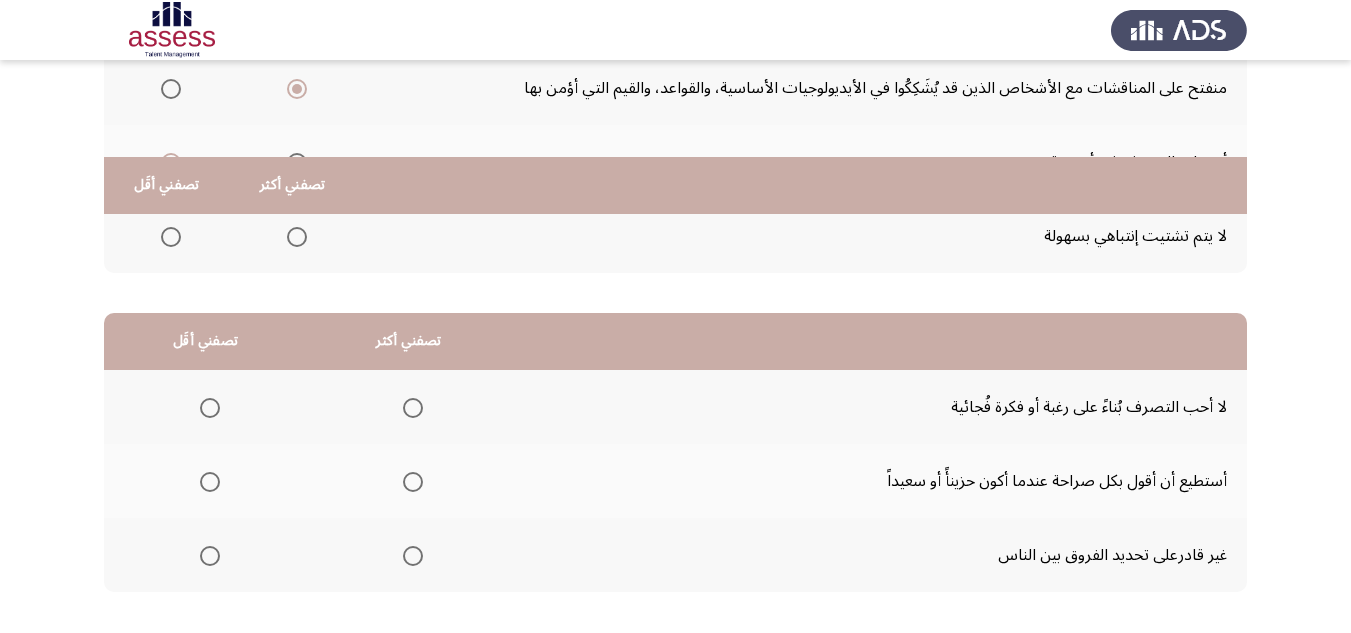 scroll, scrollTop: 377, scrollLeft: 0, axis: vertical 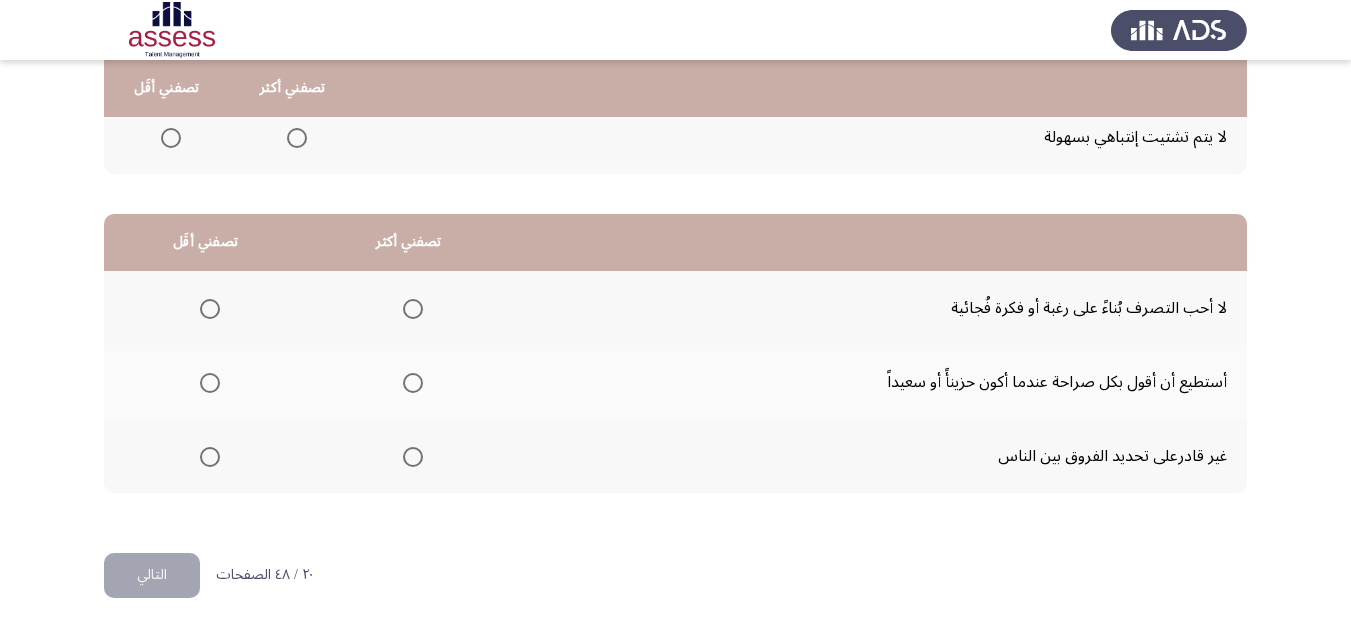 click at bounding box center [210, 457] 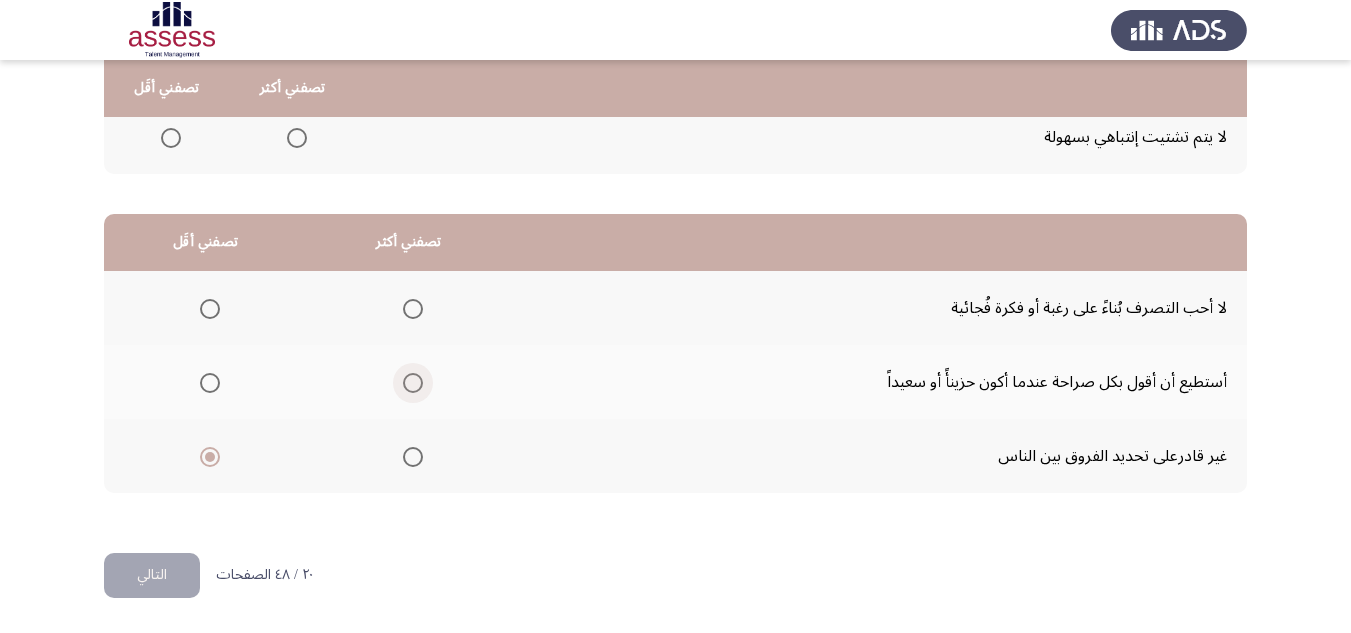 click at bounding box center (413, 383) 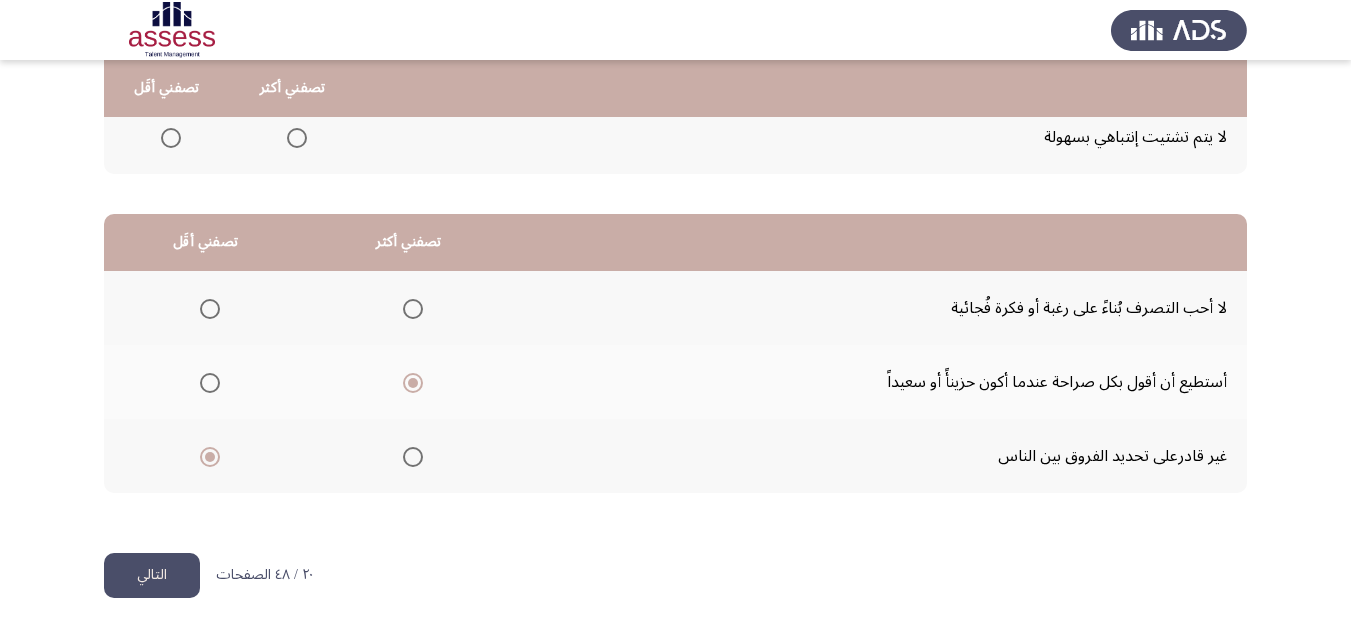 click on "التالي" 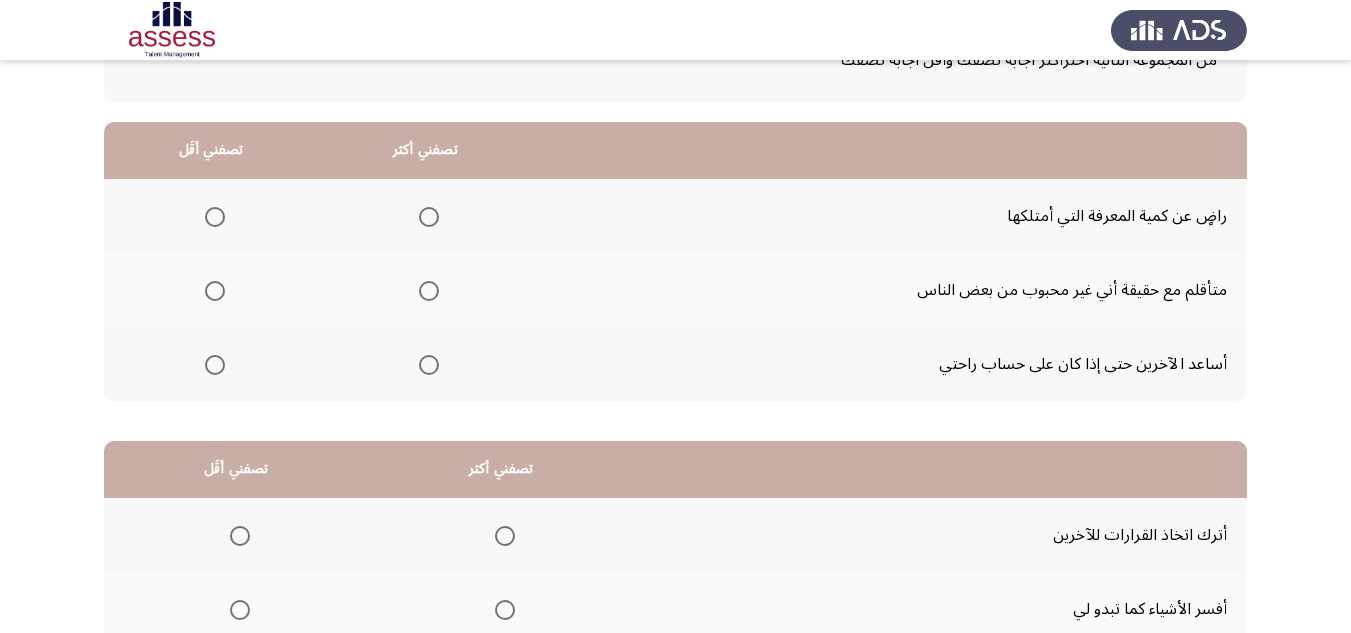 scroll, scrollTop: 100, scrollLeft: 0, axis: vertical 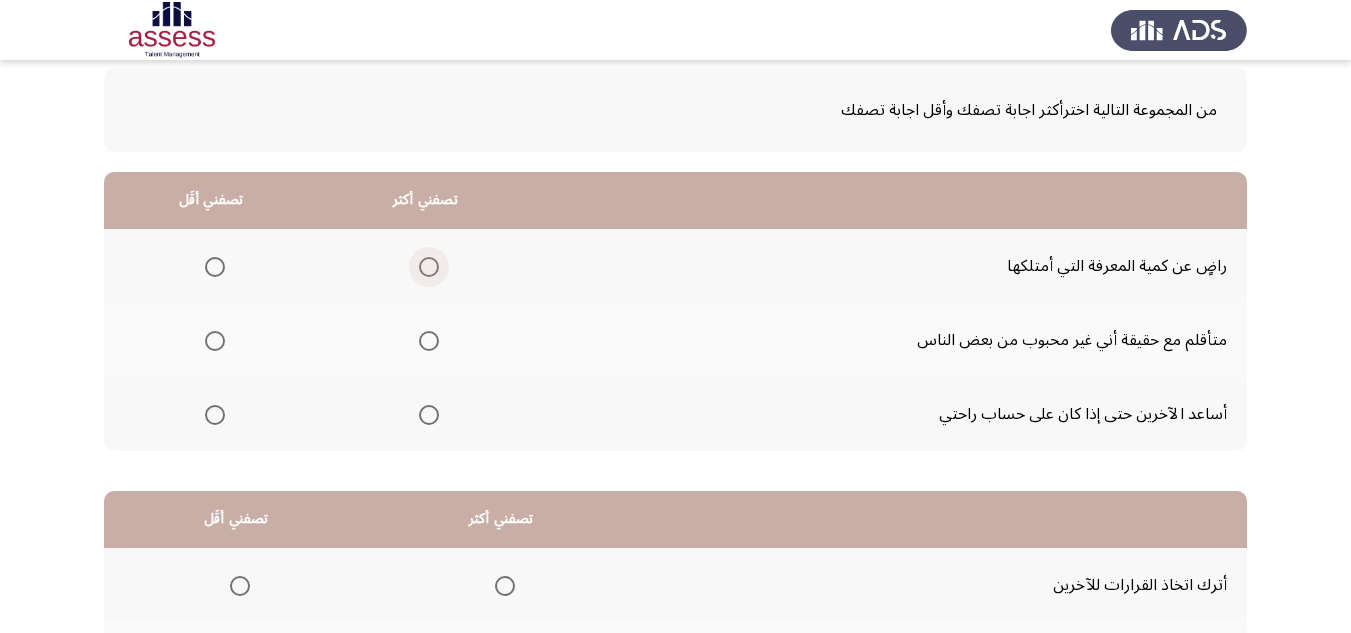 click at bounding box center (429, 267) 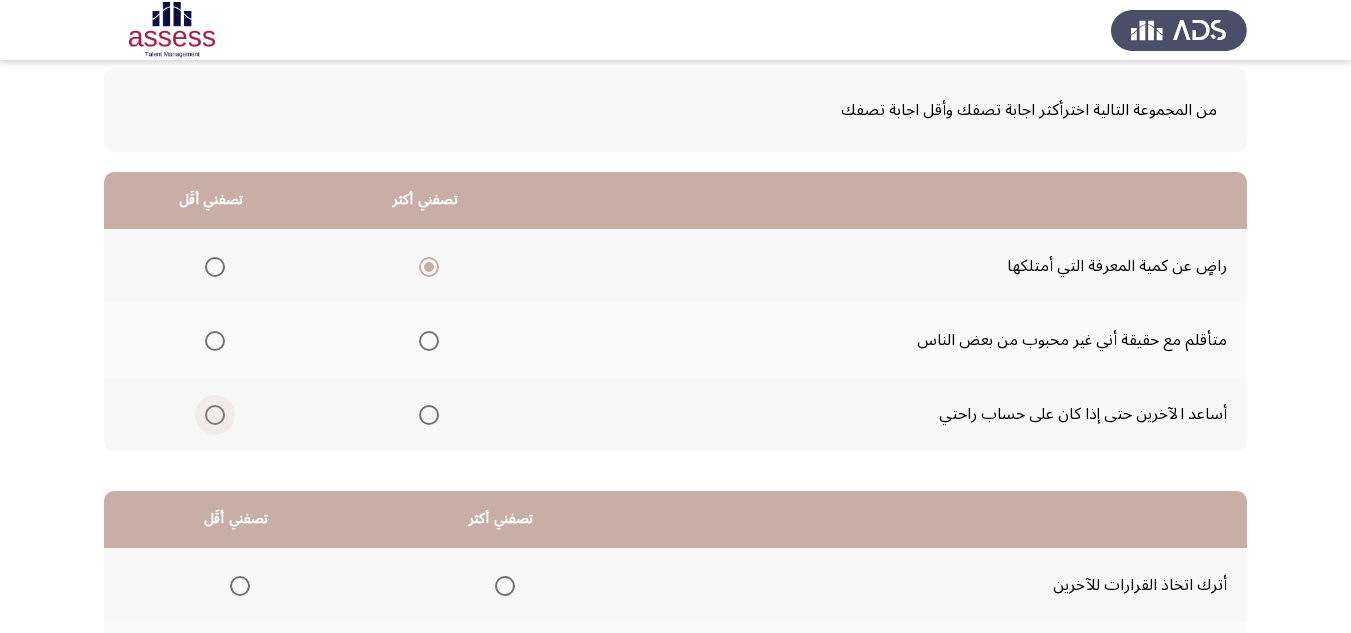 click at bounding box center (215, 415) 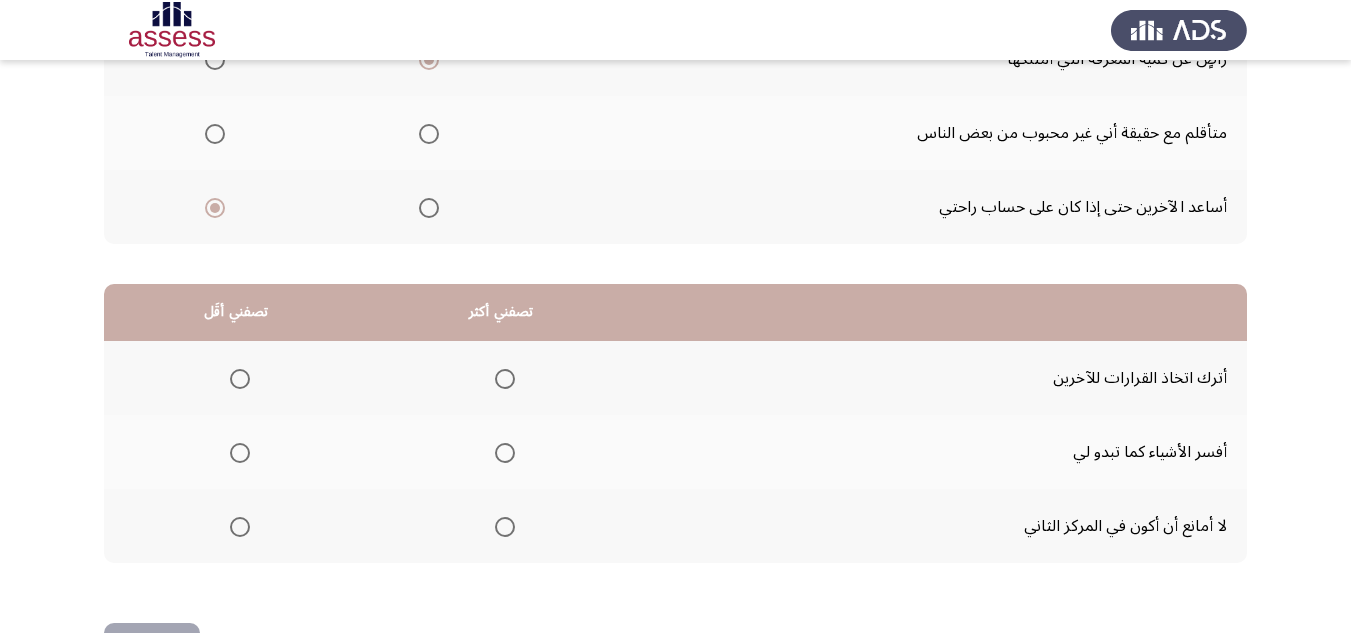 scroll, scrollTop: 377, scrollLeft: 0, axis: vertical 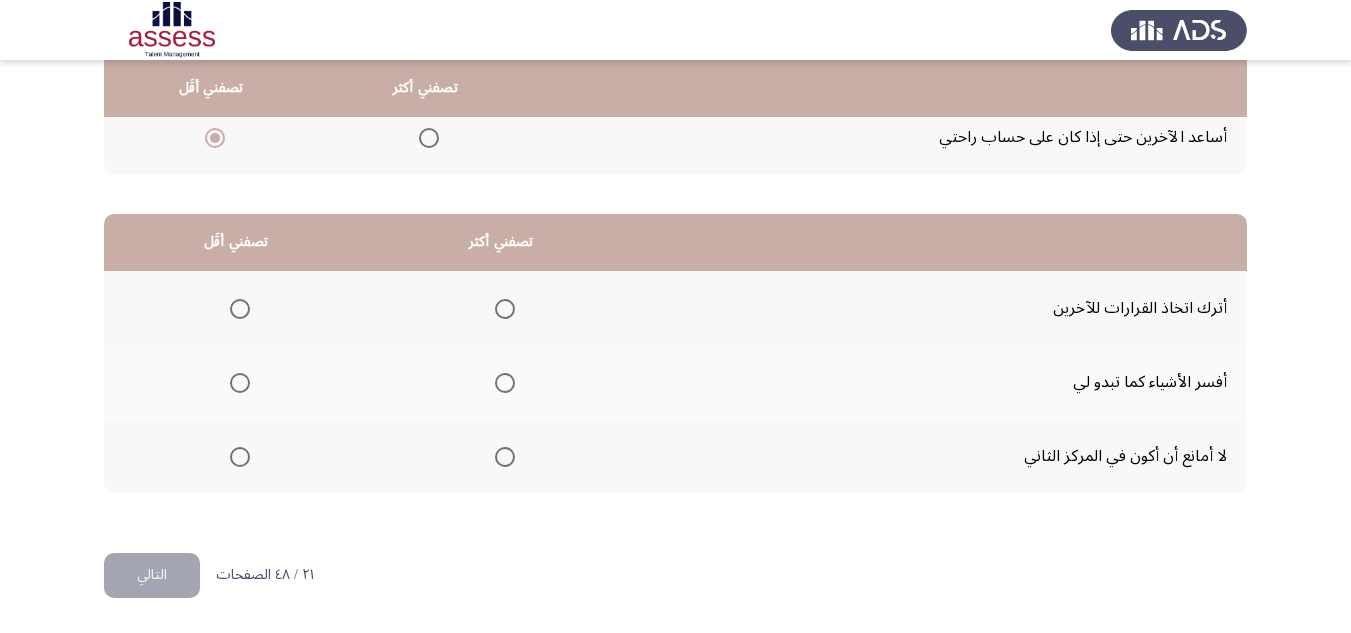 click at bounding box center (240, 383) 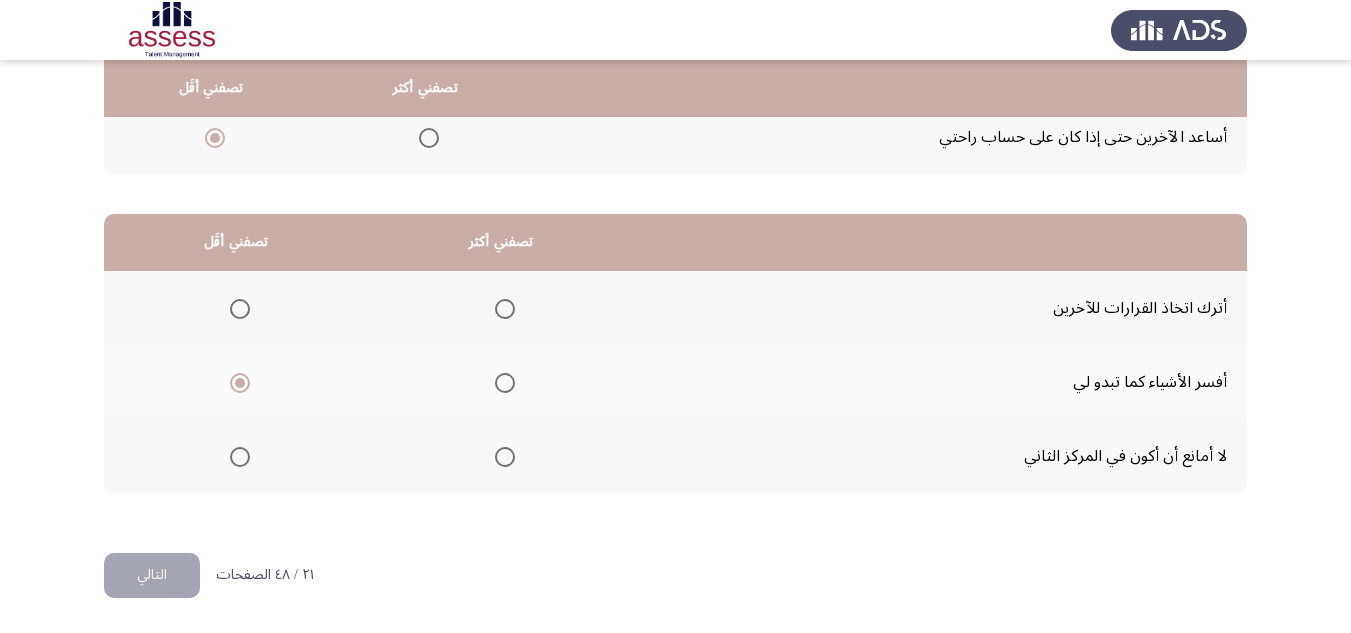 click at bounding box center [240, 309] 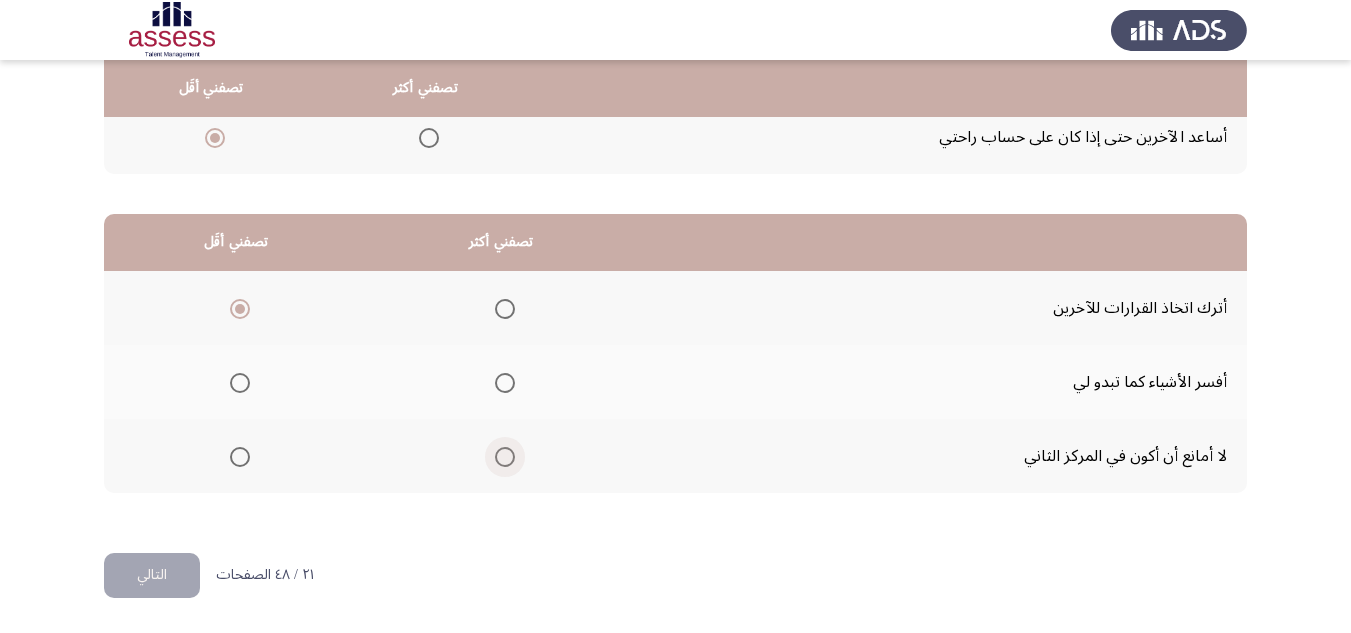 click at bounding box center [505, 457] 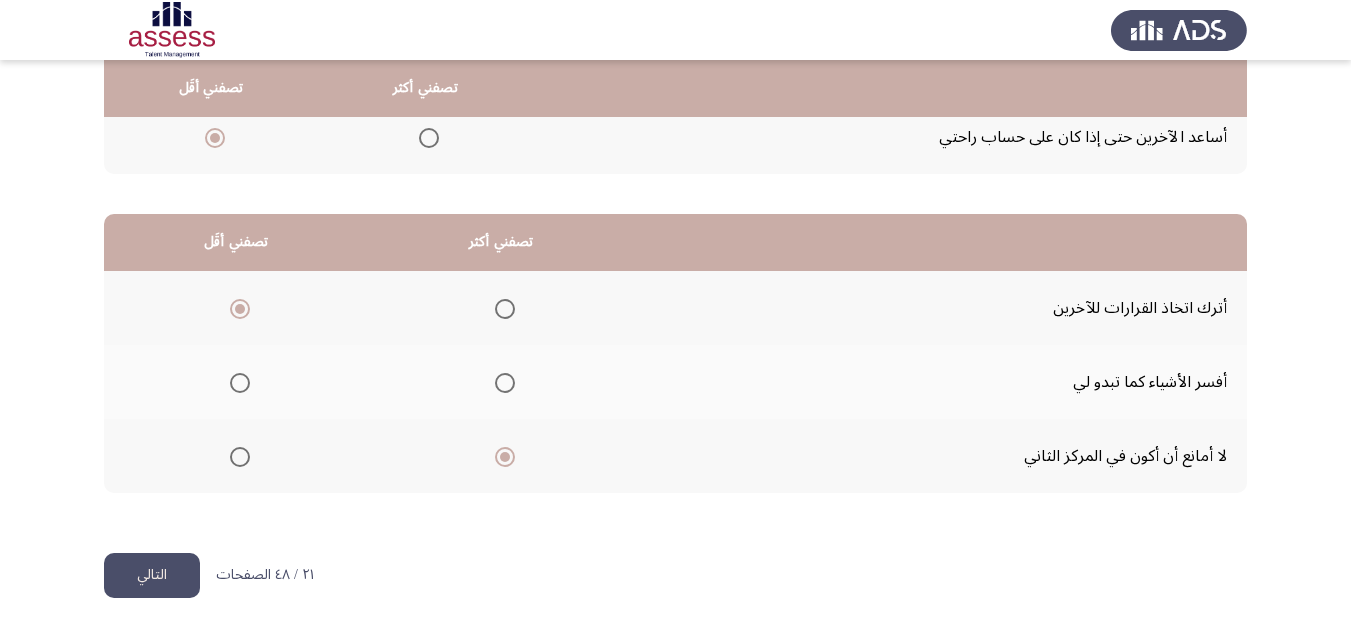 click on "التالي" 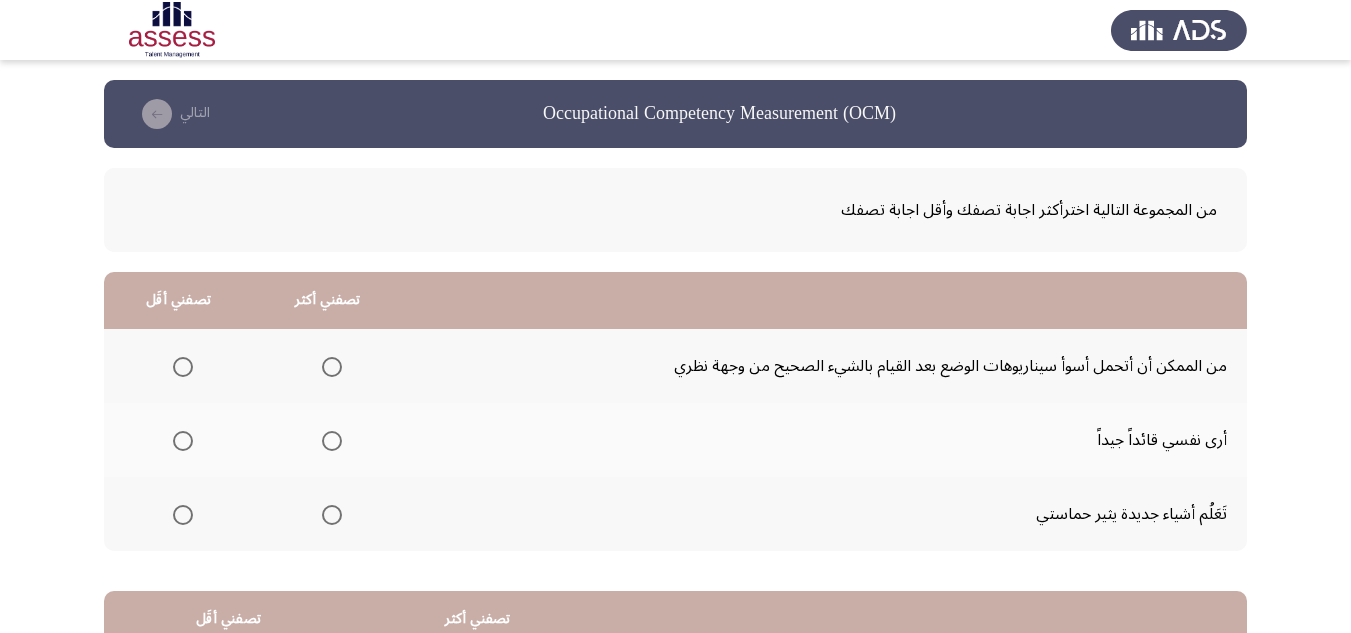 scroll, scrollTop: 100, scrollLeft: 0, axis: vertical 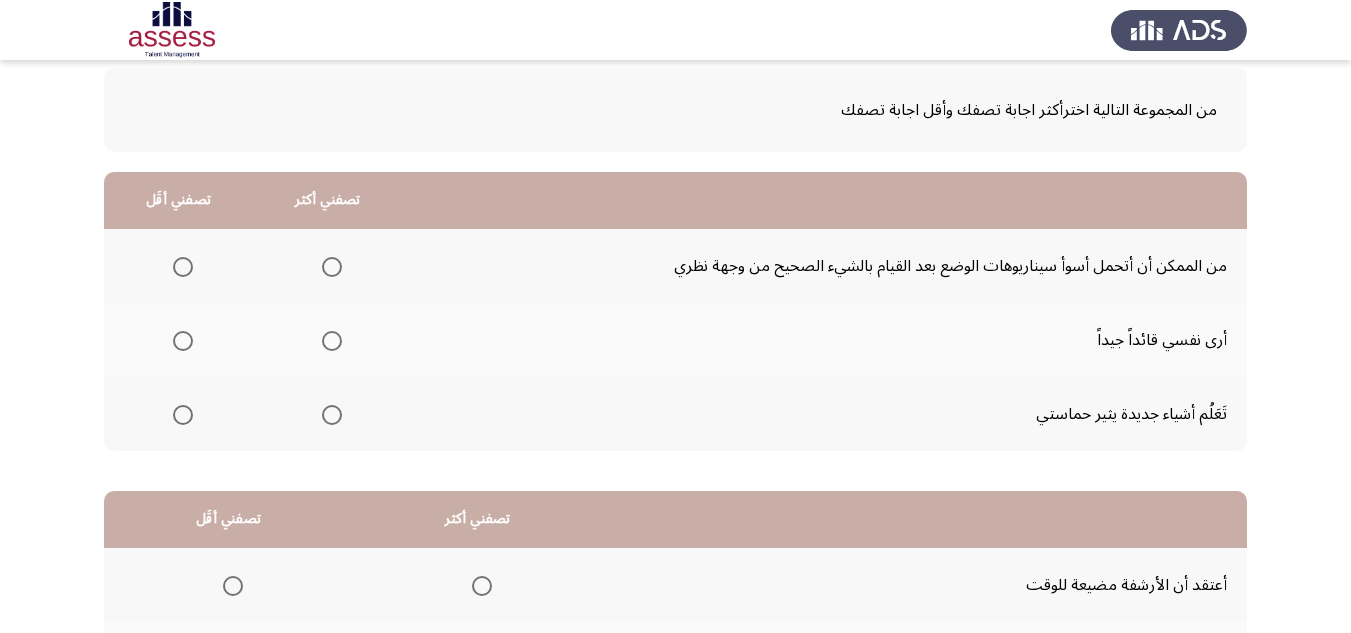 click at bounding box center (332, 415) 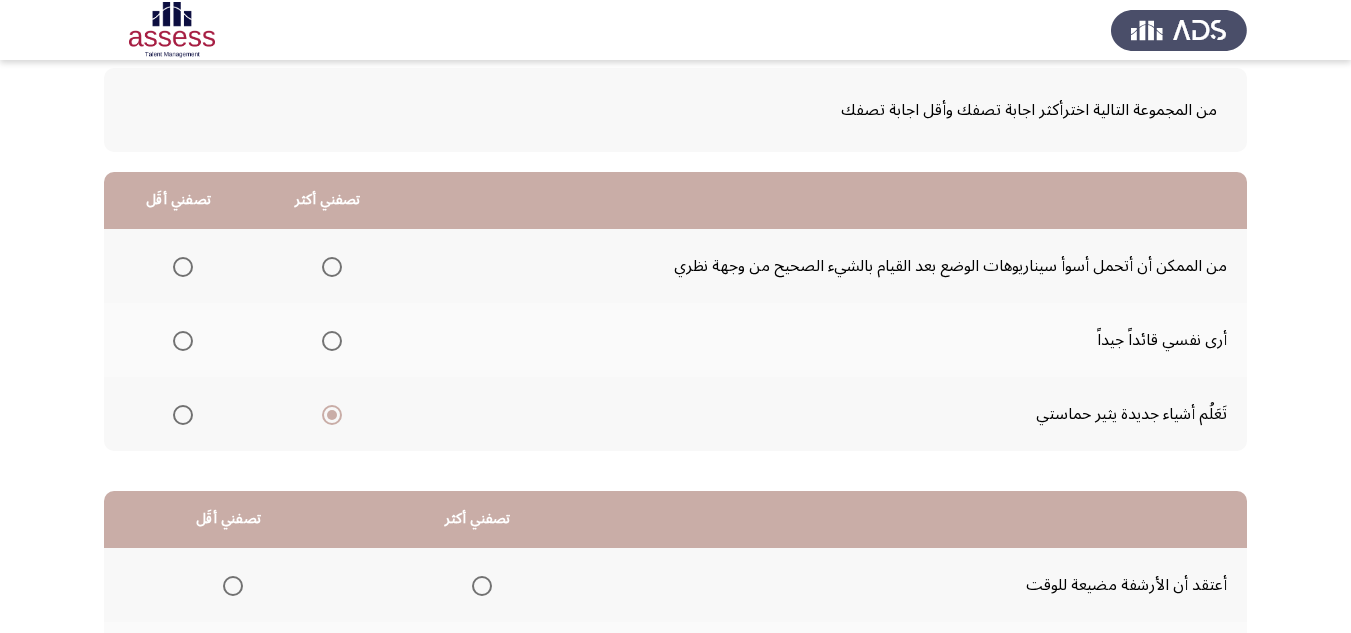 click at bounding box center [183, 267] 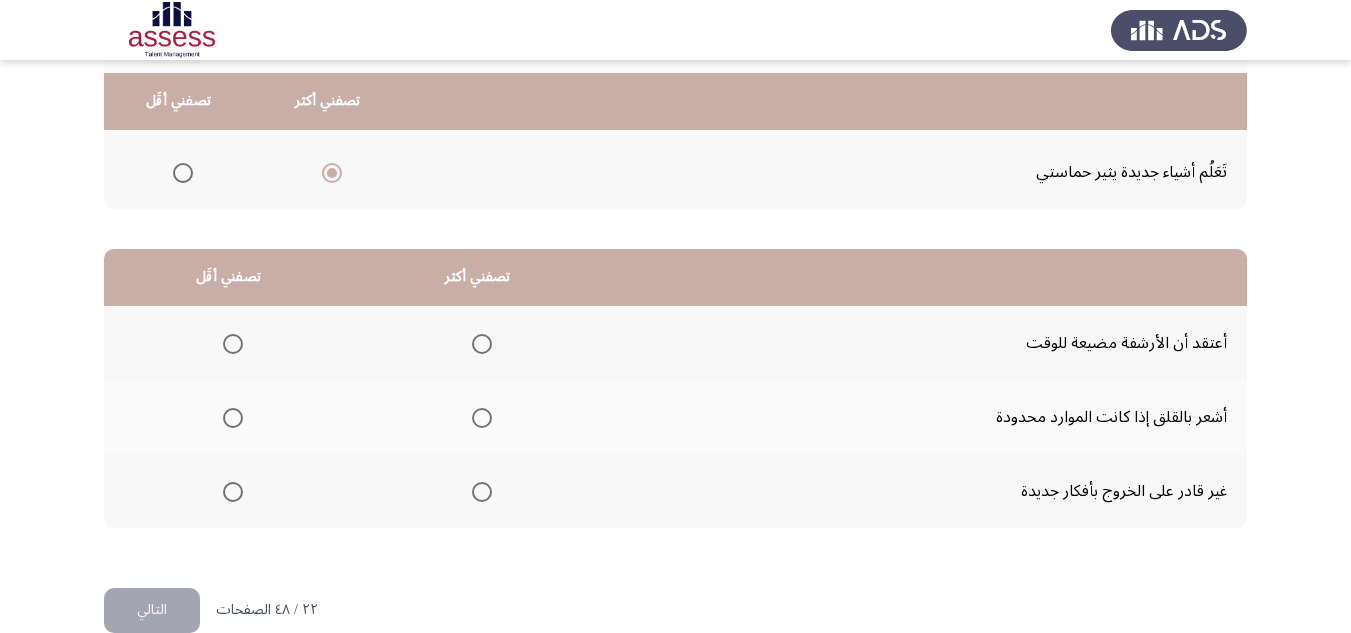 scroll, scrollTop: 377, scrollLeft: 0, axis: vertical 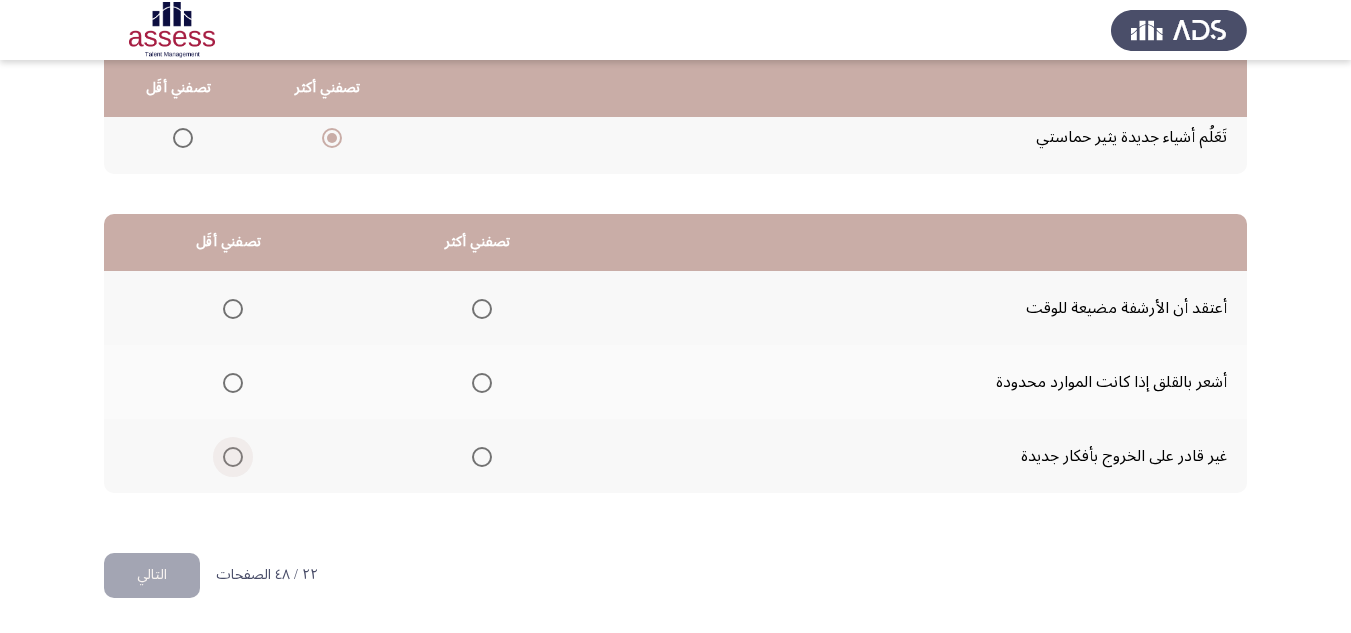 click at bounding box center [233, 457] 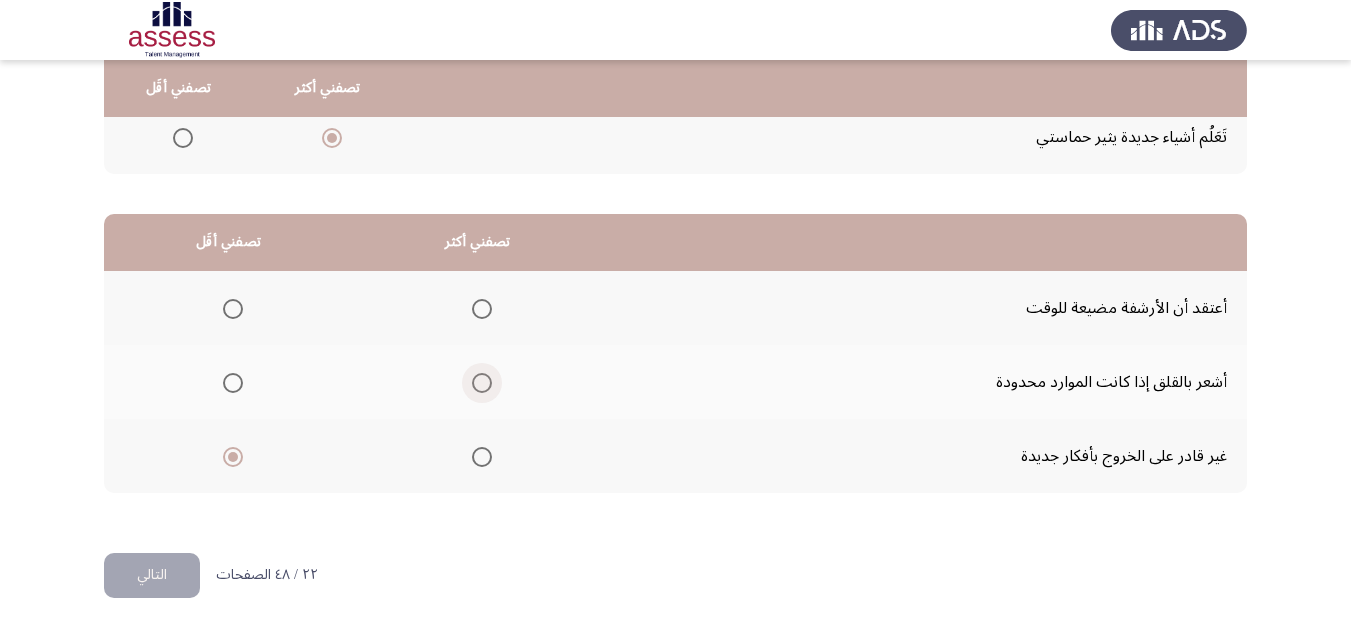 click at bounding box center (482, 383) 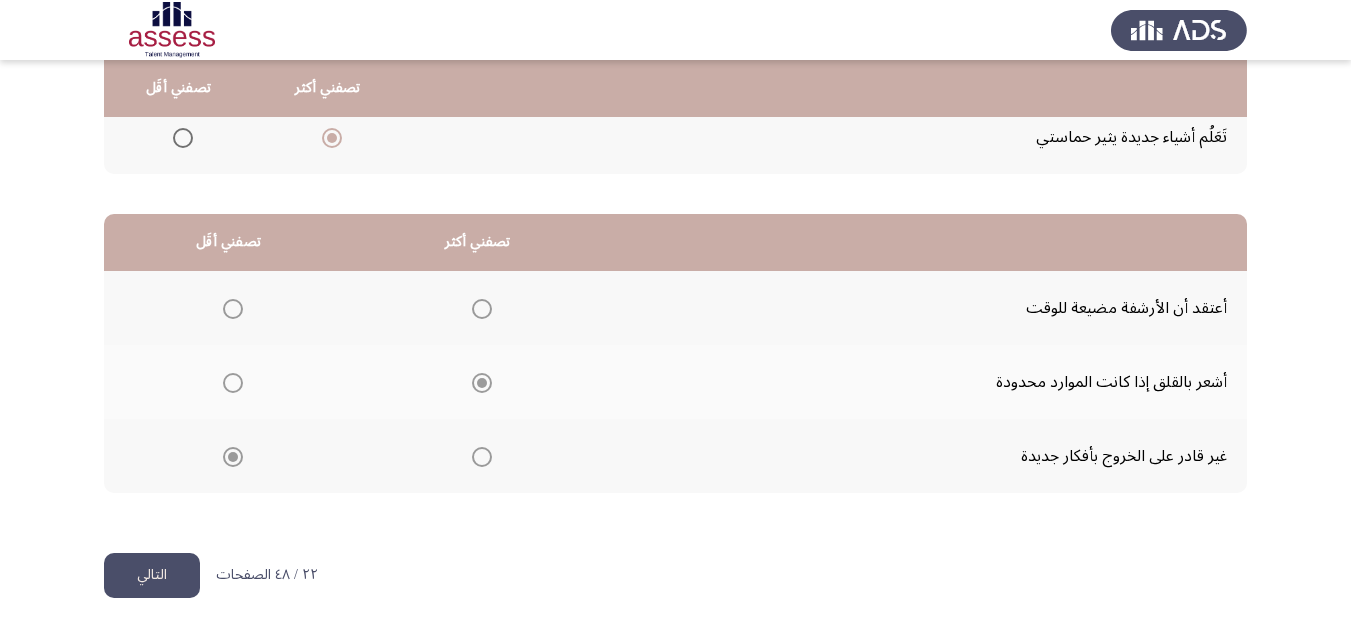 click on "التالي" 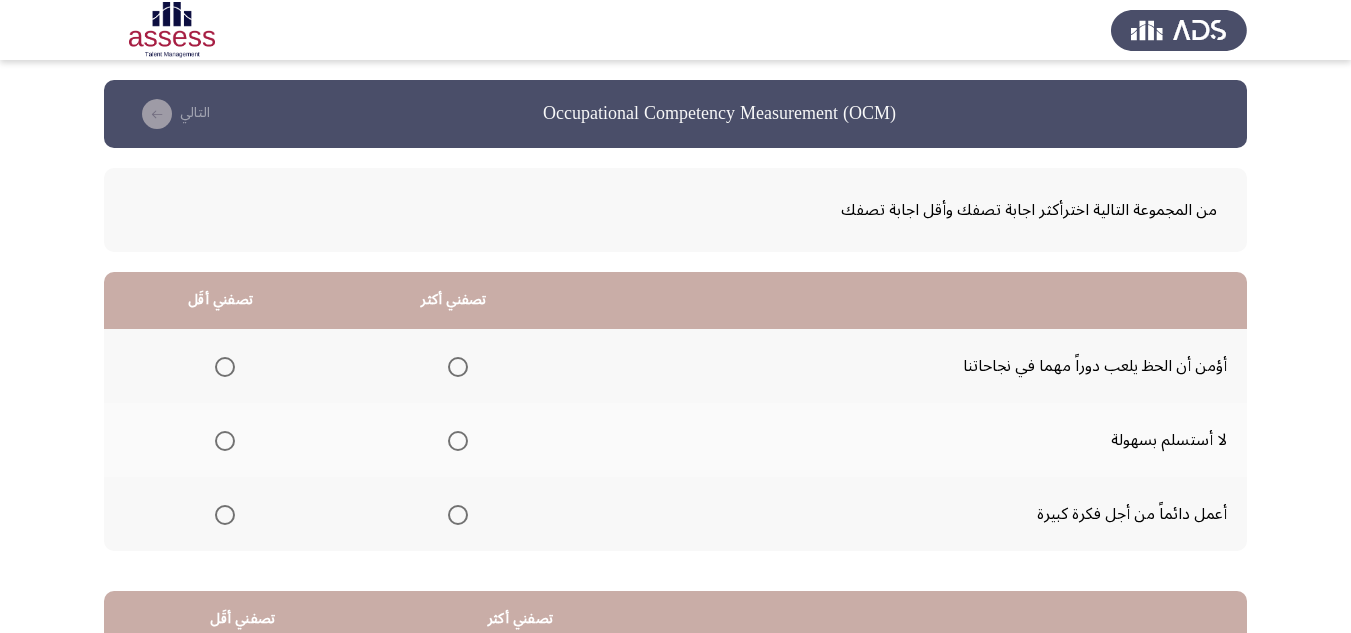 scroll, scrollTop: 100, scrollLeft: 0, axis: vertical 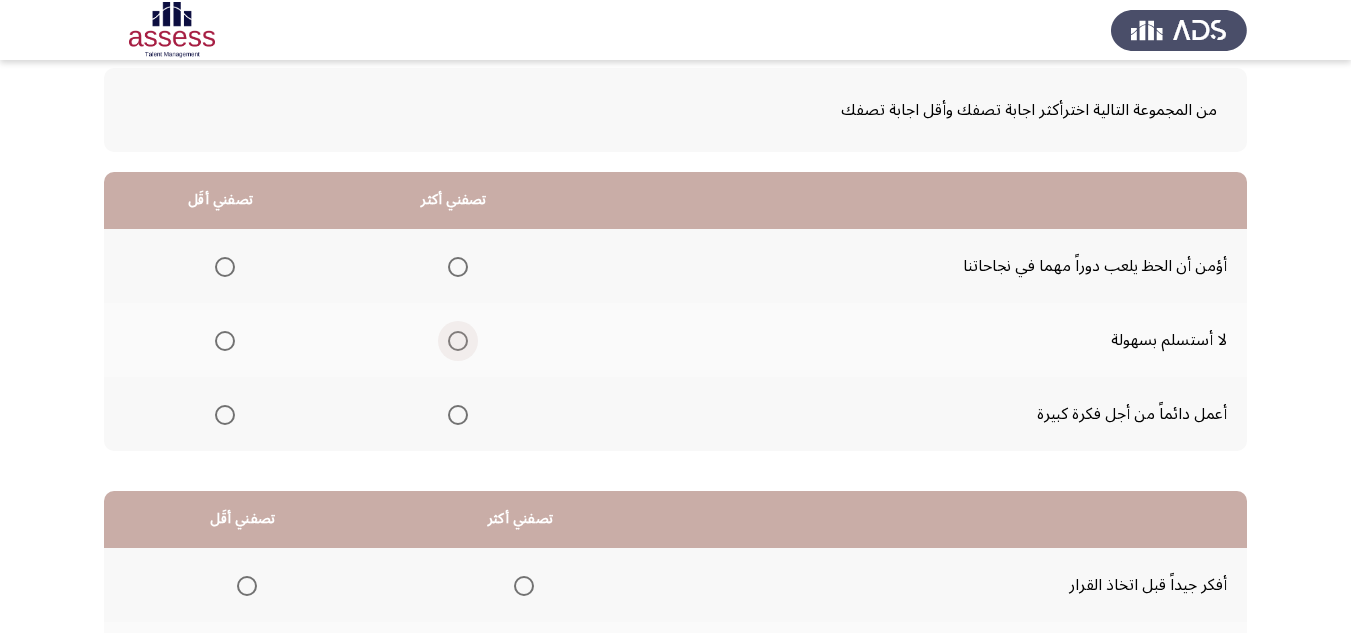 click at bounding box center (458, 341) 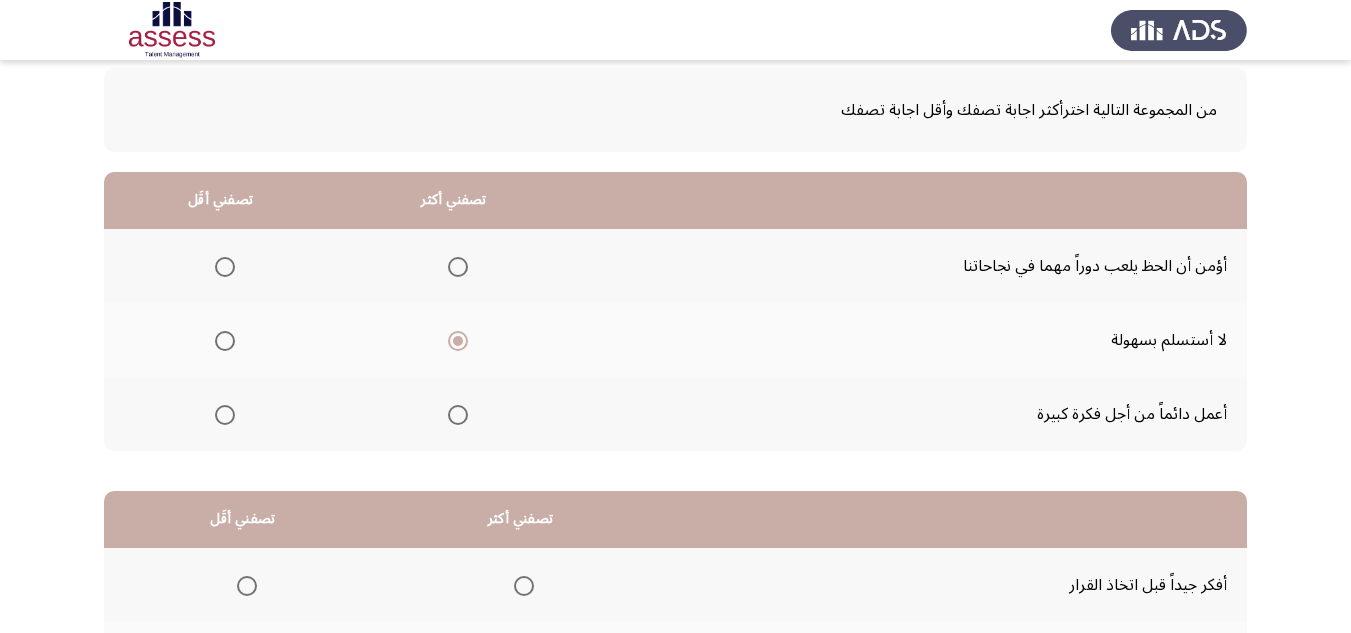 click at bounding box center [225, 267] 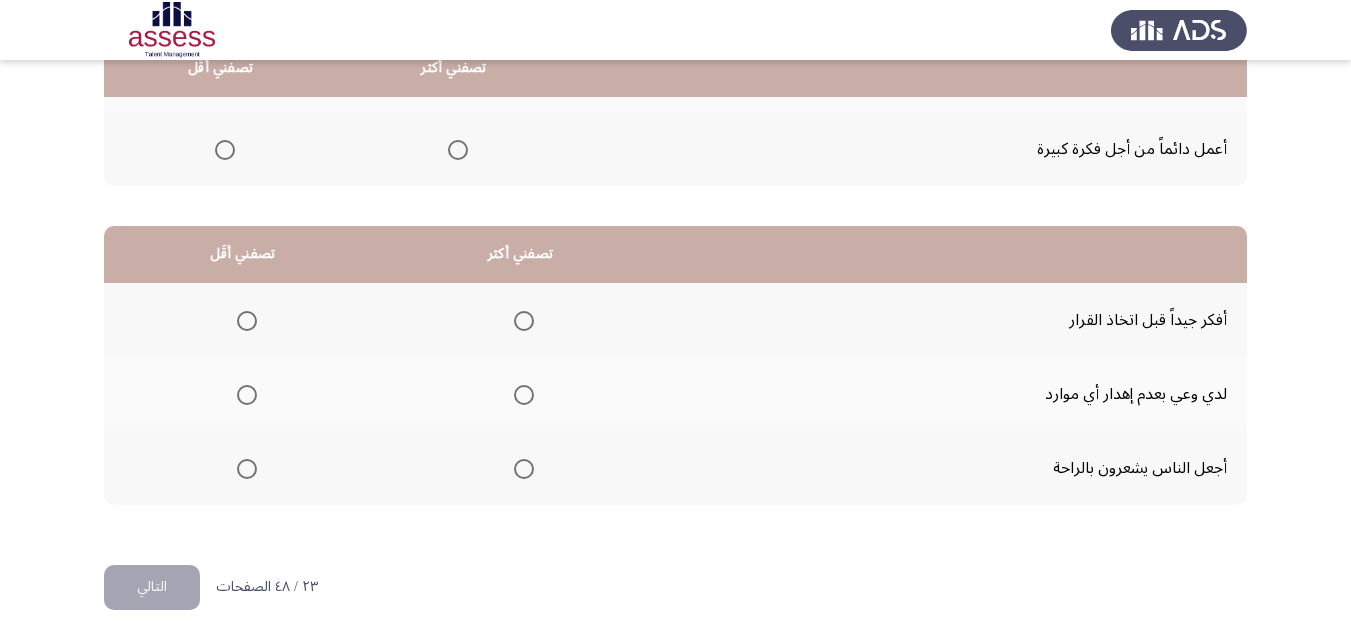 scroll, scrollTop: 377, scrollLeft: 0, axis: vertical 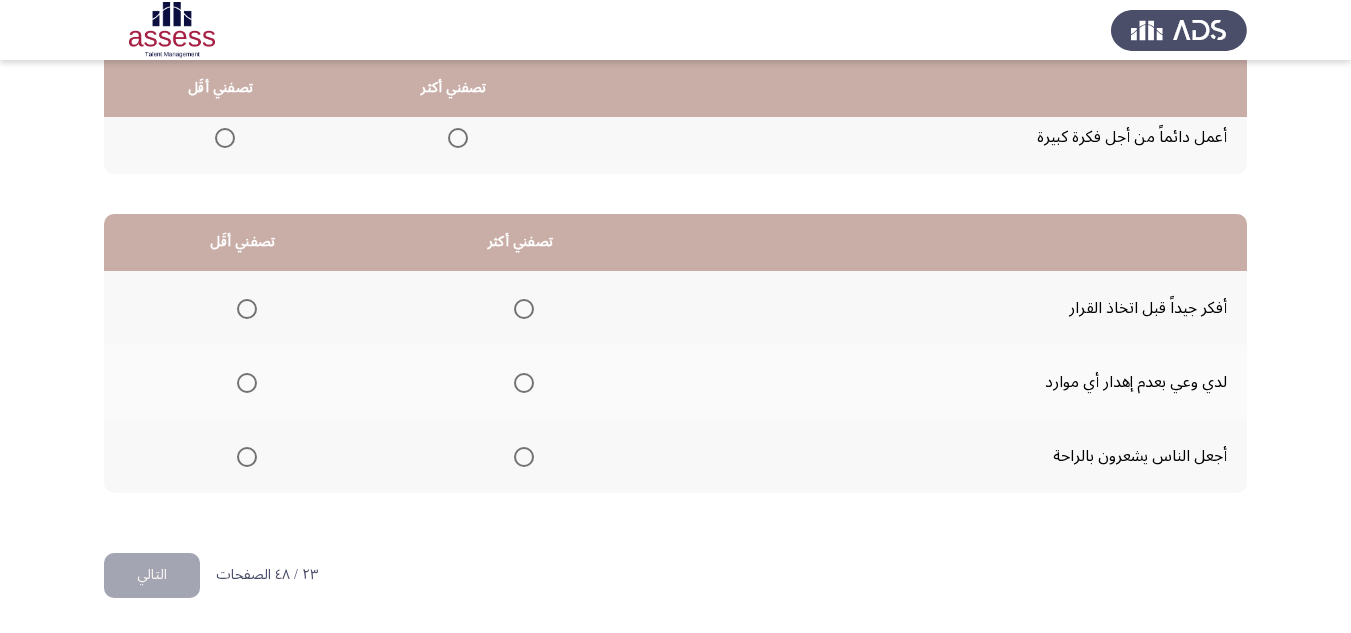 click at bounding box center (524, 383) 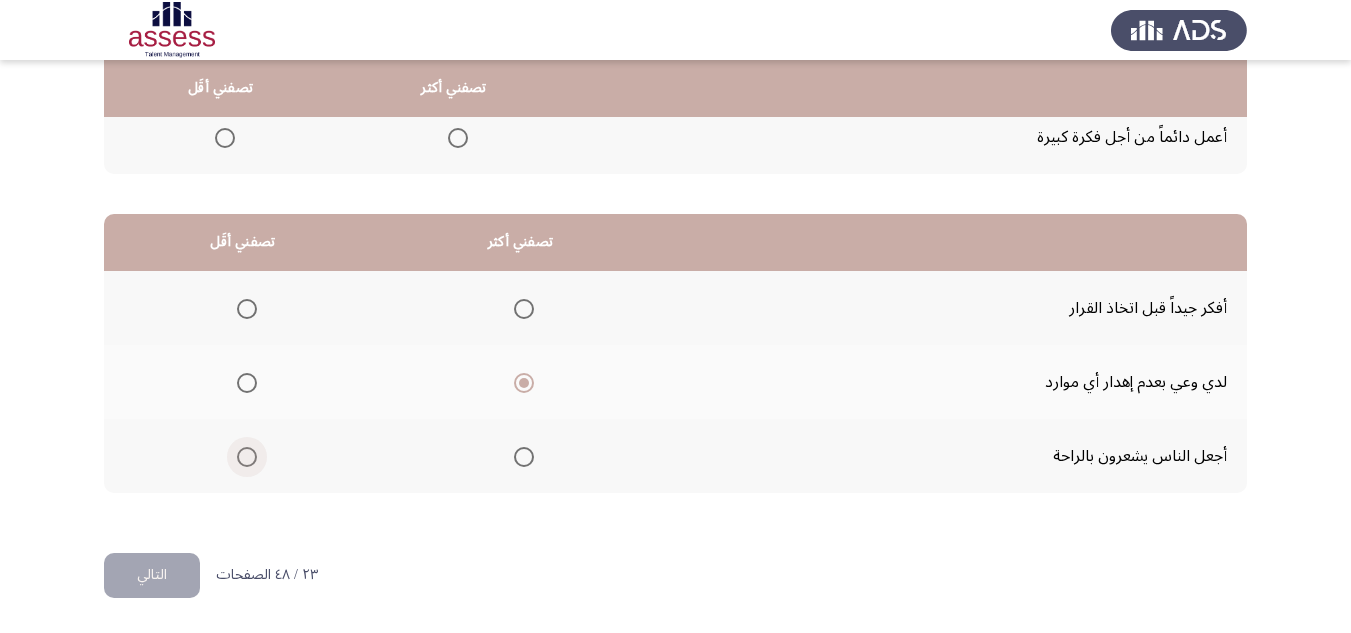 click at bounding box center [247, 457] 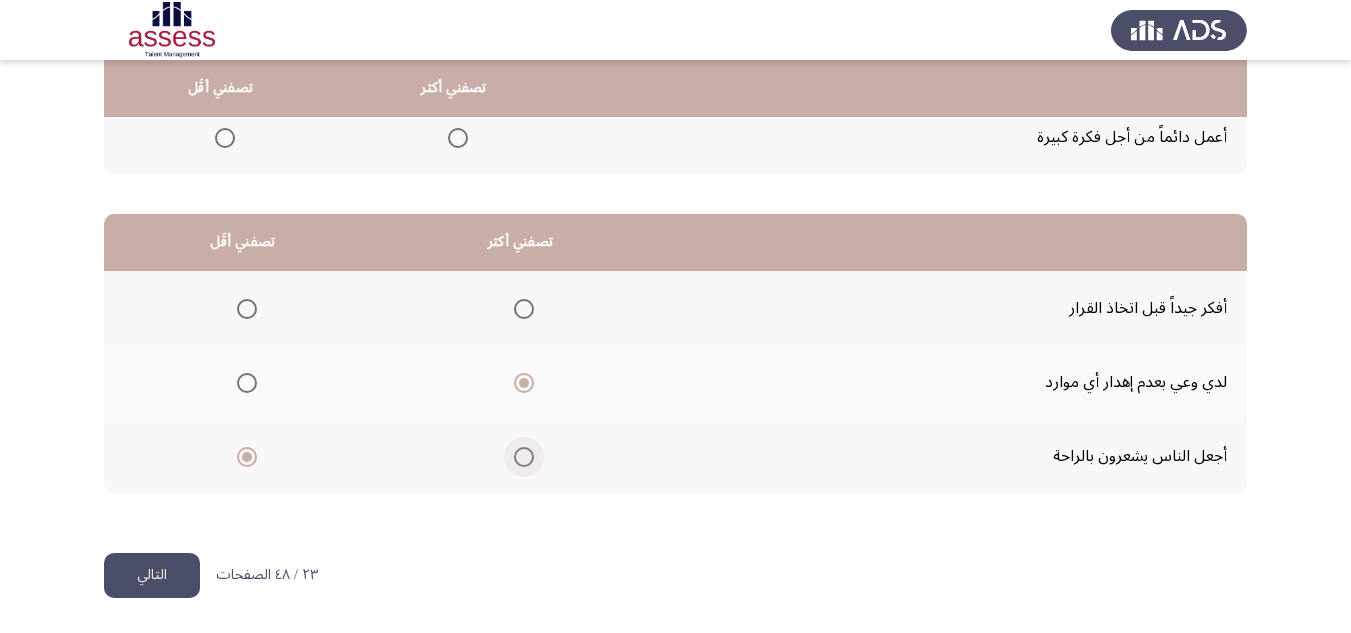 click at bounding box center (524, 457) 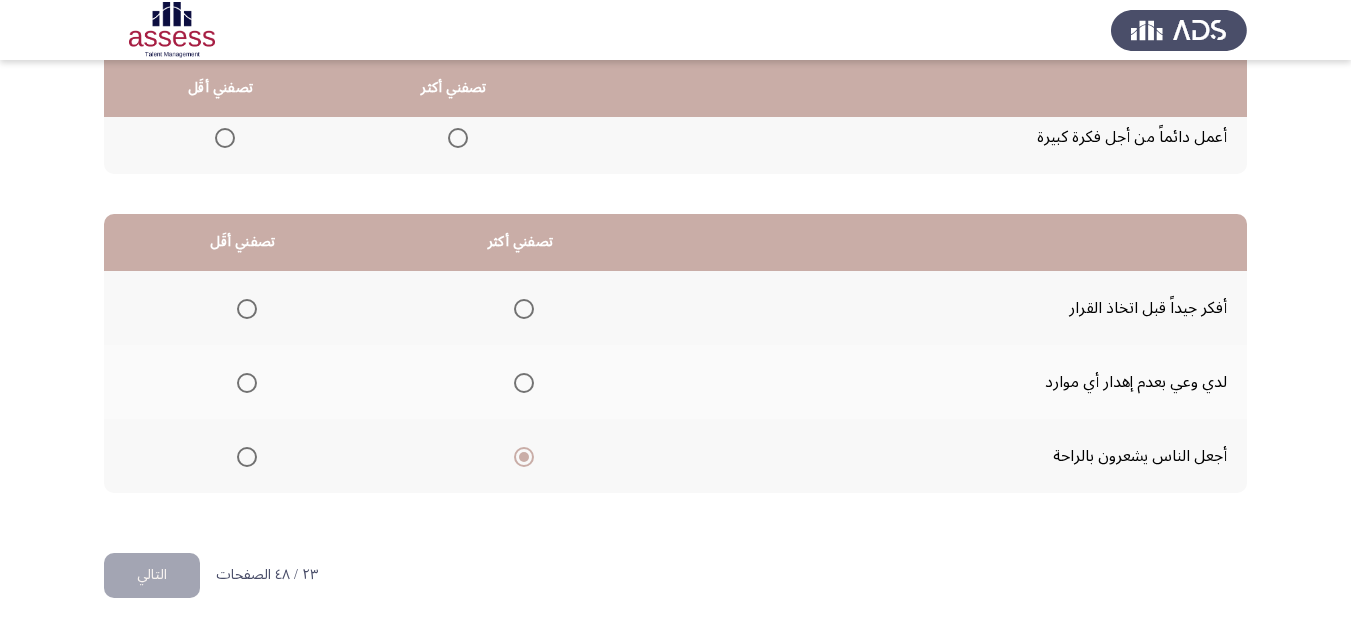 click 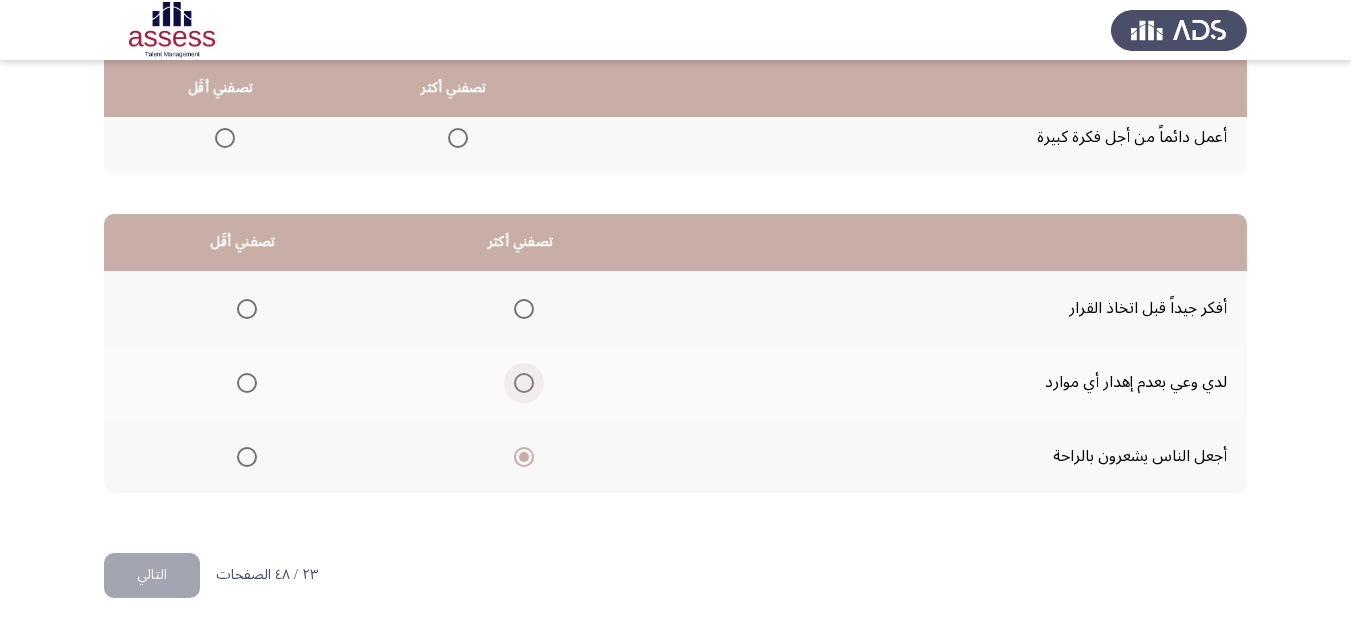 click at bounding box center (524, 383) 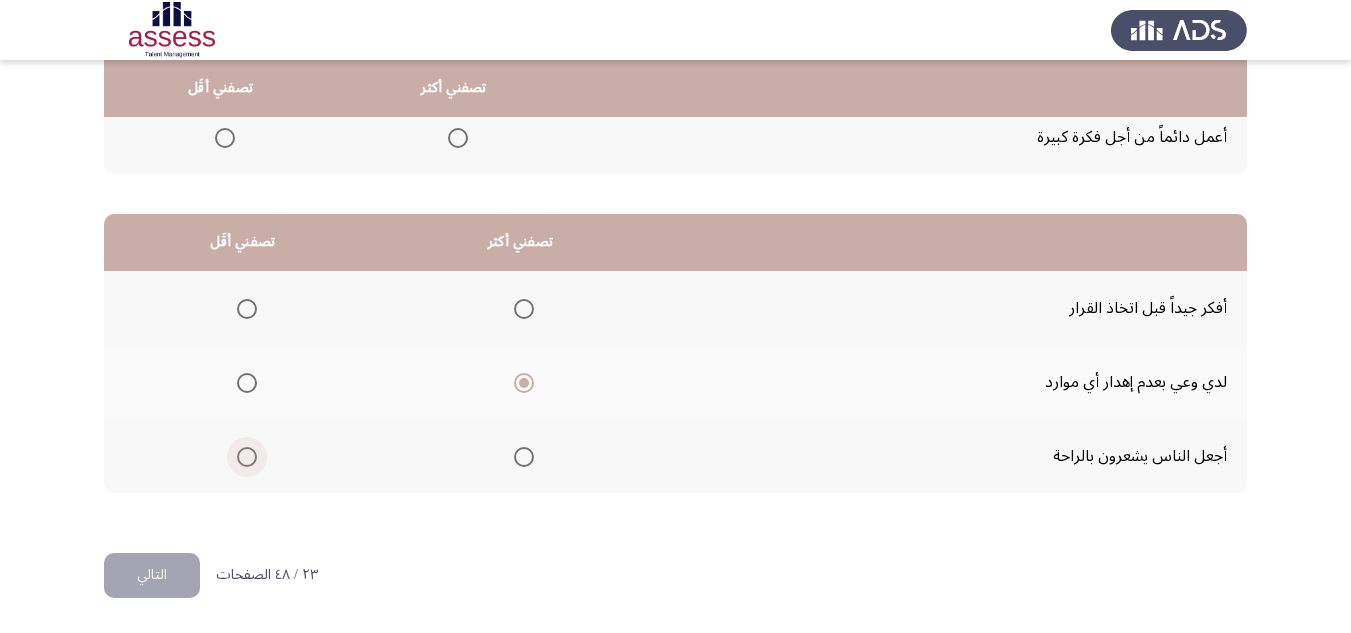 click at bounding box center [247, 457] 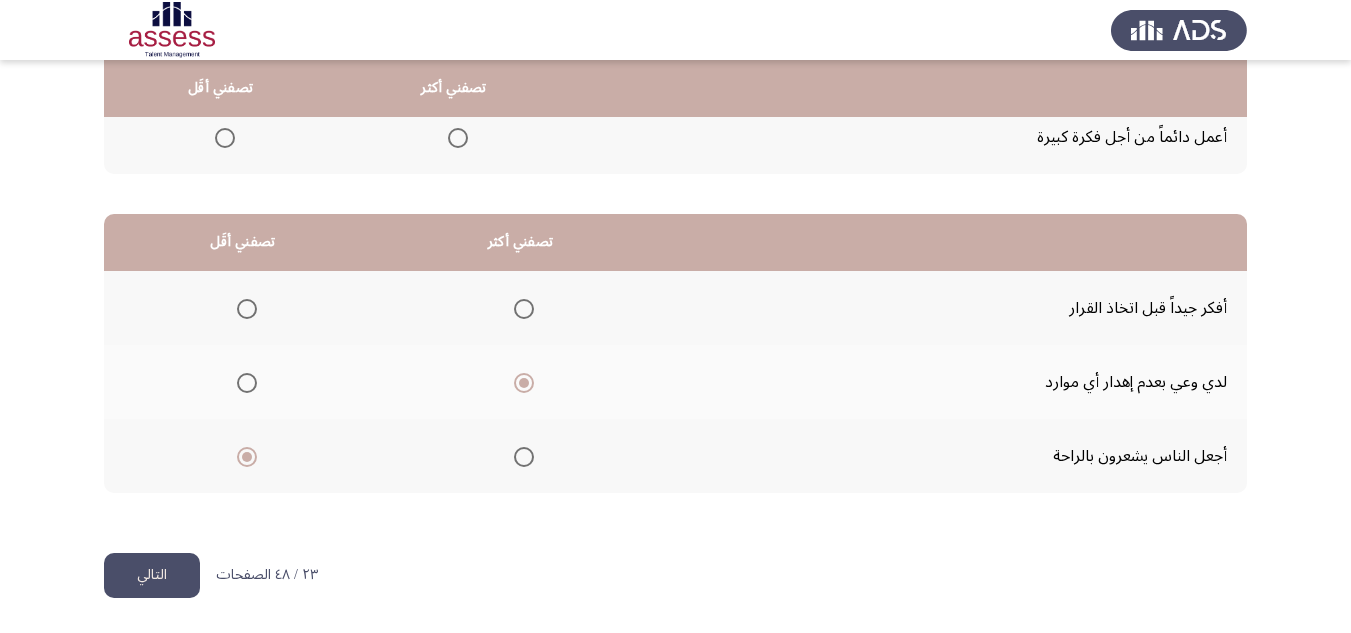 click on "التالي" 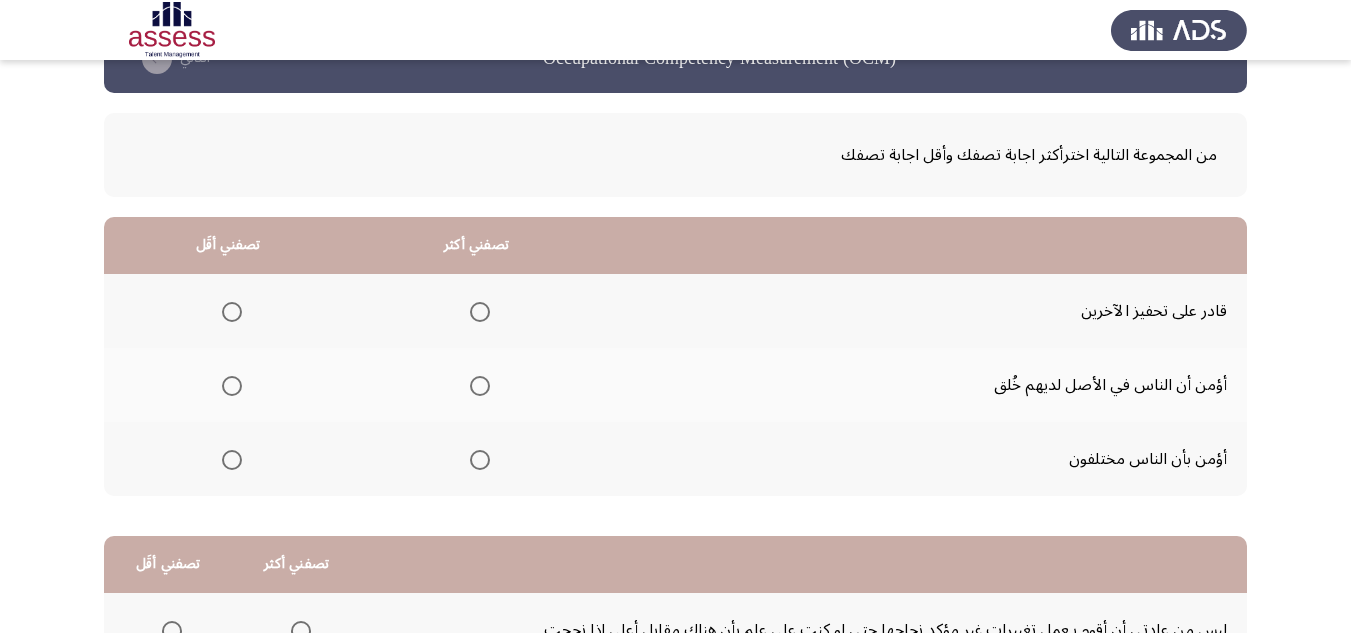 scroll, scrollTop: 100, scrollLeft: 0, axis: vertical 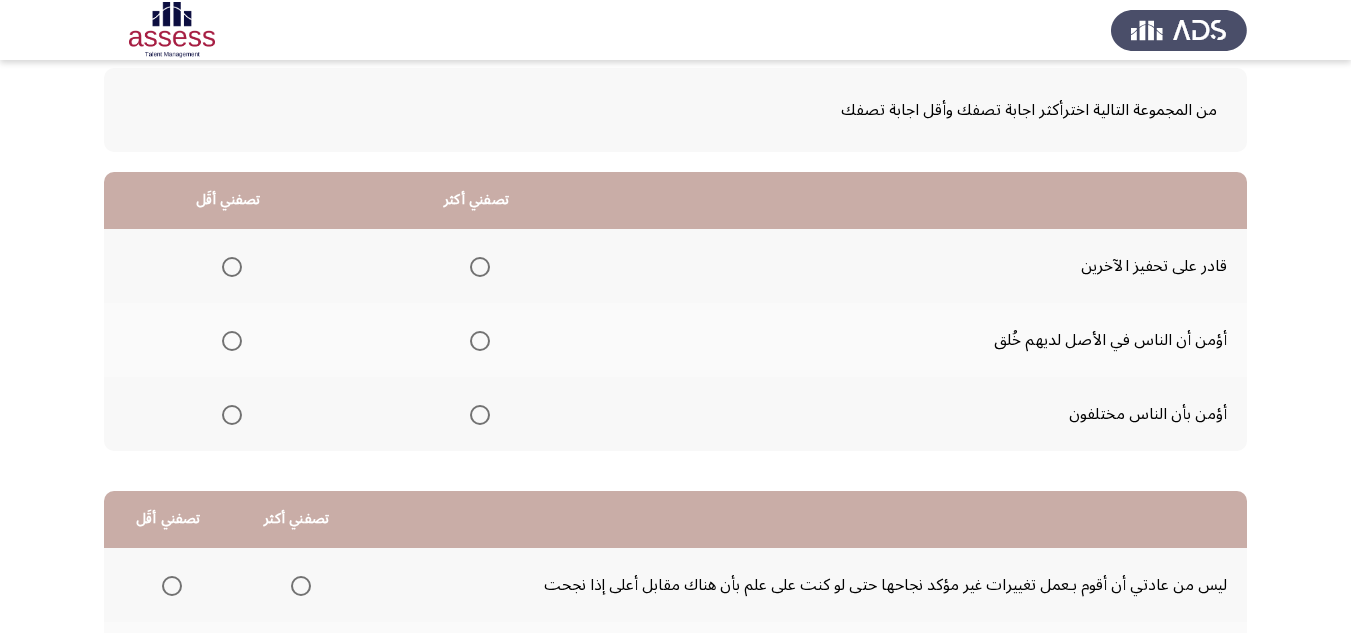 click at bounding box center (480, 415) 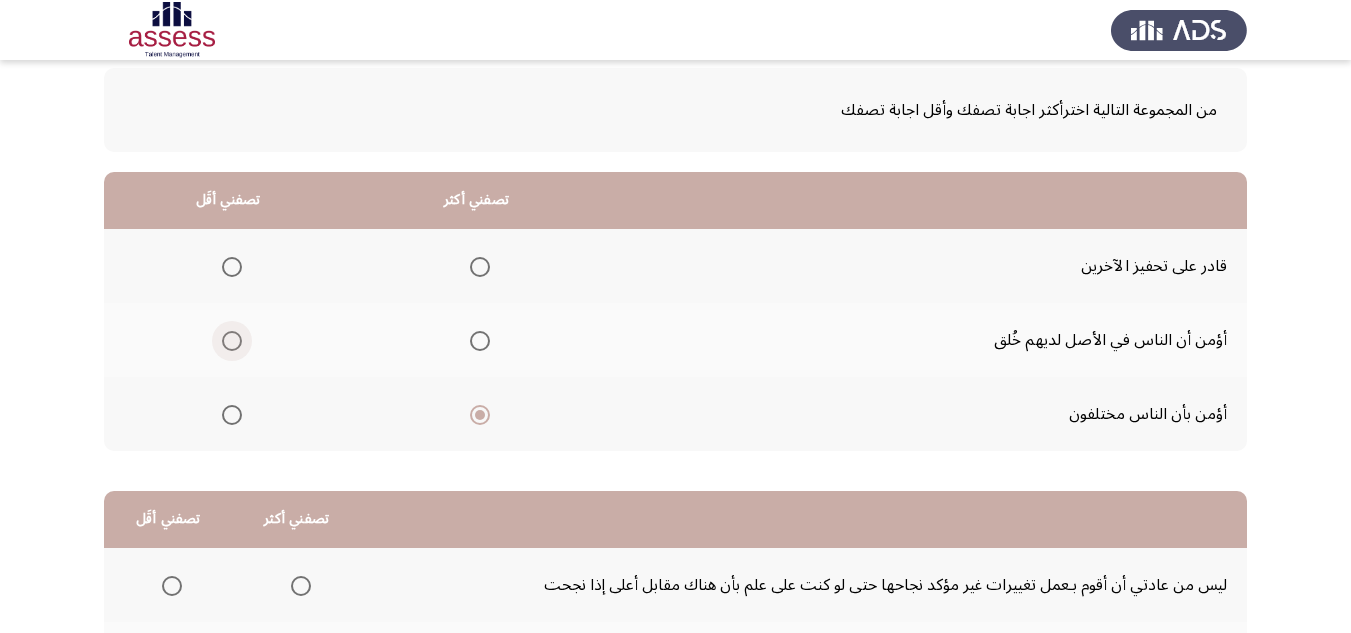 click at bounding box center [232, 341] 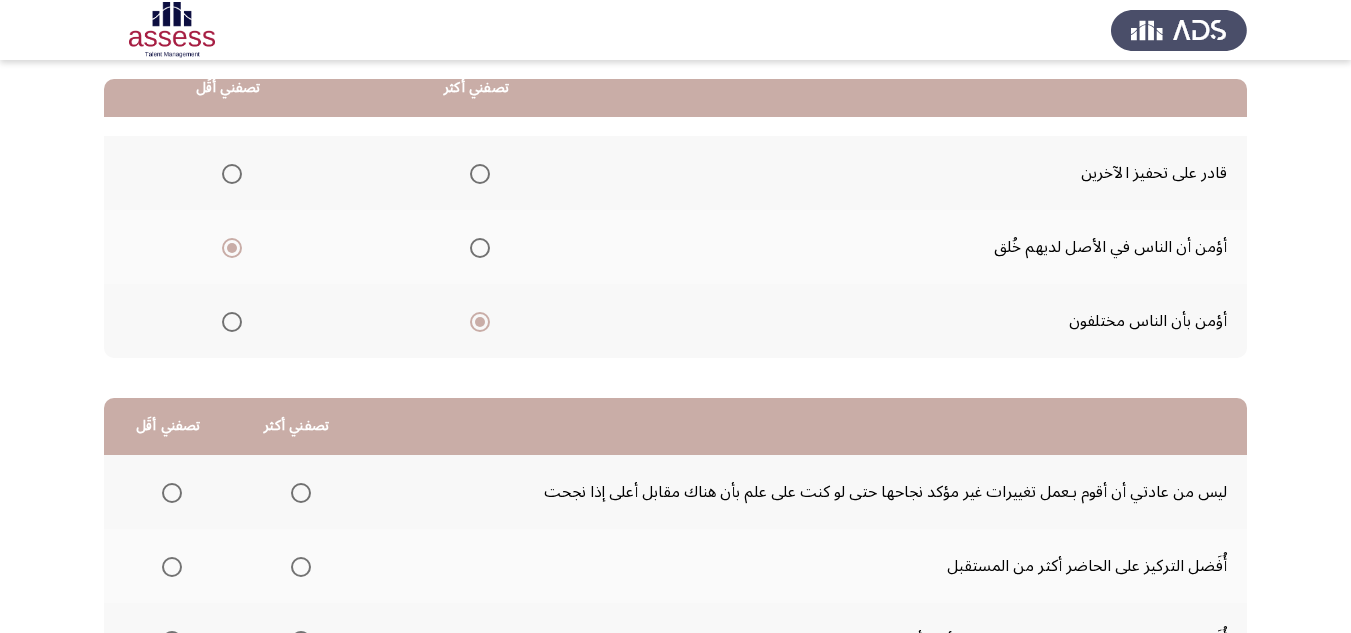 scroll, scrollTop: 377, scrollLeft: 0, axis: vertical 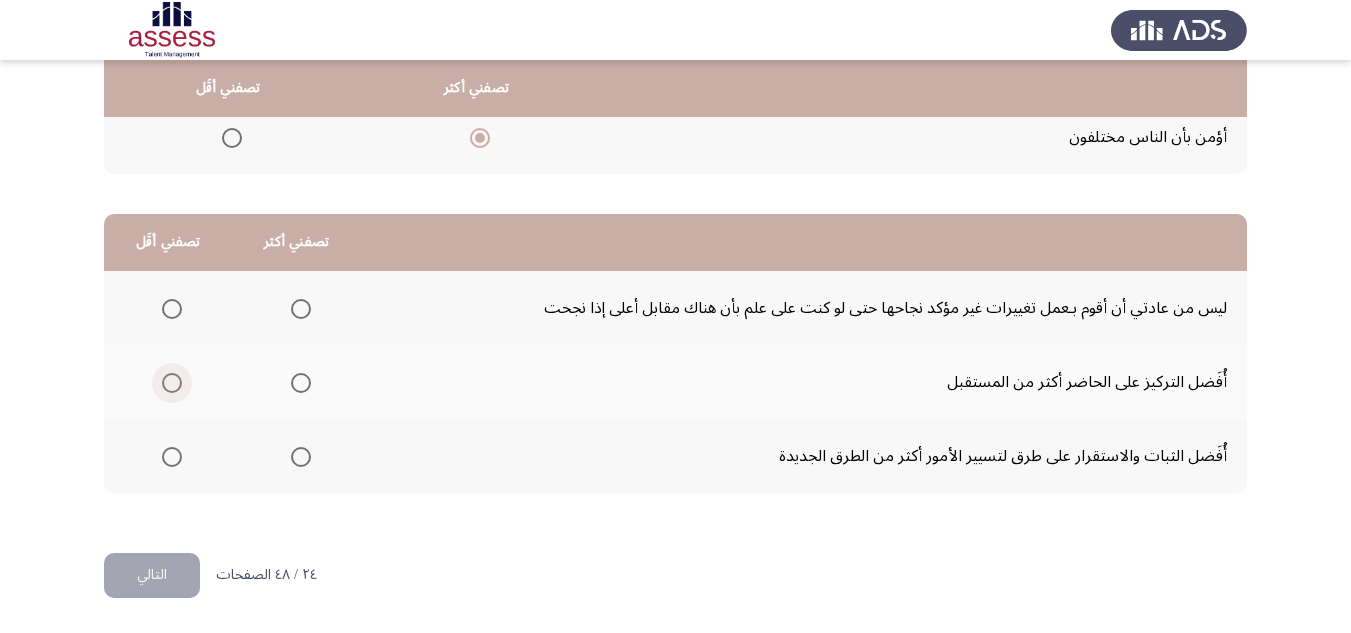click at bounding box center [172, 383] 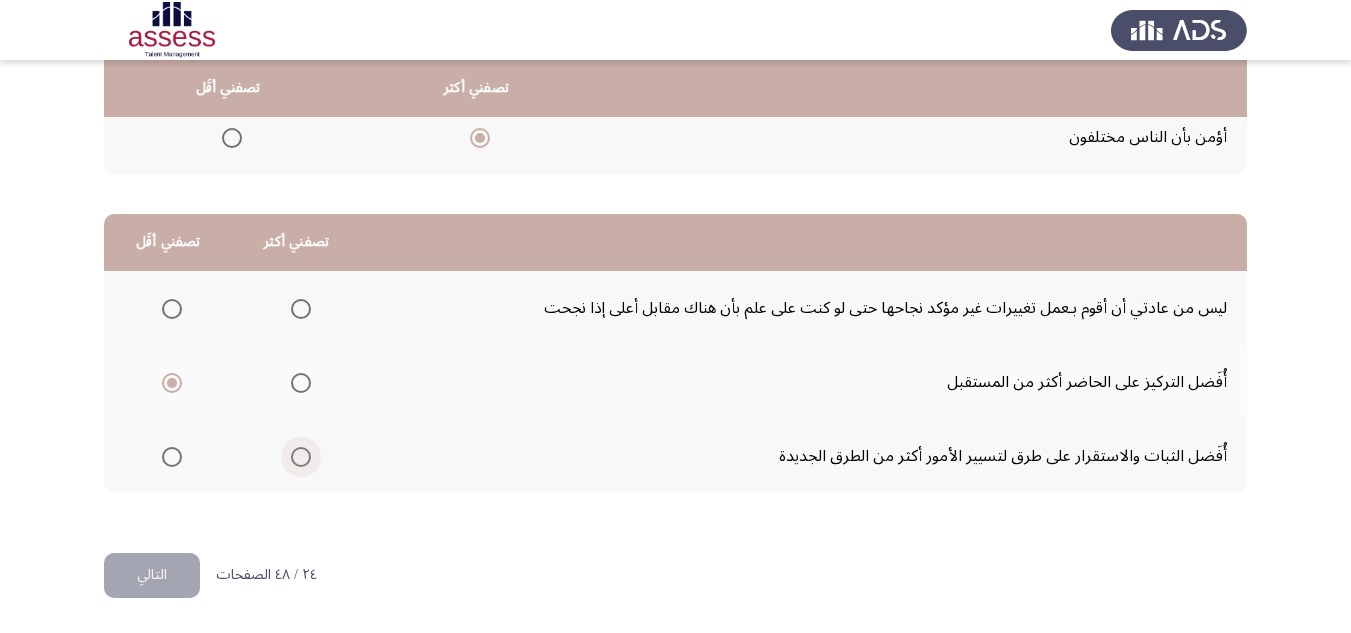 click at bounding box center [301, 457] 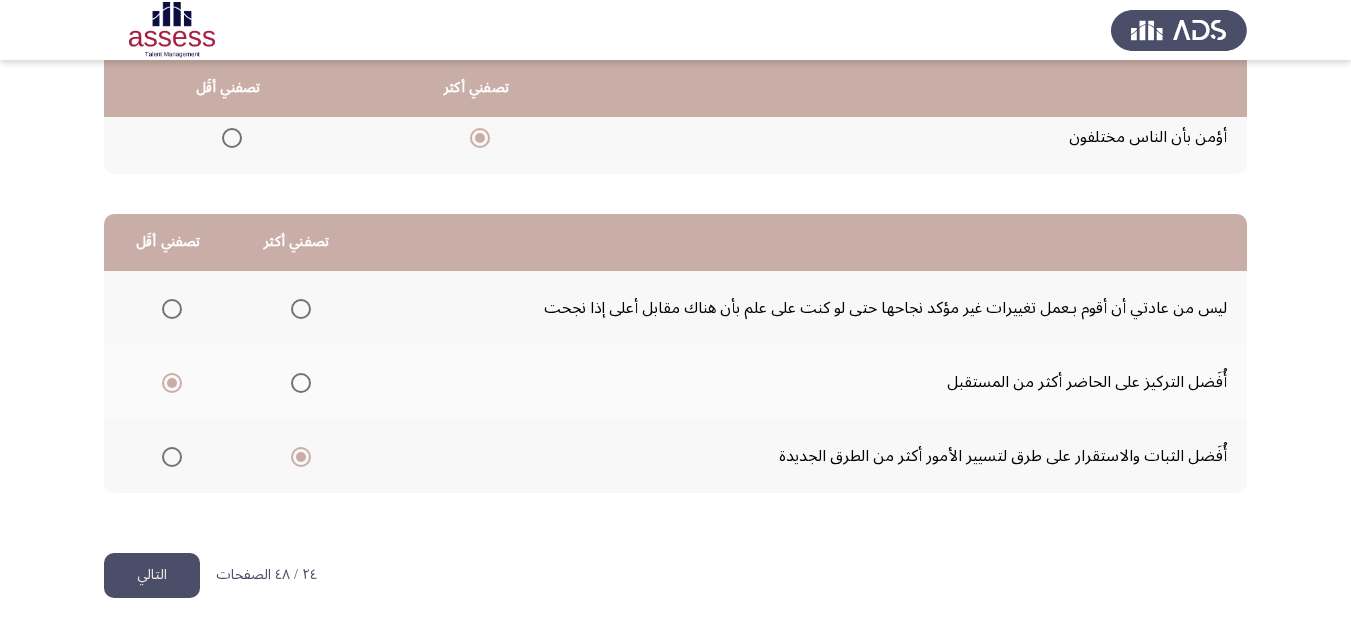 click on "التالي" 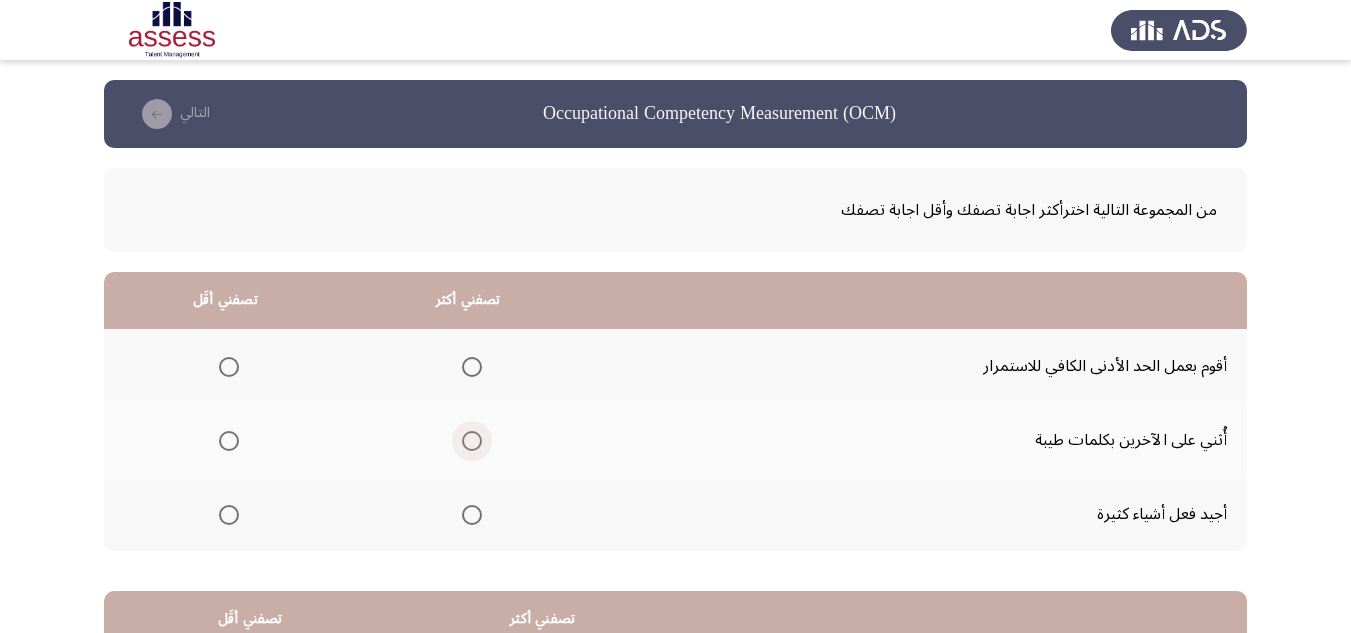 click at bounding box center [472, 441] 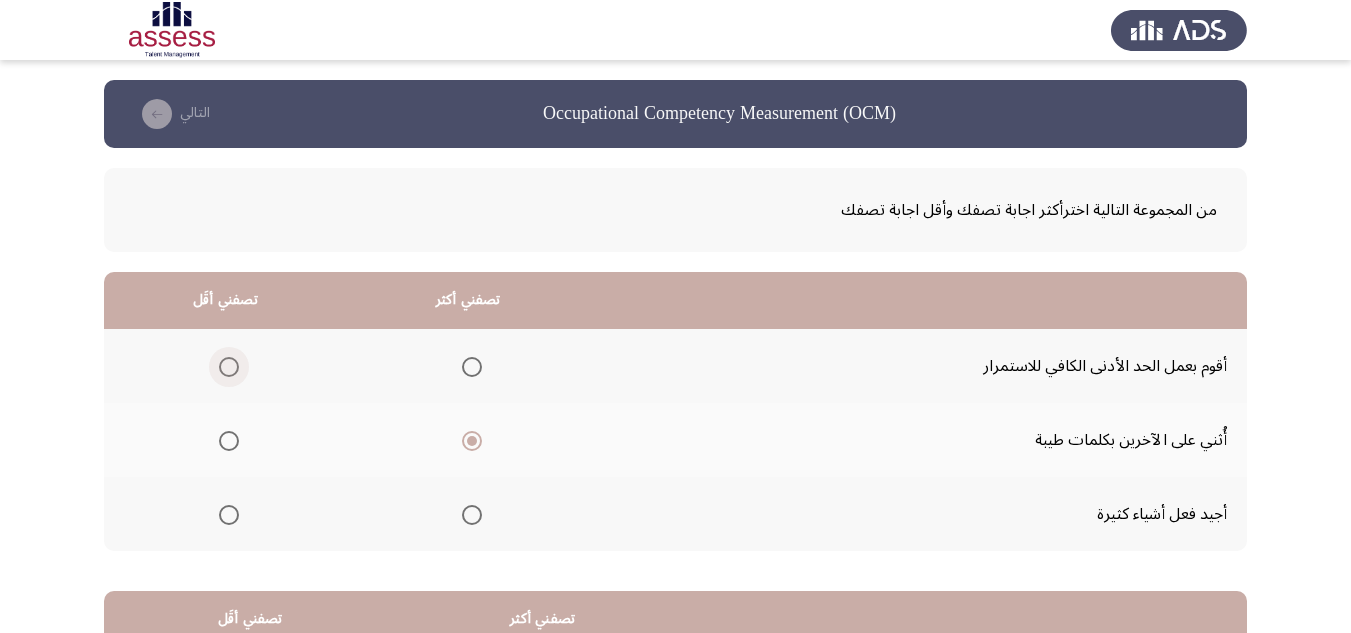 click at bounding box center [229, 367] 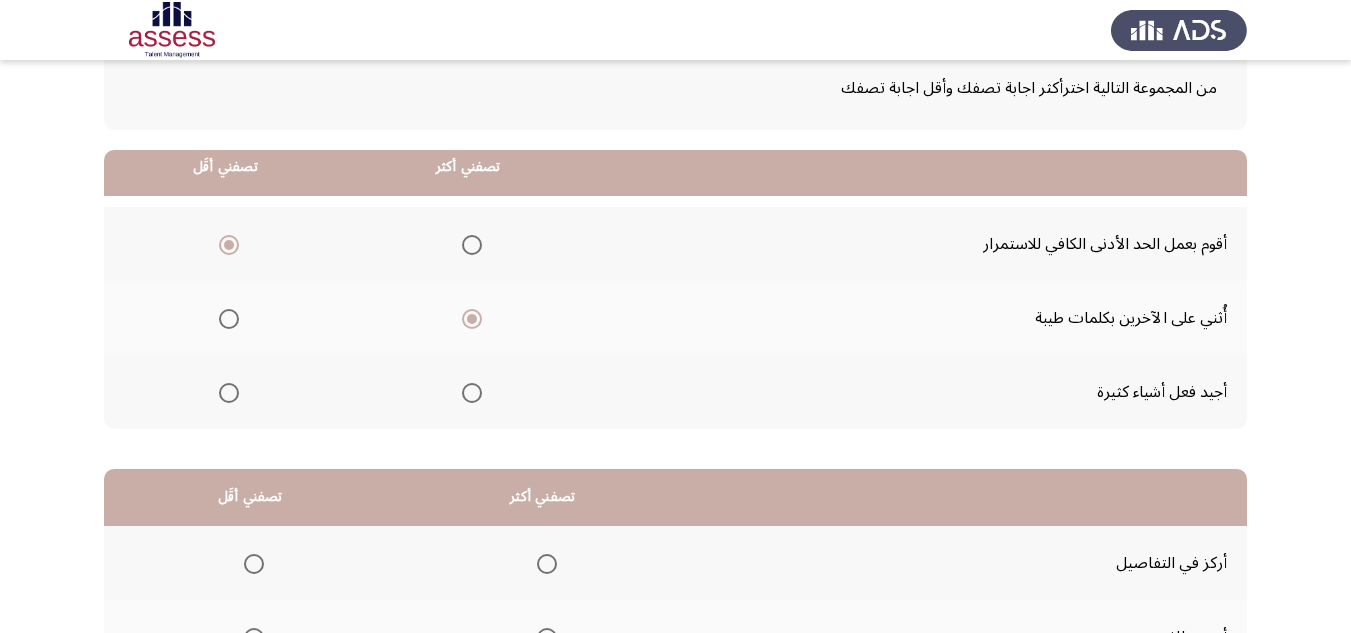 scroll, scrollTop: 300, scrollLeft: 0, axis: vertical 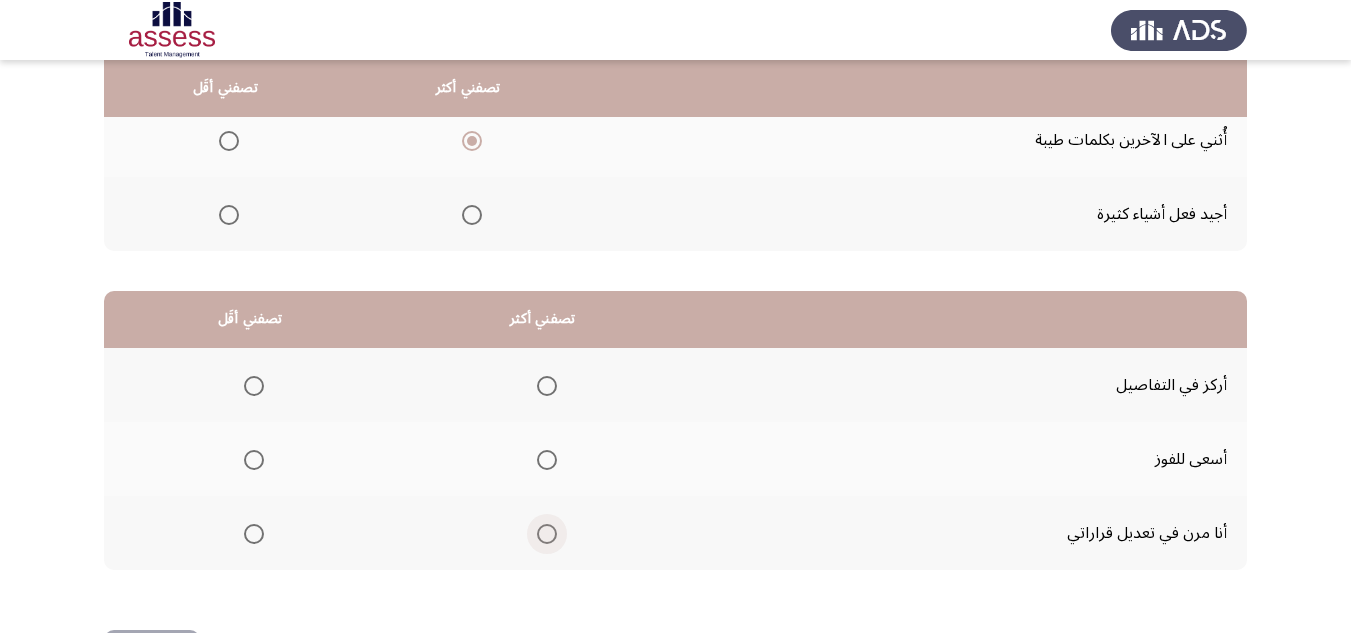 click at bounding box center (547, 534) 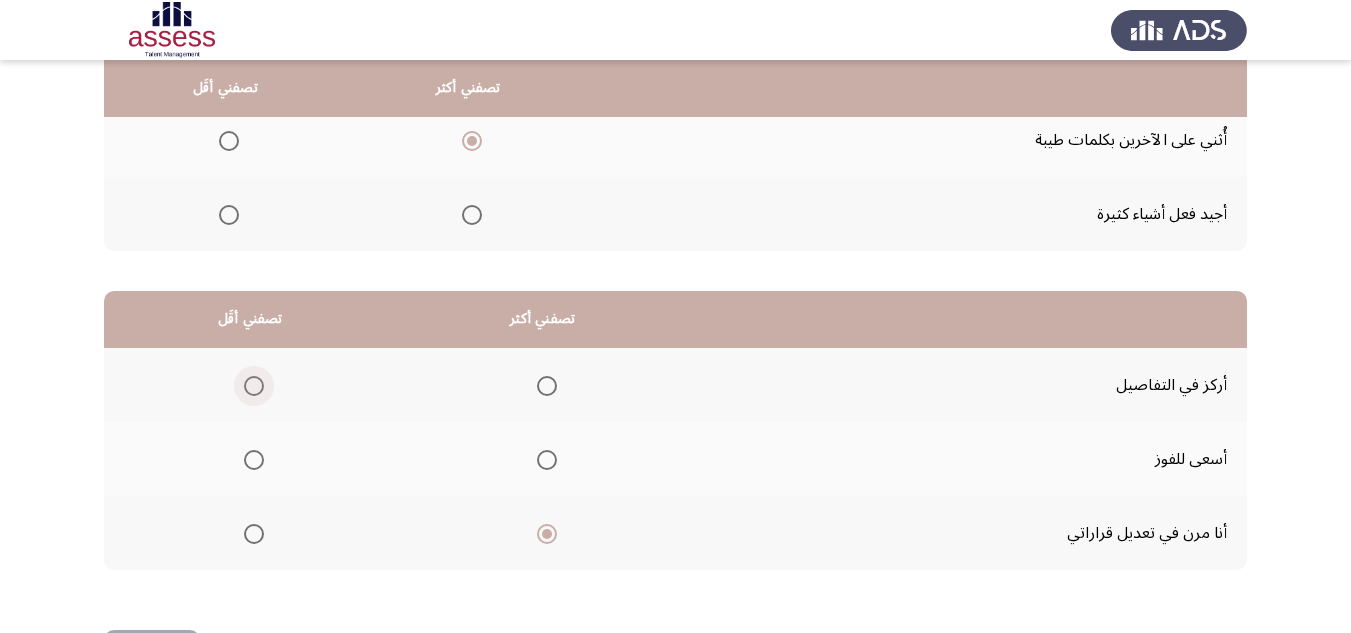 click 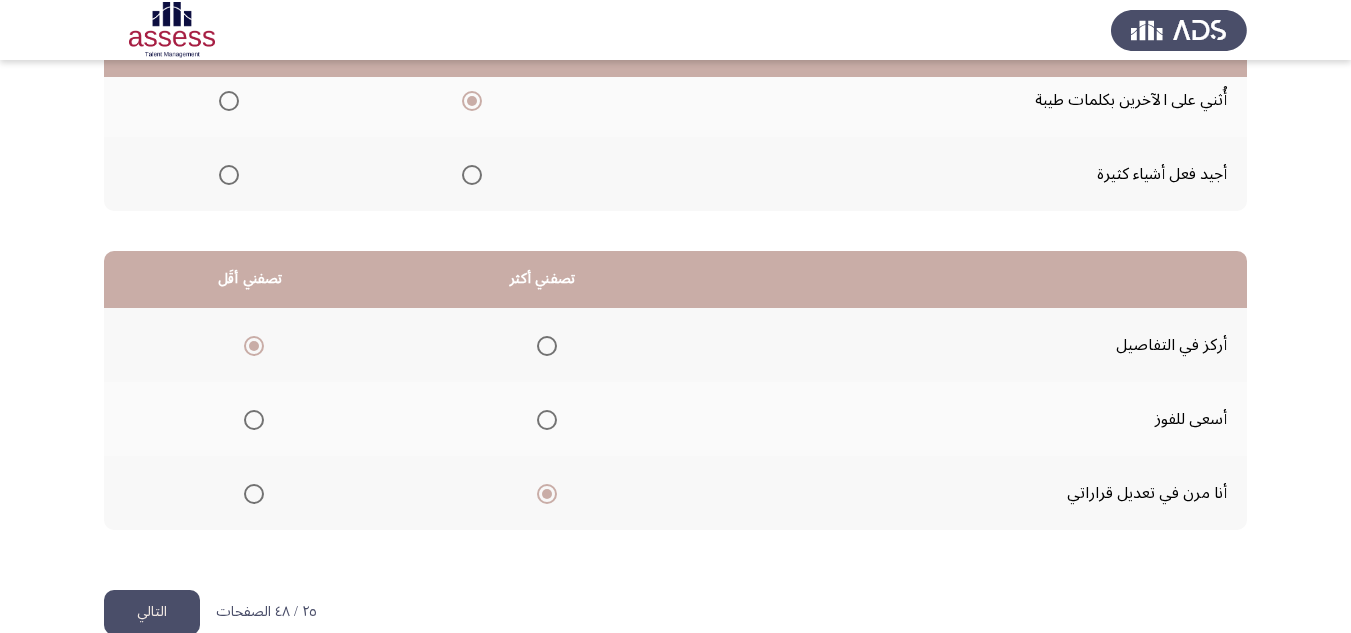 scroll, scrollTop: 377, scrollLeft: 0, axis: vertical 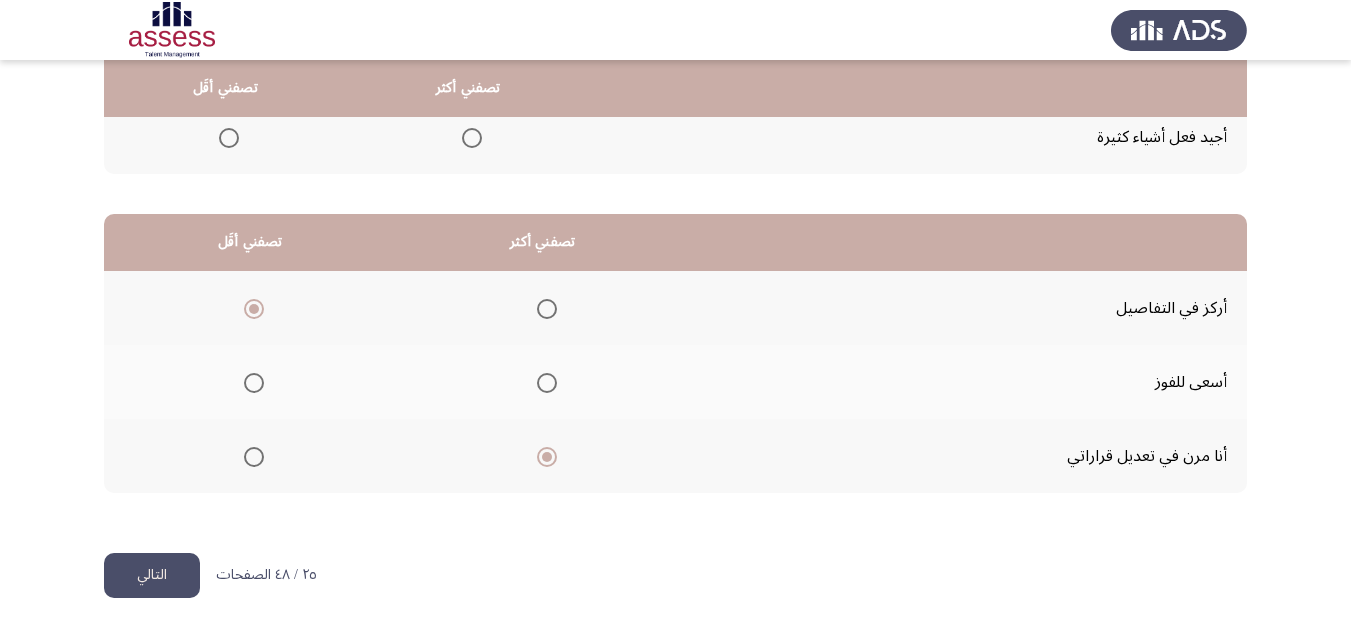 click on "التالي" 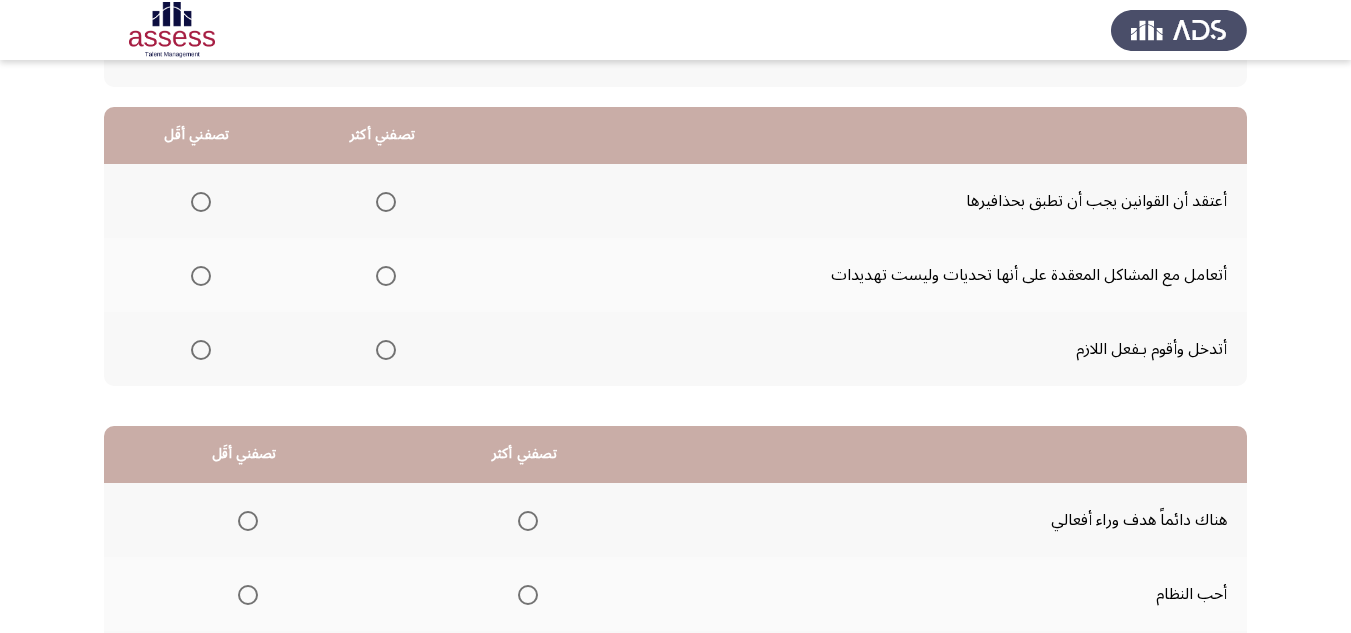scroll, scrollTop: 200, scrollLeft: 0, axis: vertical 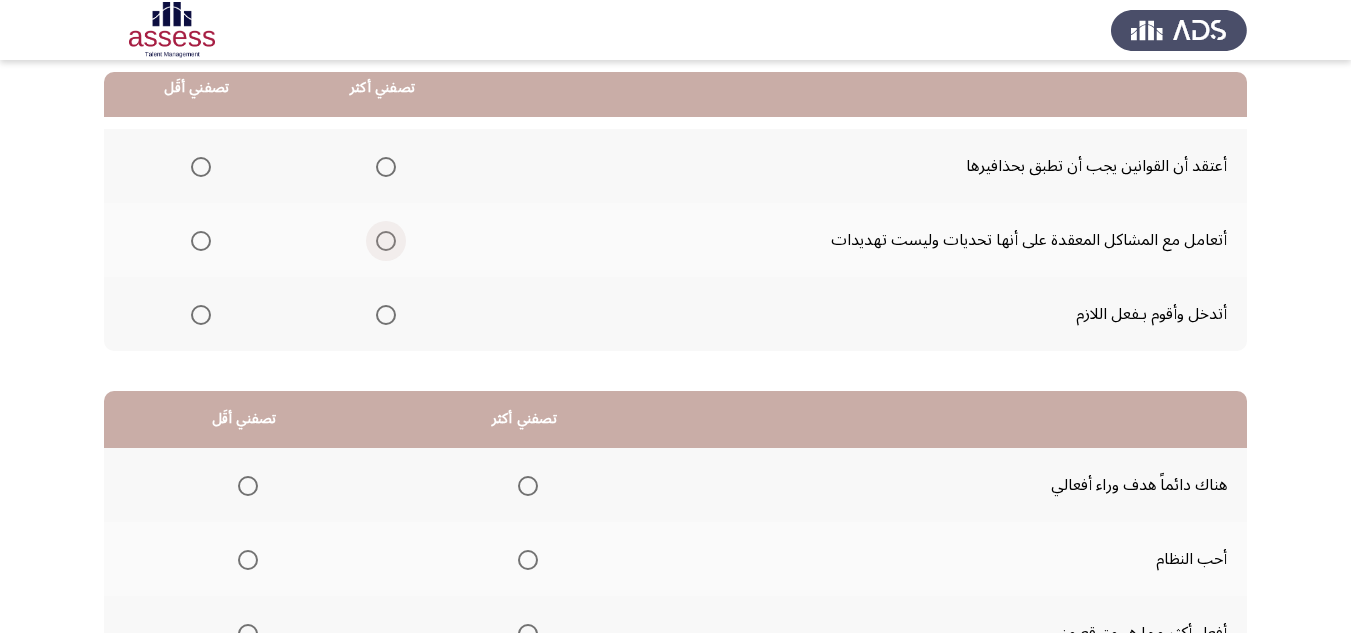 click at bounding box center (386, 241) 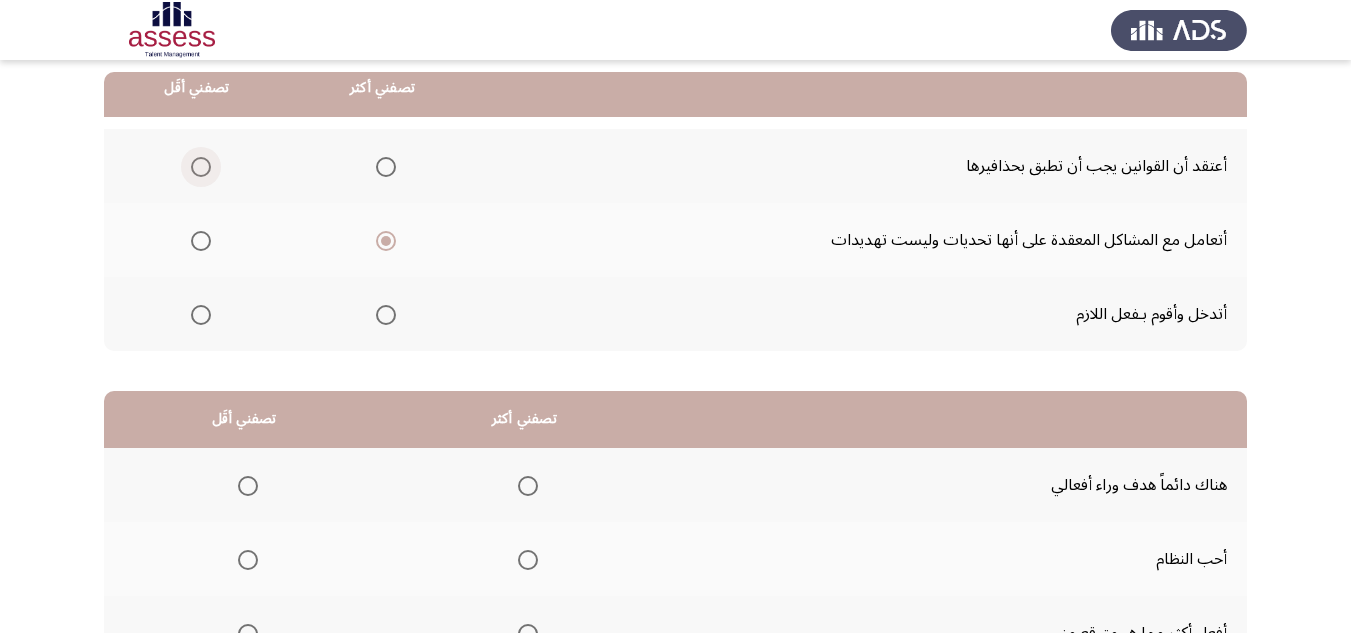 click at bounding box center (201, 167) 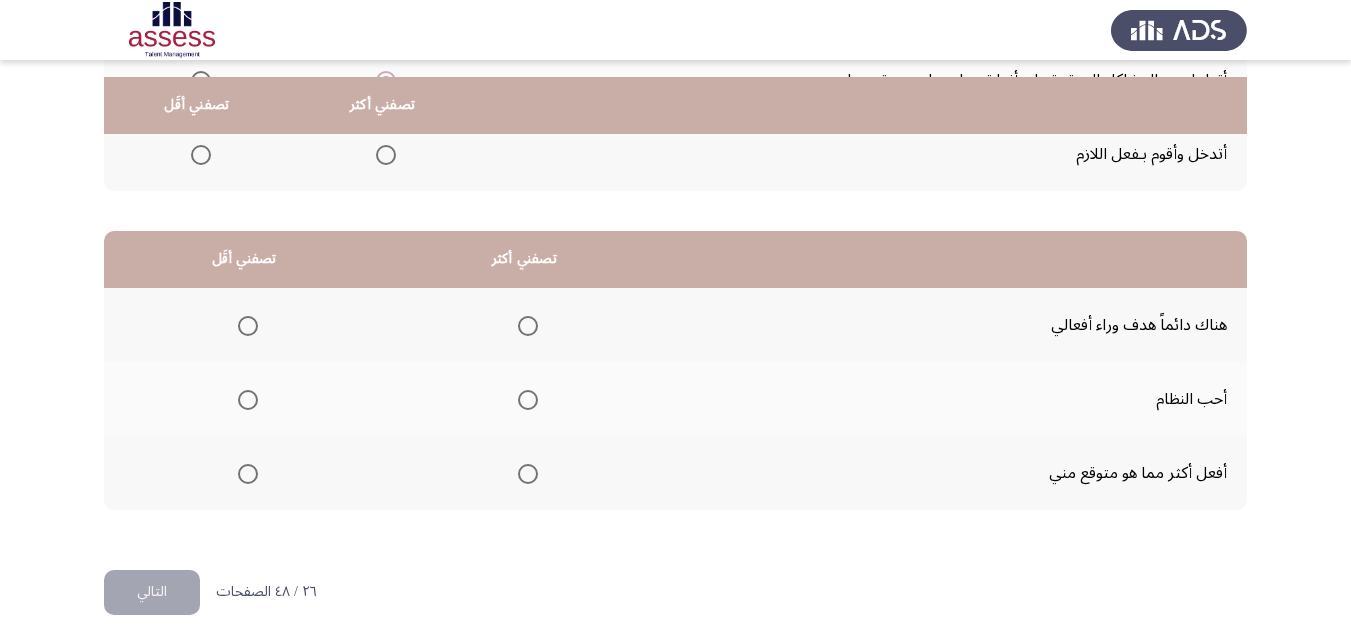scroll, scrollTop: 377, scrollLeft: 0, axis: vertical 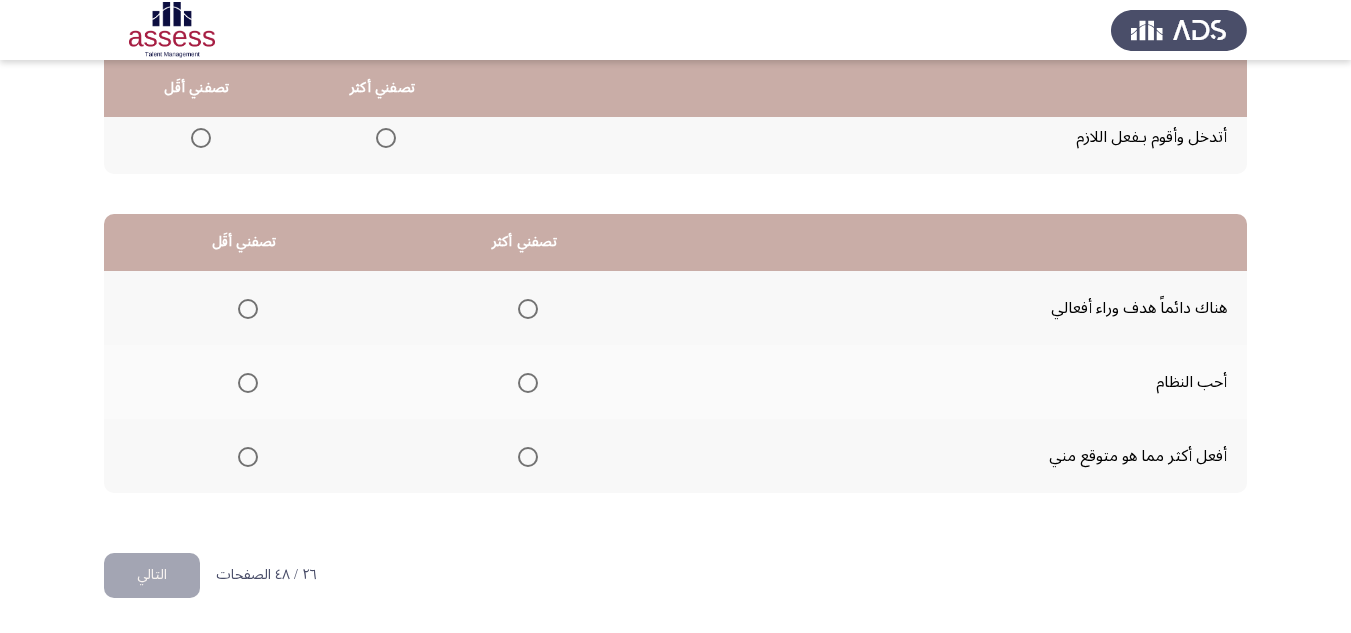 click at bounding box center [528, 457] 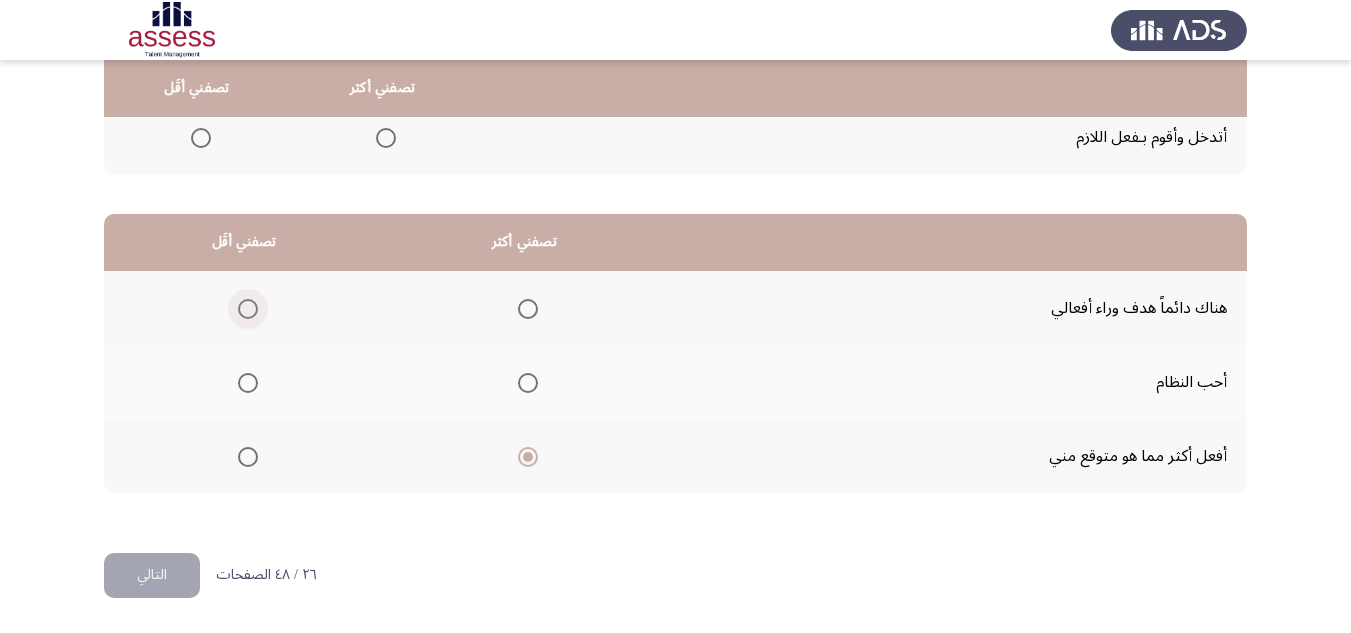 click at bounding box center (248, 309) 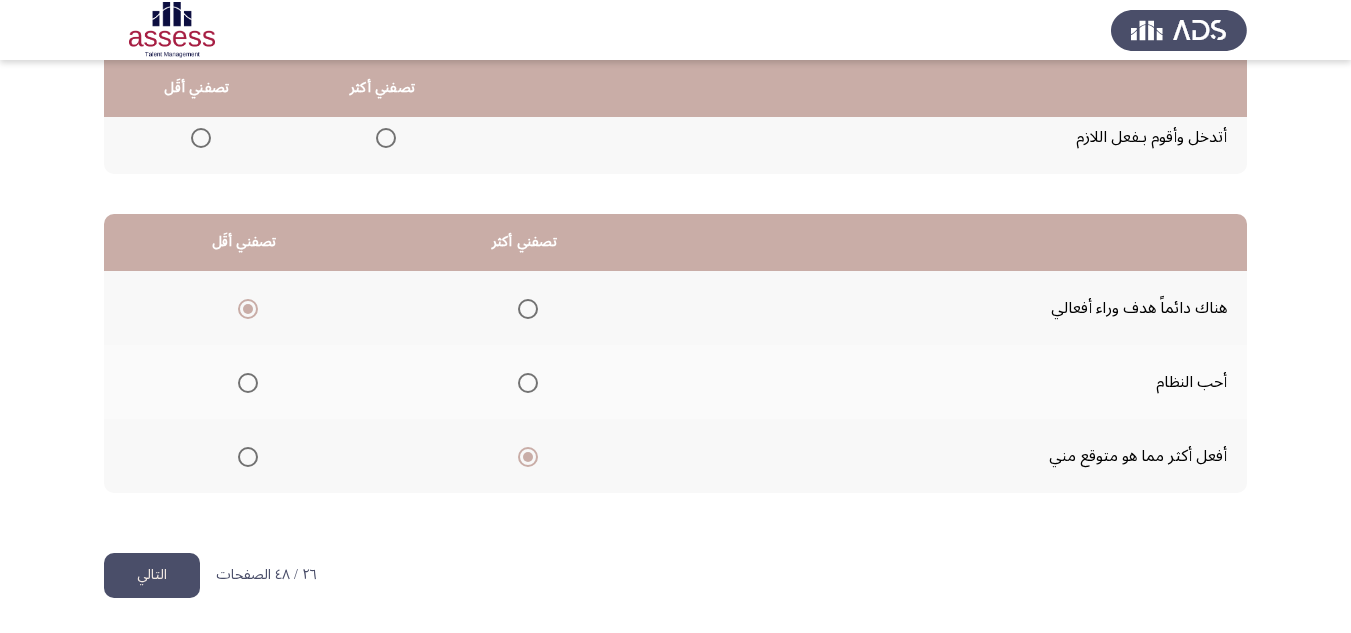 click on "التالي" 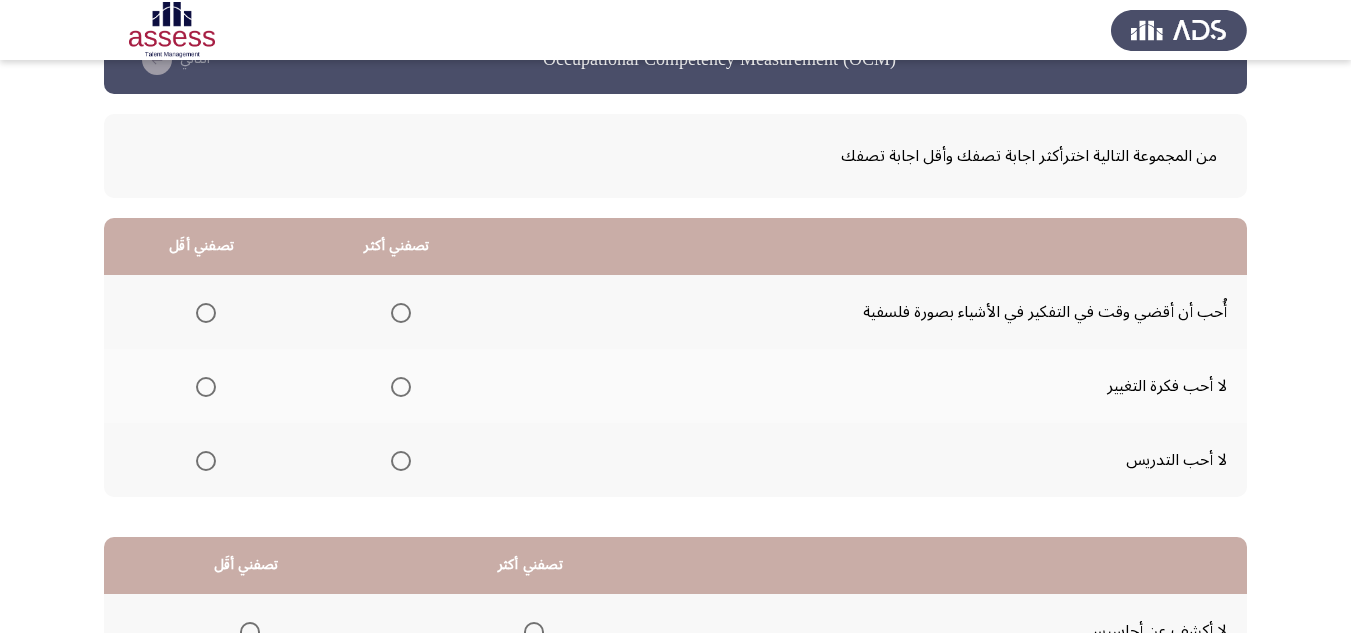 scroll, scrollTop: 100, scrollLeft: 0, axis: vertical 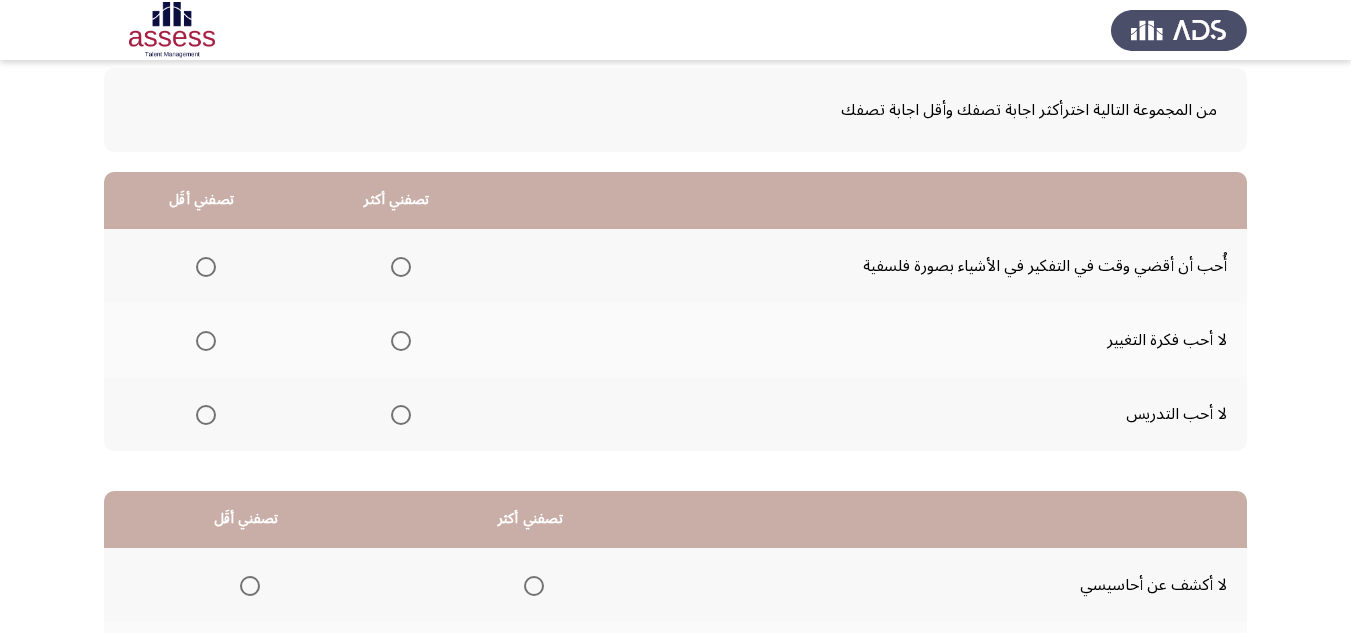 click at bounding box center (206, 415) 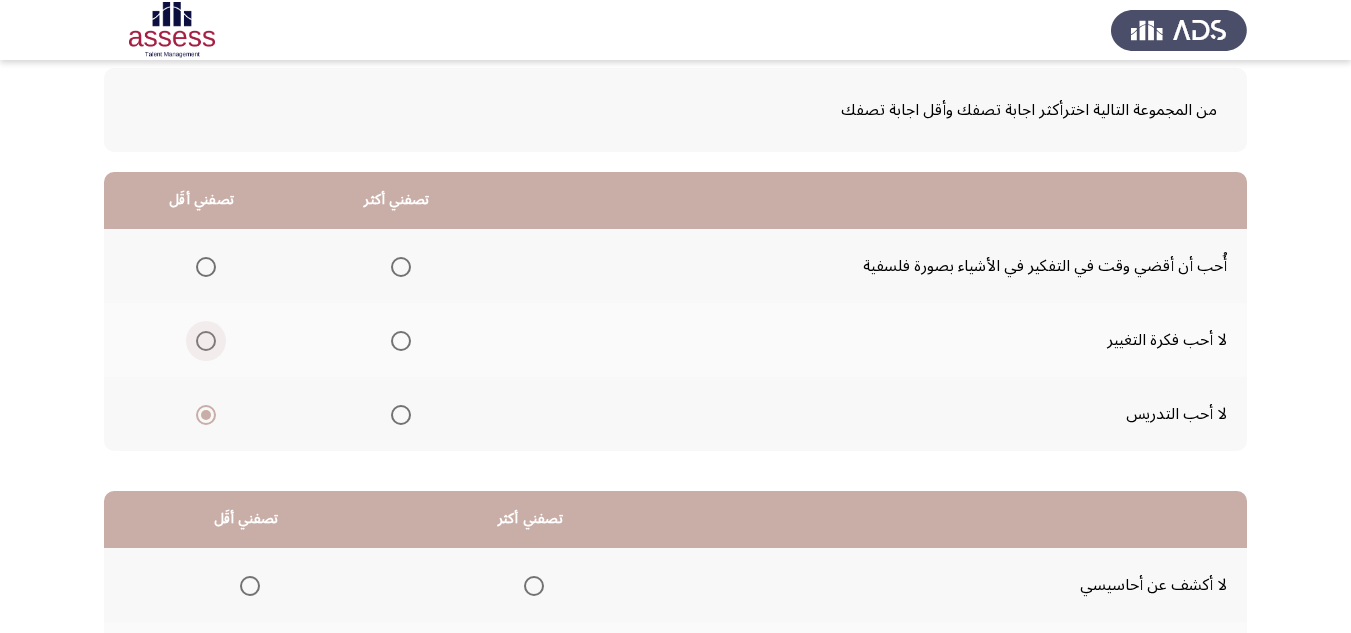 click at bounding box center [206, 341] 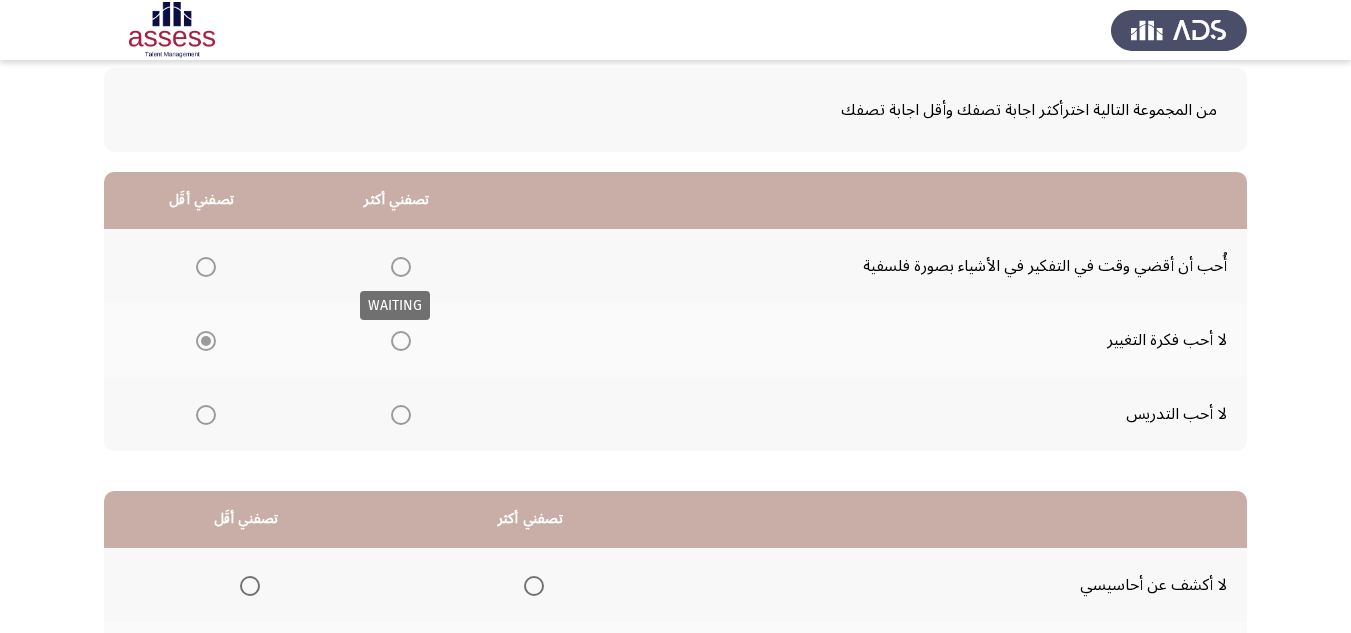 click at bounding box center (401, 267) 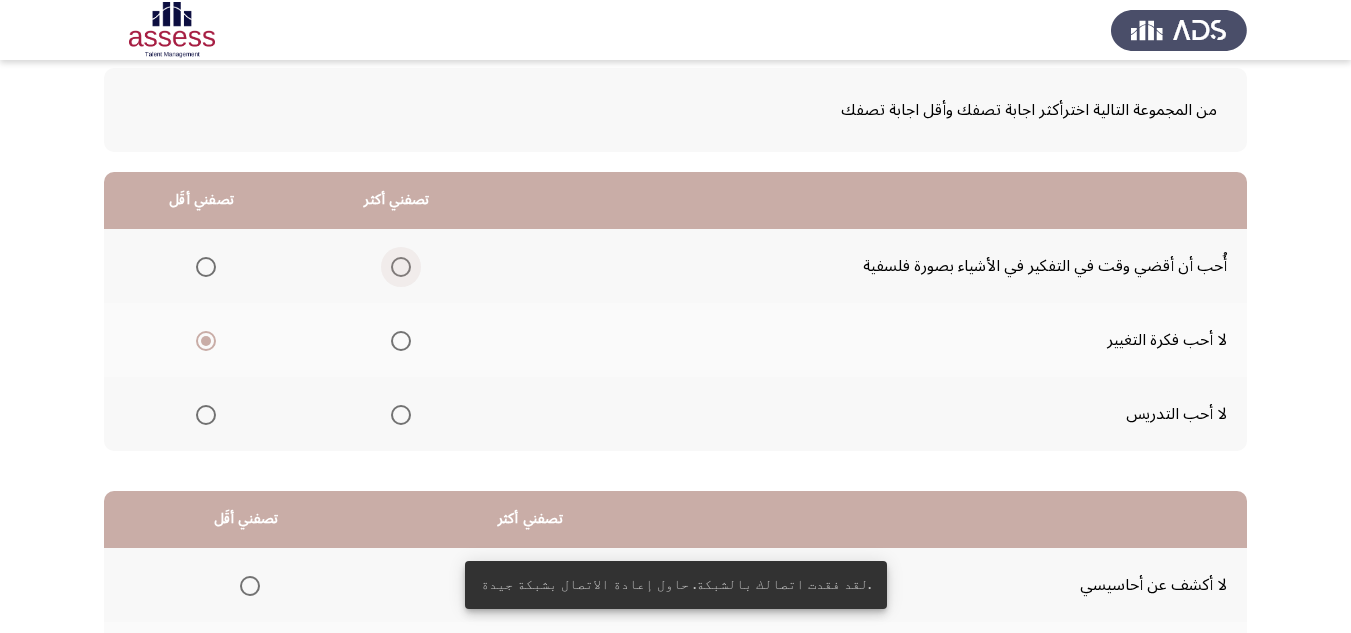 click at bounding box center (401, 267) 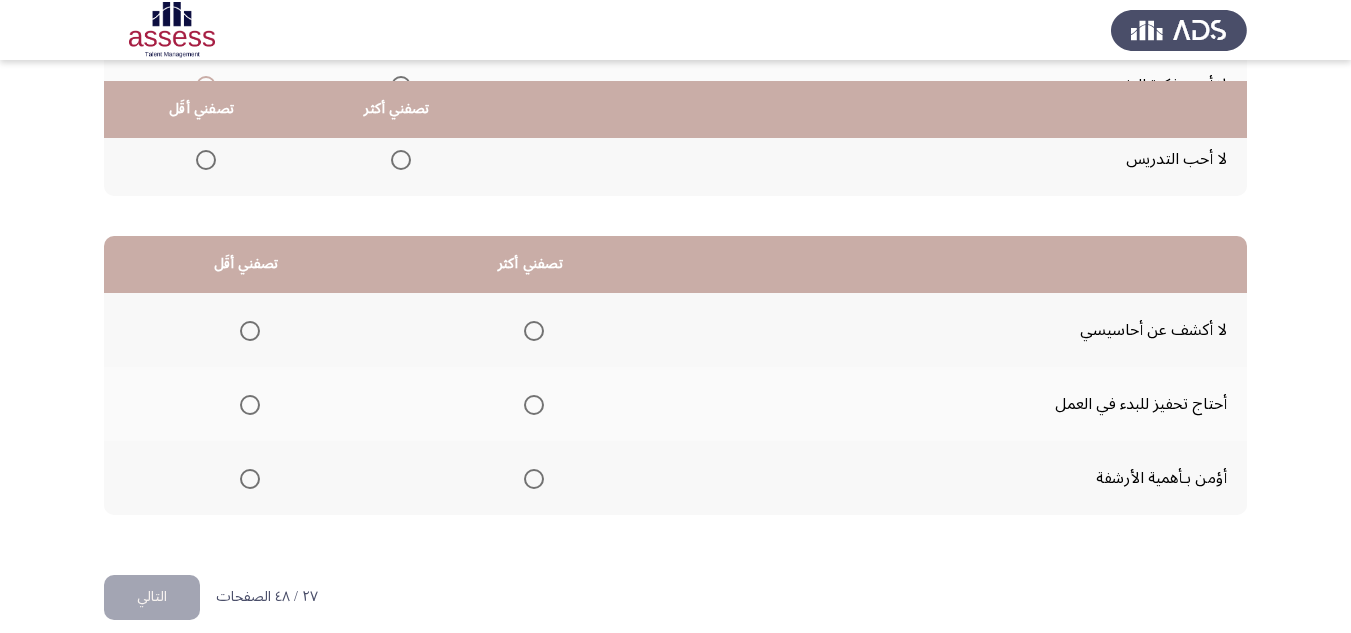 scroll, scrollTop: 377, scrollLeft: 0, axis: vertical 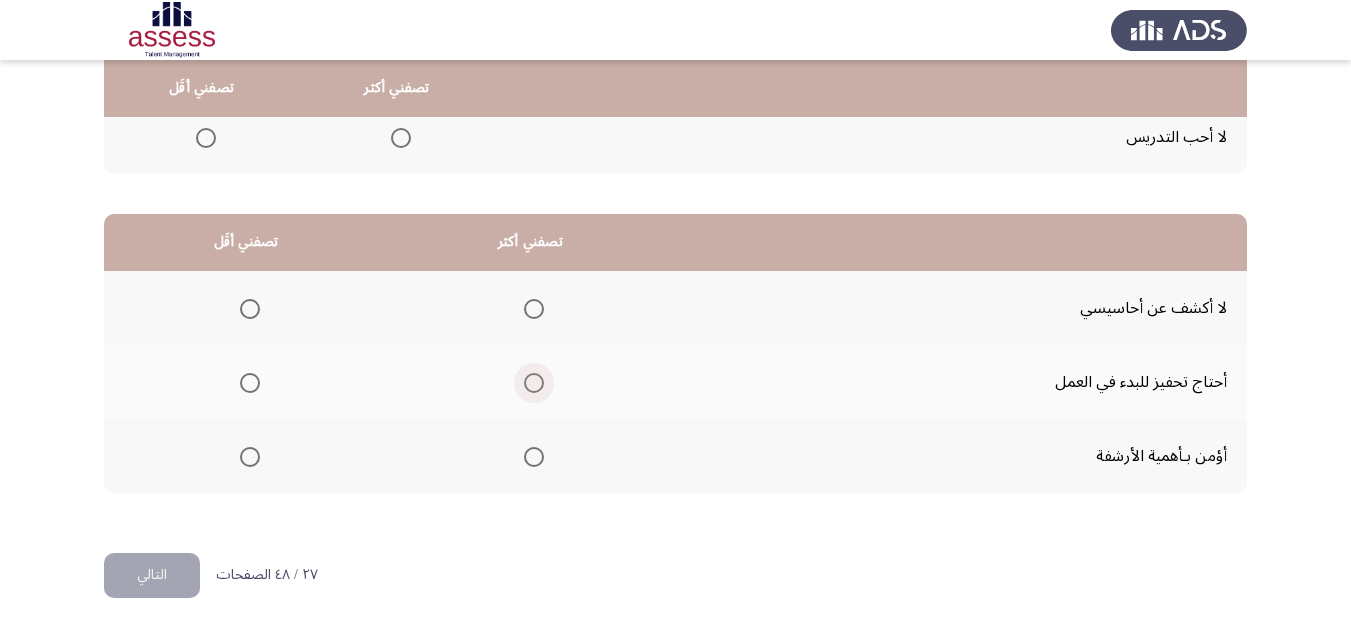 click at bounding box center (534, 383) 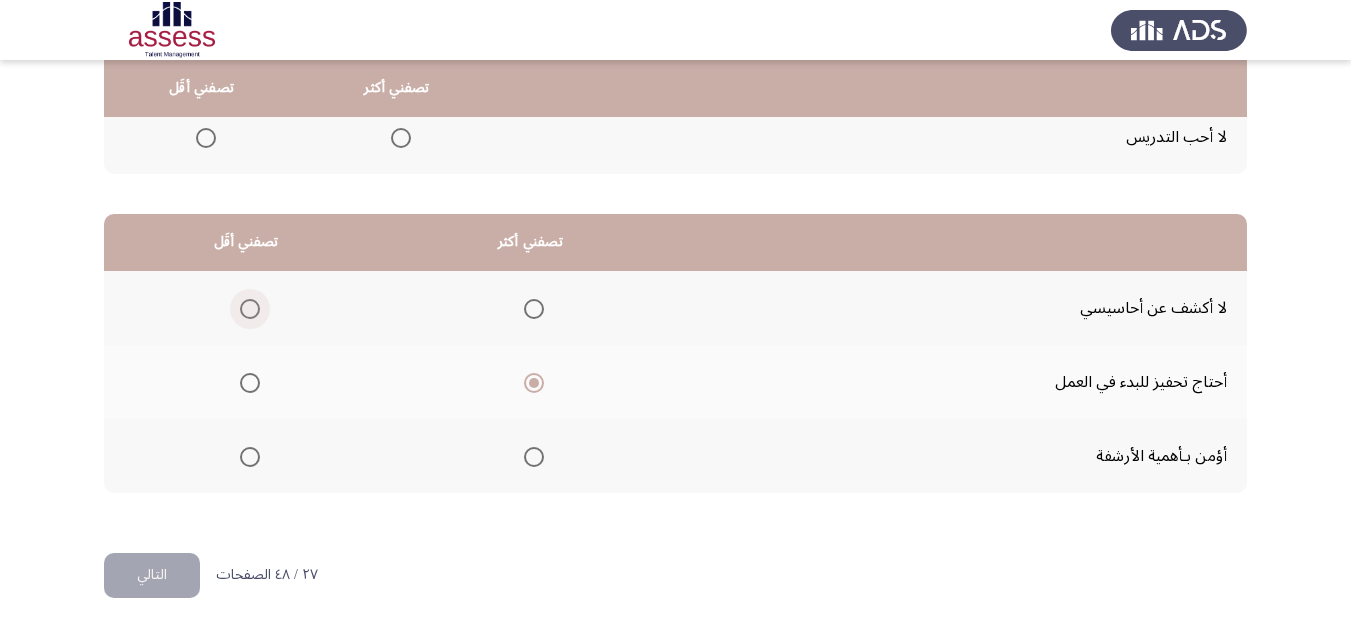 click at bounding box center (250, 309) 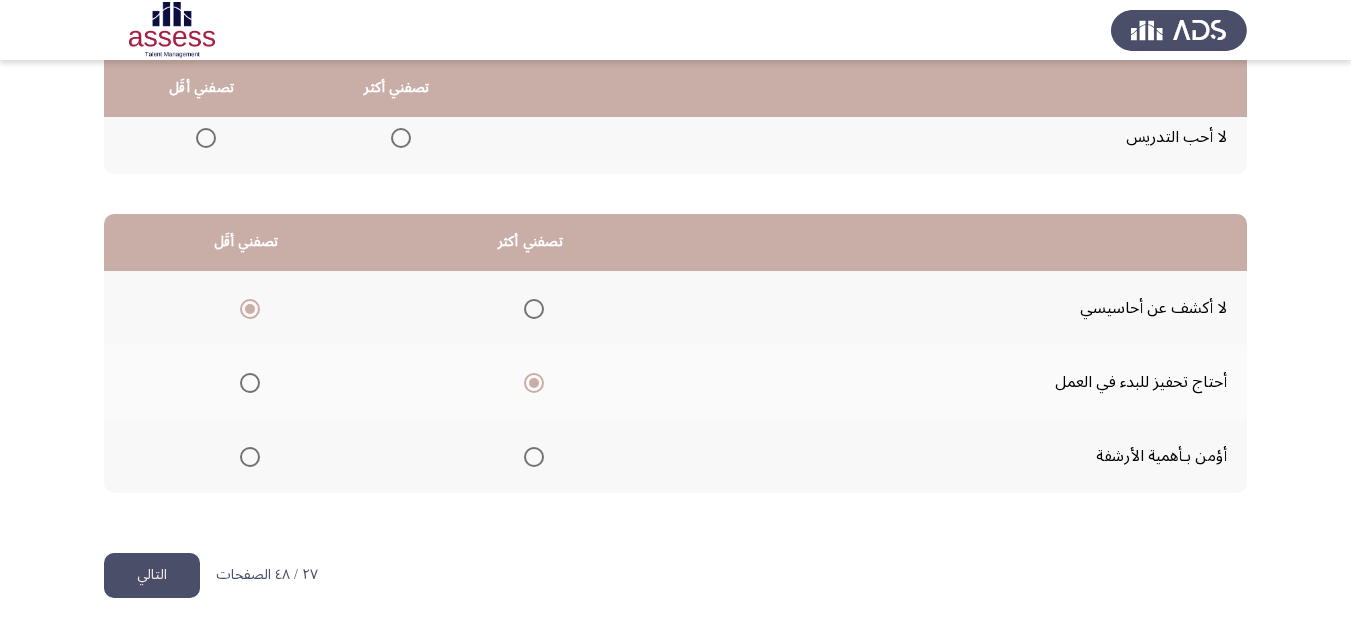 click on "التالي" 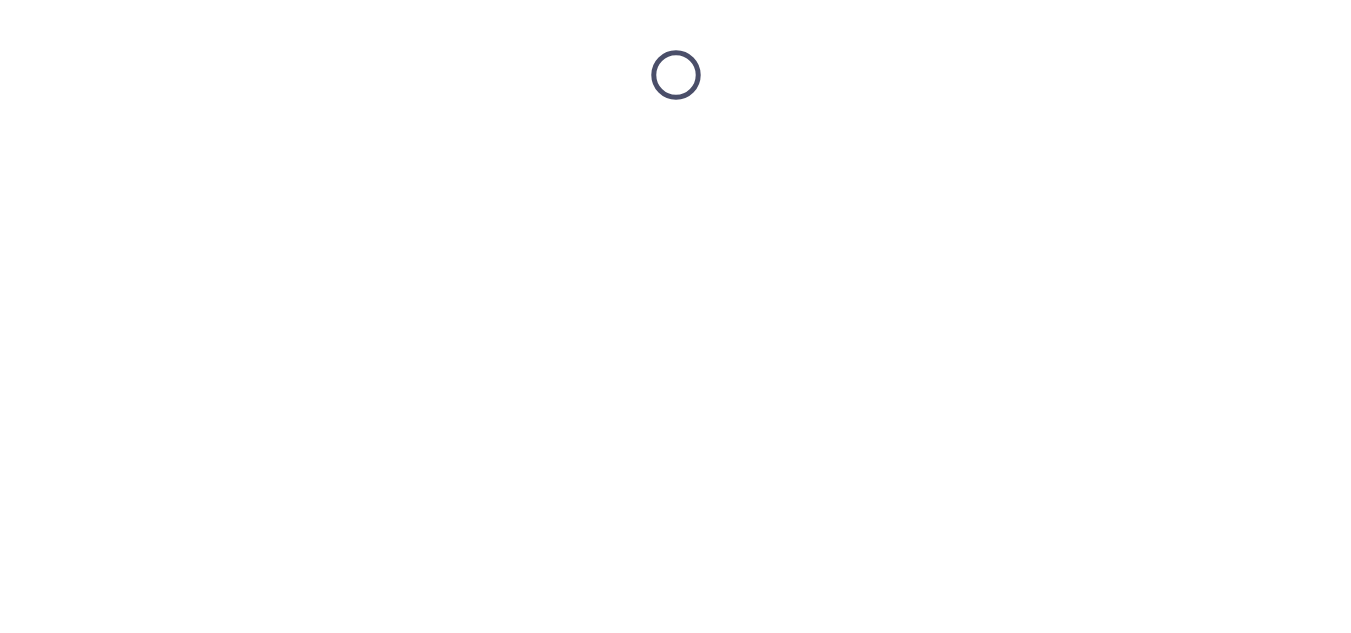 scroll, scrollTop: 0, scrollLeft: 0, axis: both 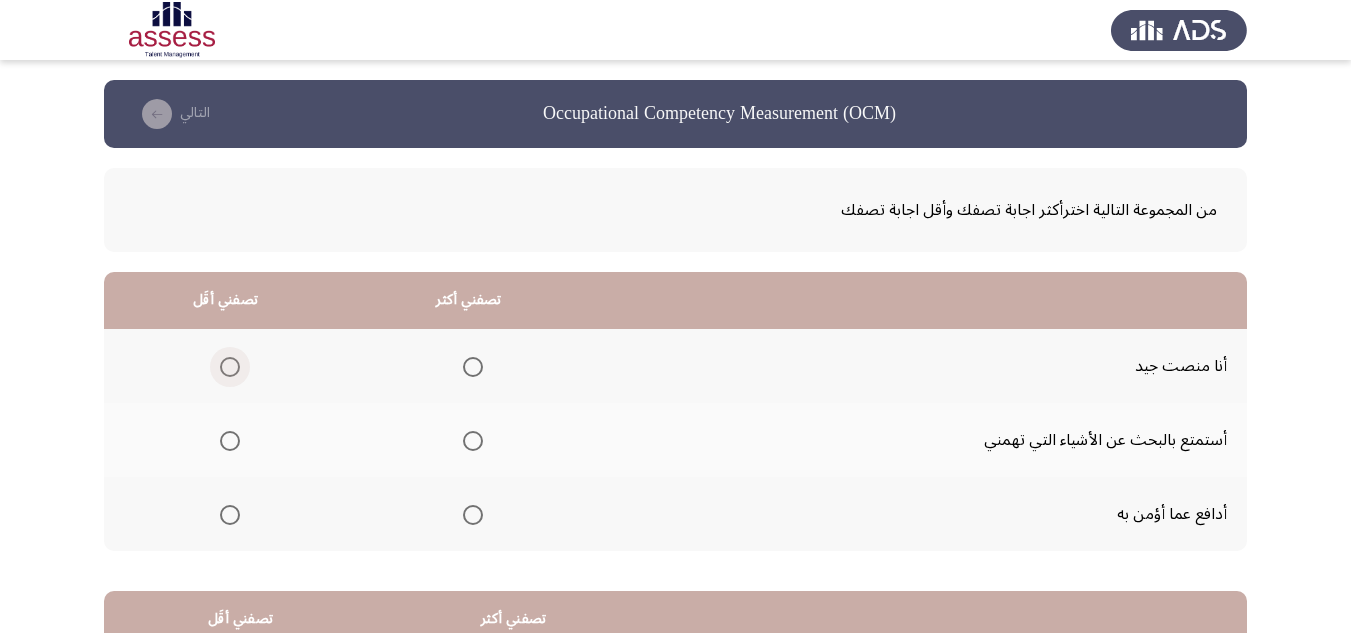 click at bounding box center [230, 367] 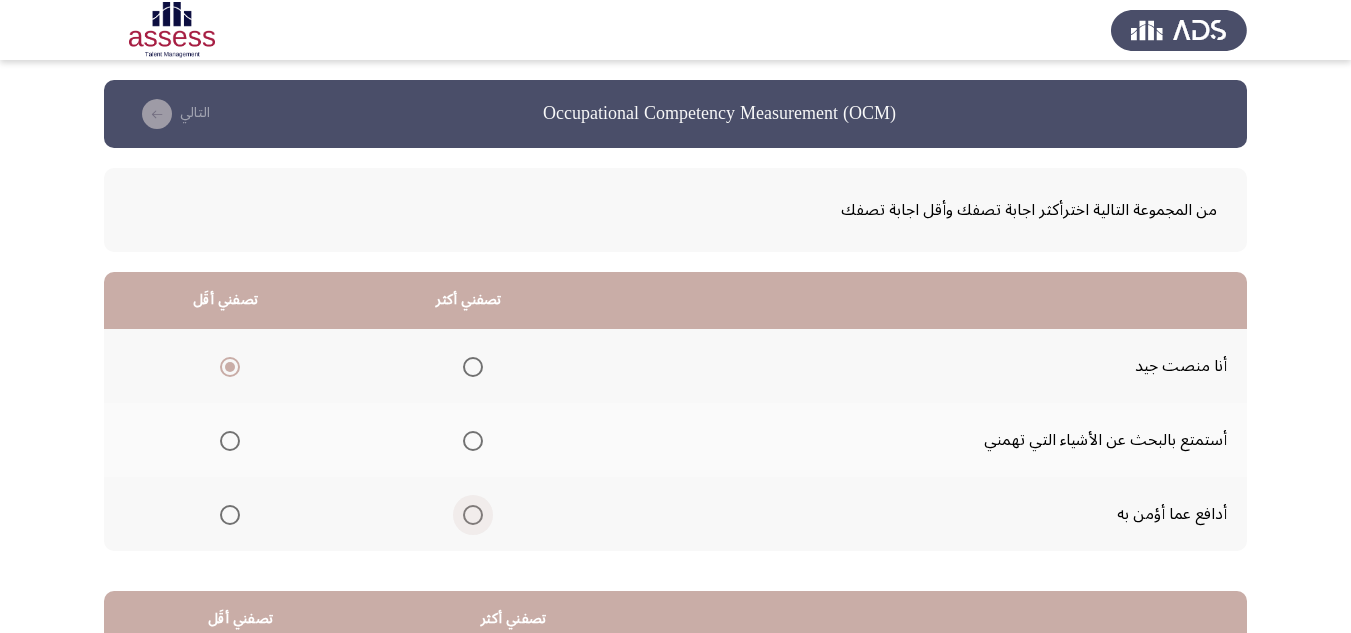 click at bounding box center (473, 515) 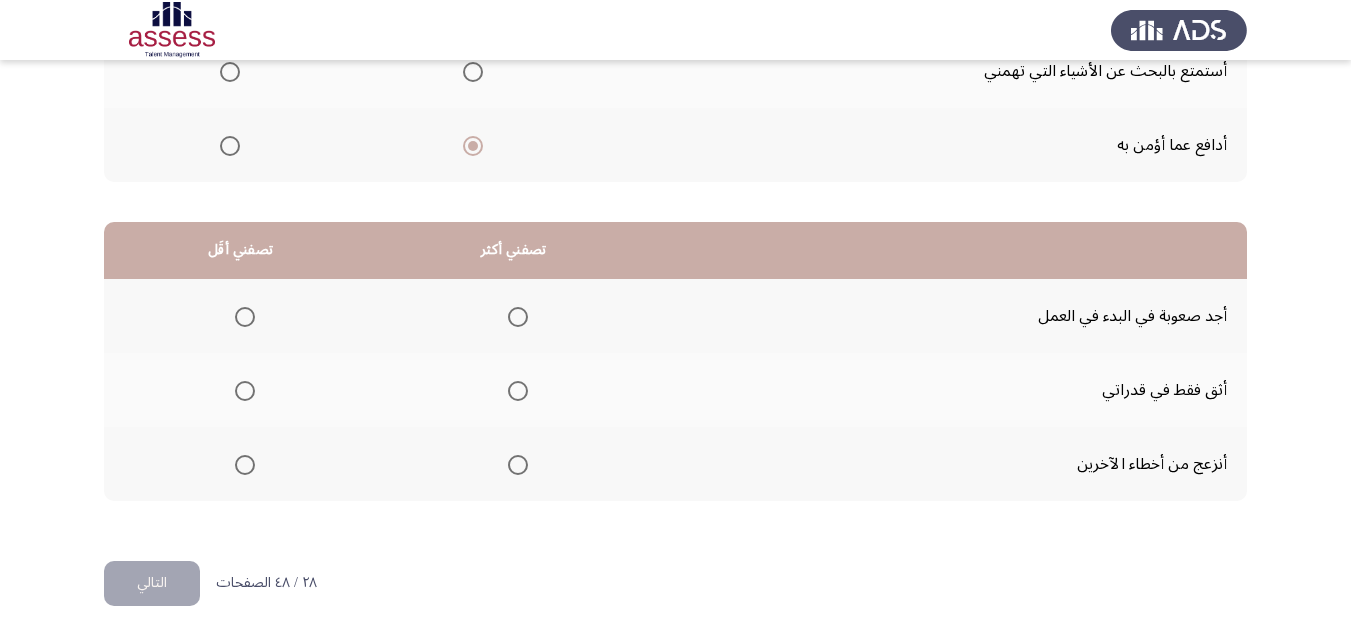 scroll, scrollTop: 377, scrollLeft: 0, axis: vertical 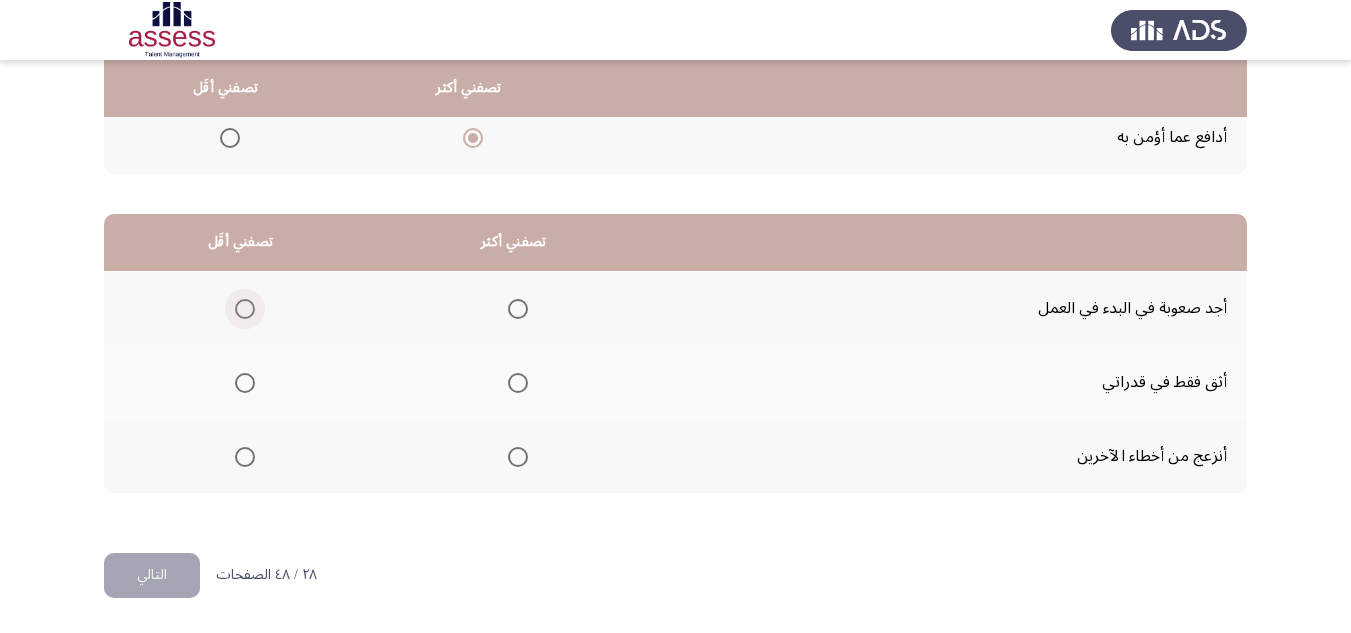 click at bounding box center (245, 309) 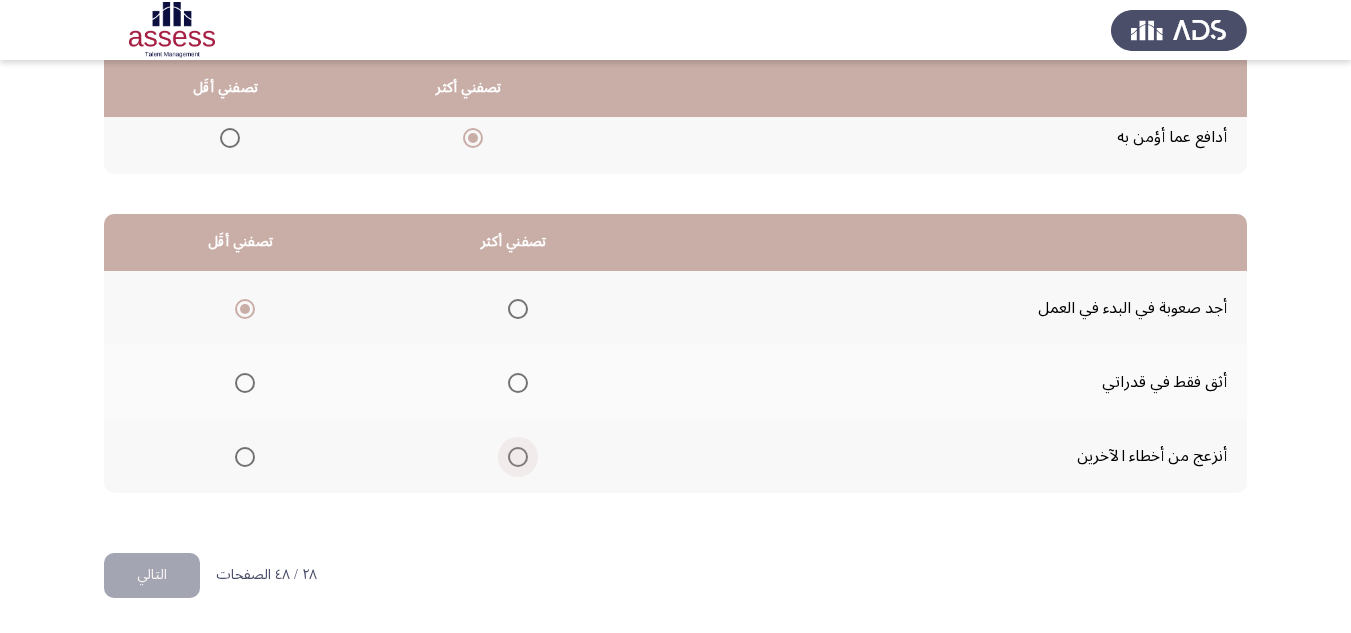 click at bounding box center [518, 457] 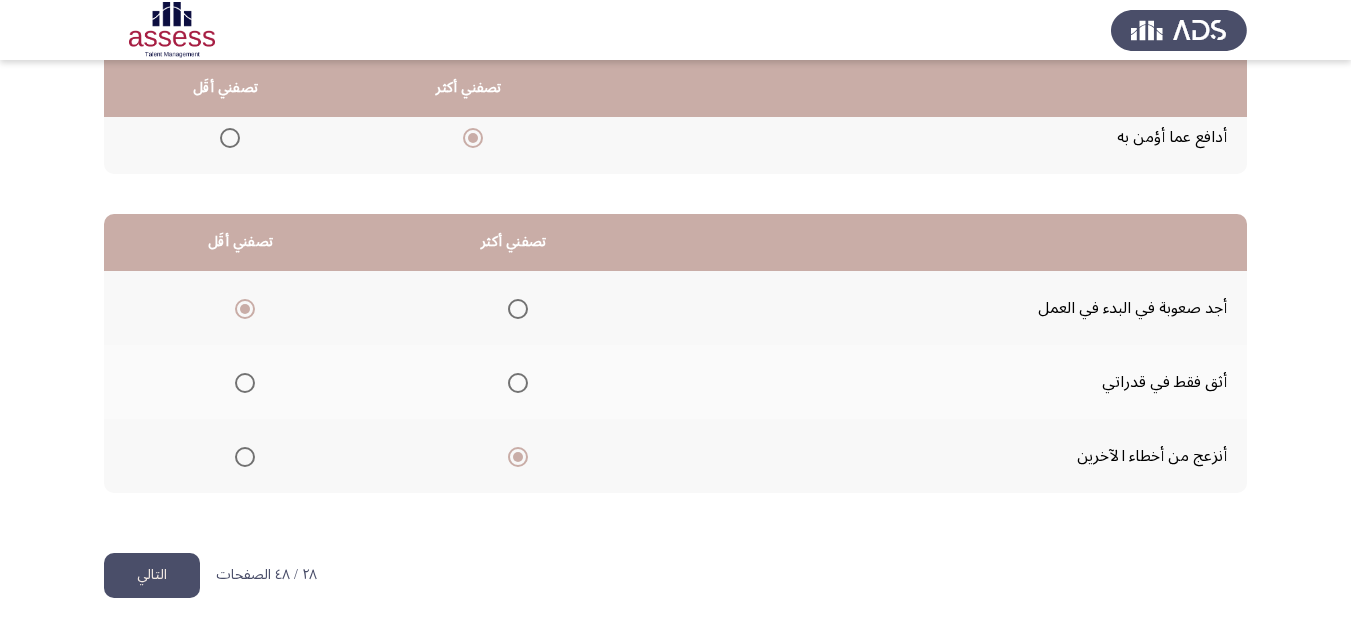 click on "التالي" 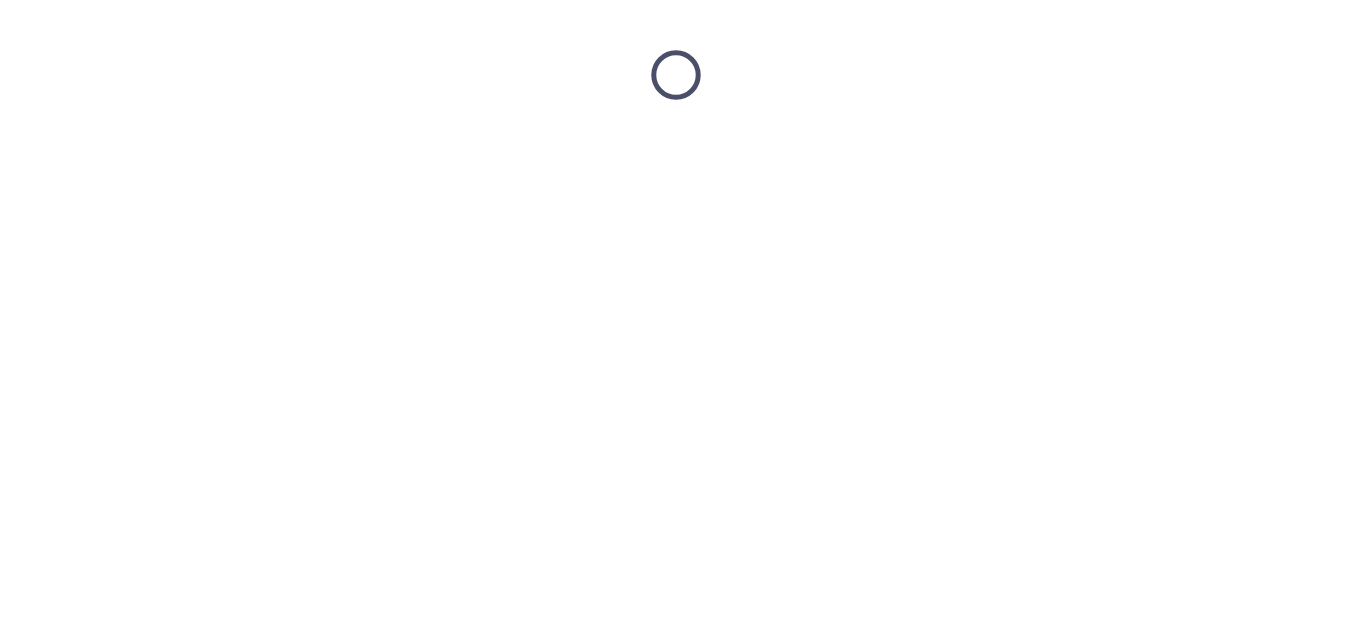scroll, scrollTop: 0, scrollLeft: 0, axis: both 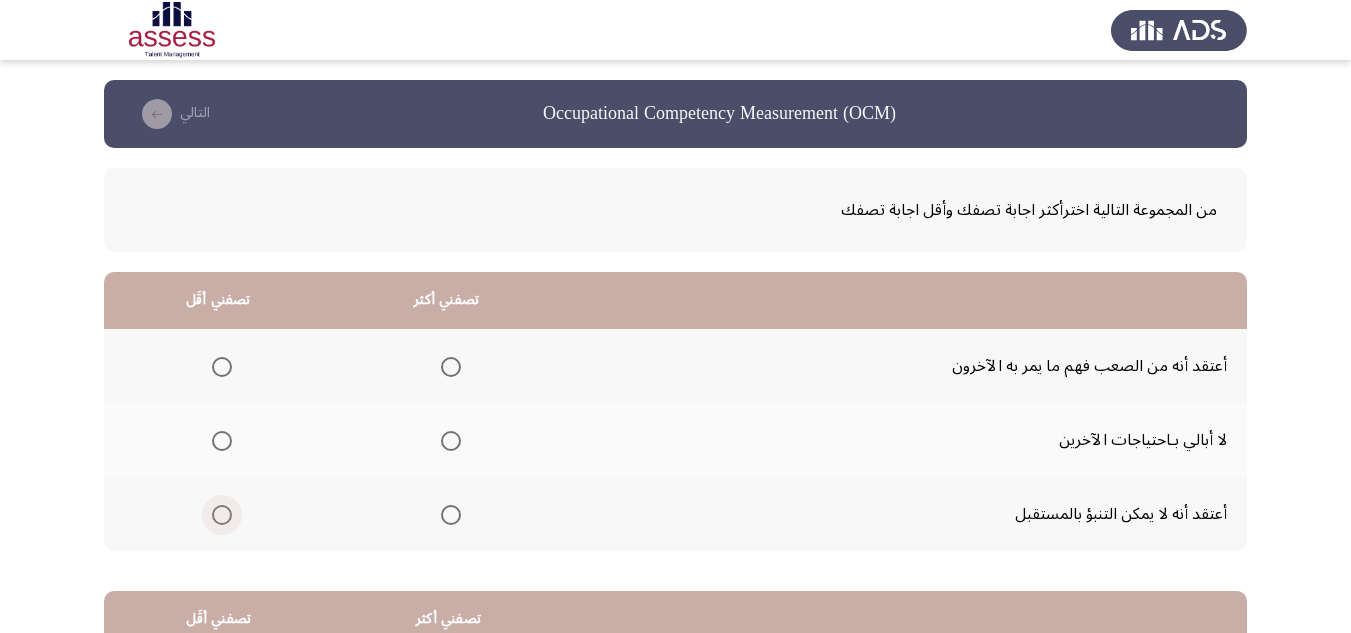 click at bounding box center (222, 515) 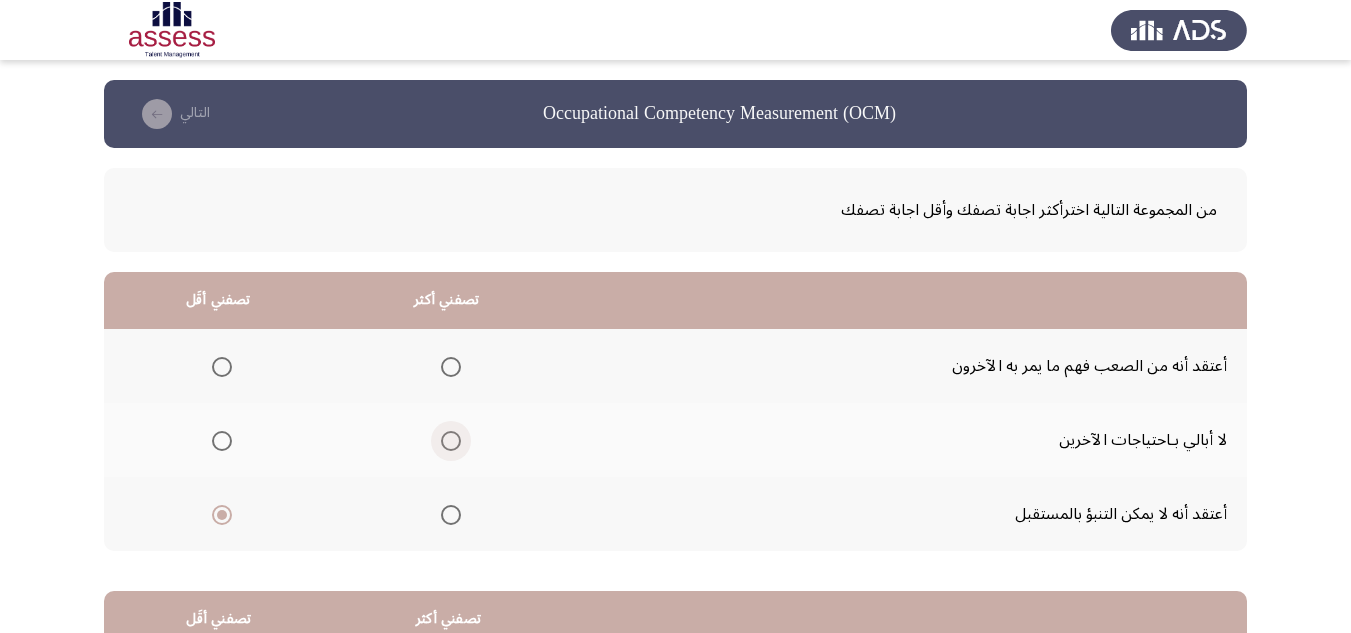 click at bounding box center [451, 441] 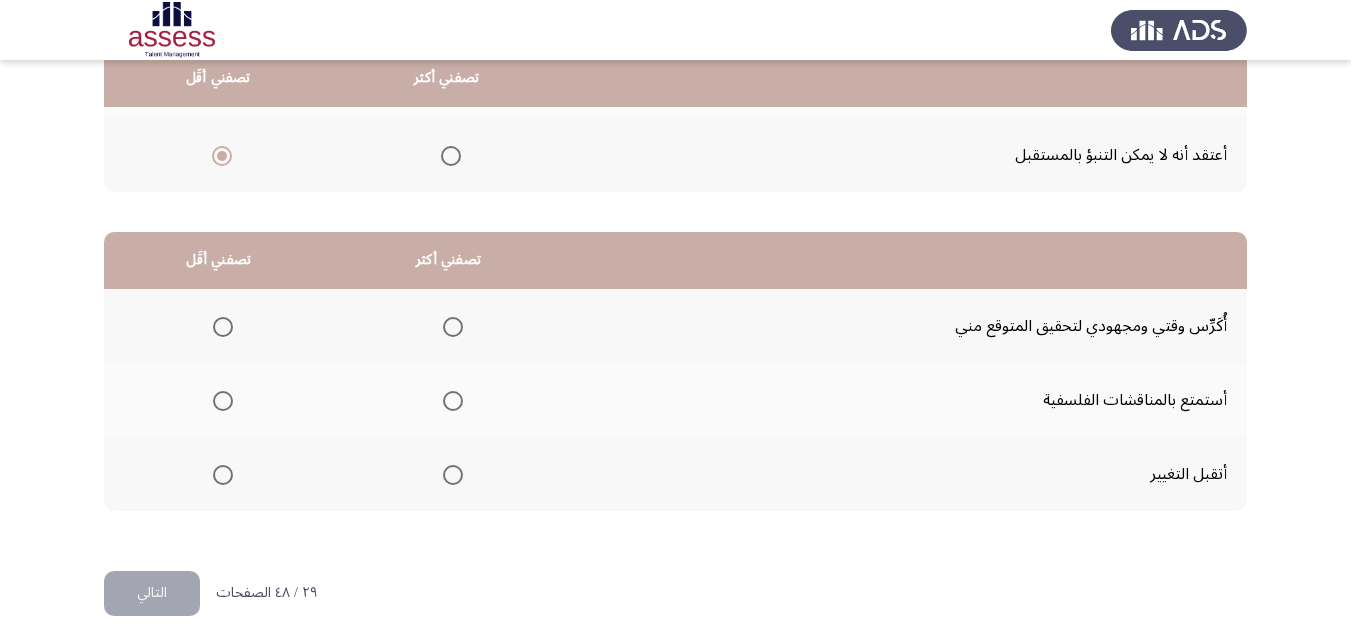 scroll, scrollTop: 377, scrollLeft: 0, axis: vertical 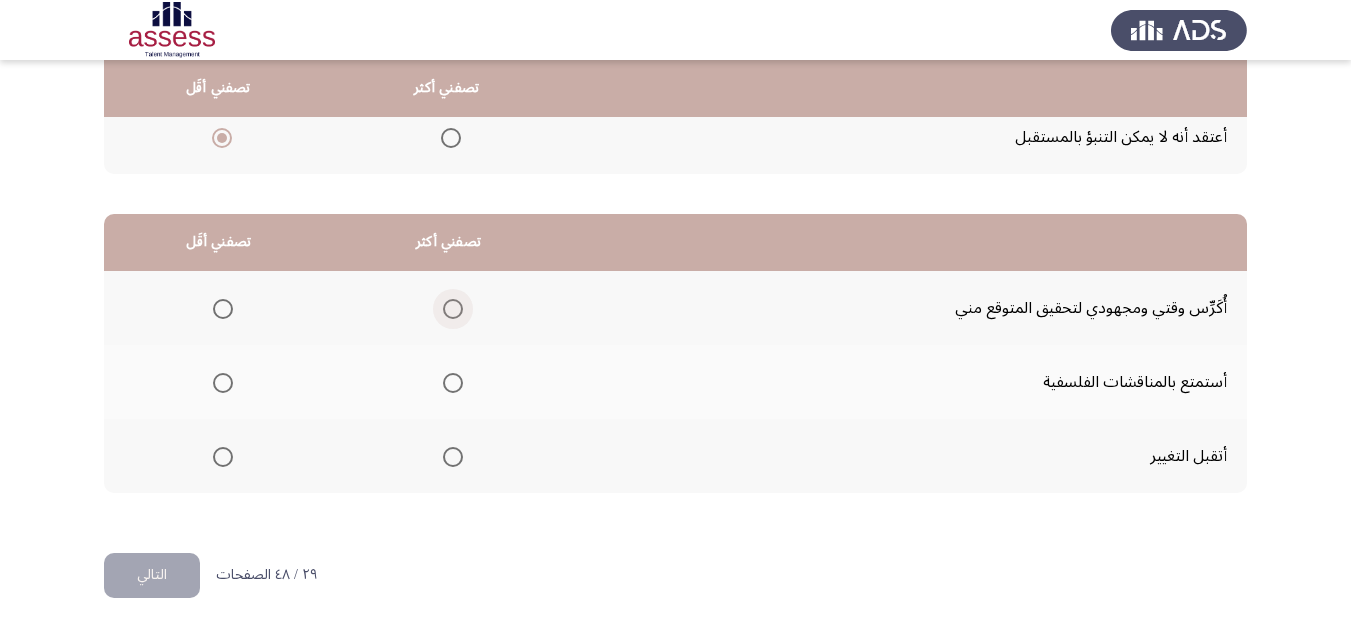 click at bounding box center [453, 309] 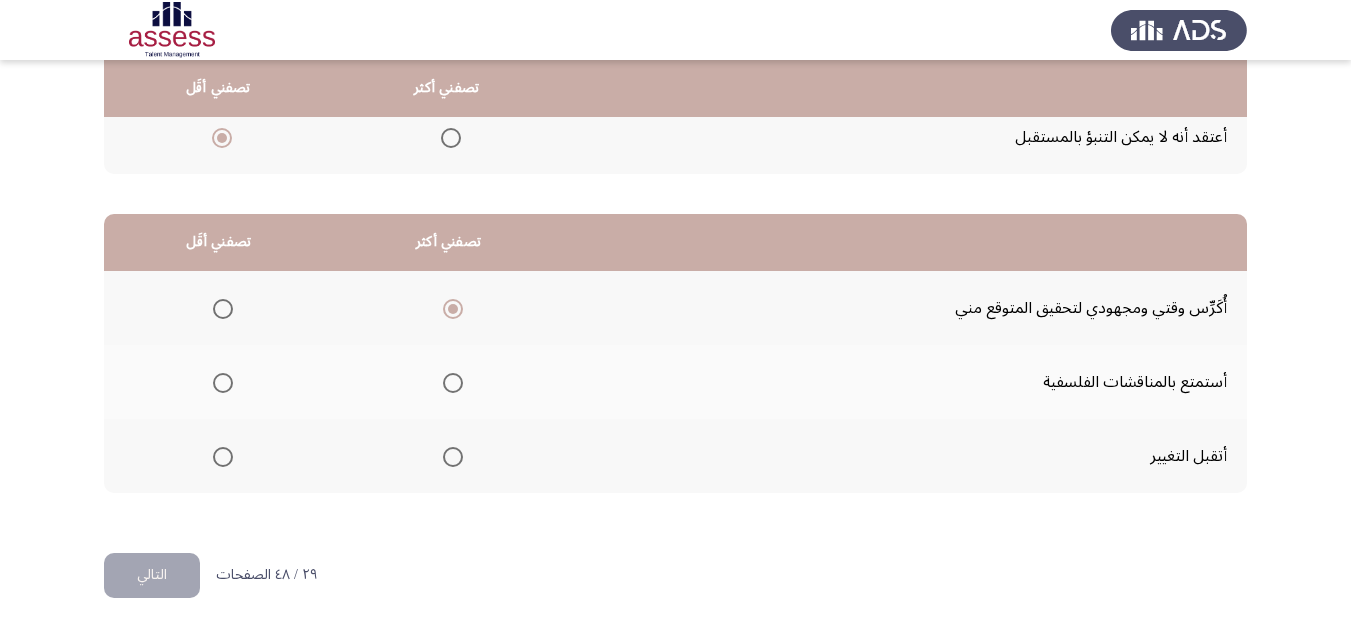 click at bounding box center [223, 383] 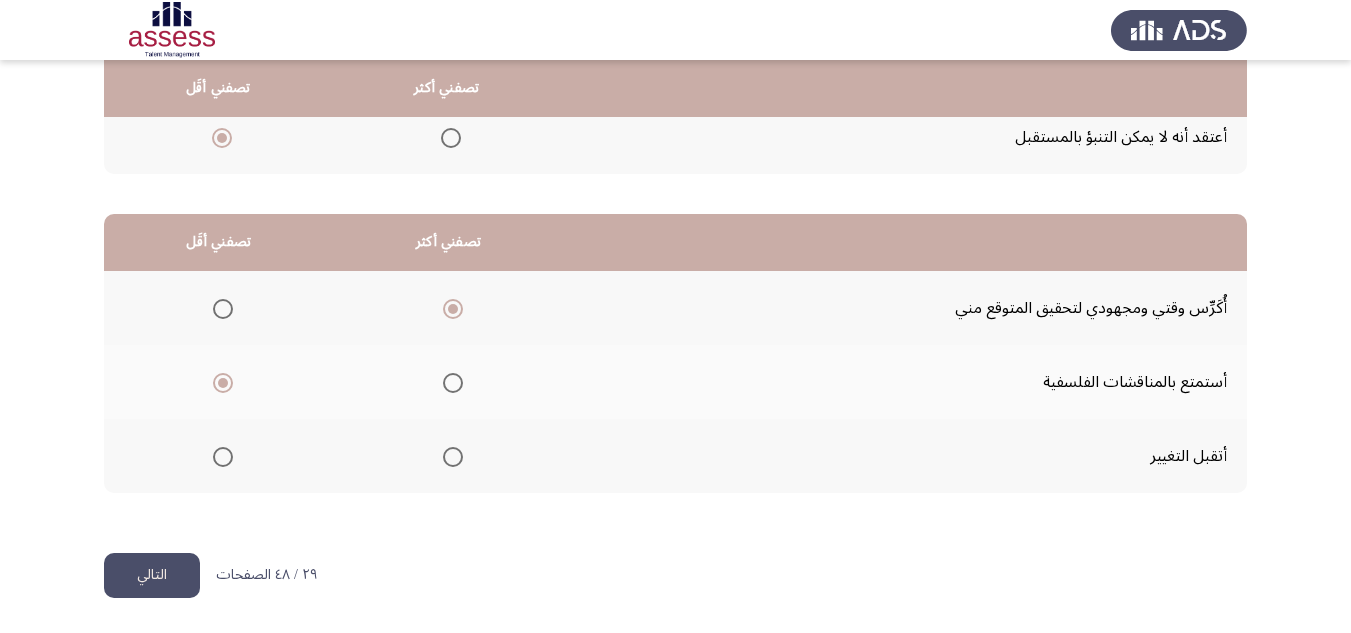 click on "التالي" 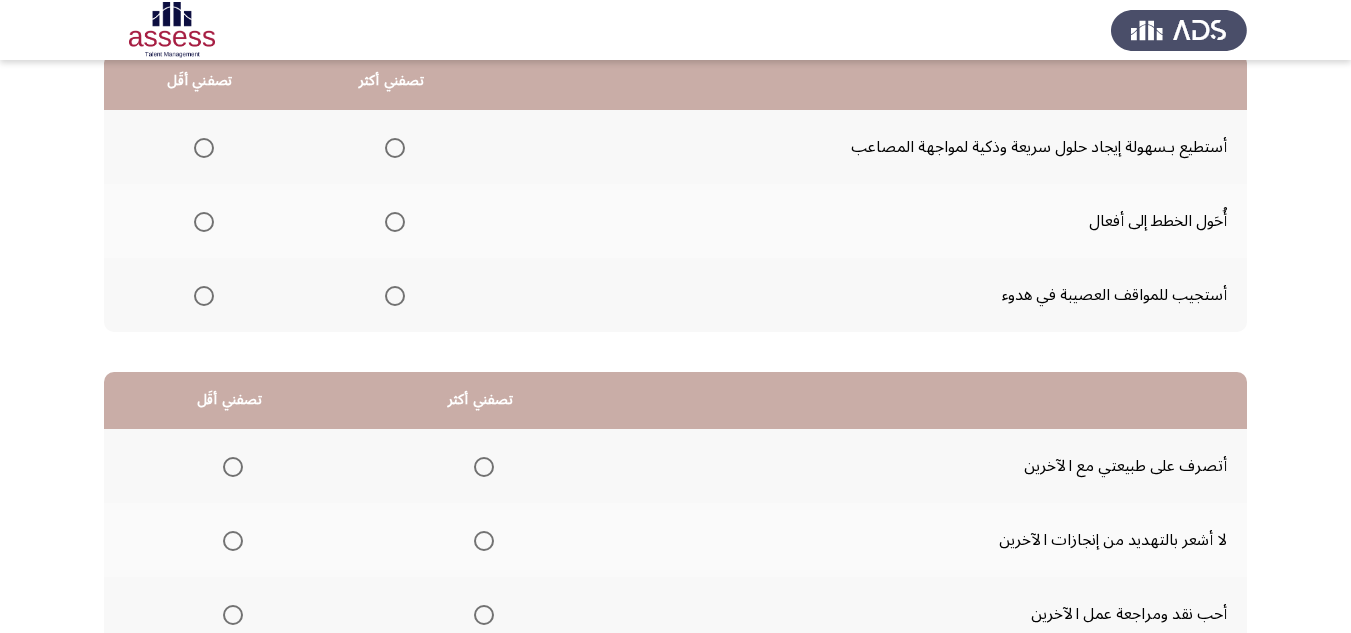 scroll, scrollTop: 77, scrollLeft: 0, axis: vertical 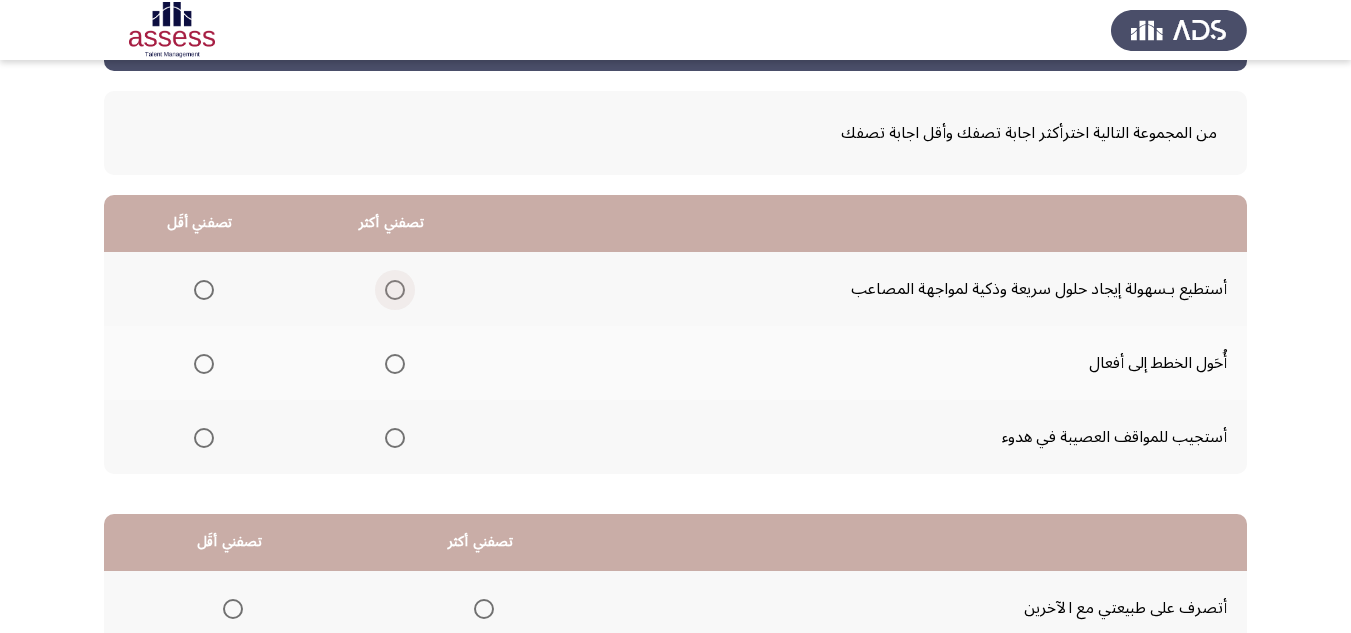 click at bounding box center (395, 290) 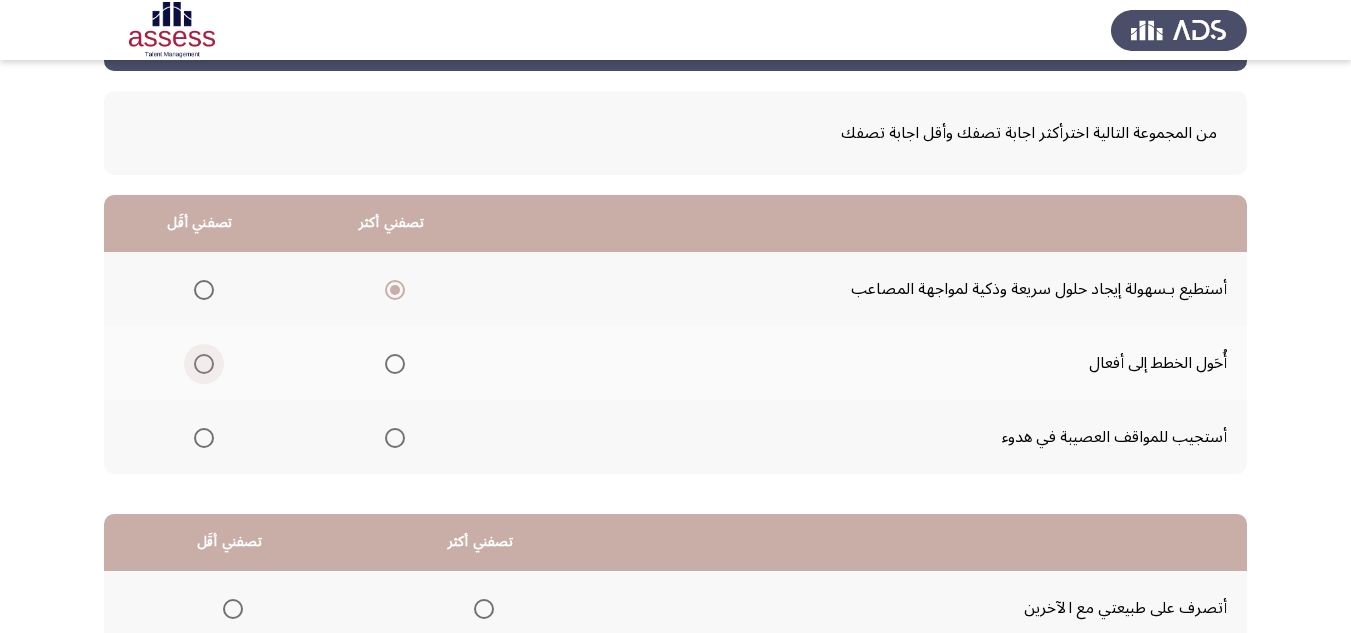 click at bounding box center (204, 364) 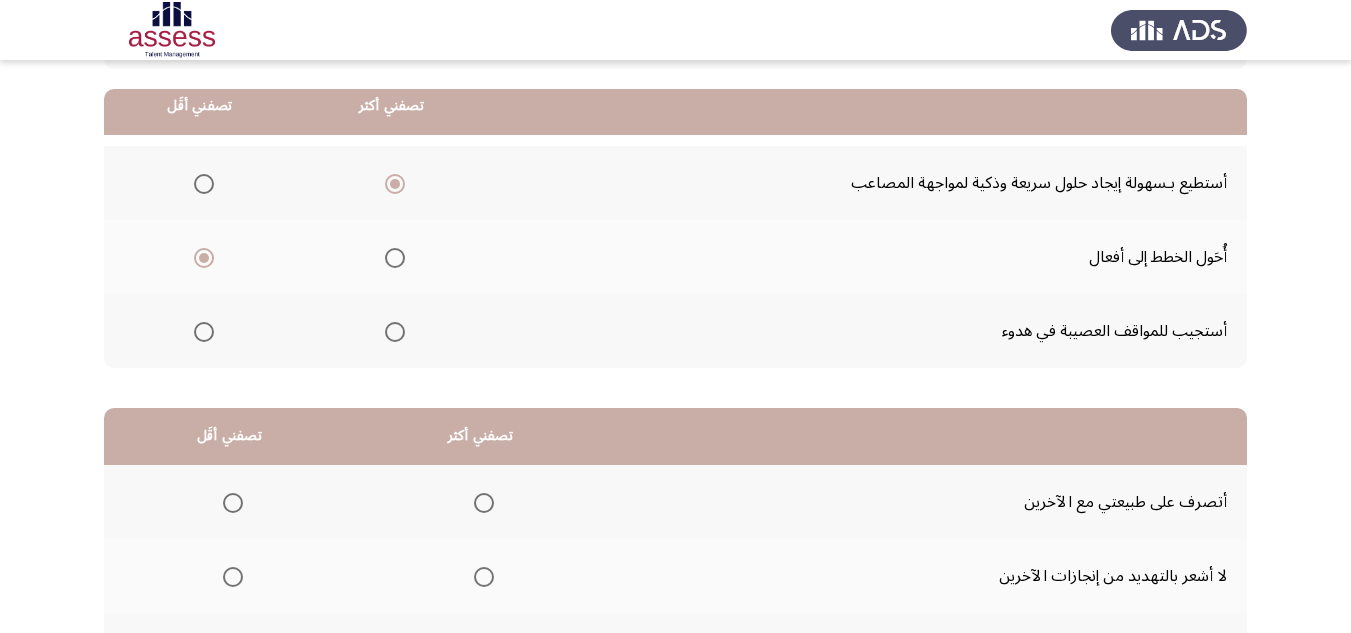 scroll, scrollTop: 277, scrollLeft: 0, axis: vertical 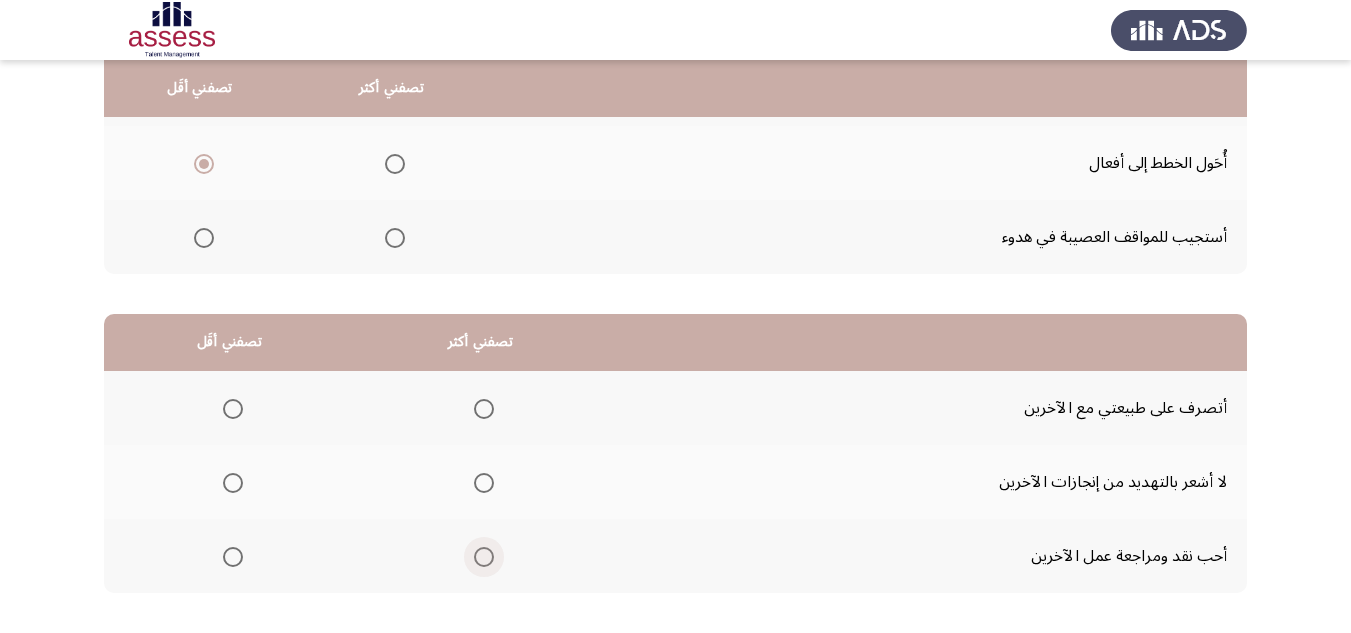 click at bounding box center (484, 557) 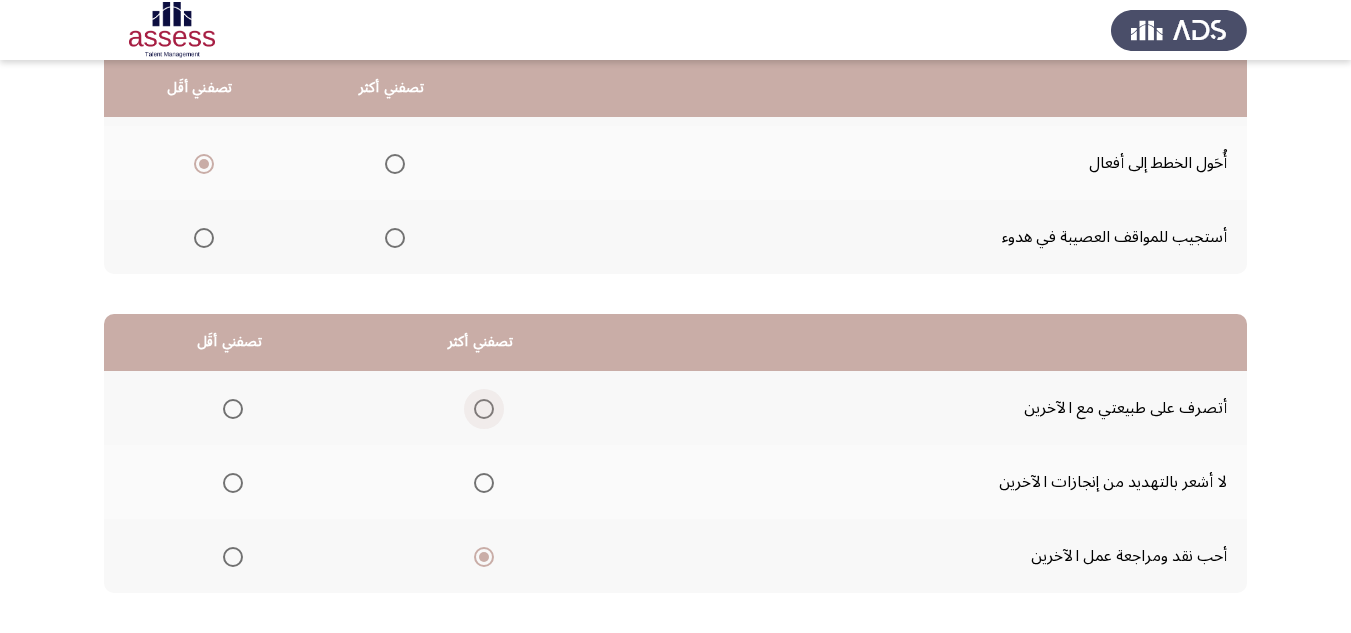 click at bounding box center (484, 409) 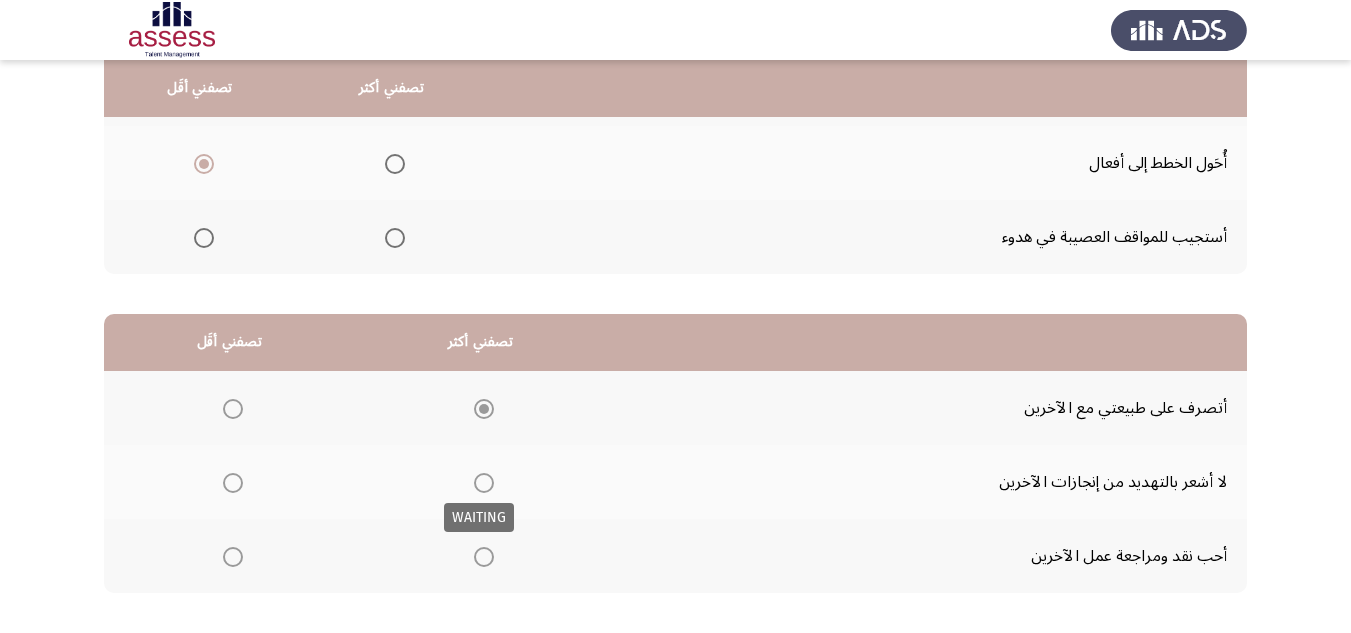 click at bounding box center [484, 557] 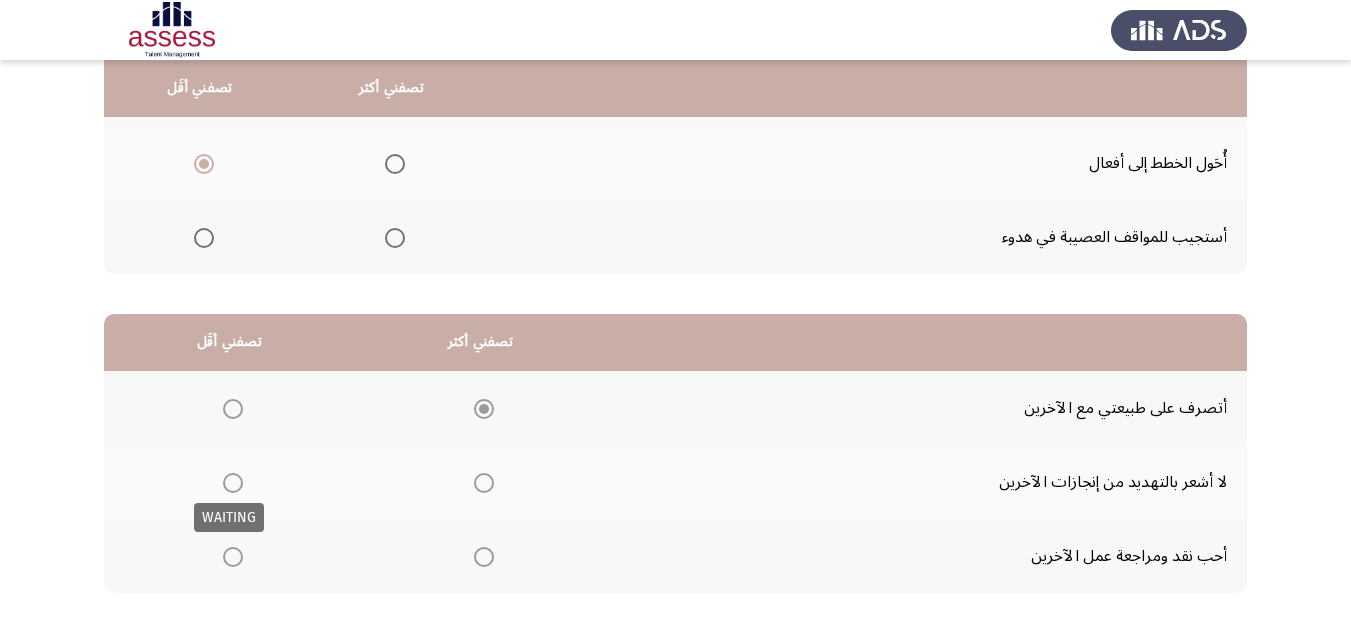 click at bounding box center [233, 557] 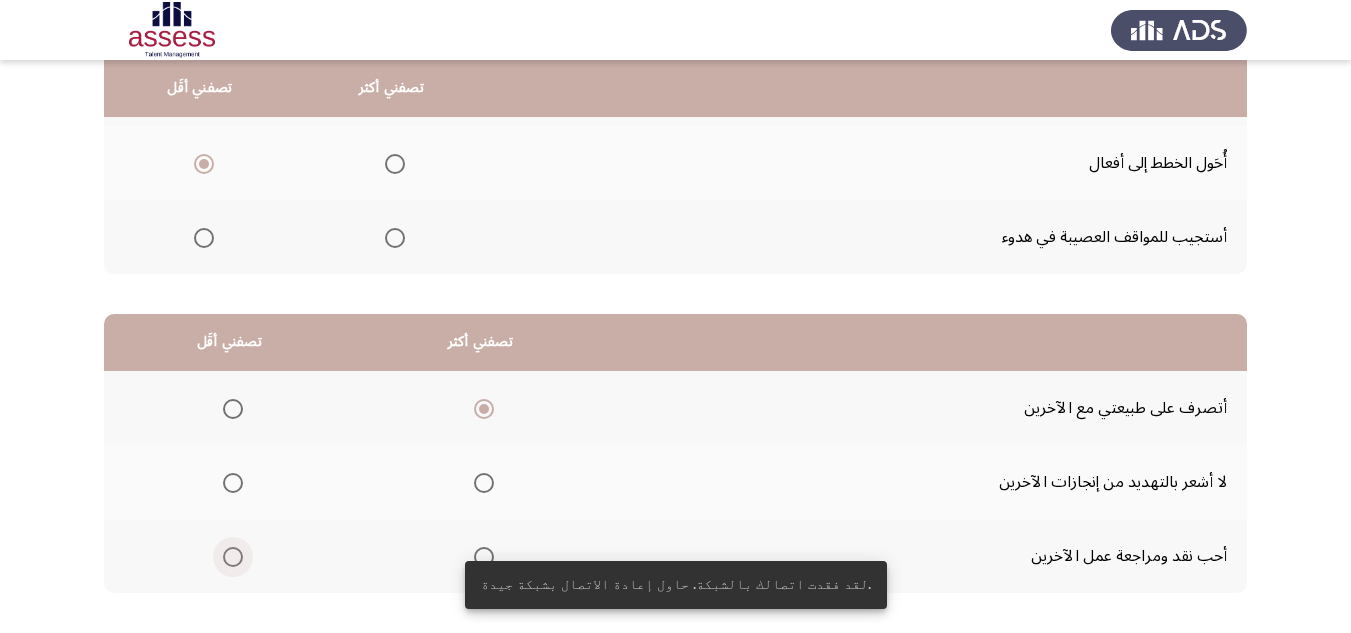 click at bounding box center (233, 557) 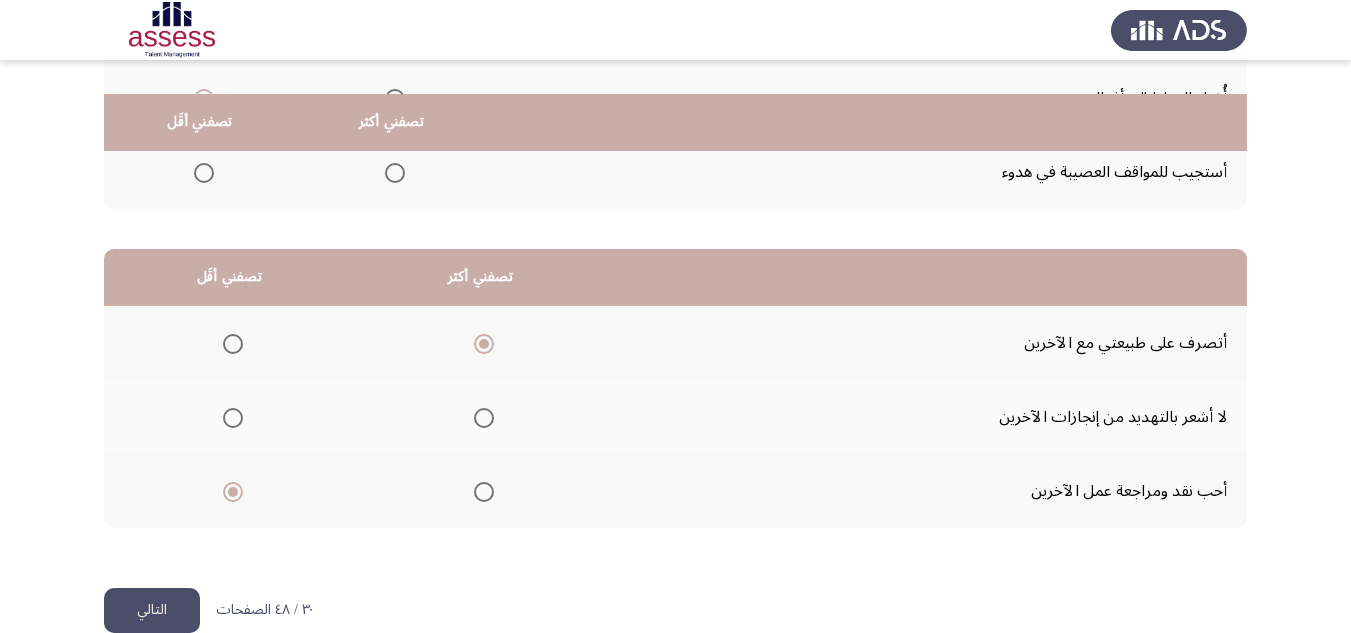 scroll, scrollTop: 377, scrollLeft: 0, axis: vertical 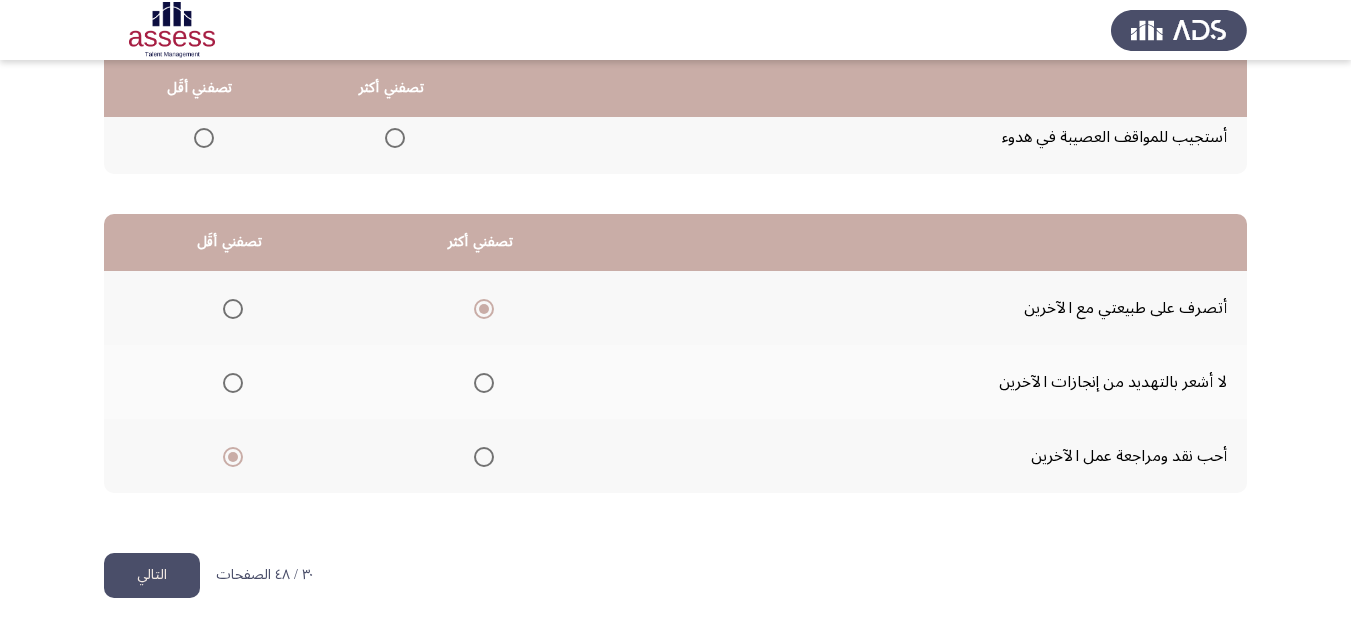 click on "التالي" 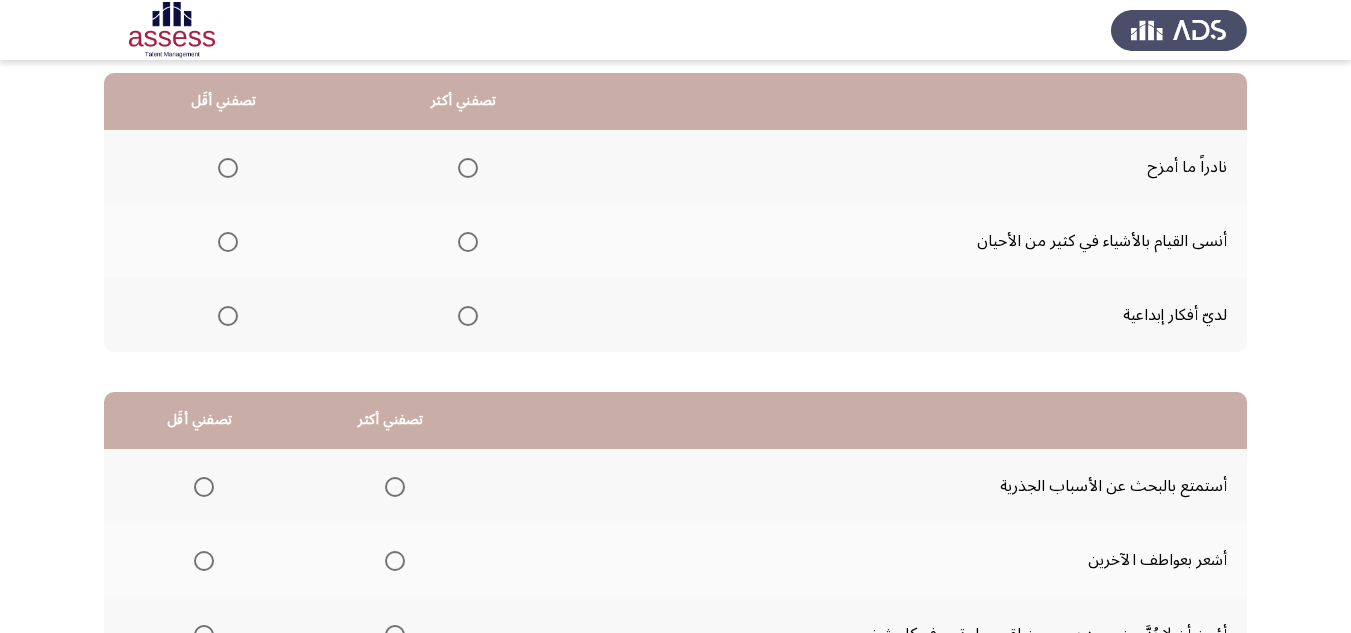 scroll, scrollTop: 200, scrollLeft: 0, axis: vertical 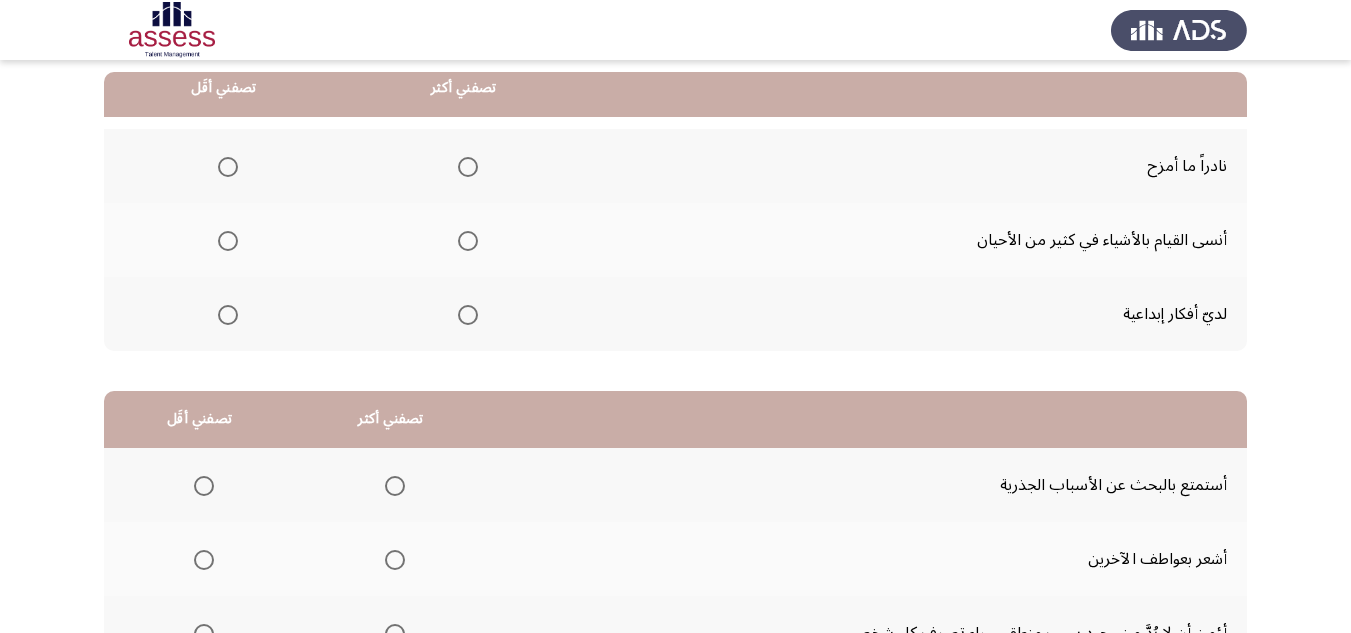 click at bounding box center [468, 315] 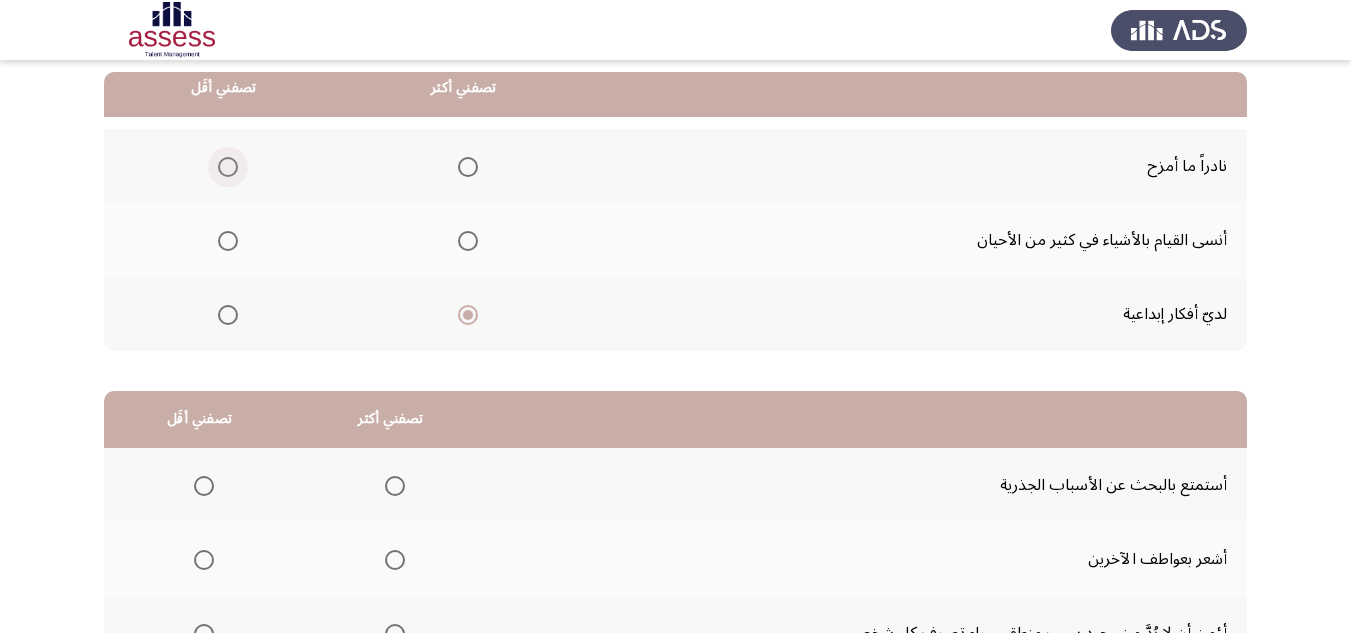 click at bounding box center (228, 167) 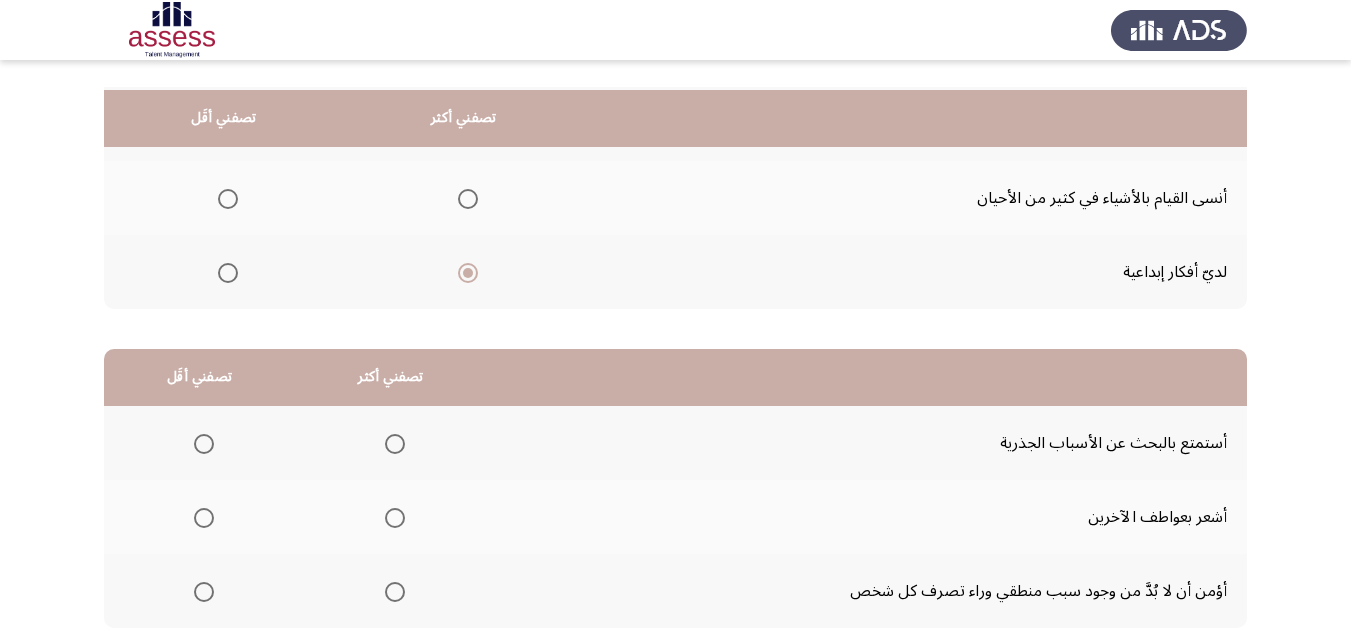 scroll, scrollTop: 277, scrollLeft: 0, axis: vertical 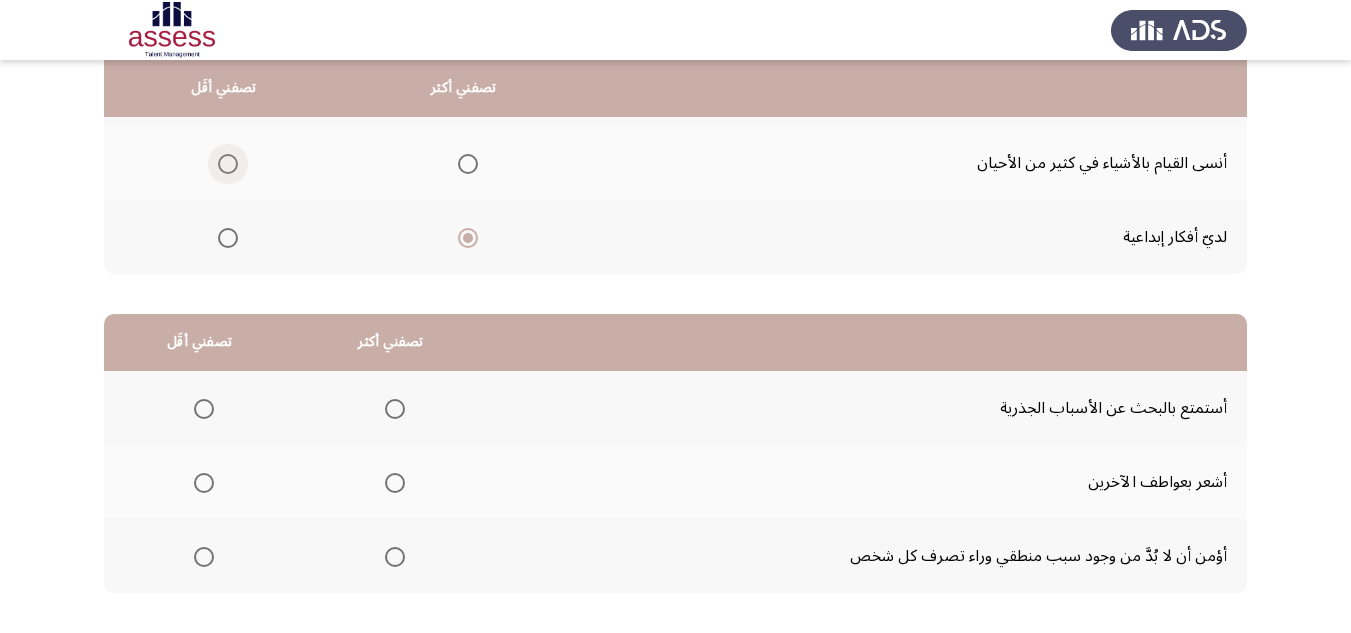 click at bounding box center (228, 164) 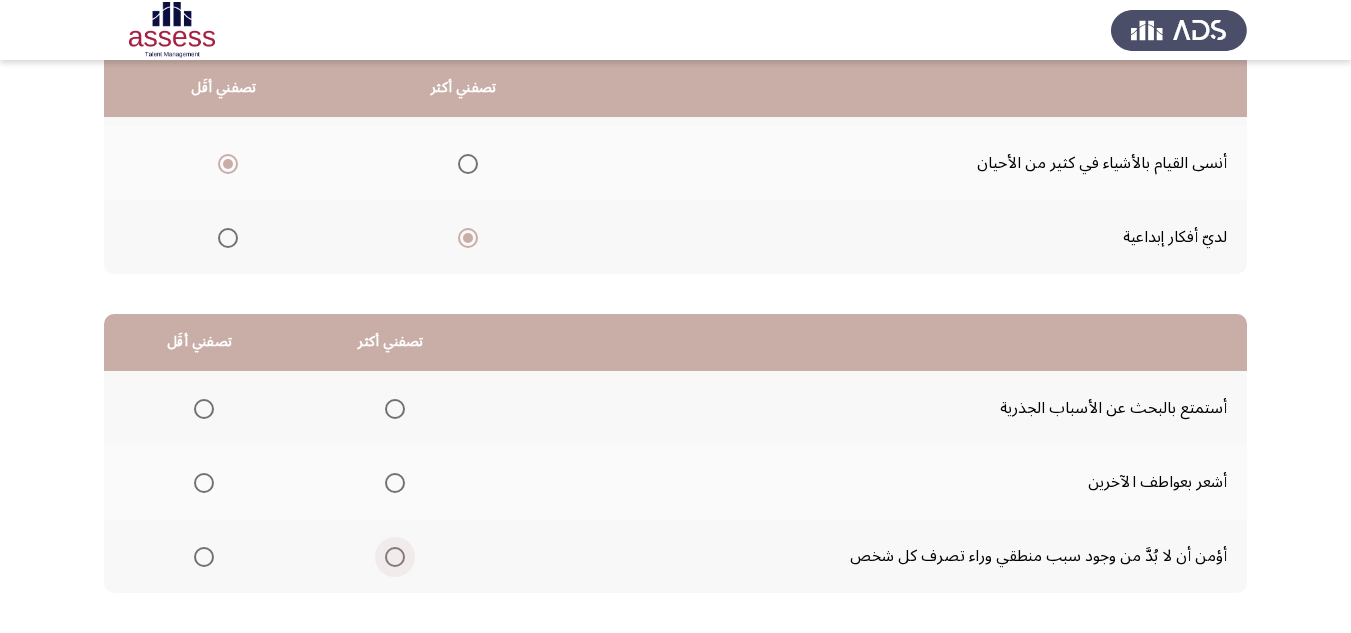 click at bounding box center [395, 557] 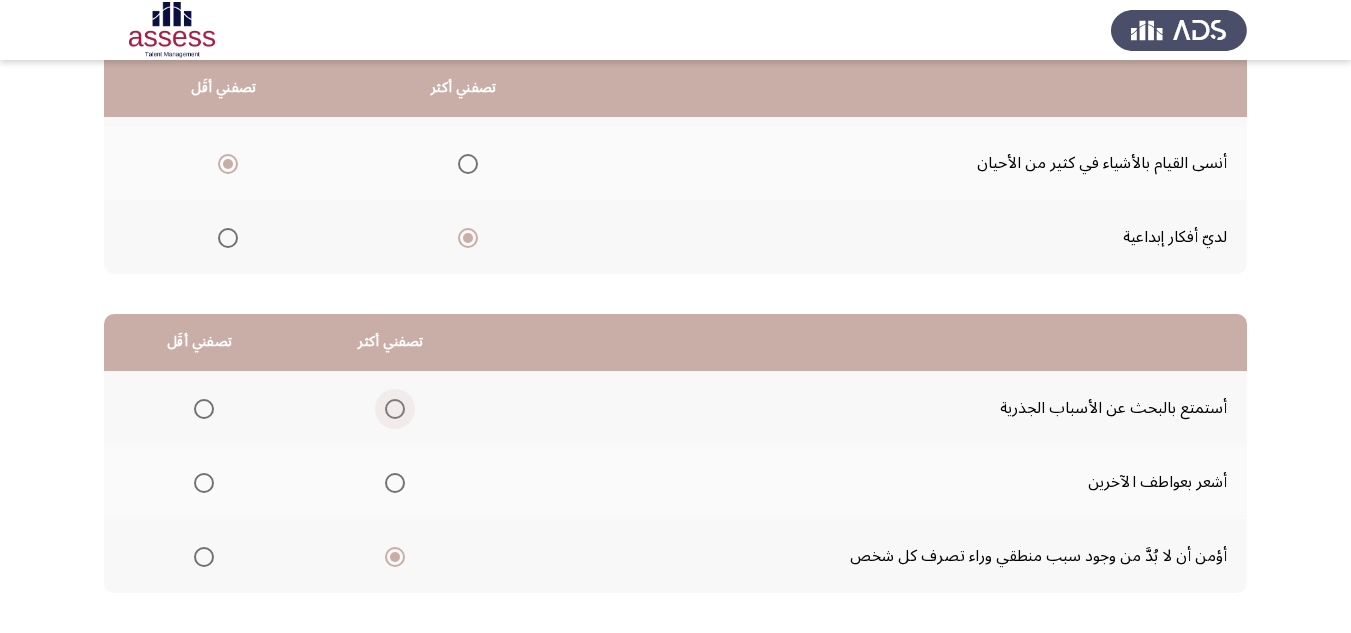 click at bounding box center [395, 409] 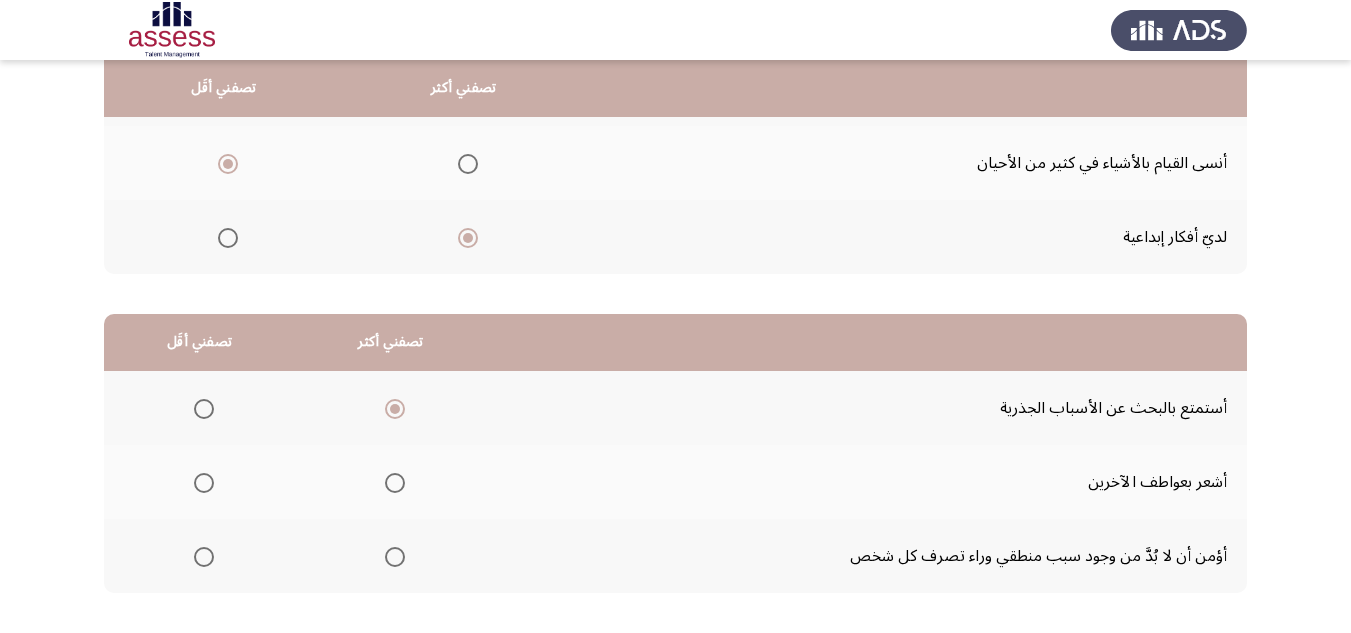 click at bounding box center [204, 557] 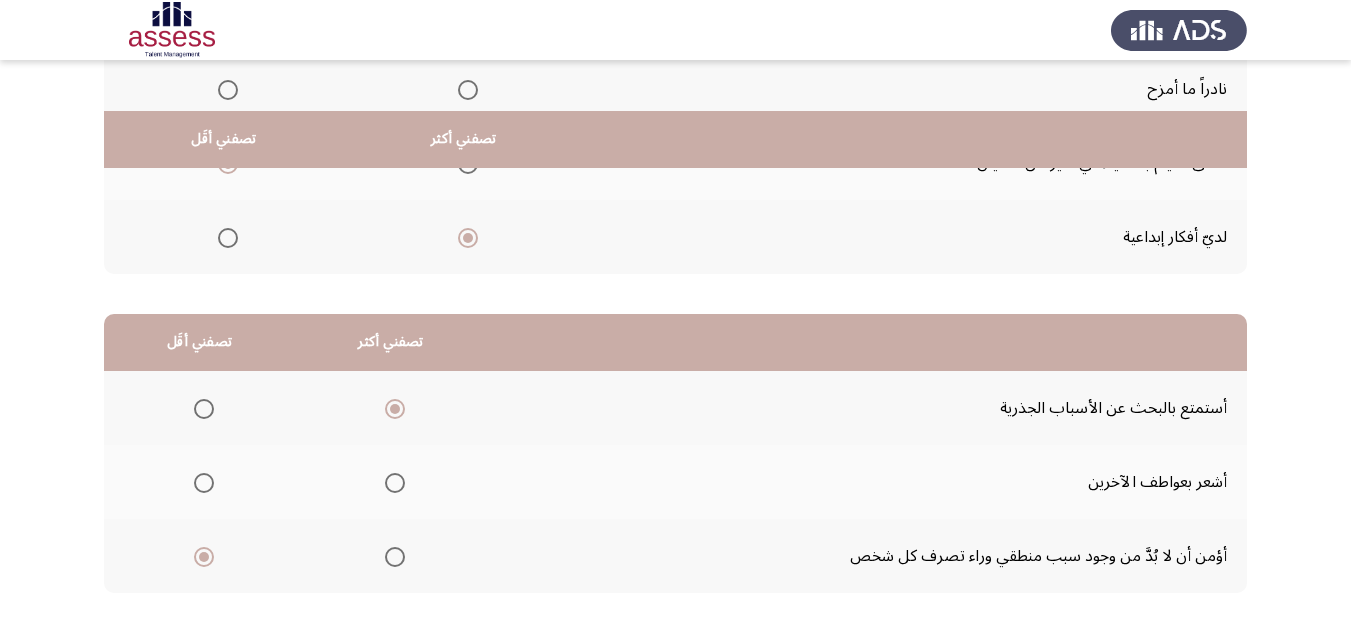 scroll, scrollTop: 377, scrollLeft: 0, axis: vertical 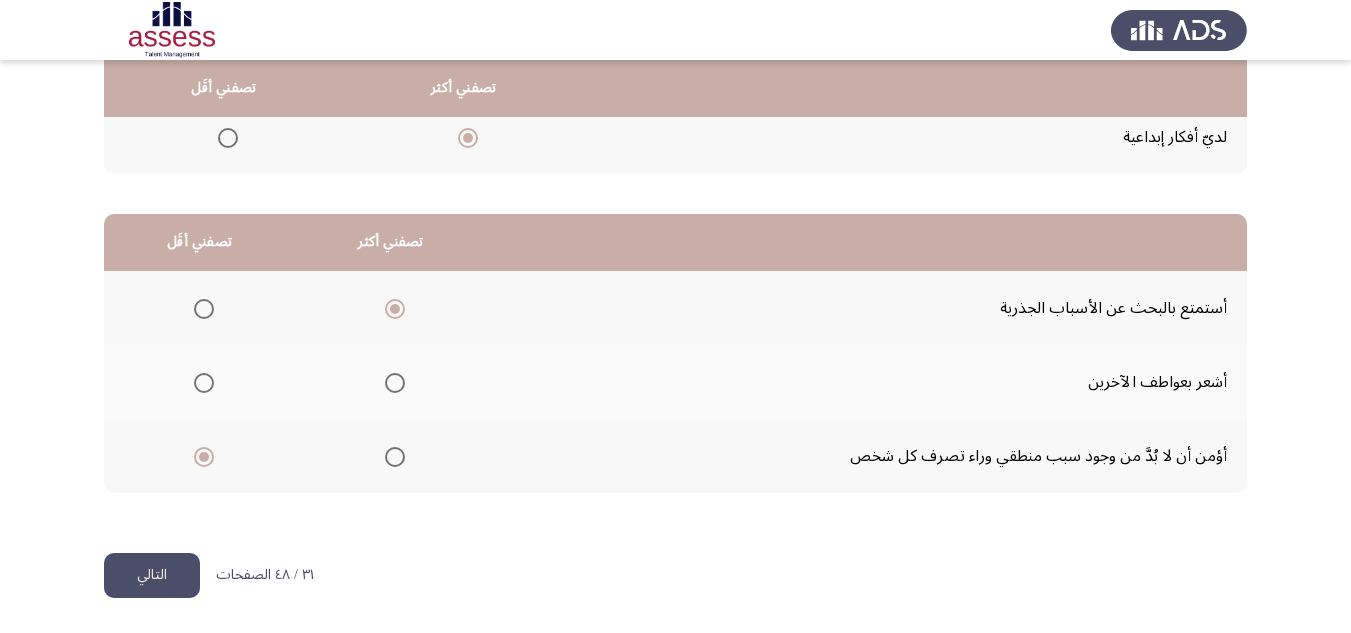click on "التالي" 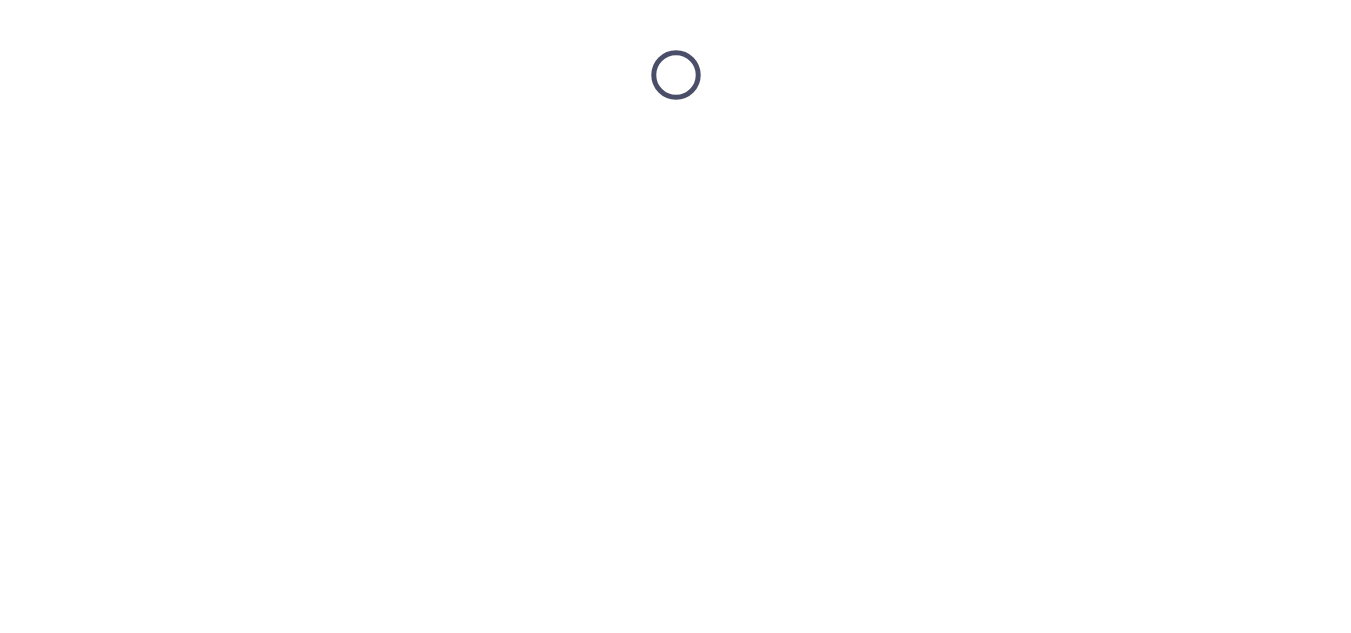 scroll, scrollTop: 0, scrollLeft: 0, axis: both 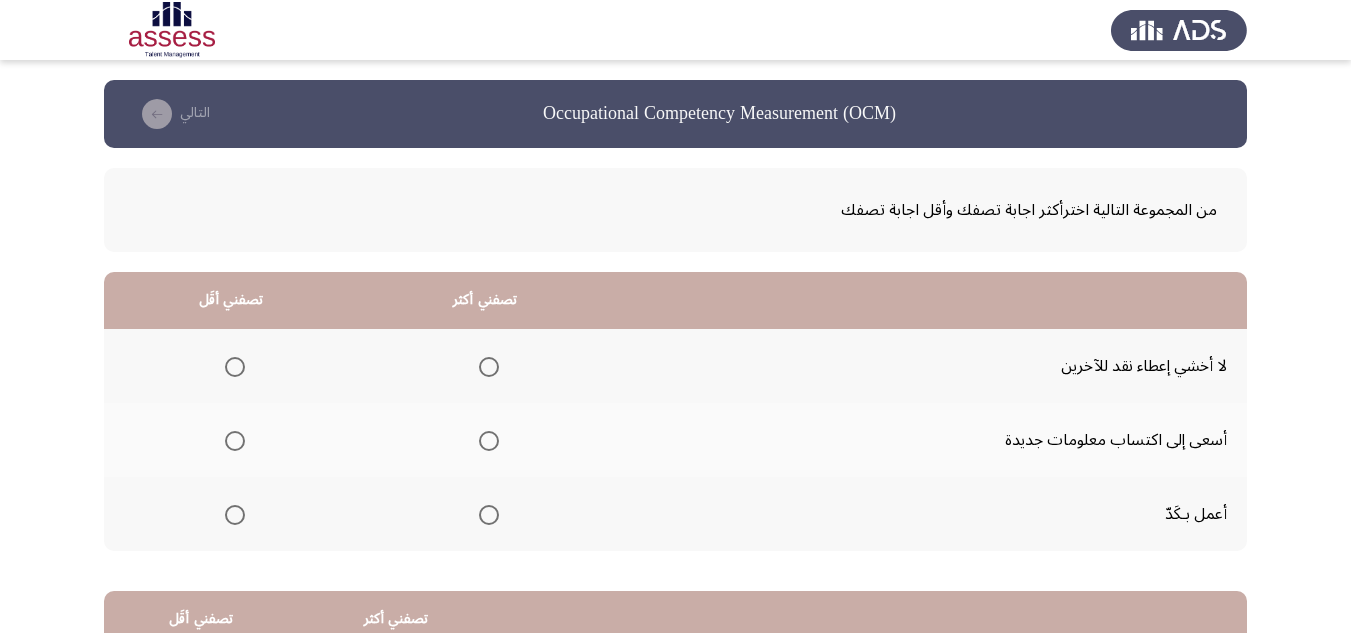 click at bounding box center (489, 515) 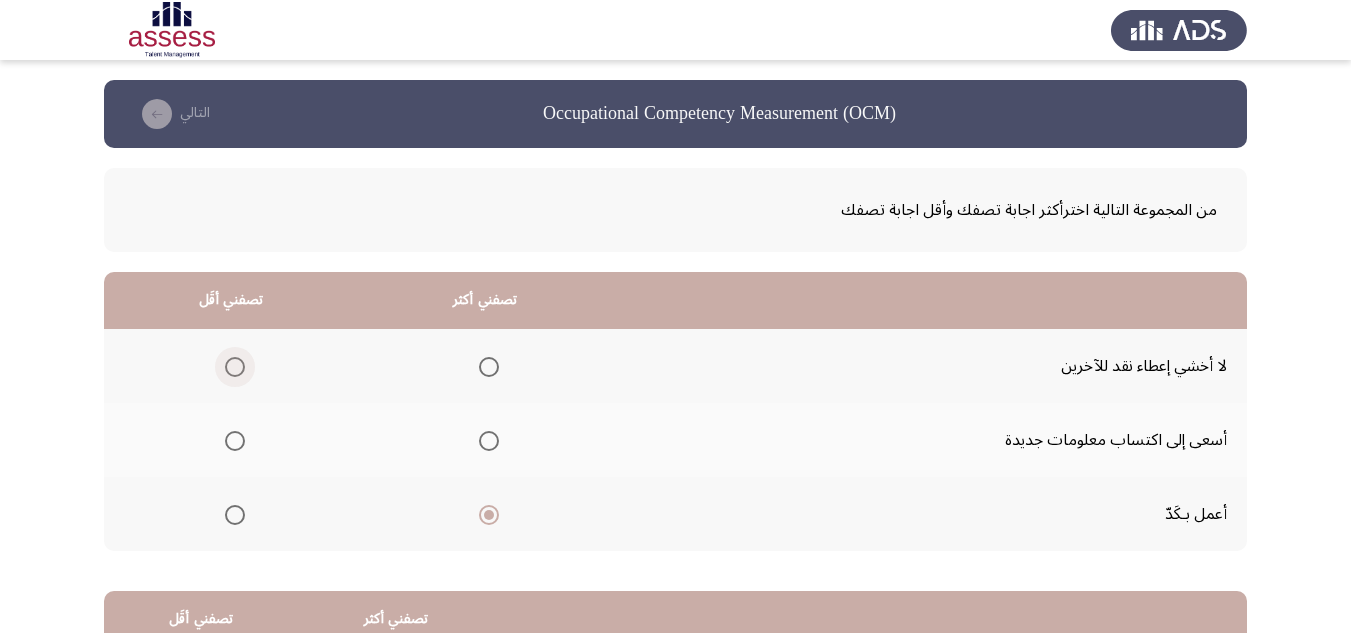 click at bounding box center [235, 367] 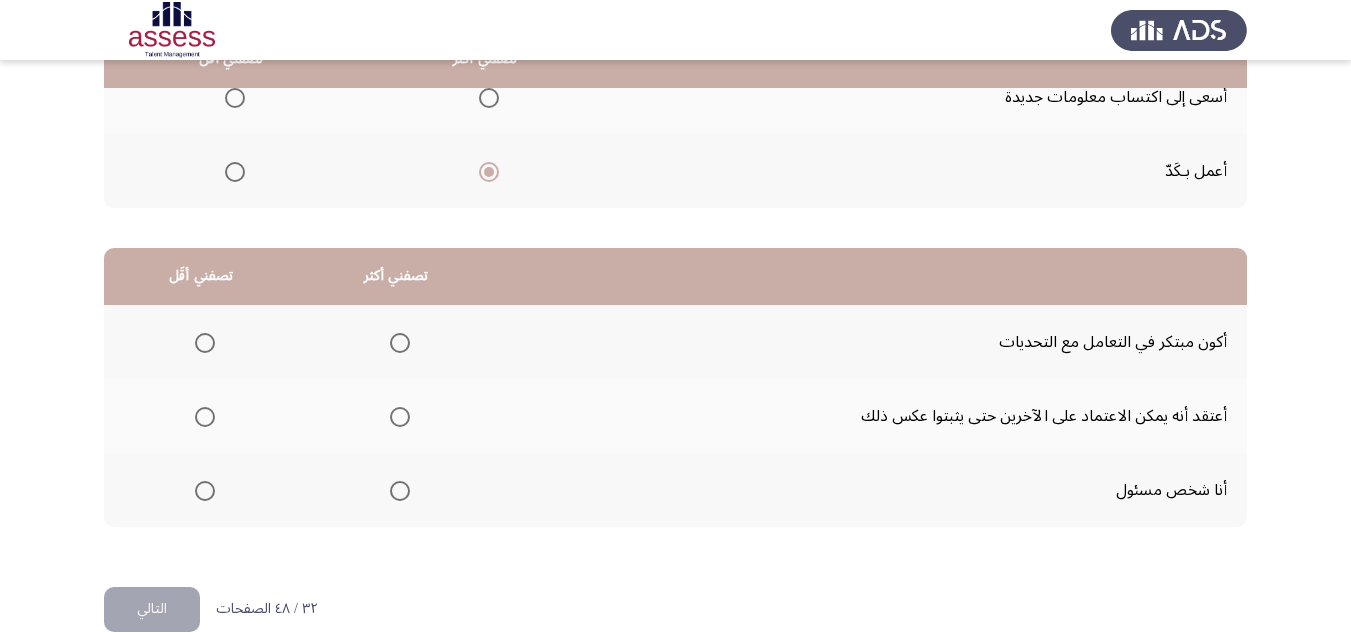 scroll, scrollTop: 377, scrollLeft: 0, axis: vertical 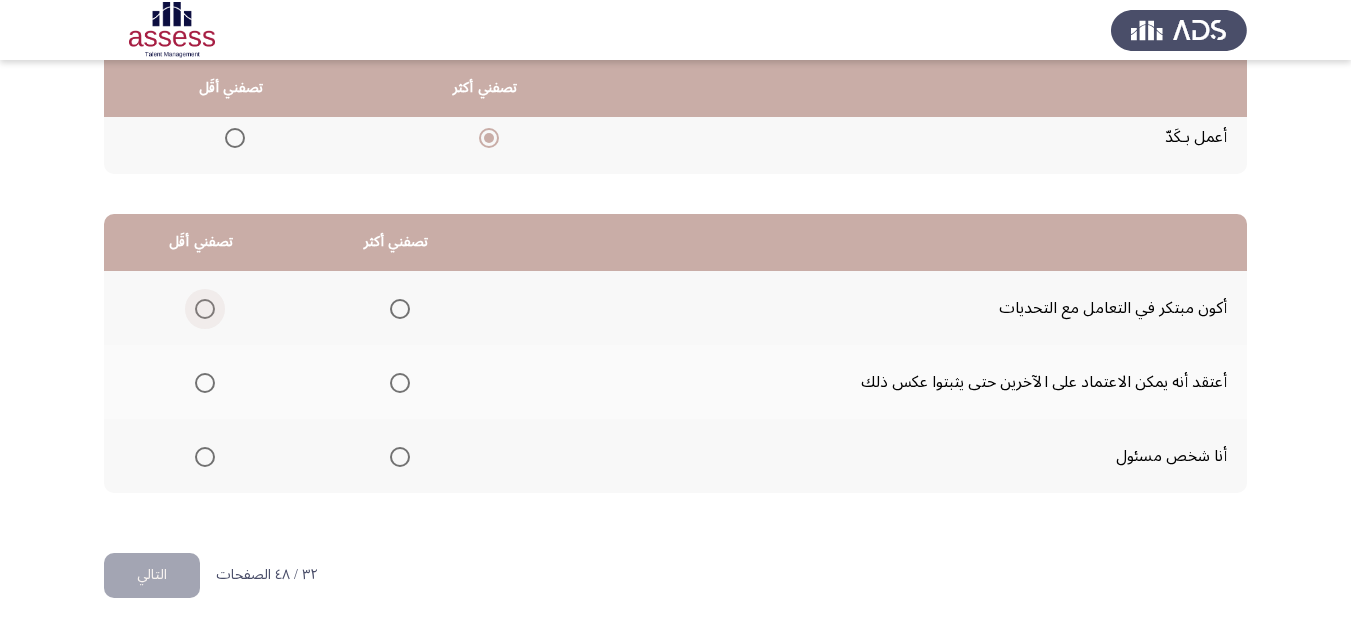 click at bounding box center [205, 309] 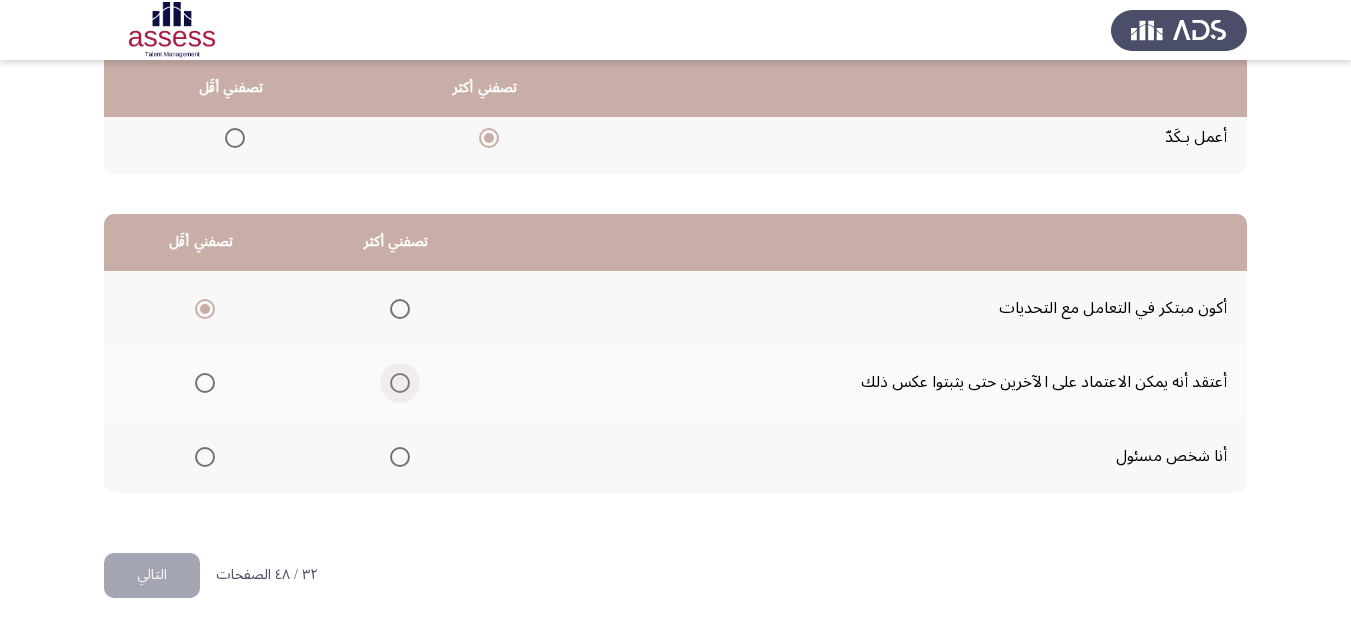 click at bounding box center [400, 383] 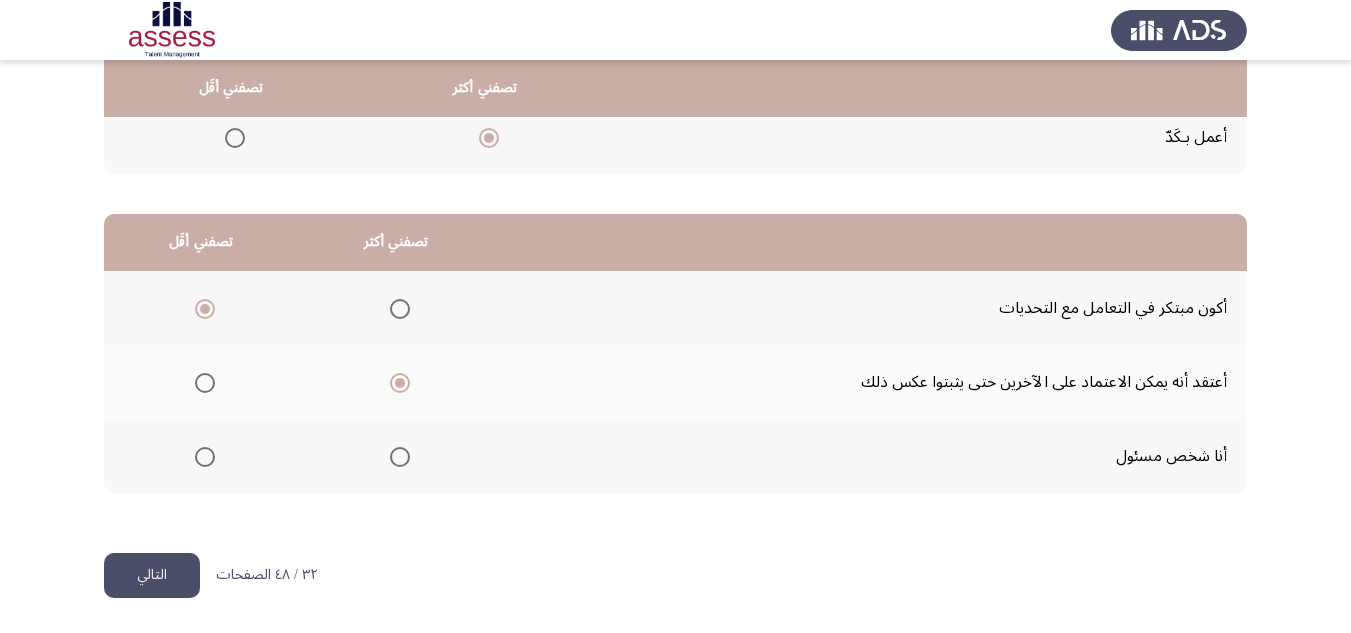 click on "التالي" 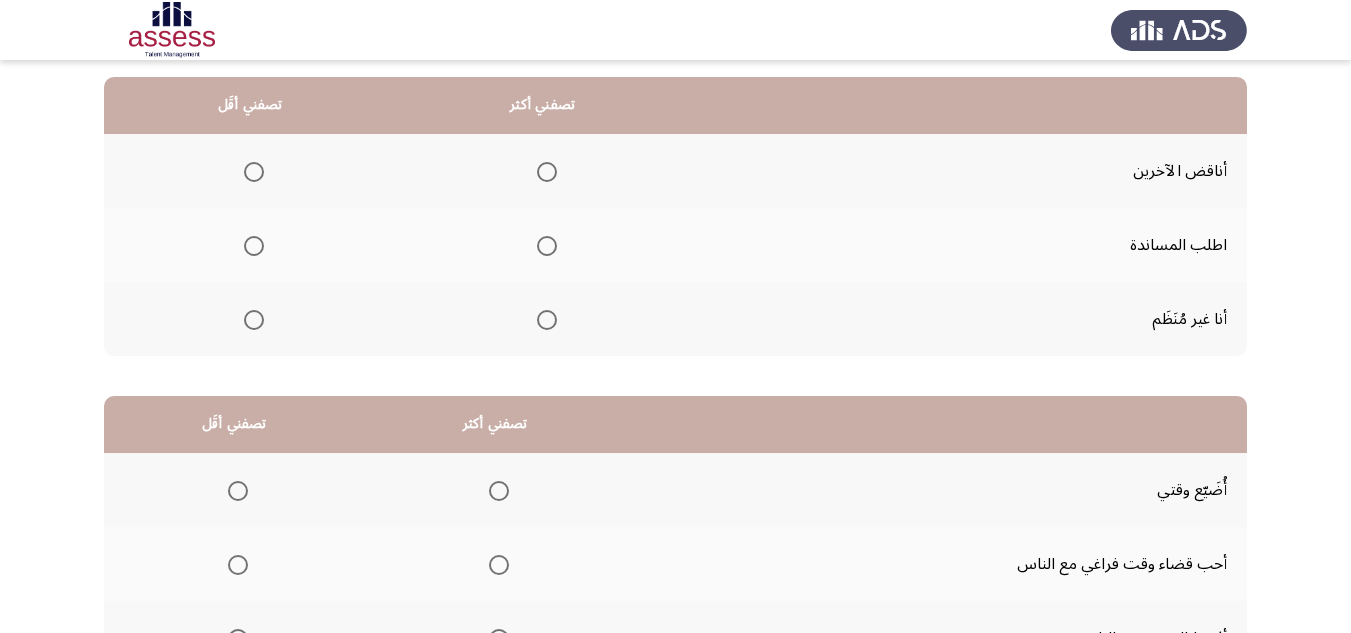scroll, scrollTop: 200, scrollLeft: 0, axis: vertical 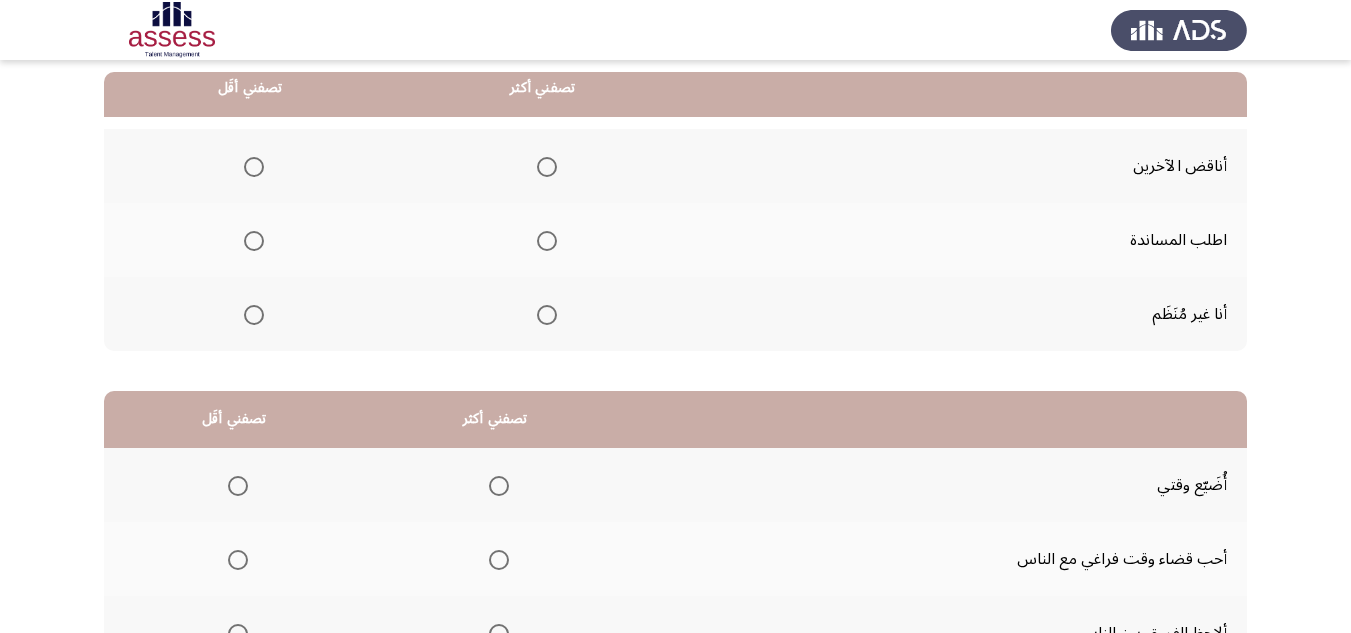 click at bounding box center (254, 315) 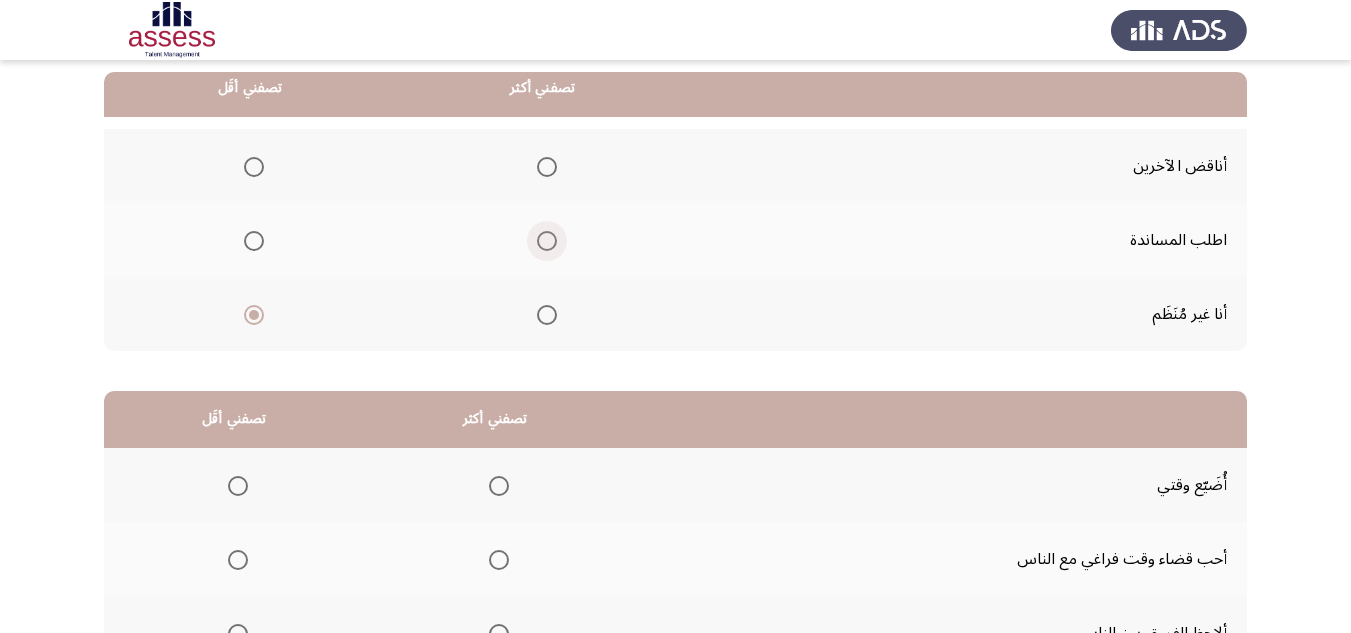 click at bounding box center (547, 241) 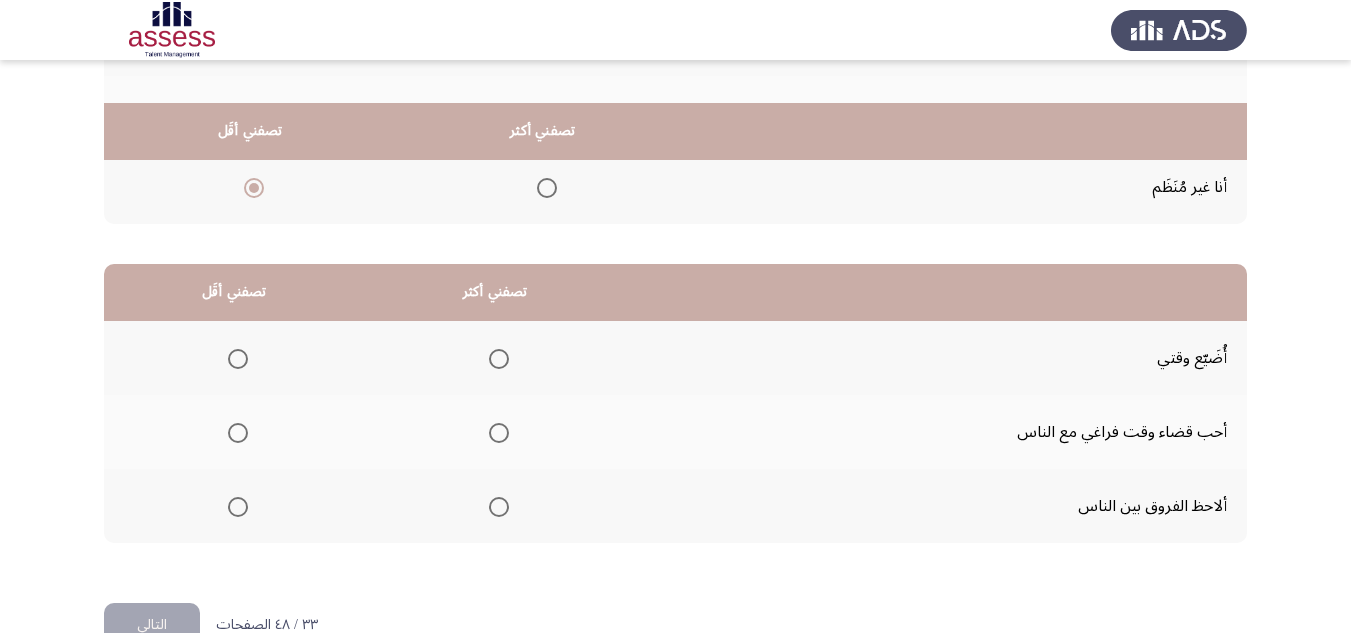 scroll, scrollTop: 377, scrollLeft: 0, axis: vertical 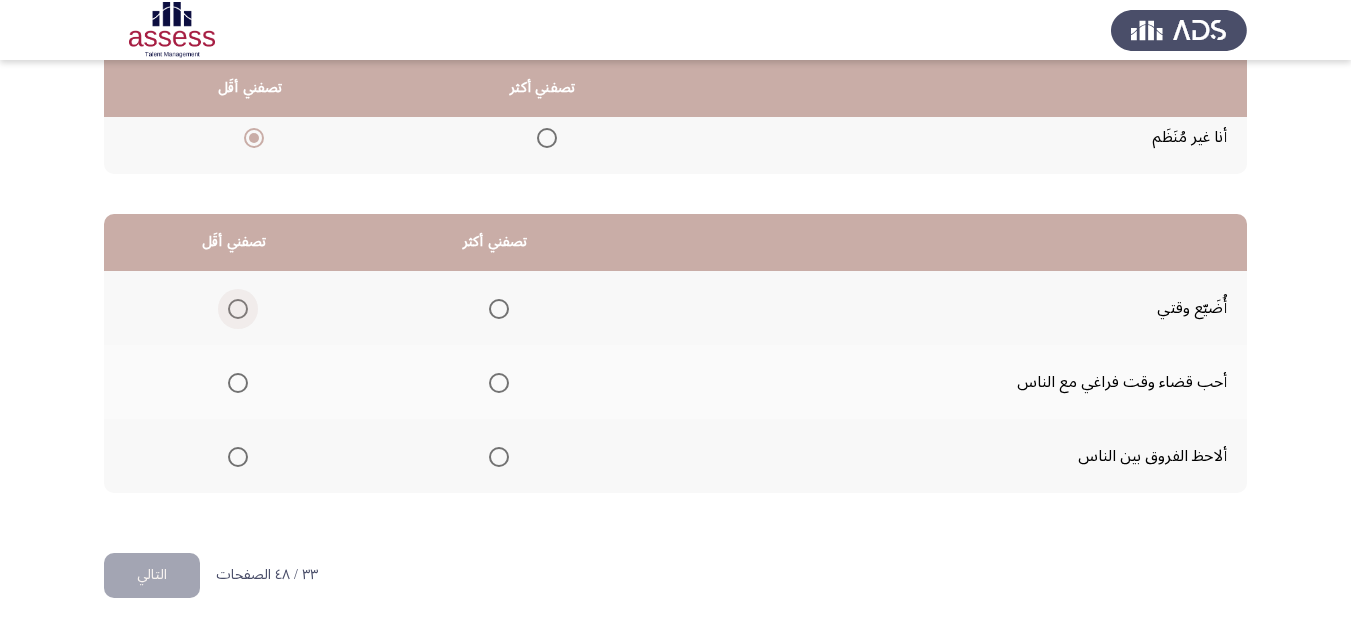 click at bounding box center (238, 309) 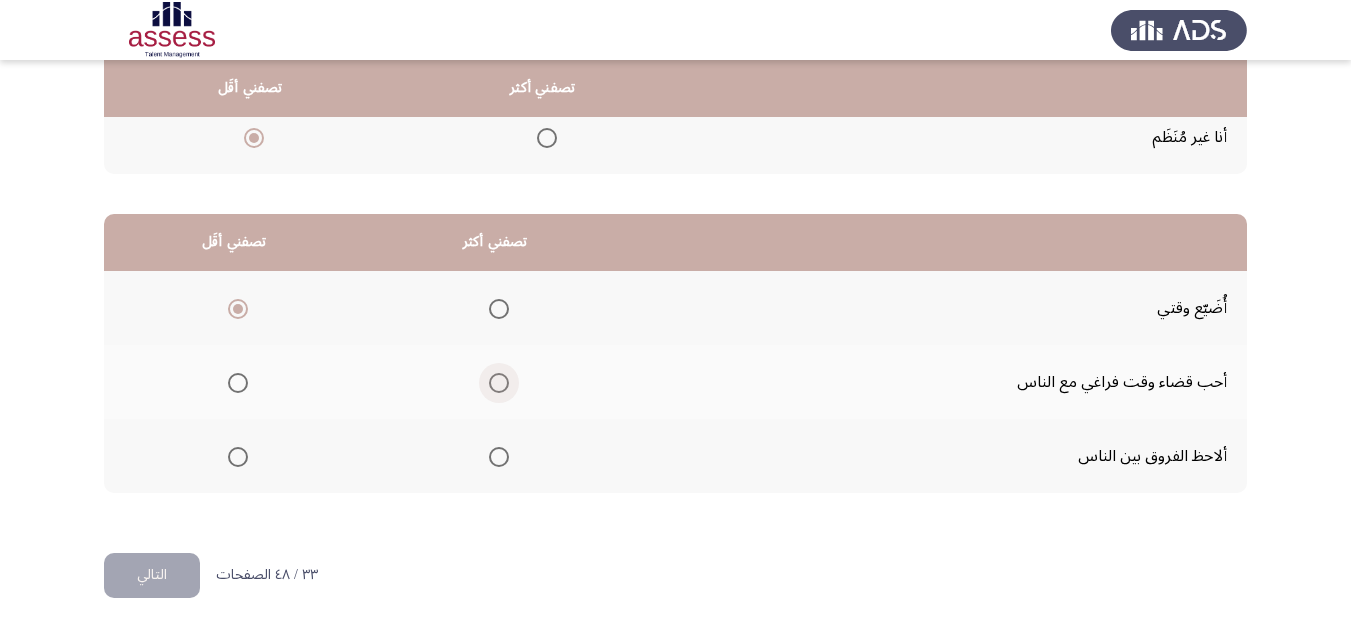 click at bounding box center (499, 383) 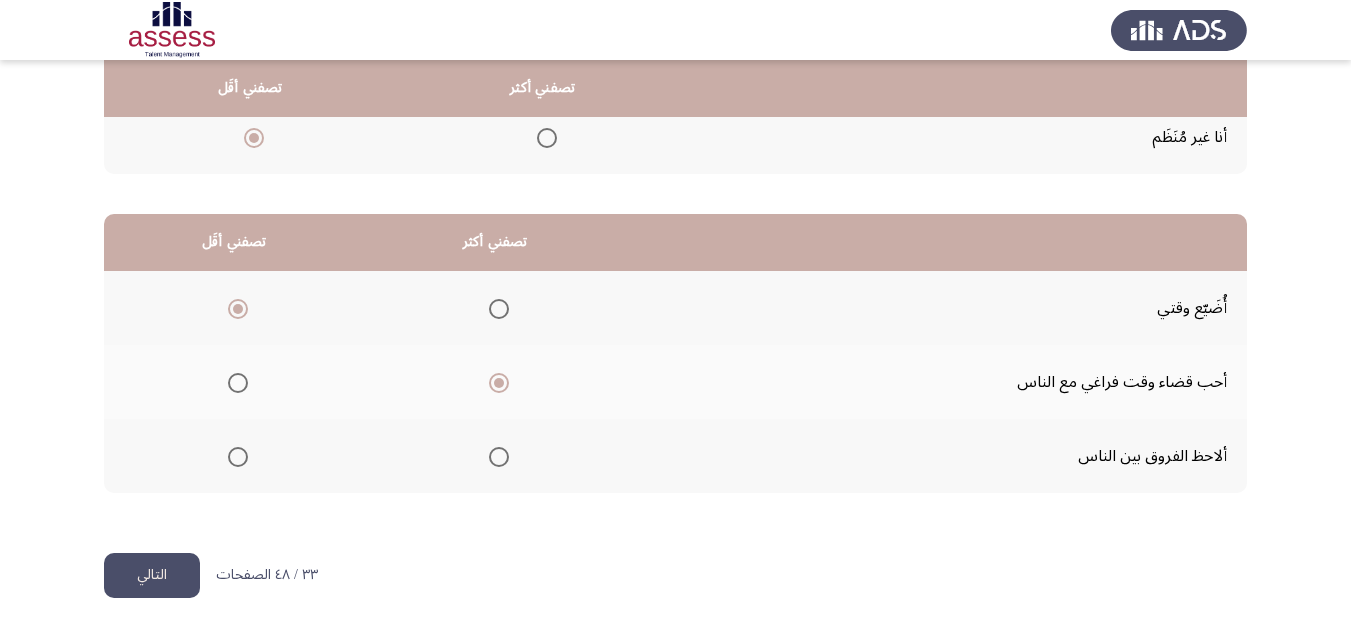 click on "التالي" 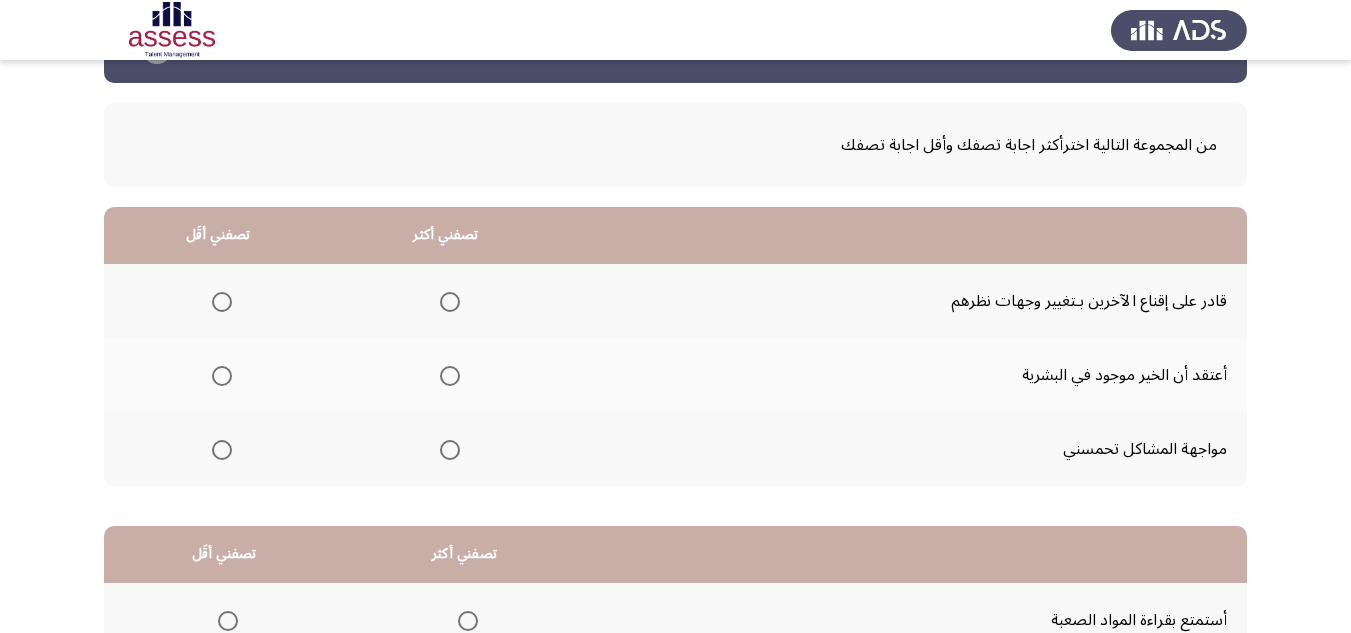 scroll, scrollTop: 100, scrollLeft: 0, axis: vertical 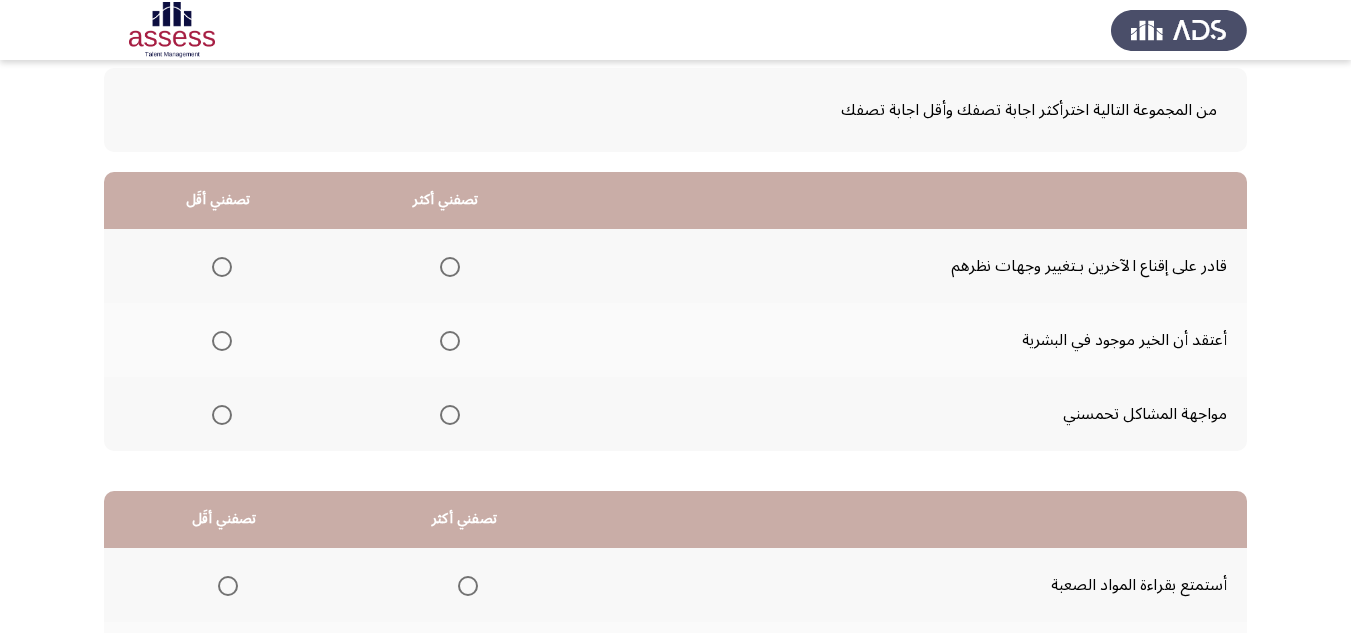click at bounding box center (222, 267) 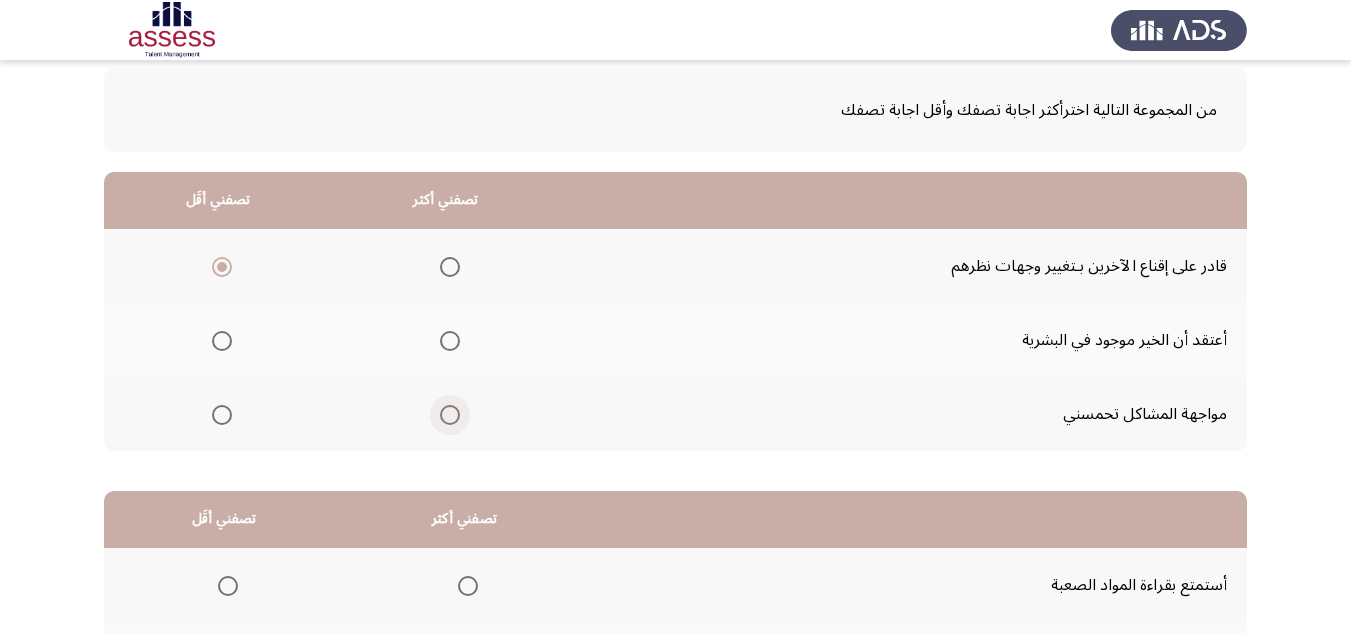 click at bounding box center [450, 415] 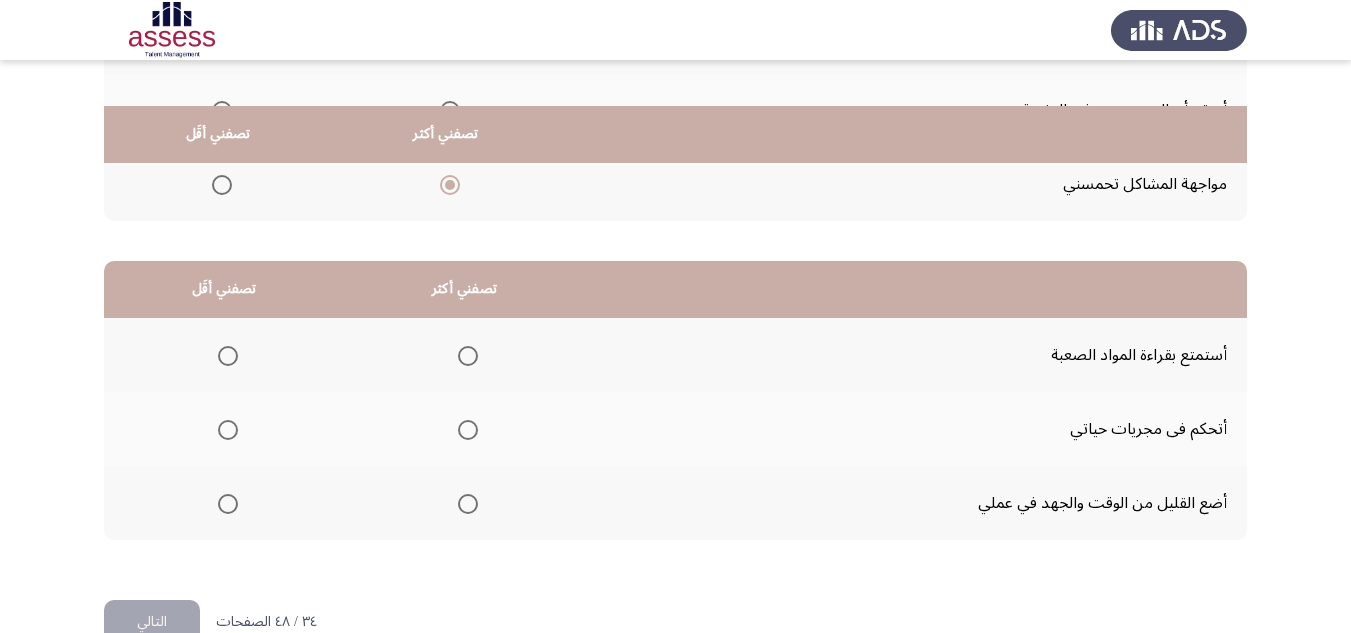 scroll, scrollTop: 377, scrollLeft: 0, axis: vertical 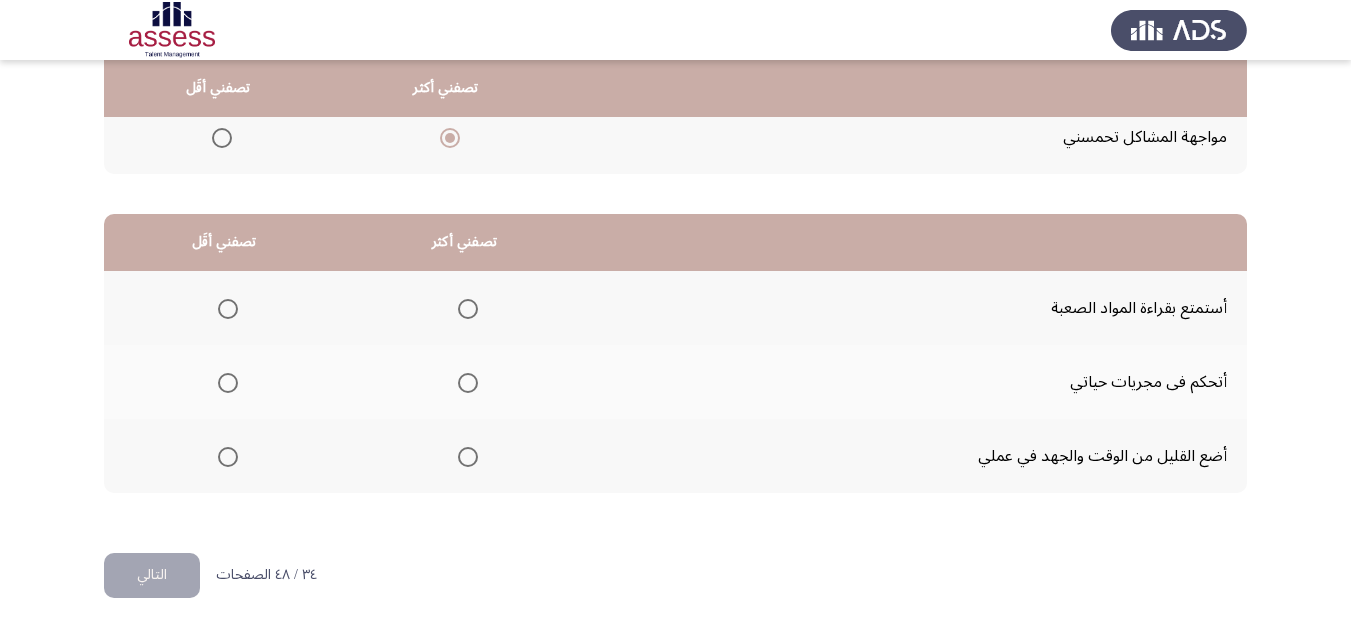 click at bounding box center [228, 457] 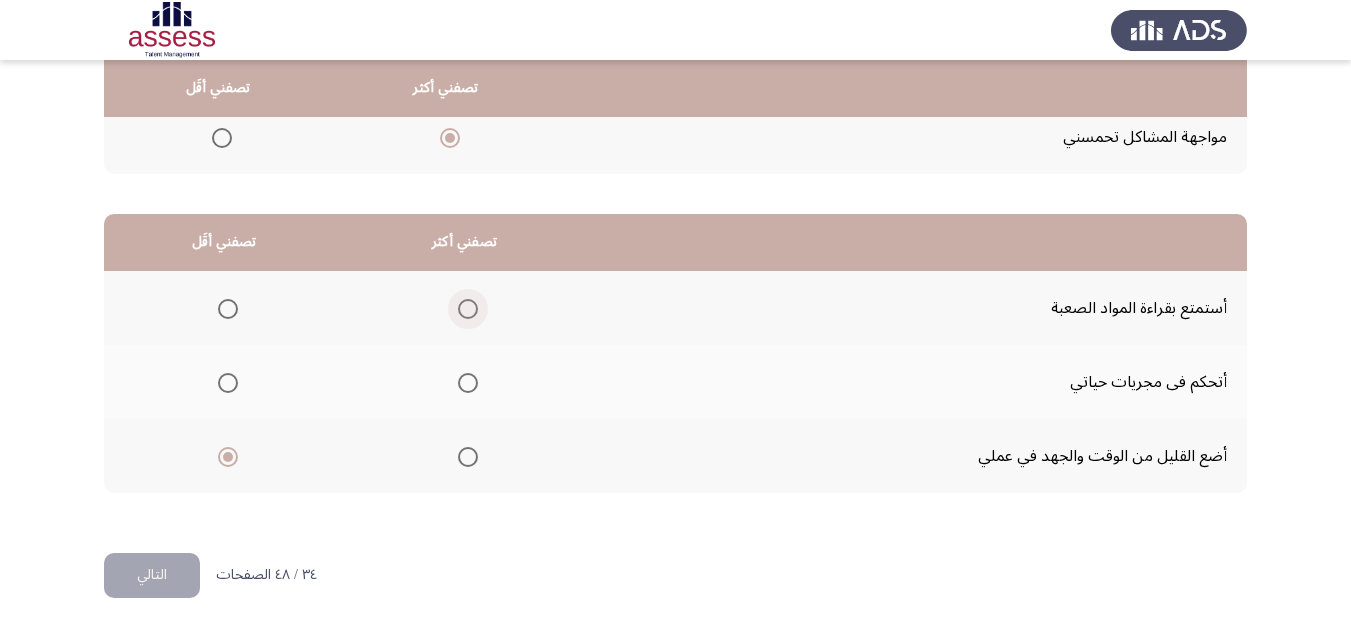 click at bounding box center [468, 309] 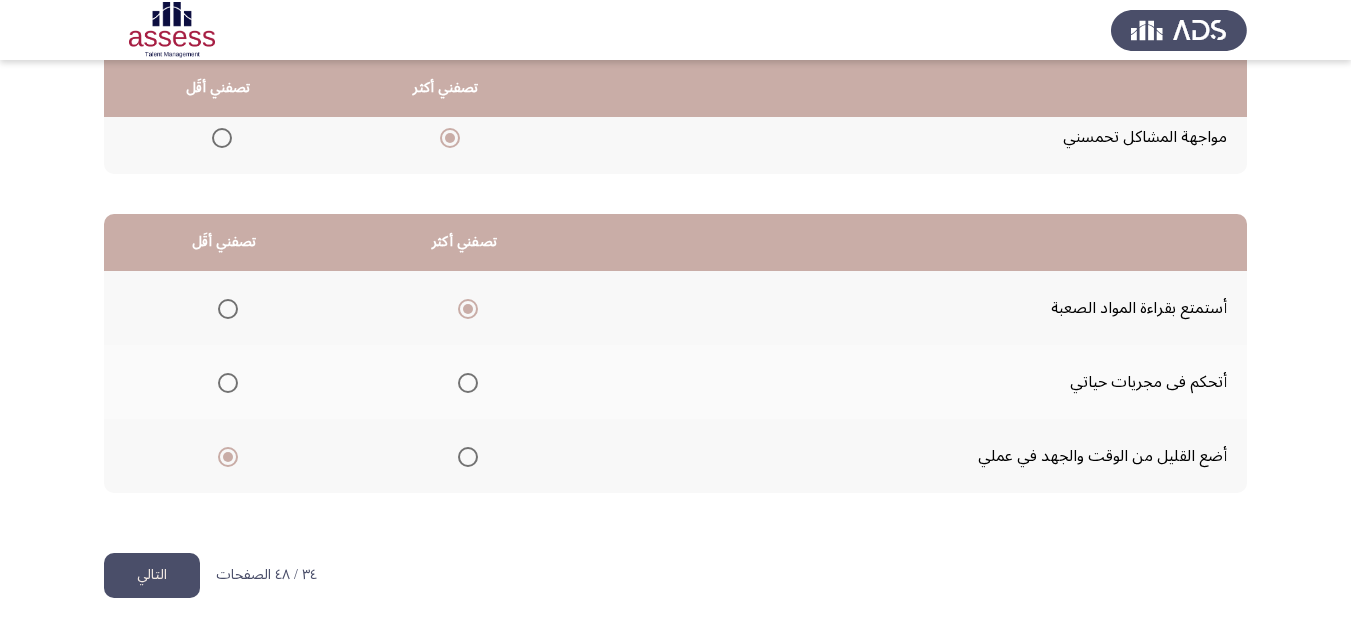 click on "التالي" 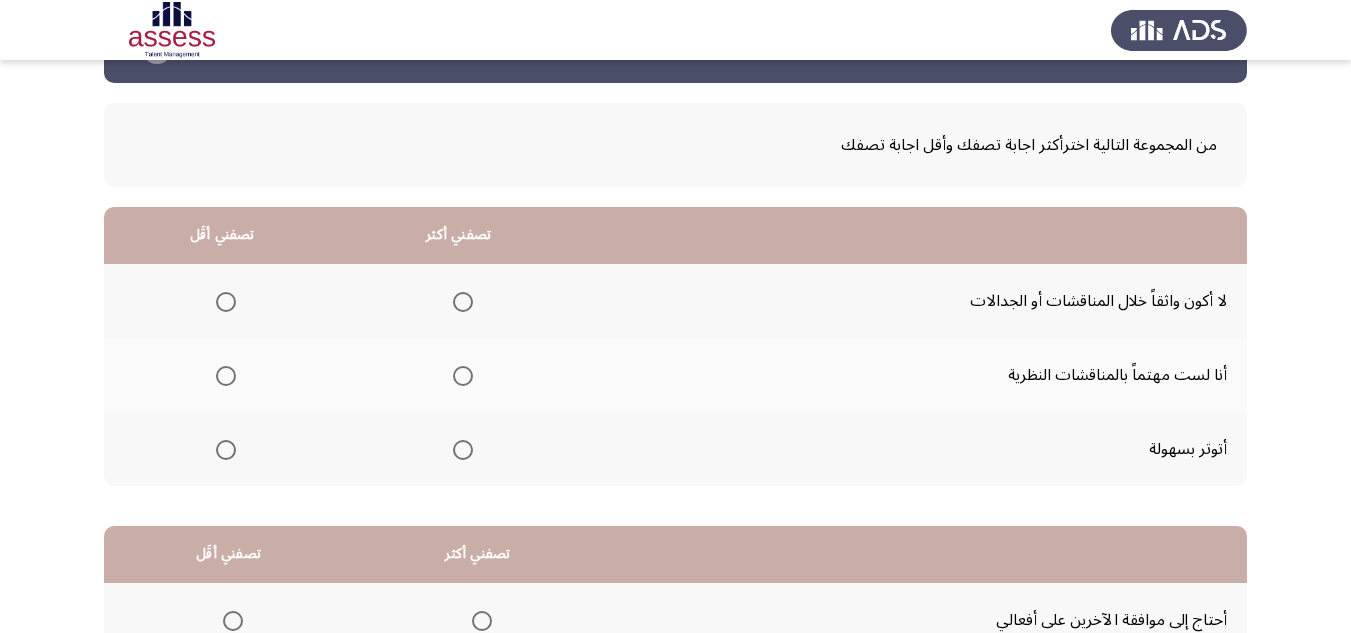 scroll, scrollTop: 100, scrollLeft: 0, axis: vertical 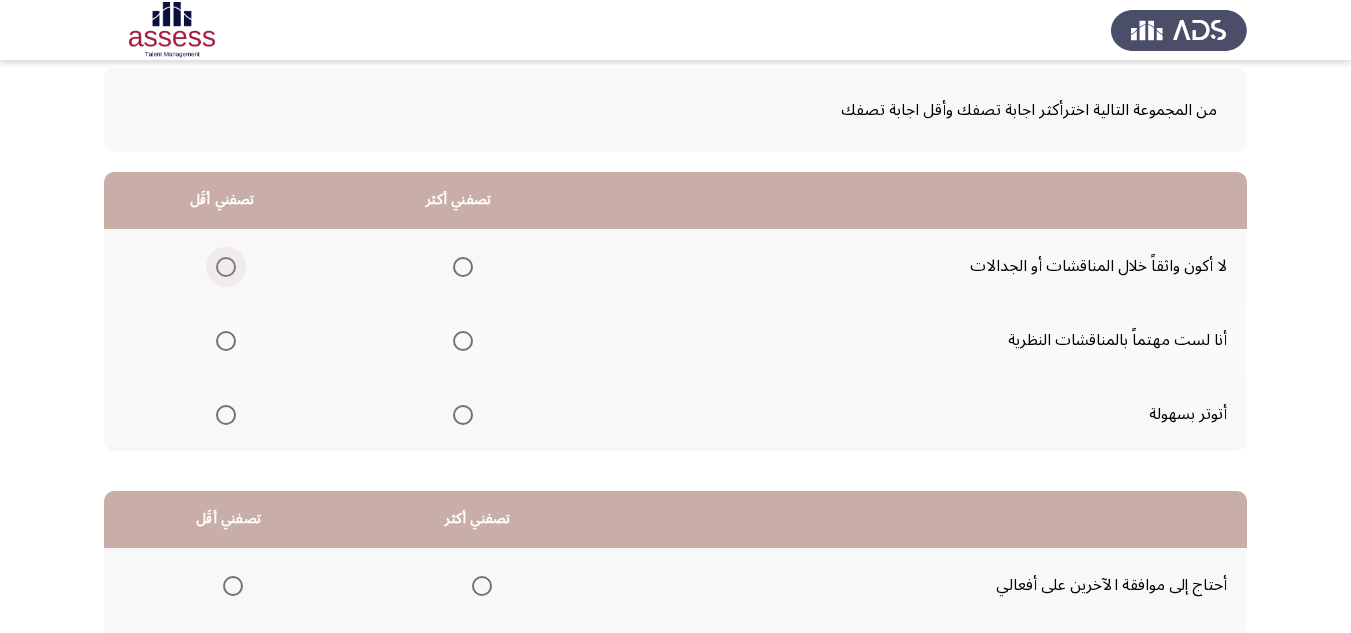 click at bounding box center [226, 267] 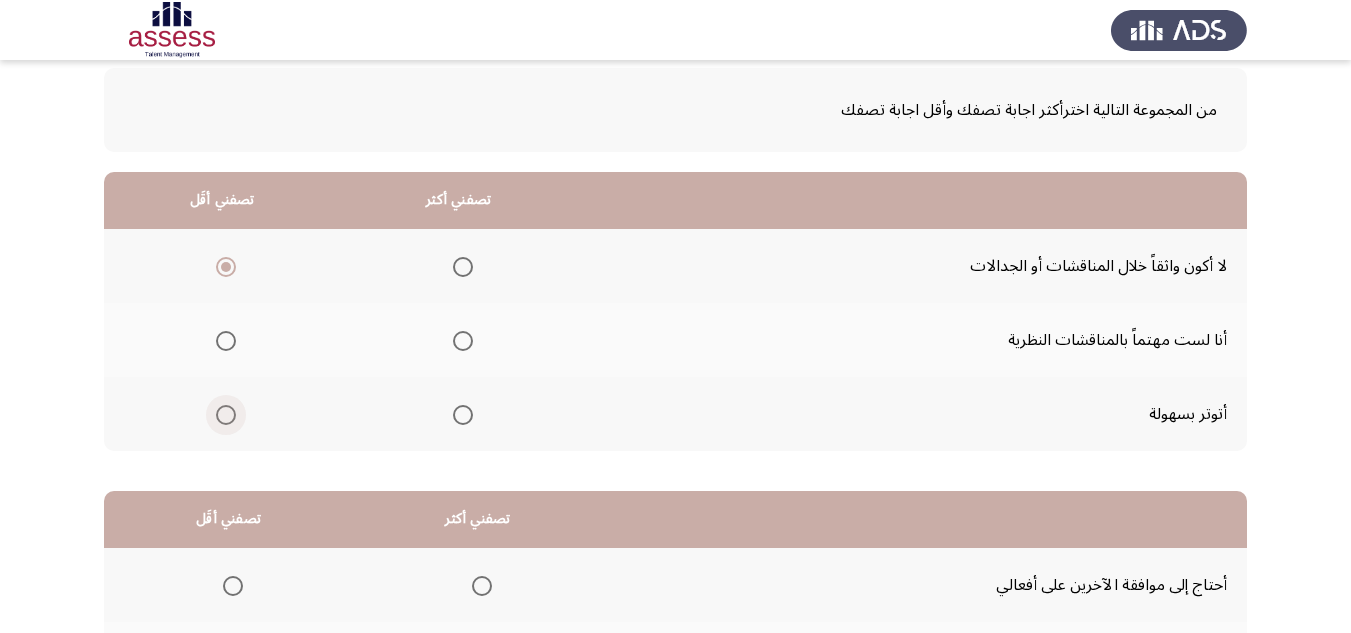click at bounding box center [226, 415] 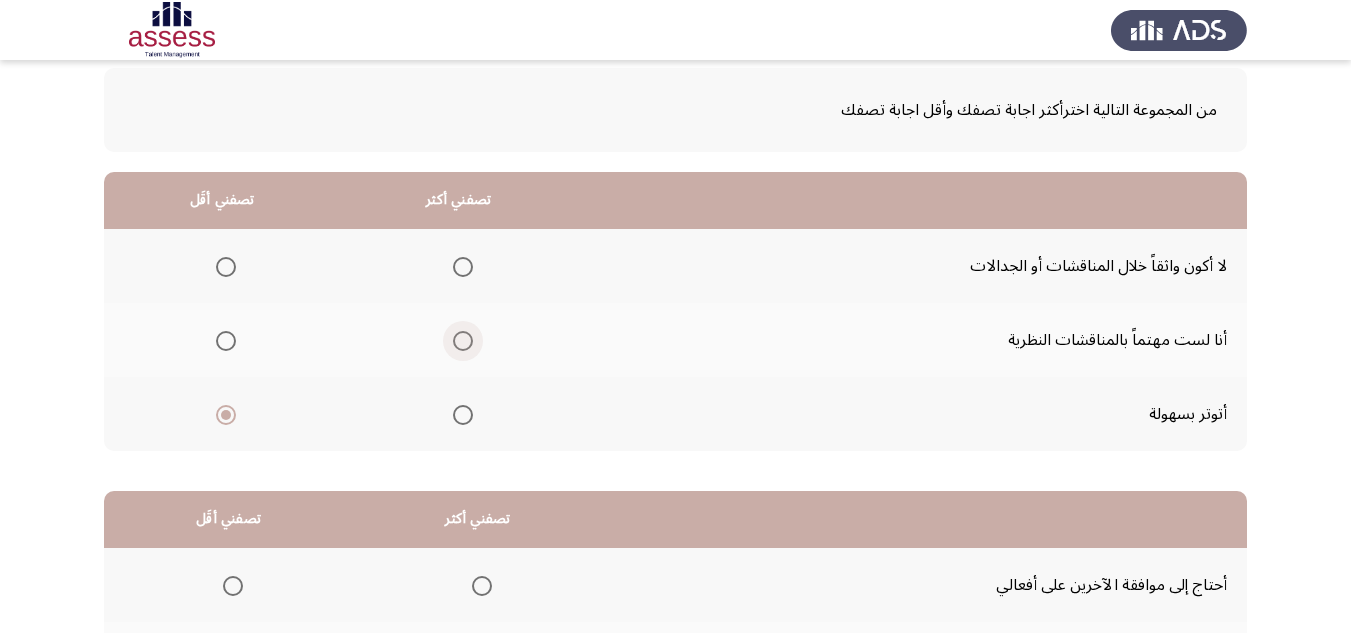 click at bounding box center (463, 341) 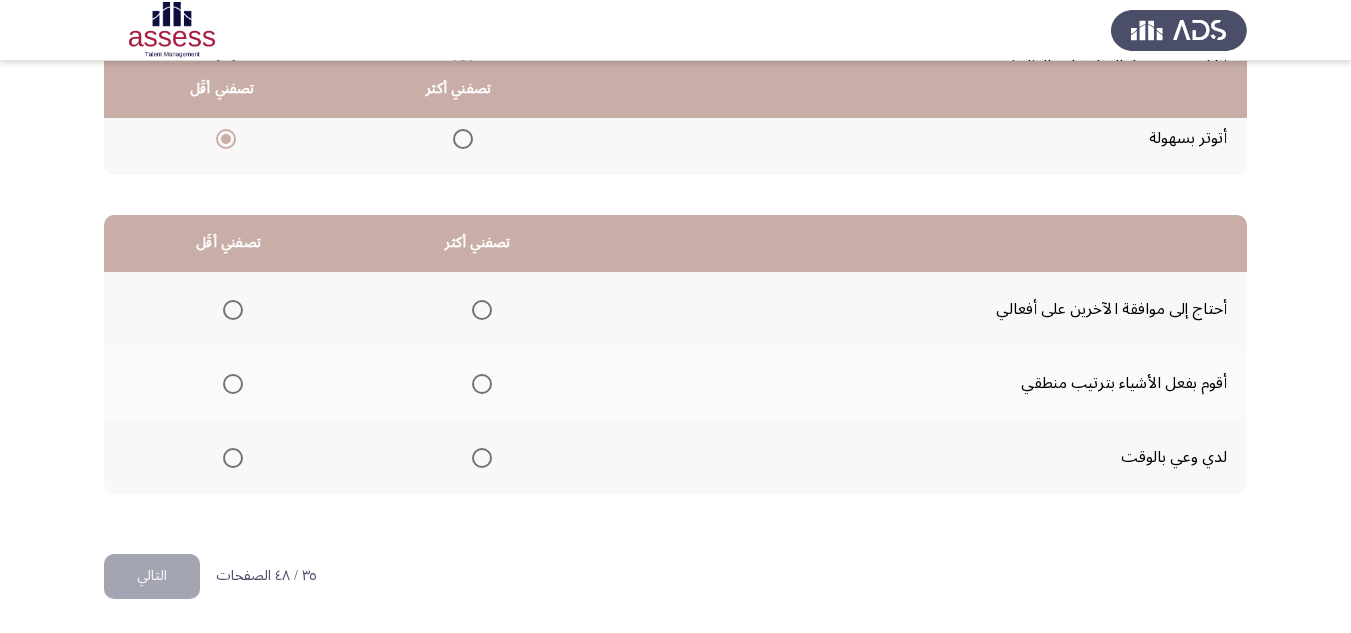 scroll, scrollTop: 377, scrollLeft: 0, axis: vertical 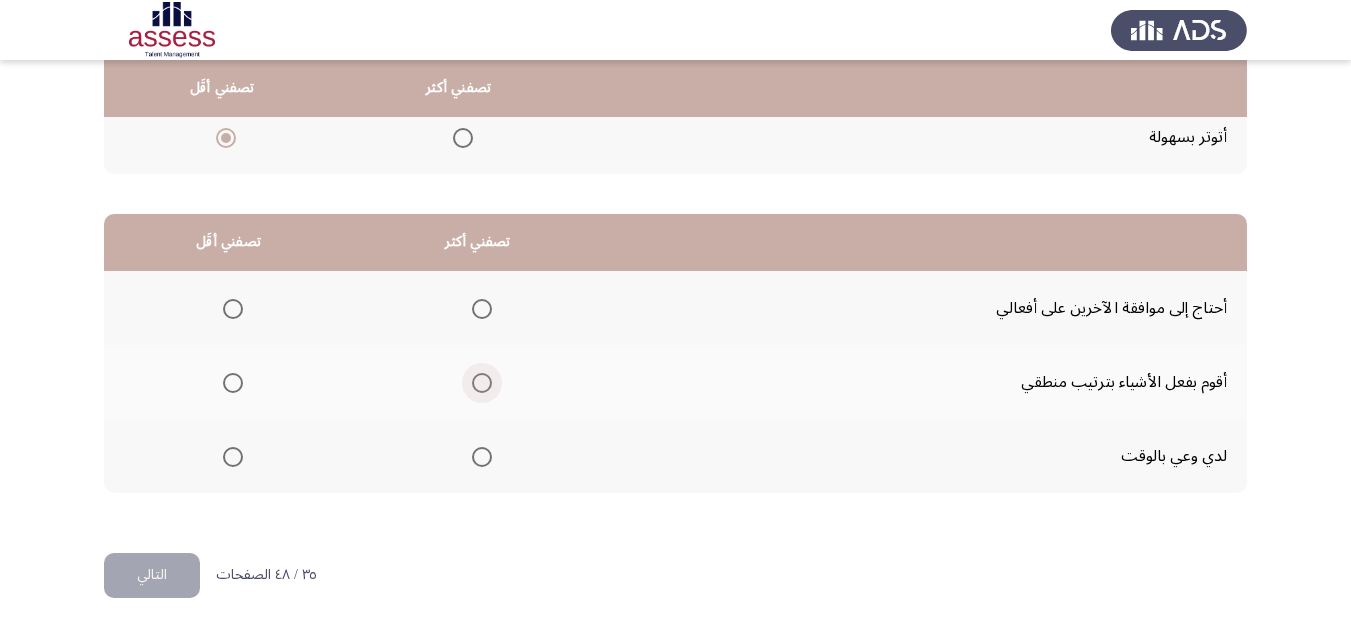 click at bounding box center [482, 383] 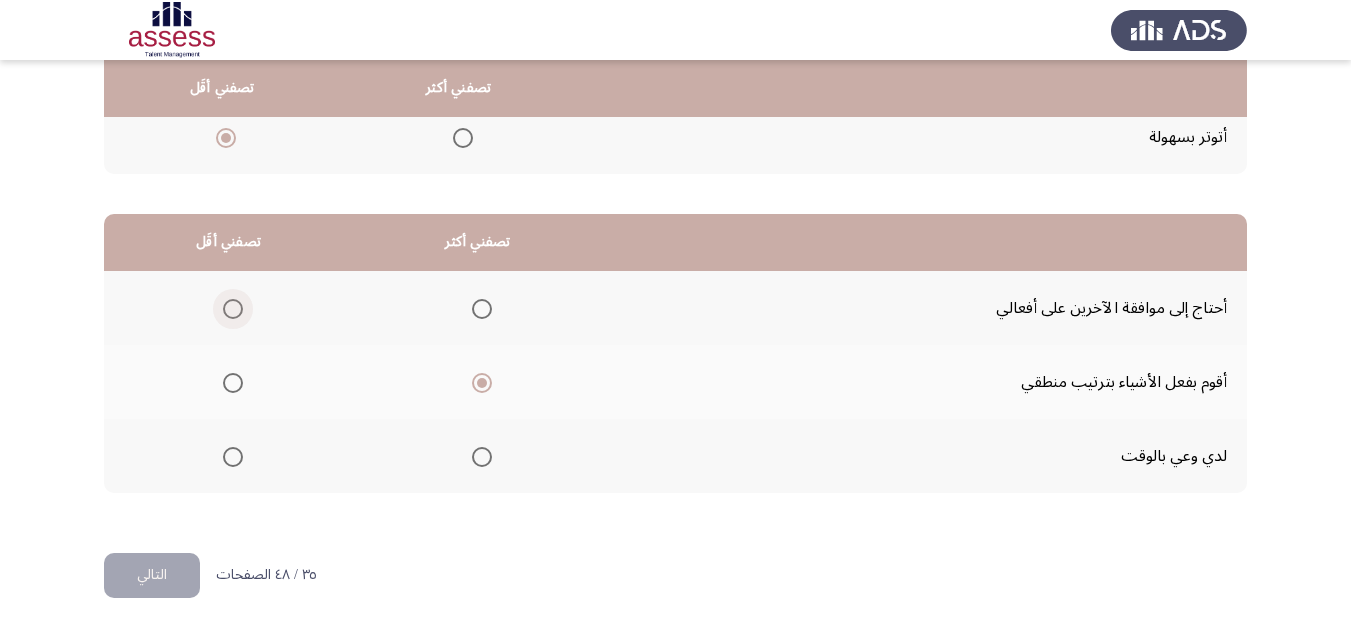 click at bounding box center (233, 309) 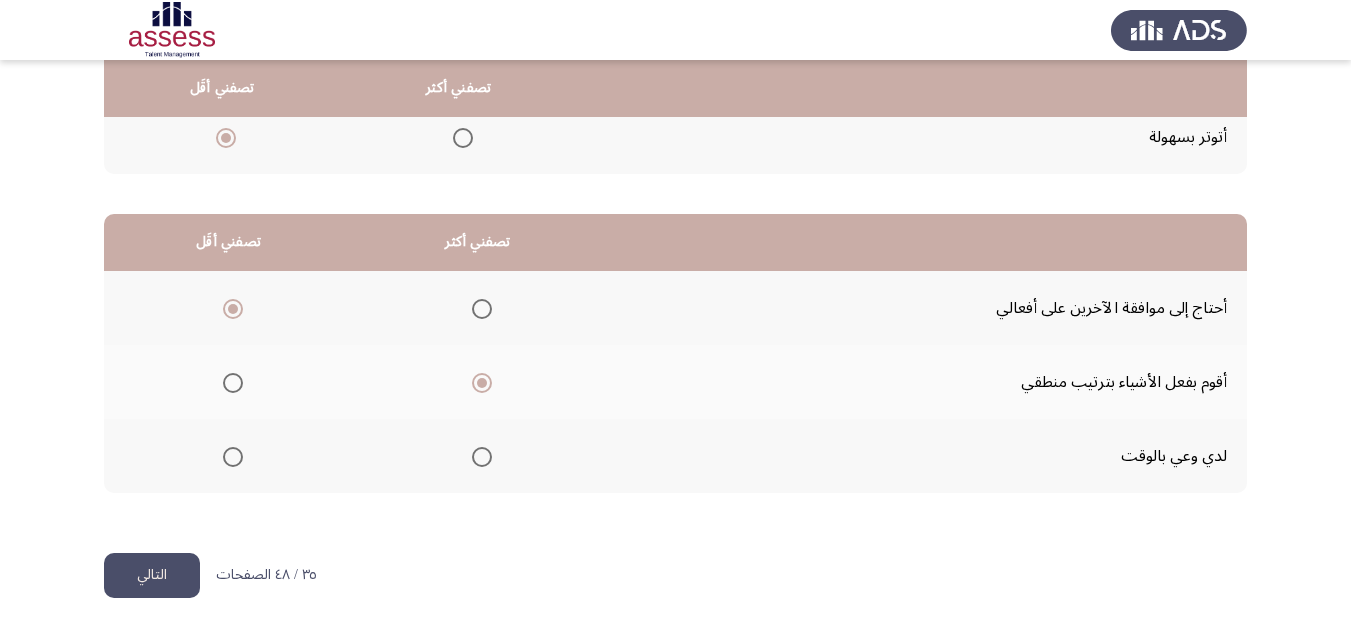 drag, startPoint x: 174, startPoint y: 578, endPoint x: 184, endPoint y: 568, distance: 14.142136 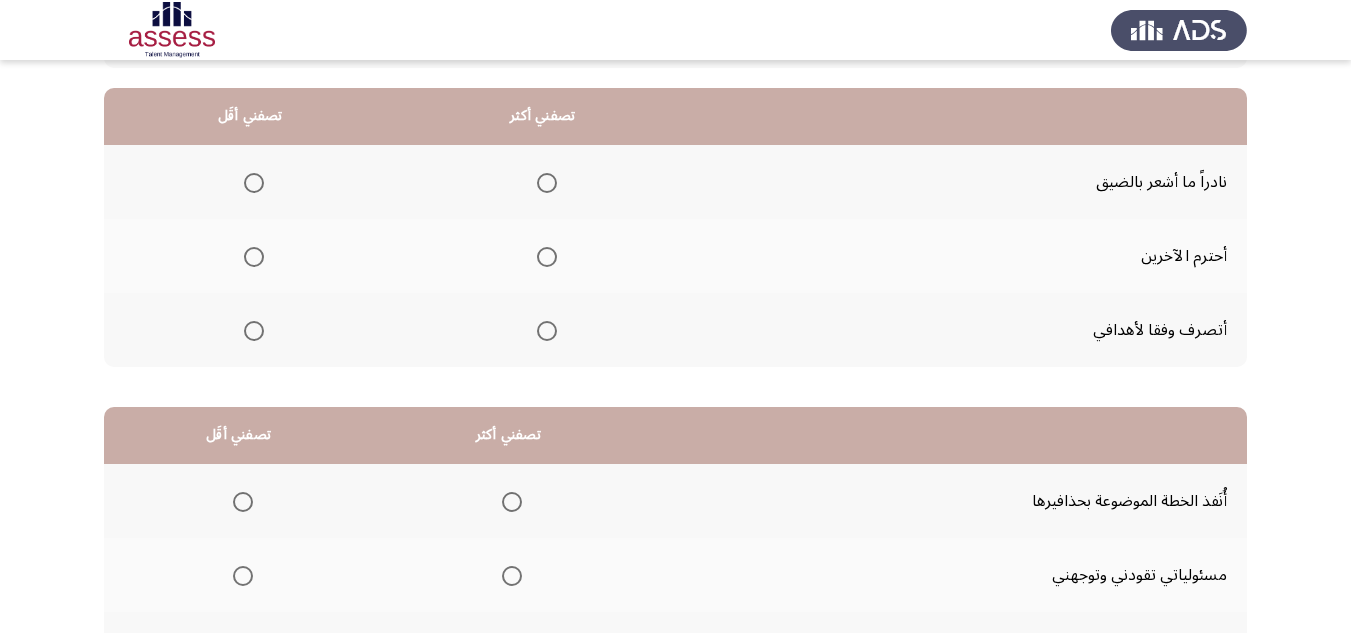 scroll, scrollTop: 200, scrollLeft: 0, axis: vertical 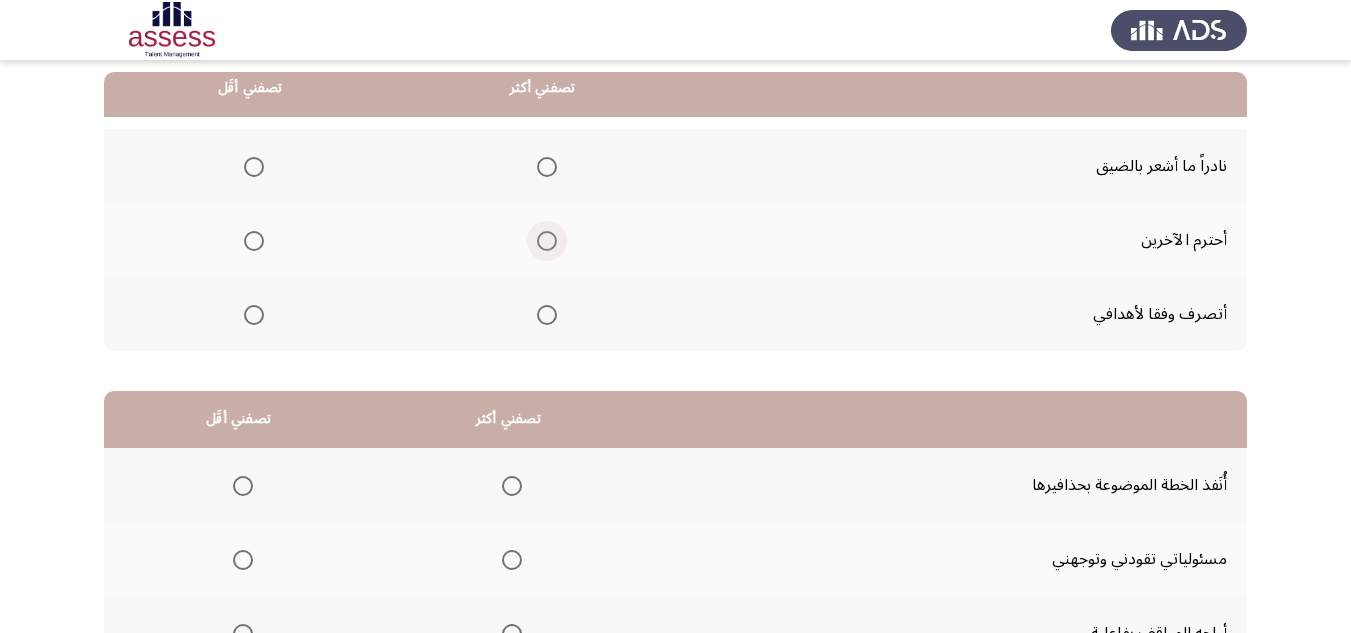 click at bounding box center (547, 241) 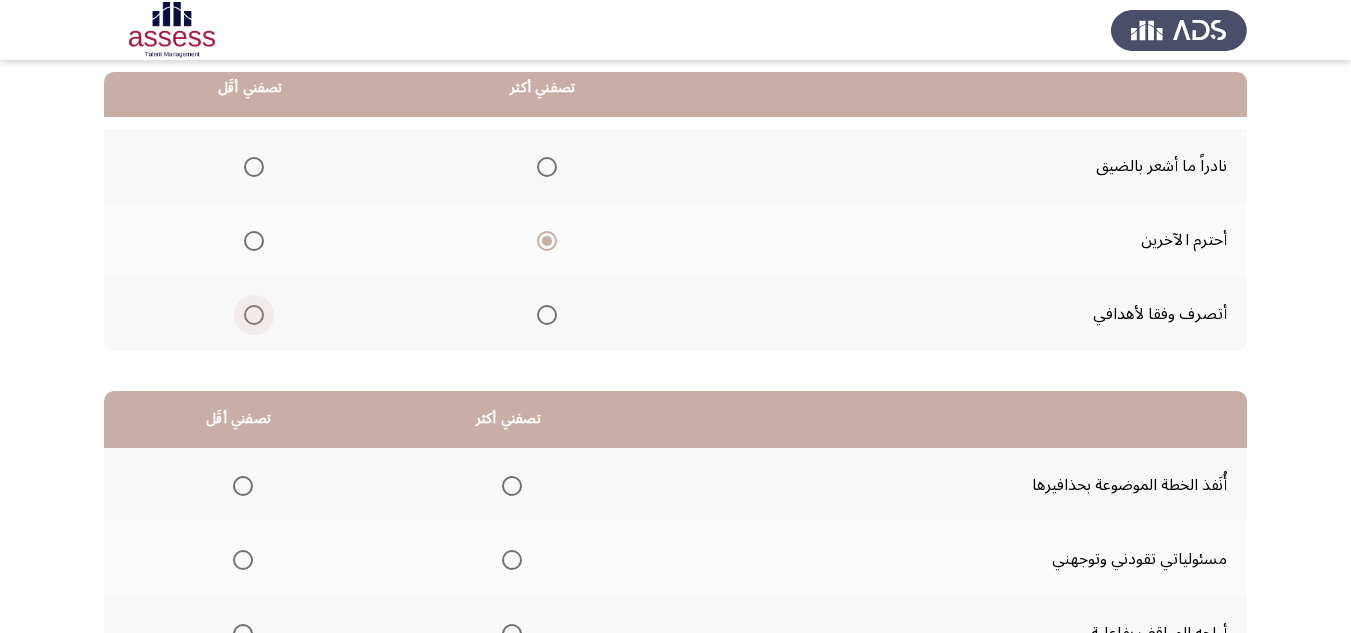 click at bounding box center [254, 315] 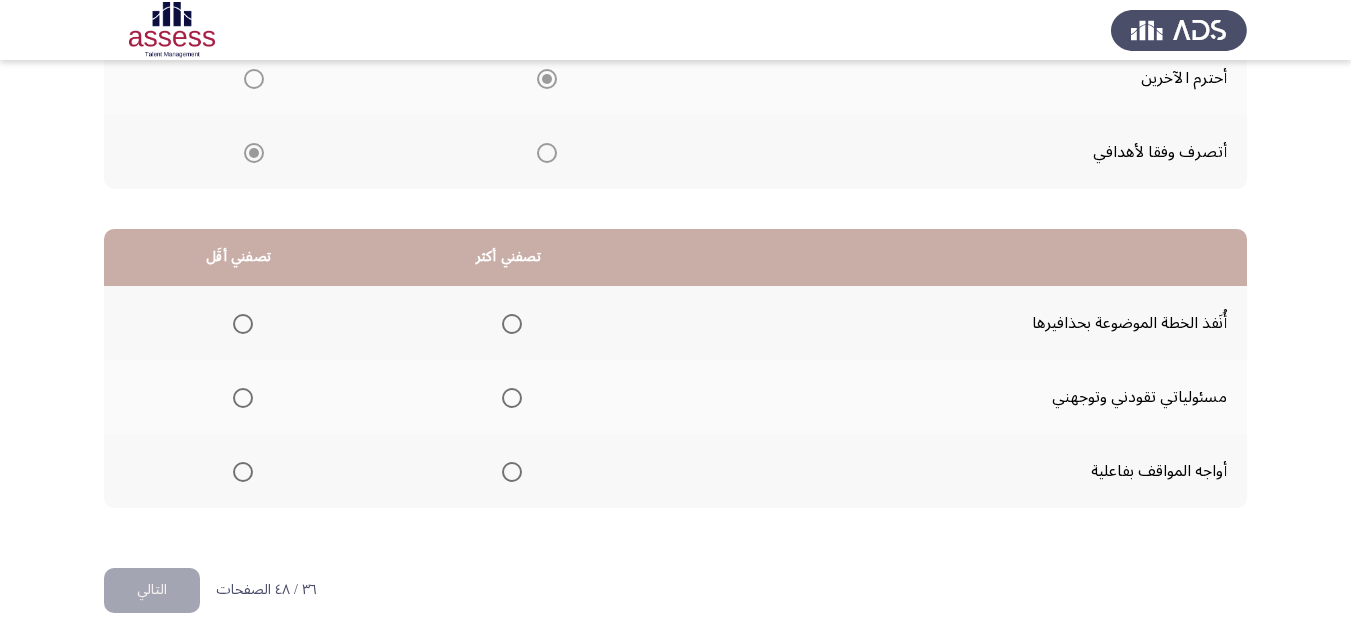 scroll, scrollTop: 377, scrollLeft: 0, axis: vertical 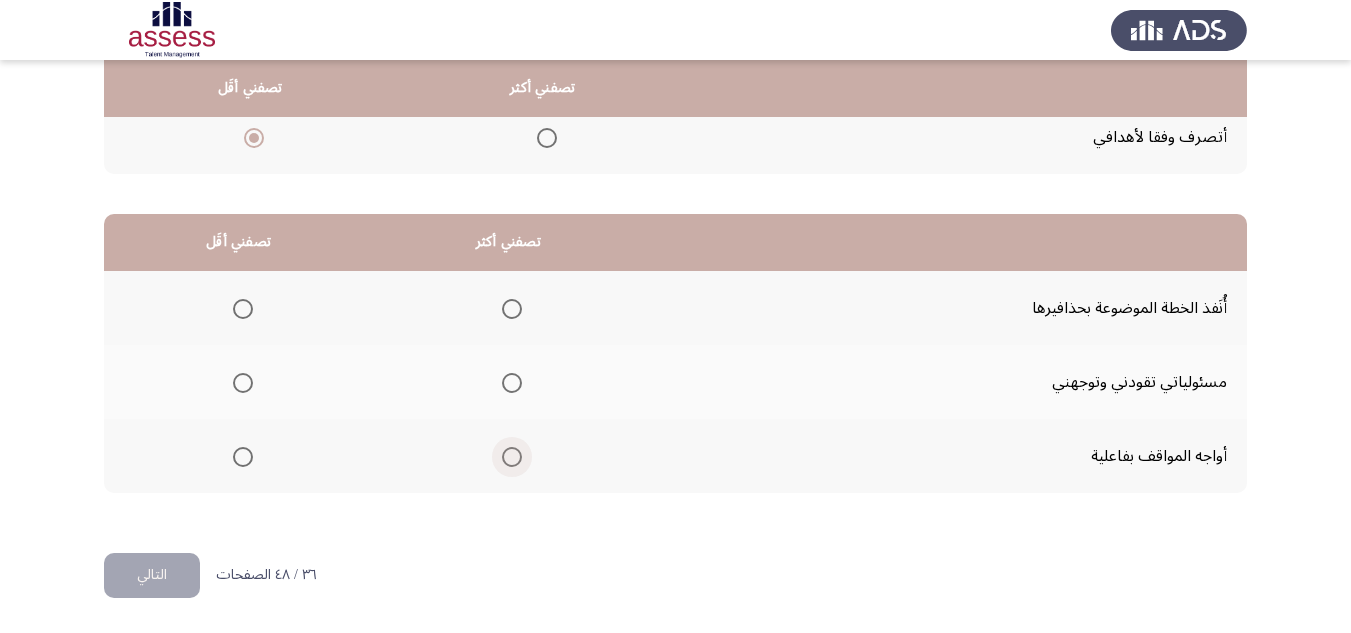 click at bounding box center [512, 457] 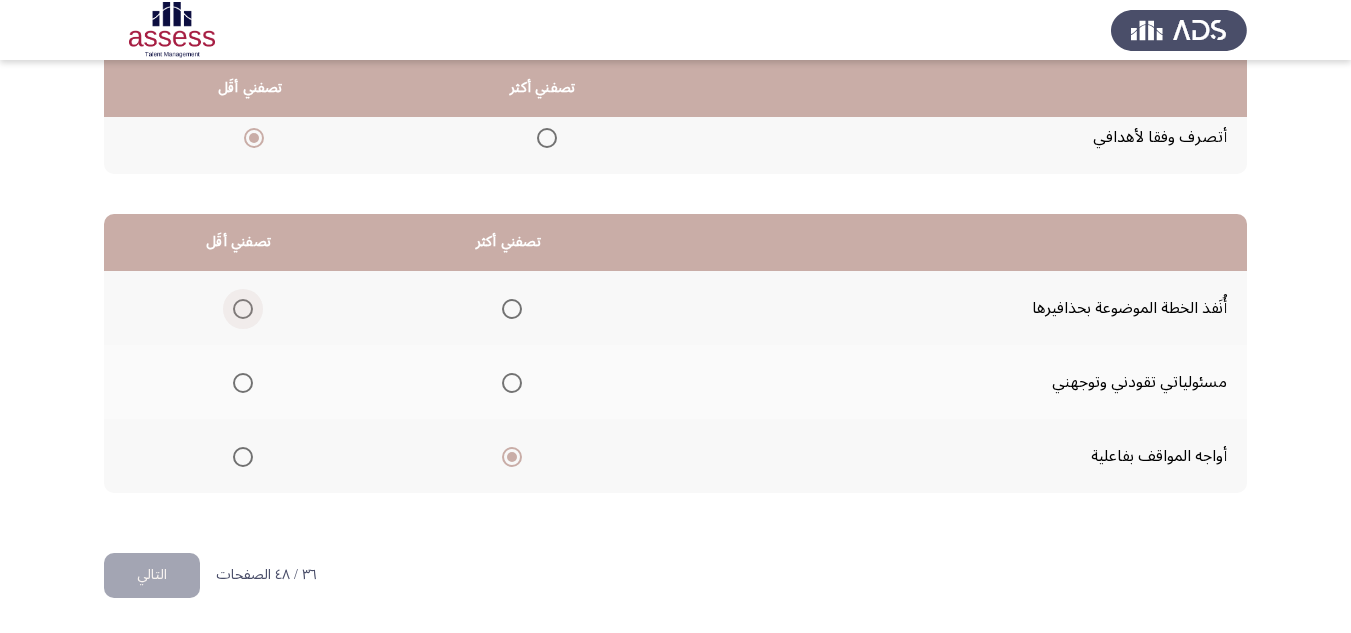 click at bounding box center (243, 309) 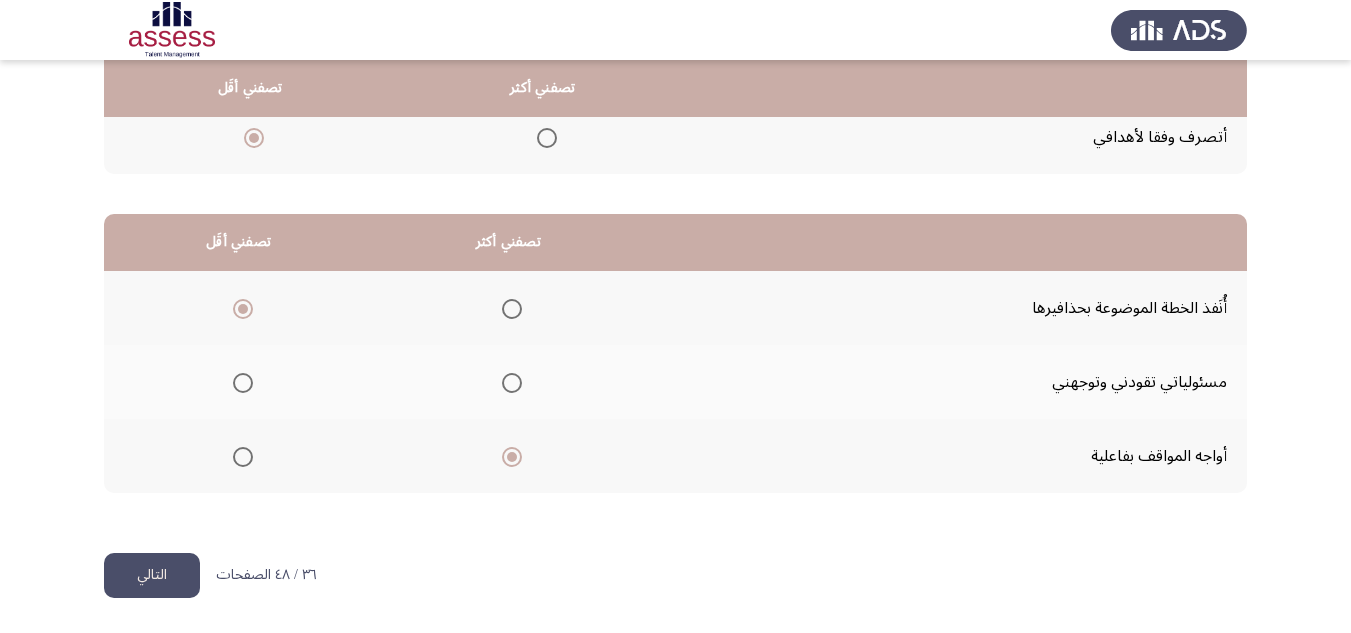 click on "التالي" 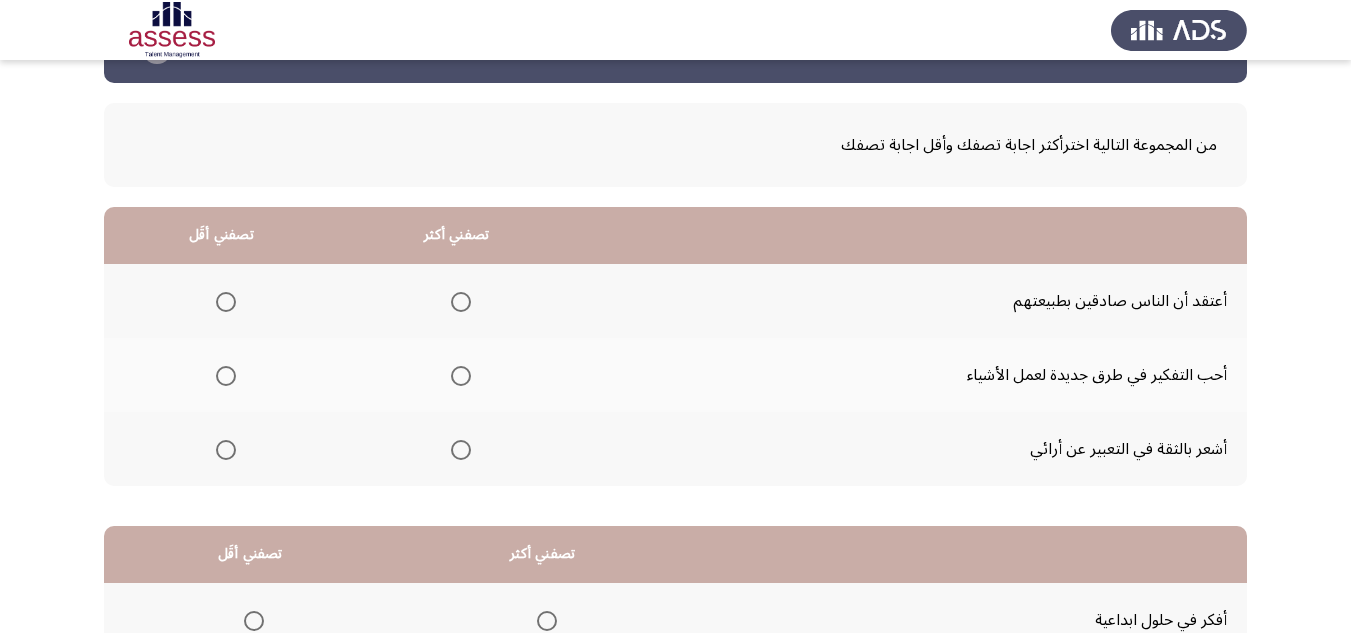 scroll, scrollTop: 100, scrollLeft: 0, axis: vertical 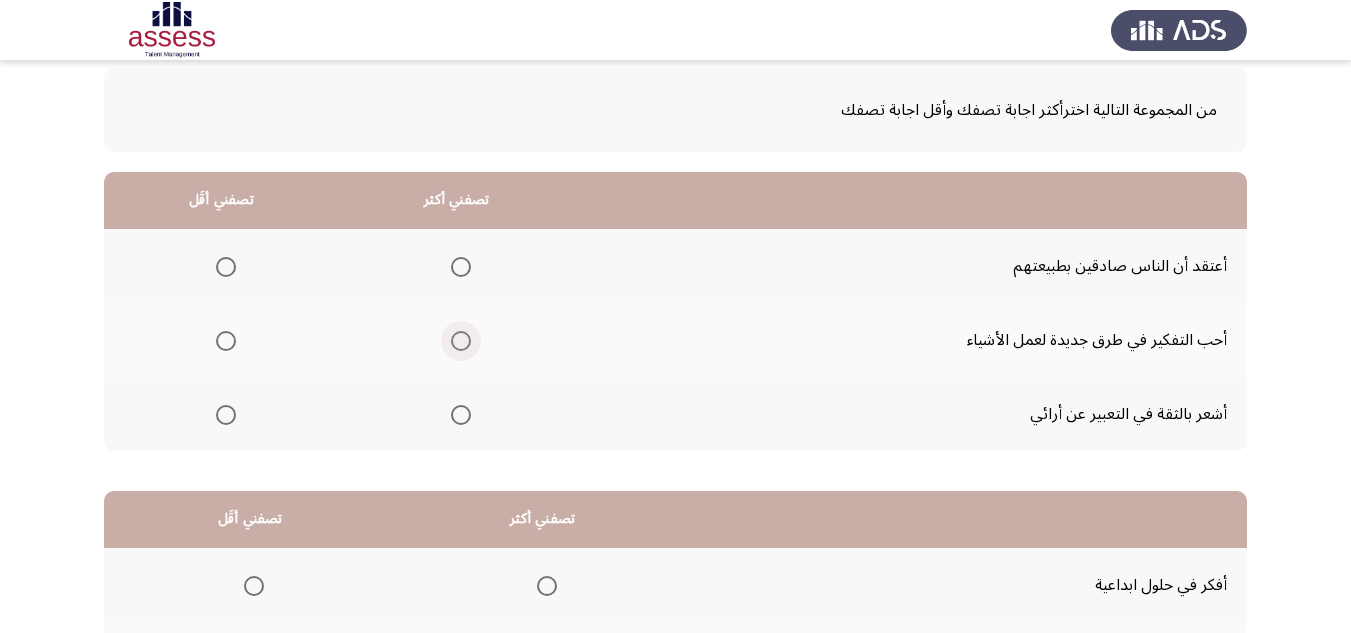 click at bounding box center [461, 341] 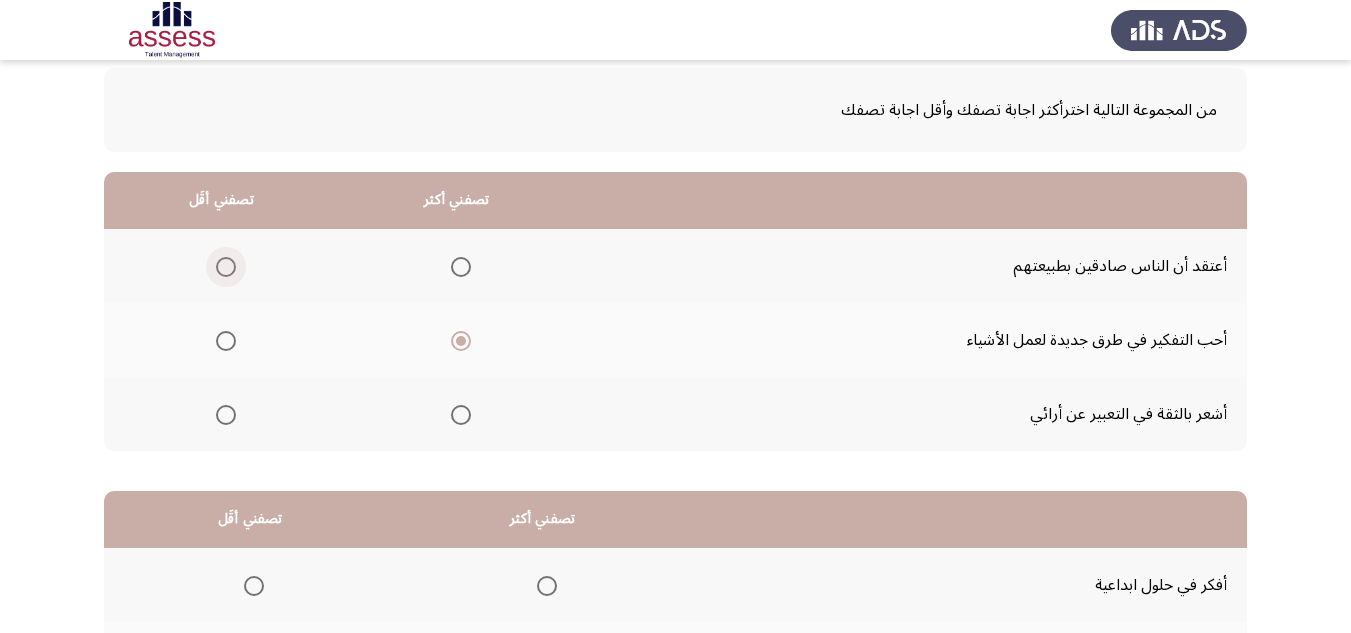 click at bounding box center (226, 267) 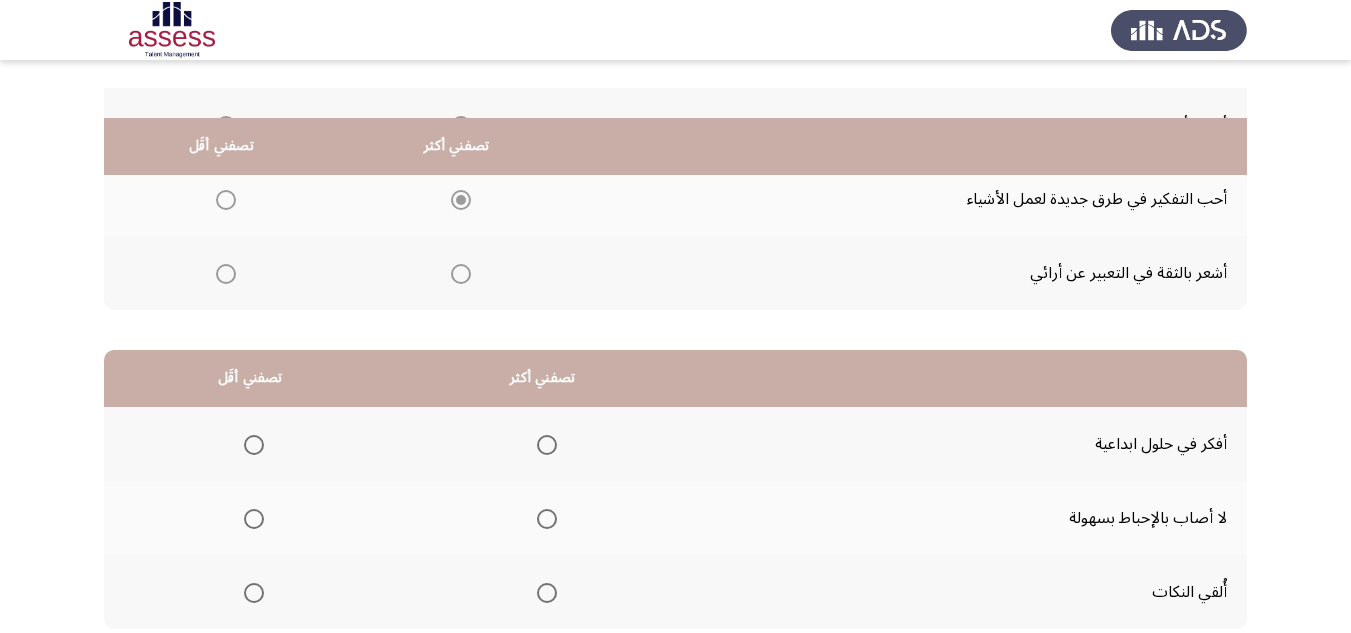 scroll, scrollTop: 300, scrollLeft: 0, axis: vertical 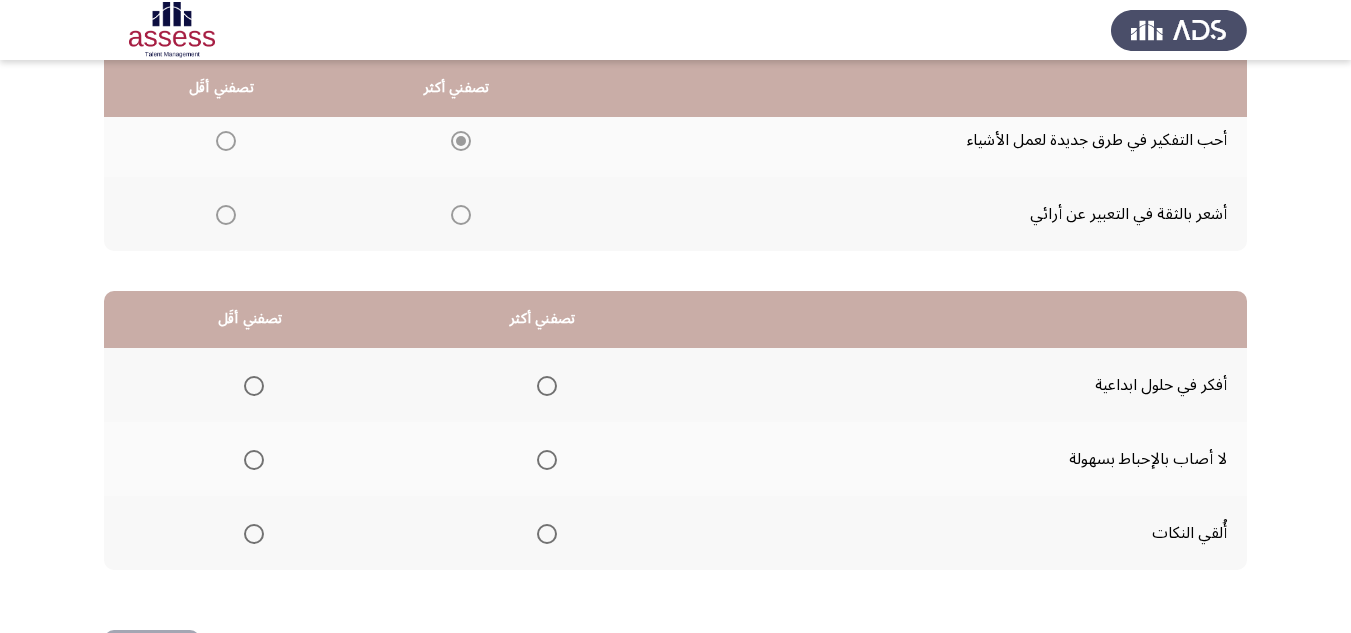 click at bounding box center [254, 534] 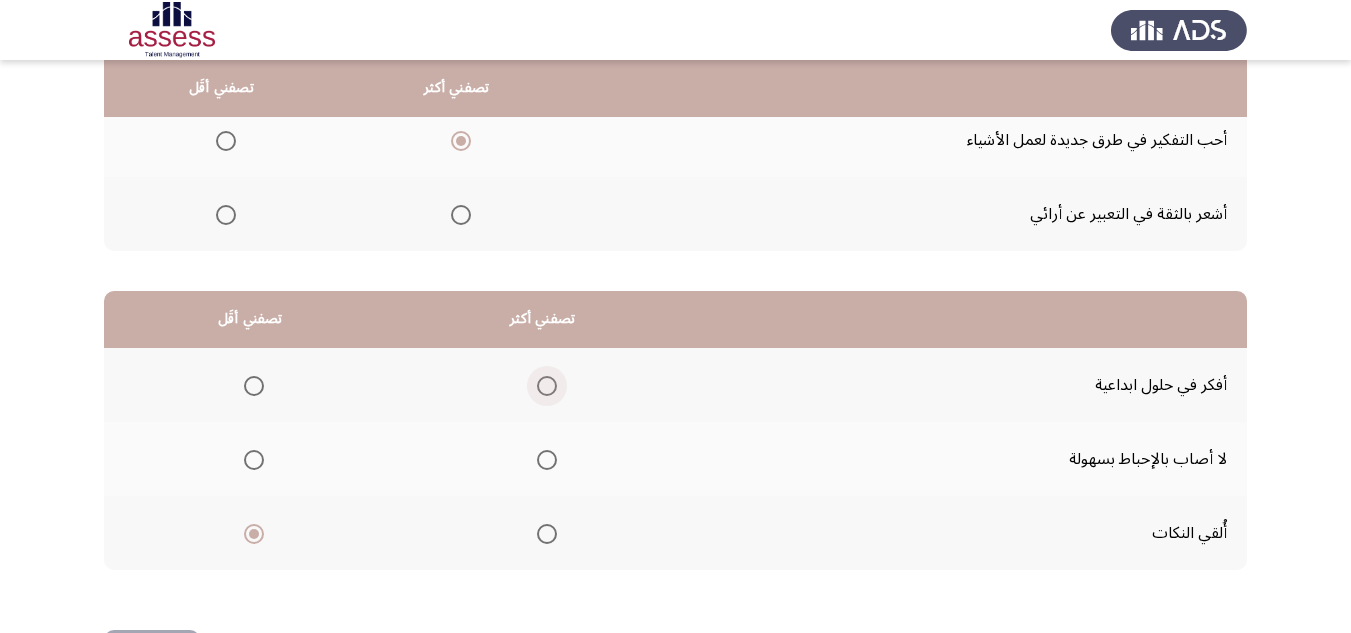 click at bounding box center (547, 386) 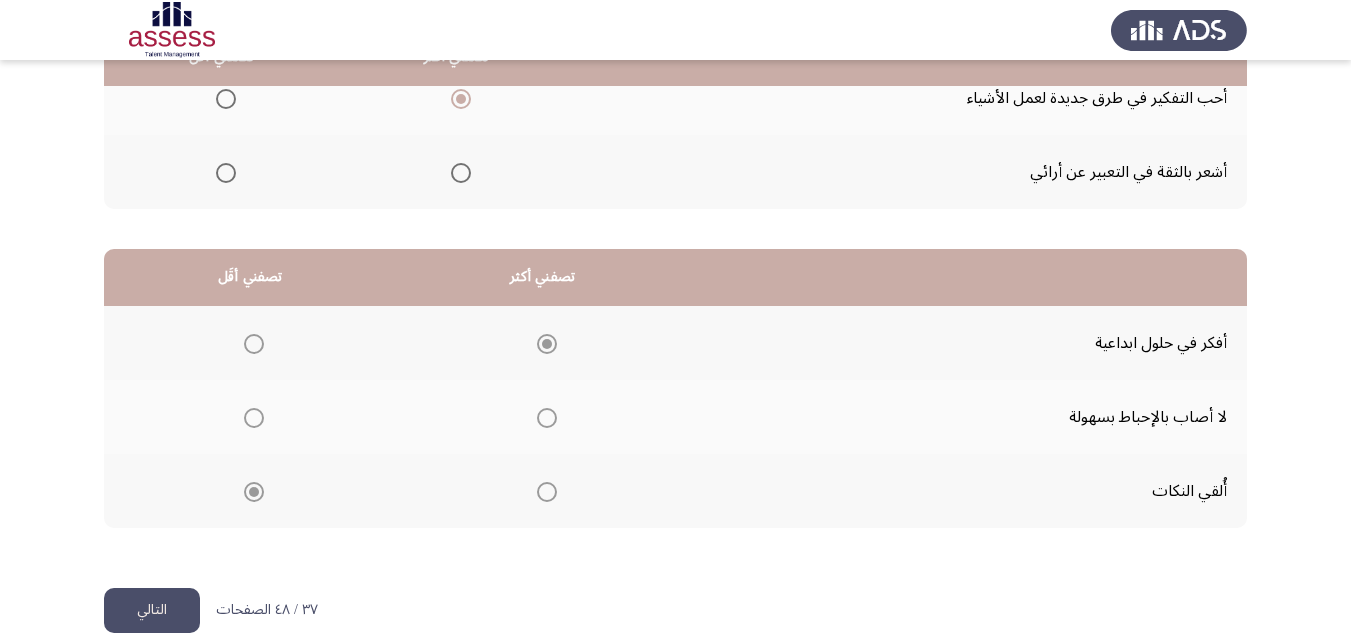 scroll, scrollTop: 377, scrollLeft: 0, axis: vertical 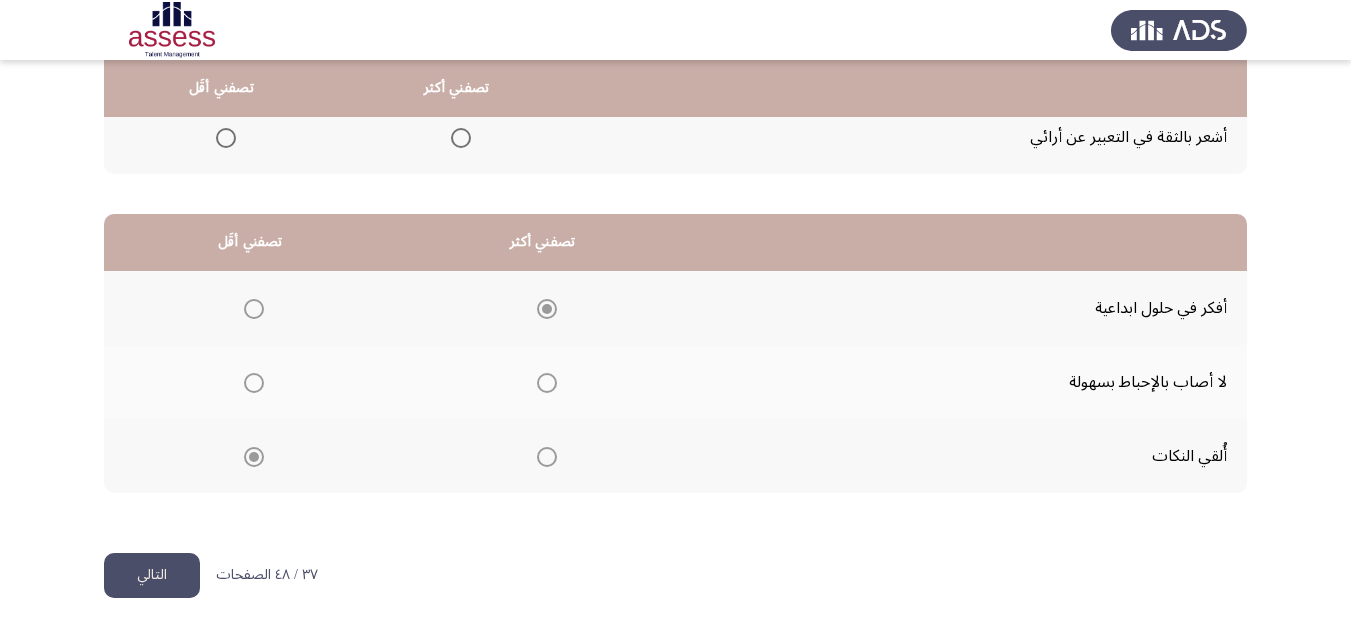 click on "التالي" 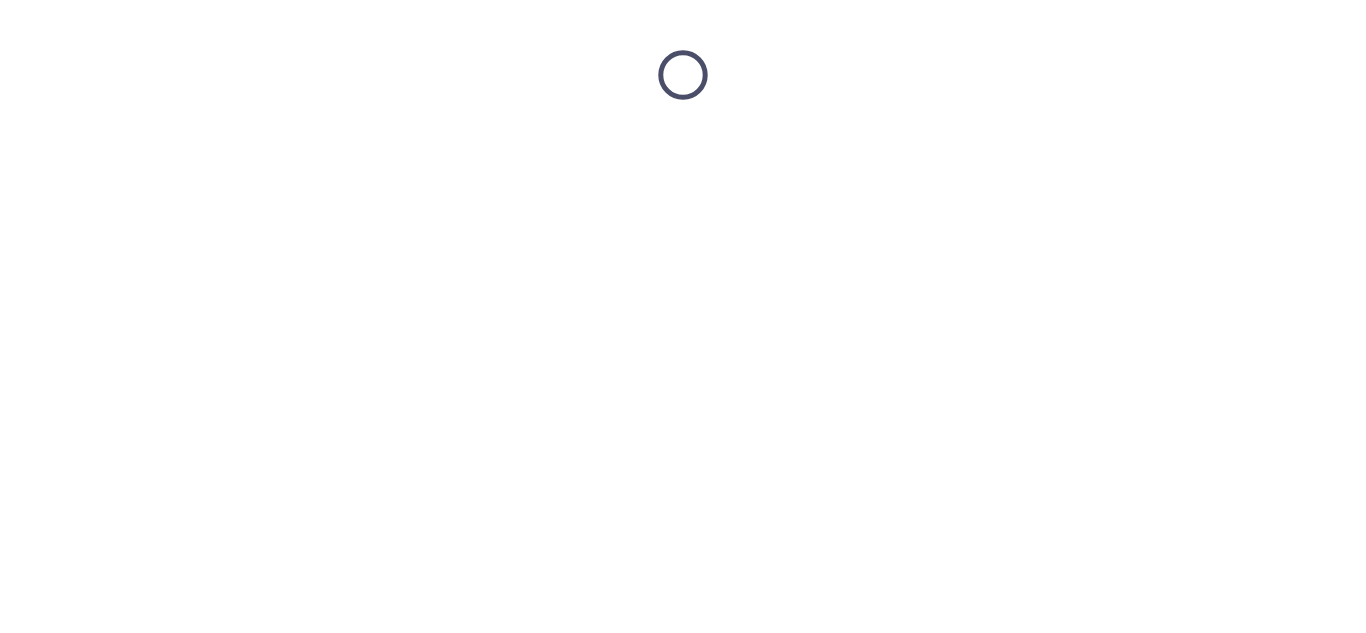 click at bounding box center (683, 75) 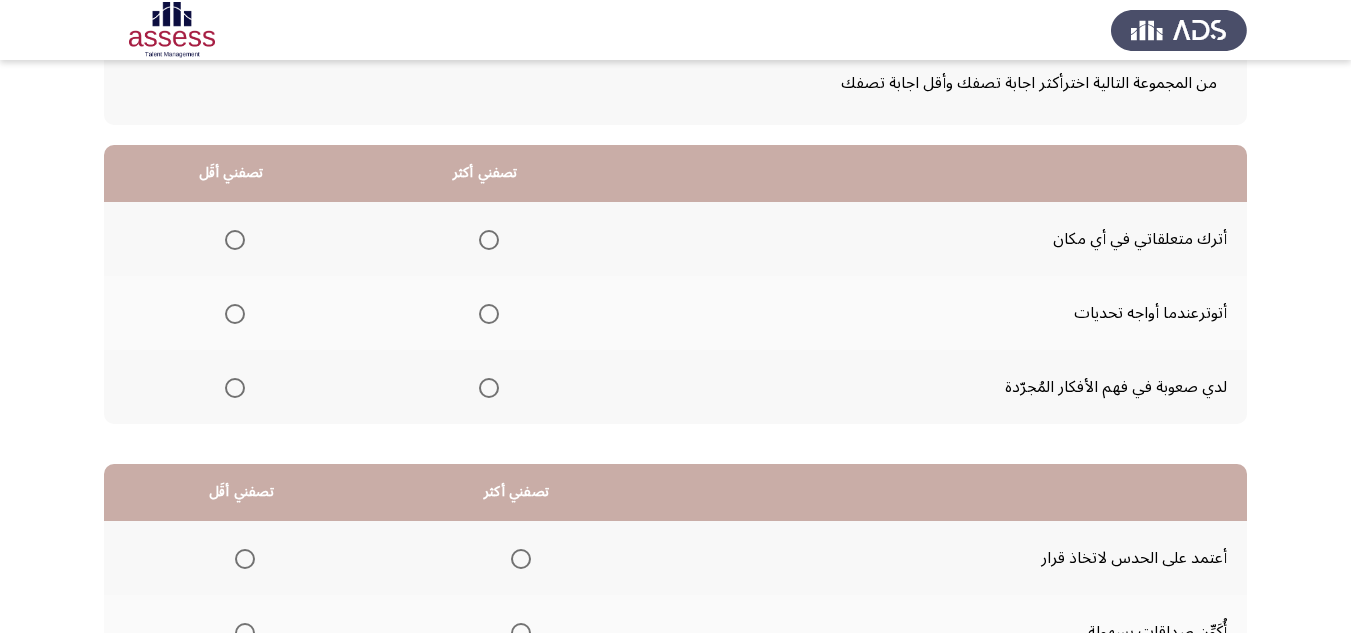 scroll, scrollTop: 0, scrollLeft: 0, axis: both 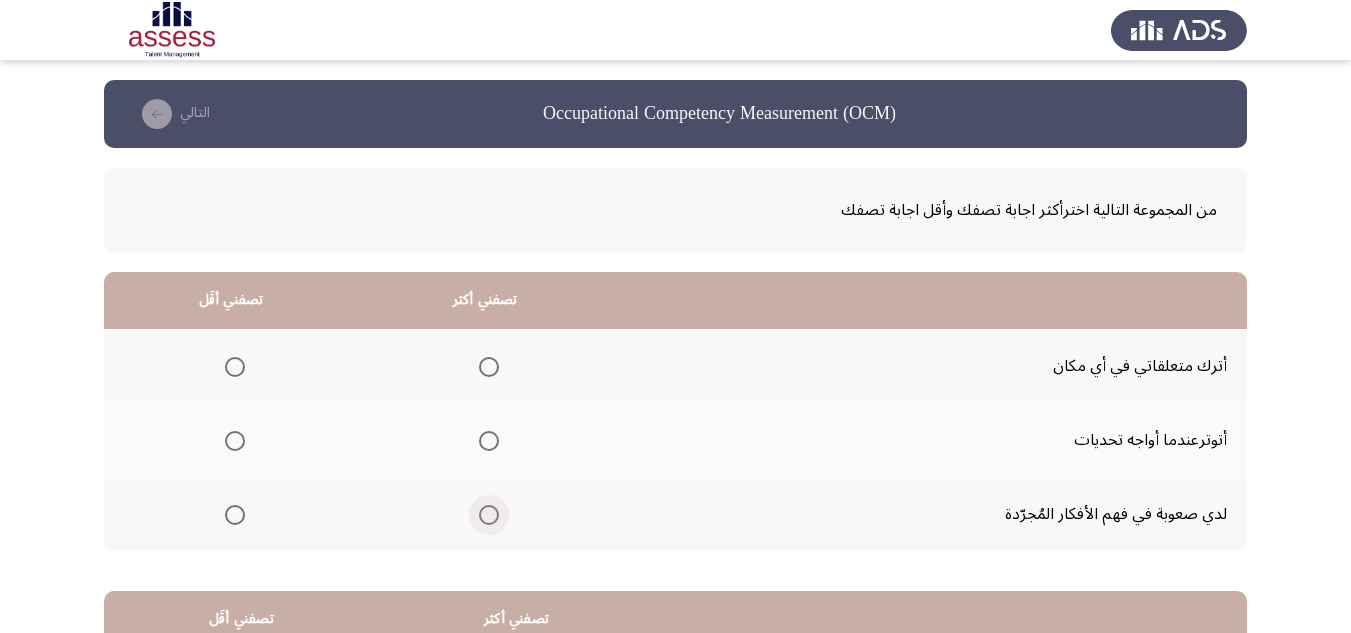 click at bounding box center (489, 515) 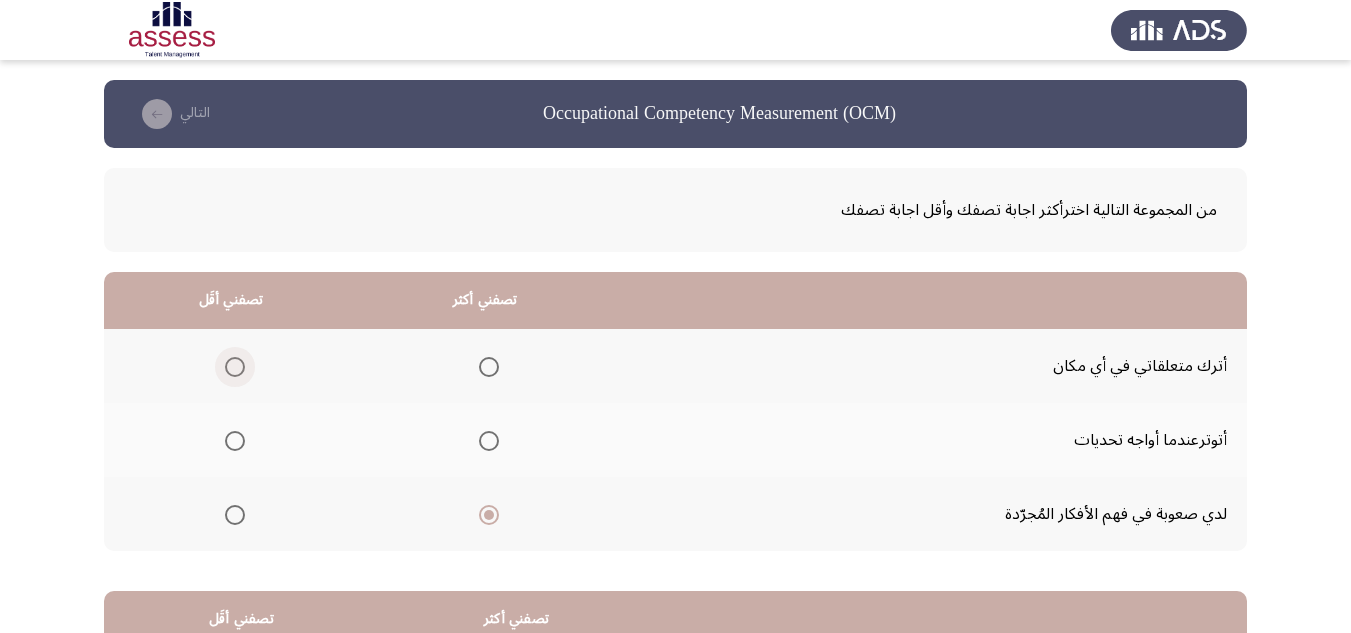 click at bounding box center [235, 367] 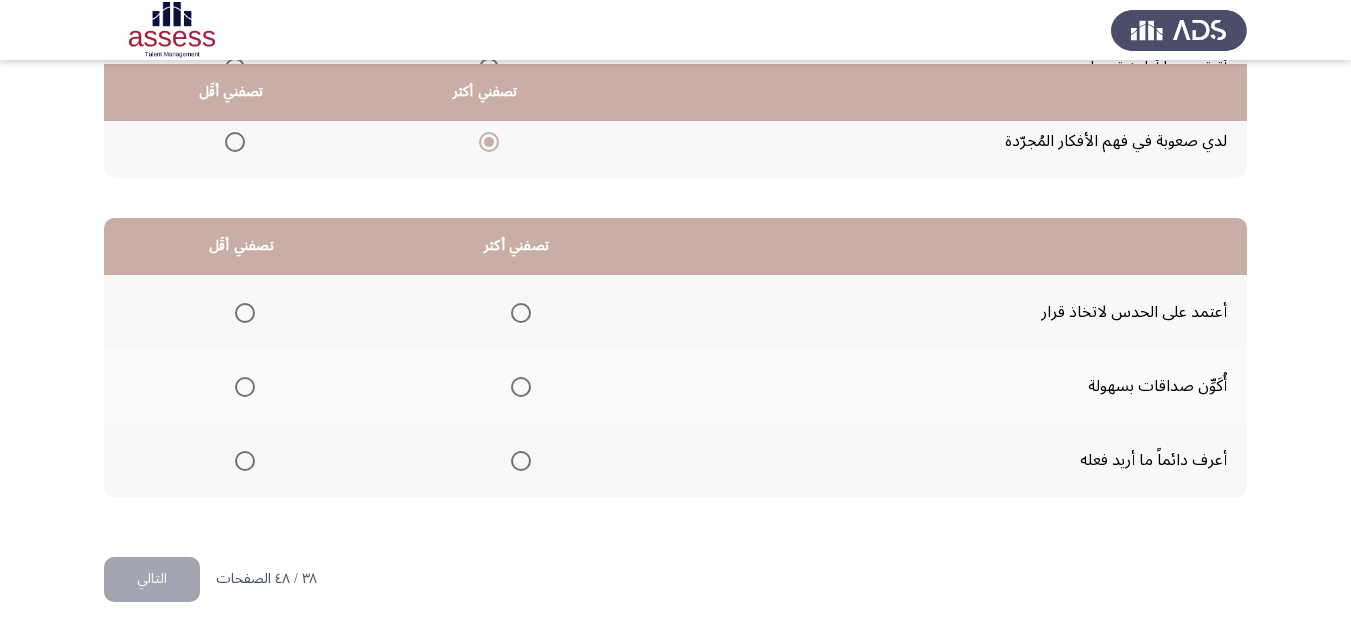 scroll, scrollTop: 377, scrollLeft: 0, axis: vertical 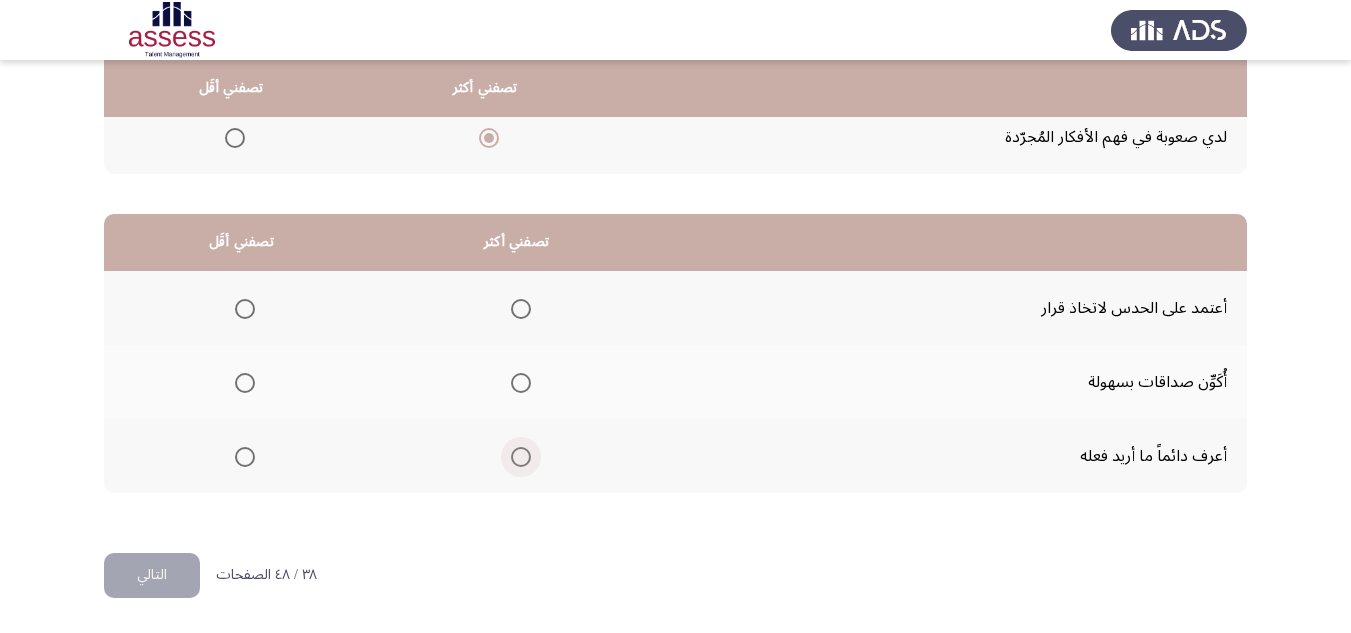 click at bounding box center [521, 457] 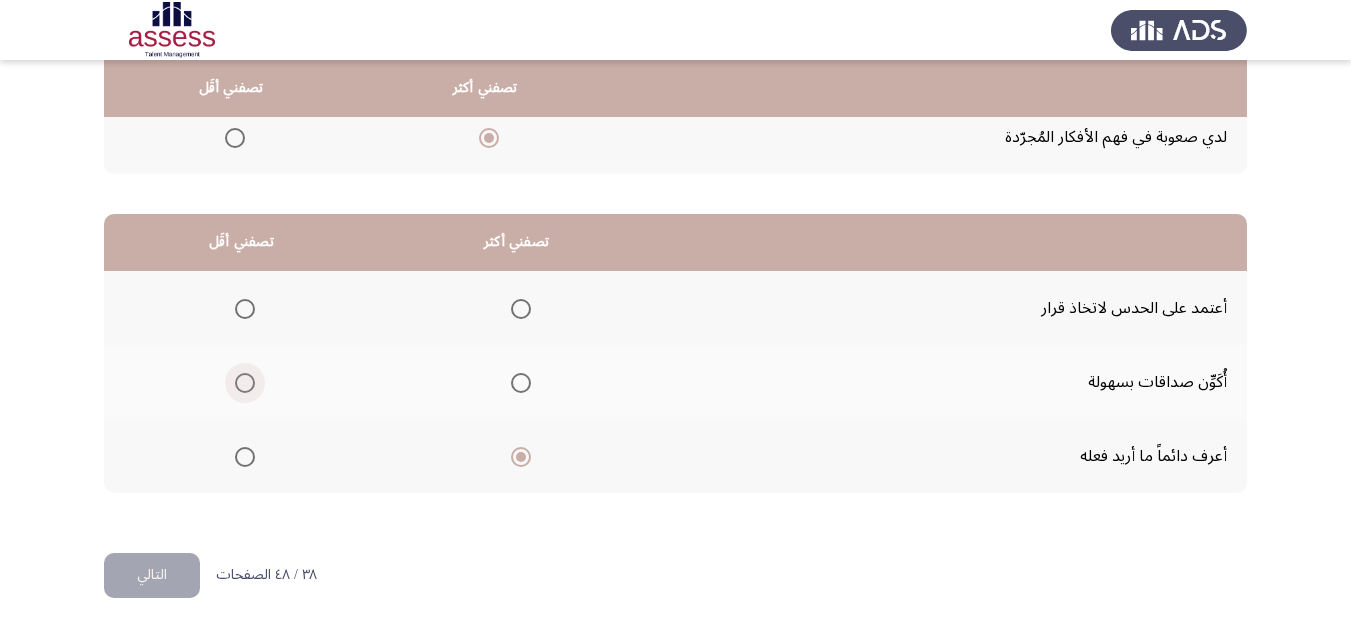 click at bounding box center [245, 383] 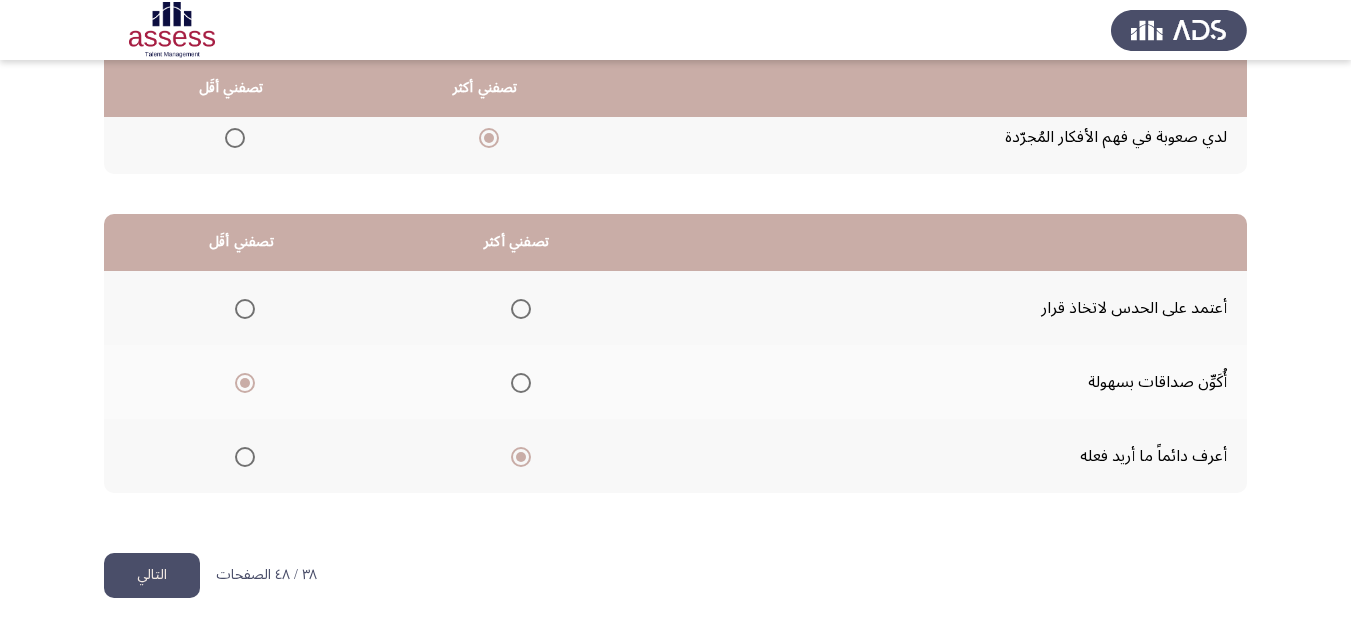 click on "التالي" 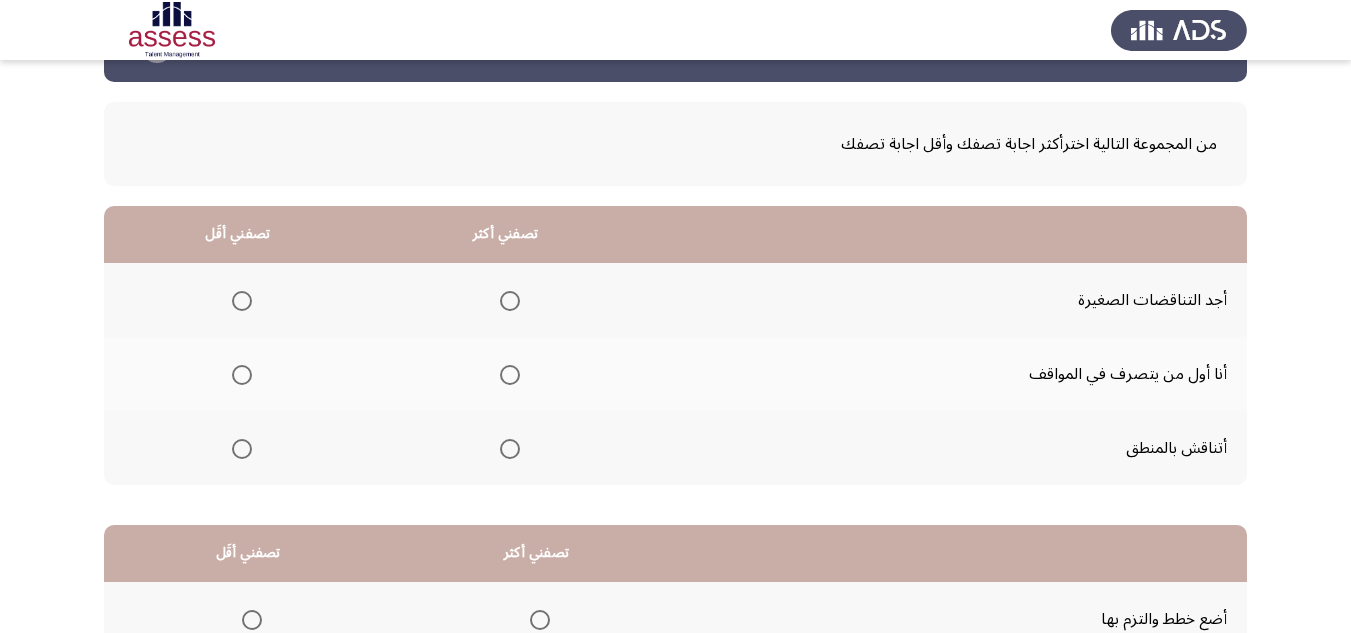 scroll, scrollTop: 200, scrollLeft: 0, axis: vertical 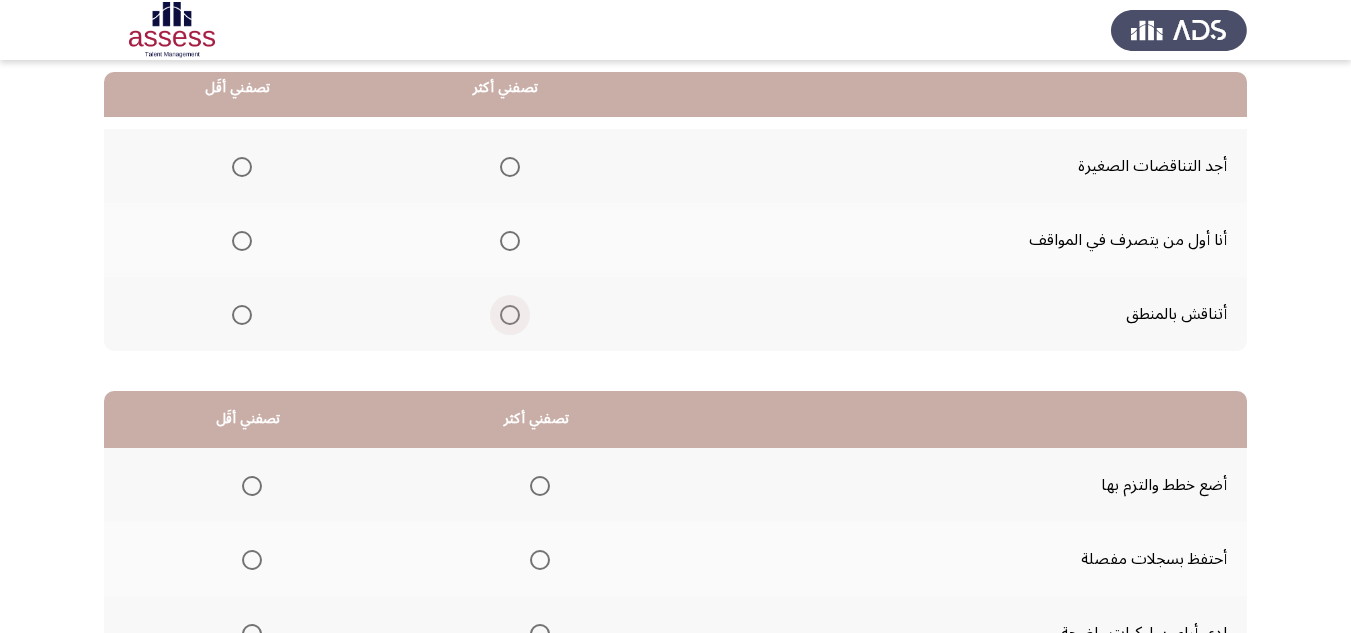 click at bounding box center [510, 315] 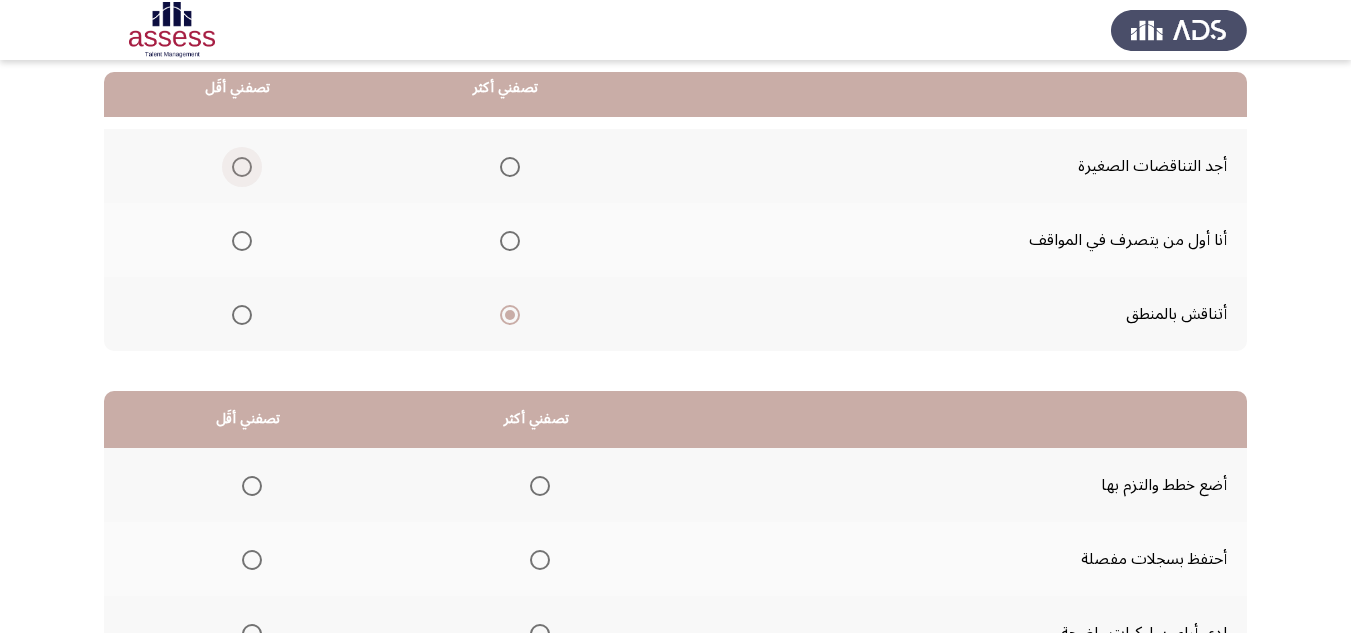 click at bounding box center (242, 167) 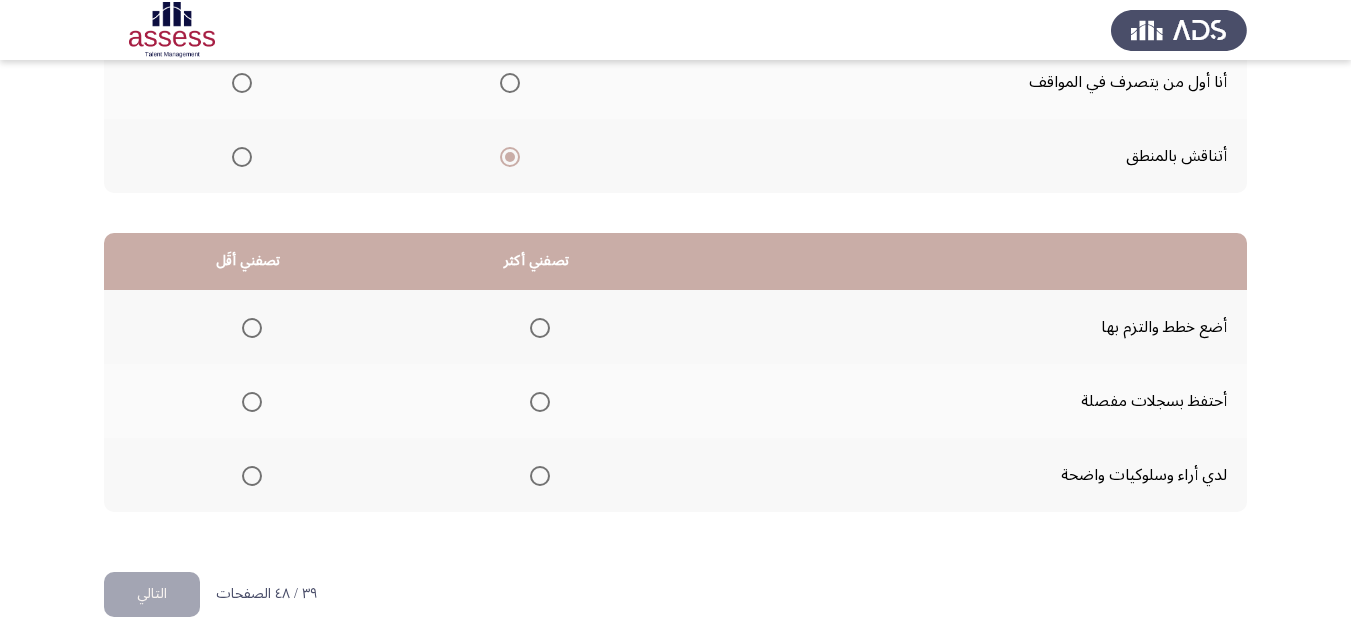 scroll, scrollTop: 377, scrollLeft: 0, axis: vertical 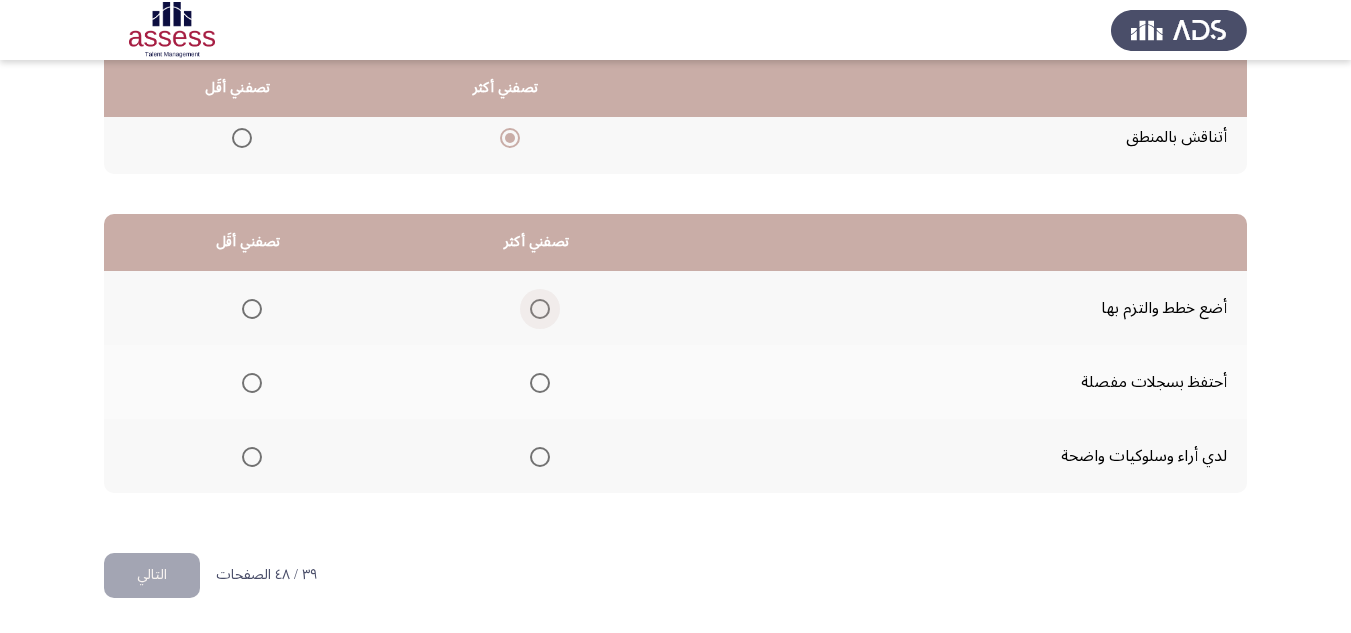 click at bounding box center (540, 309) 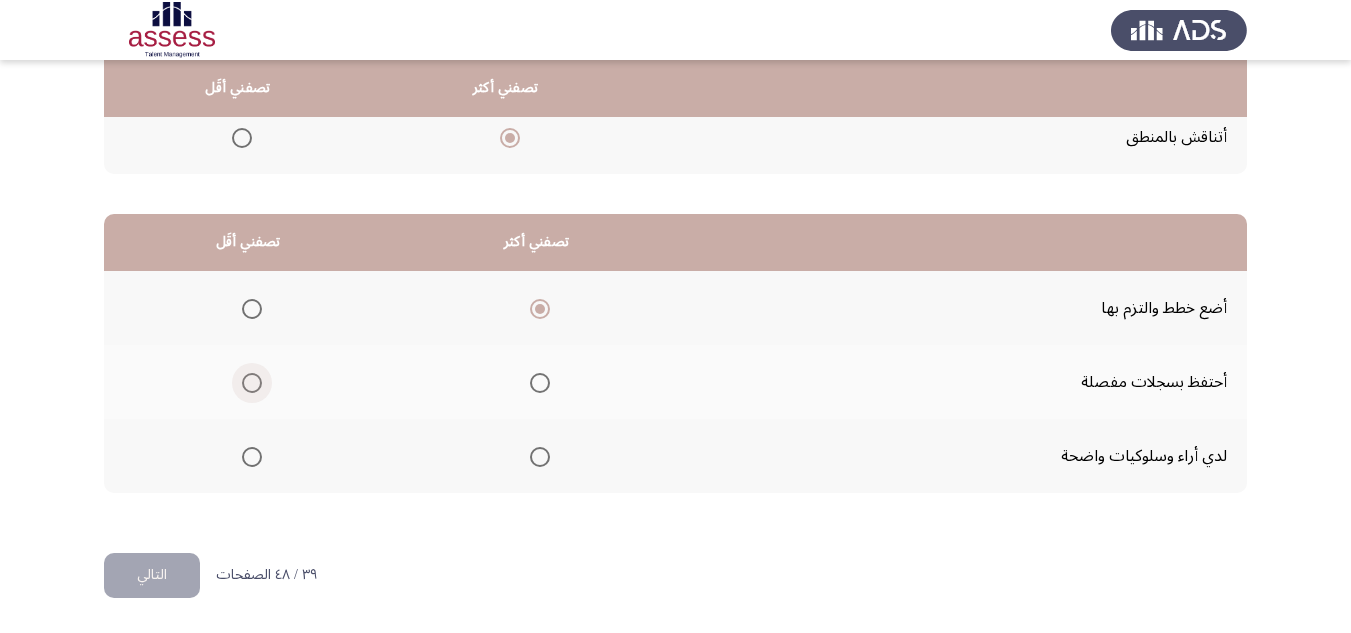 click at bounding box center (252, 383) 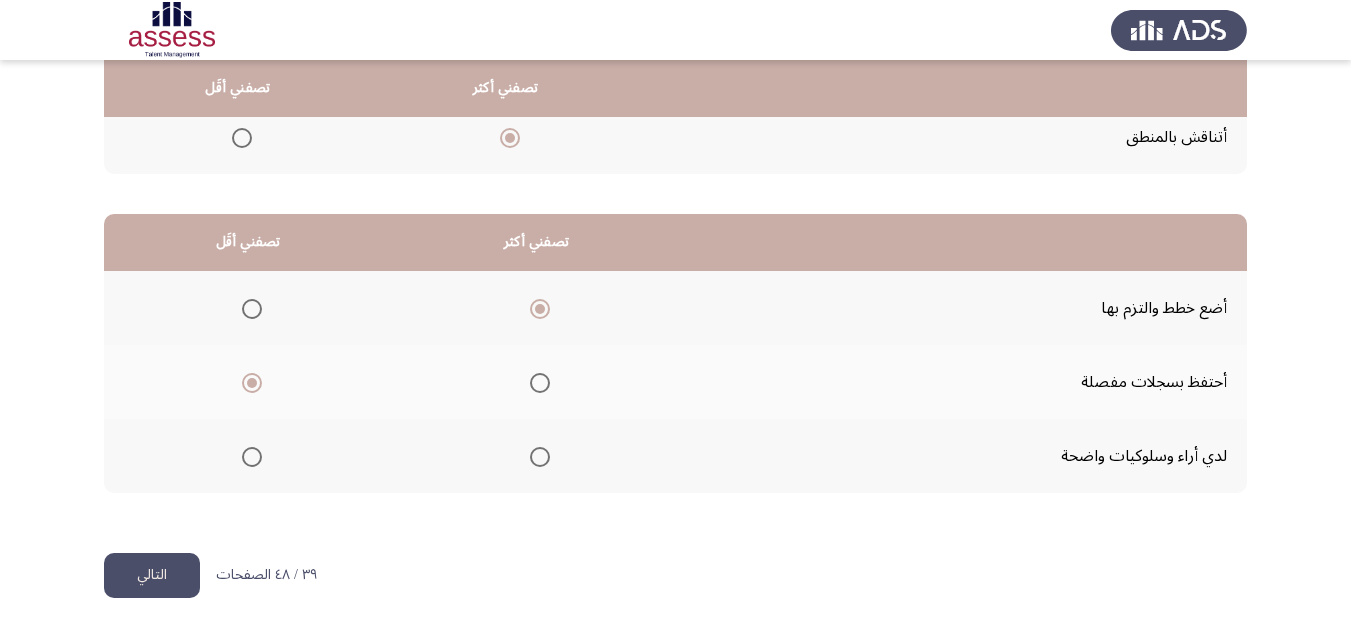 click on "التالي" 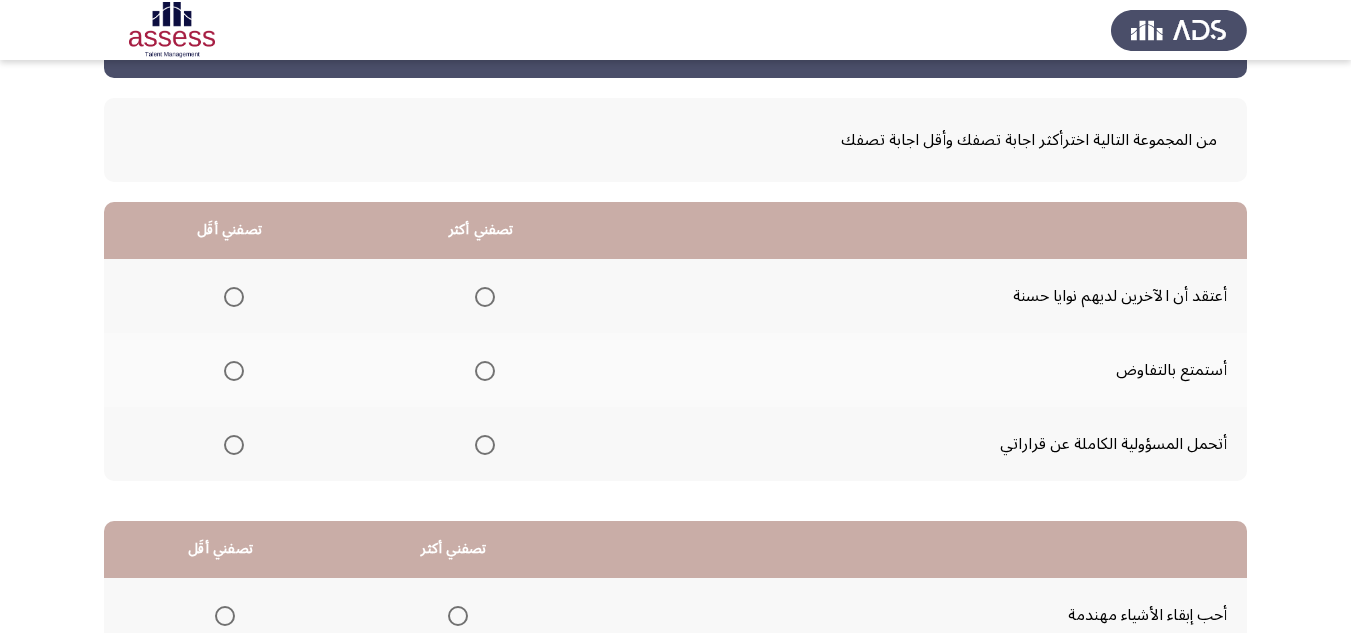 scroll, scrollTop: 200, scrollLeft: 0, axis: vertical 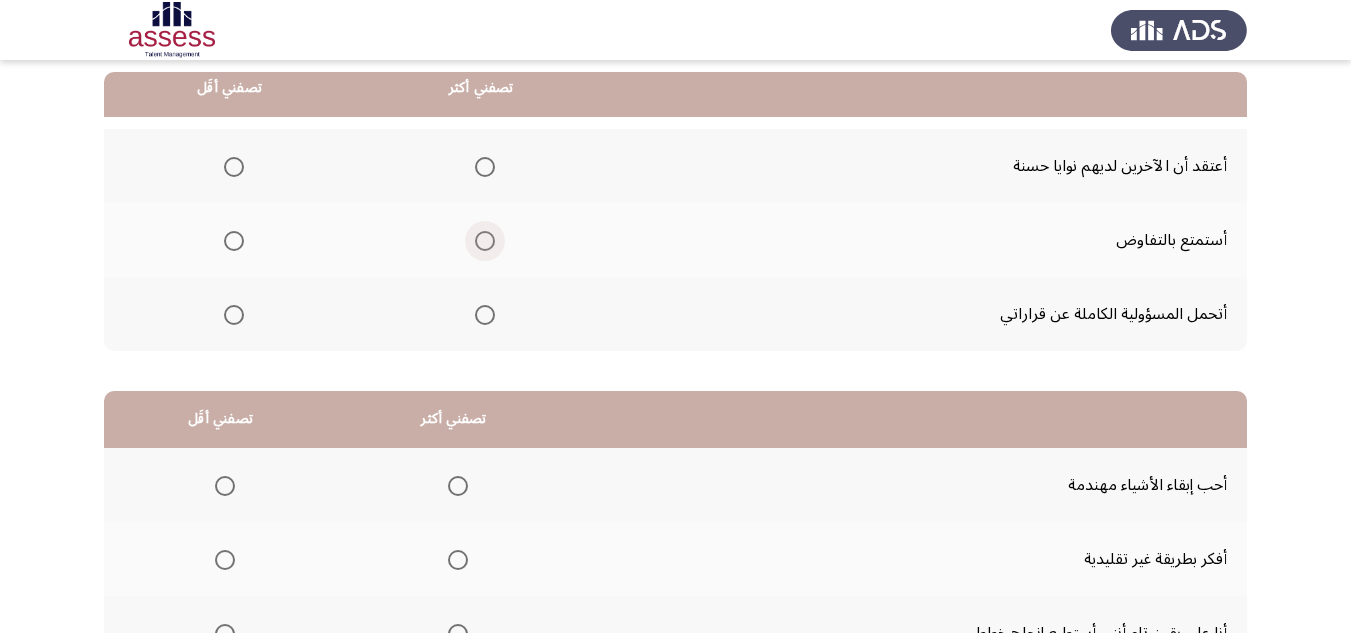 click at bounding box center [485, 241] 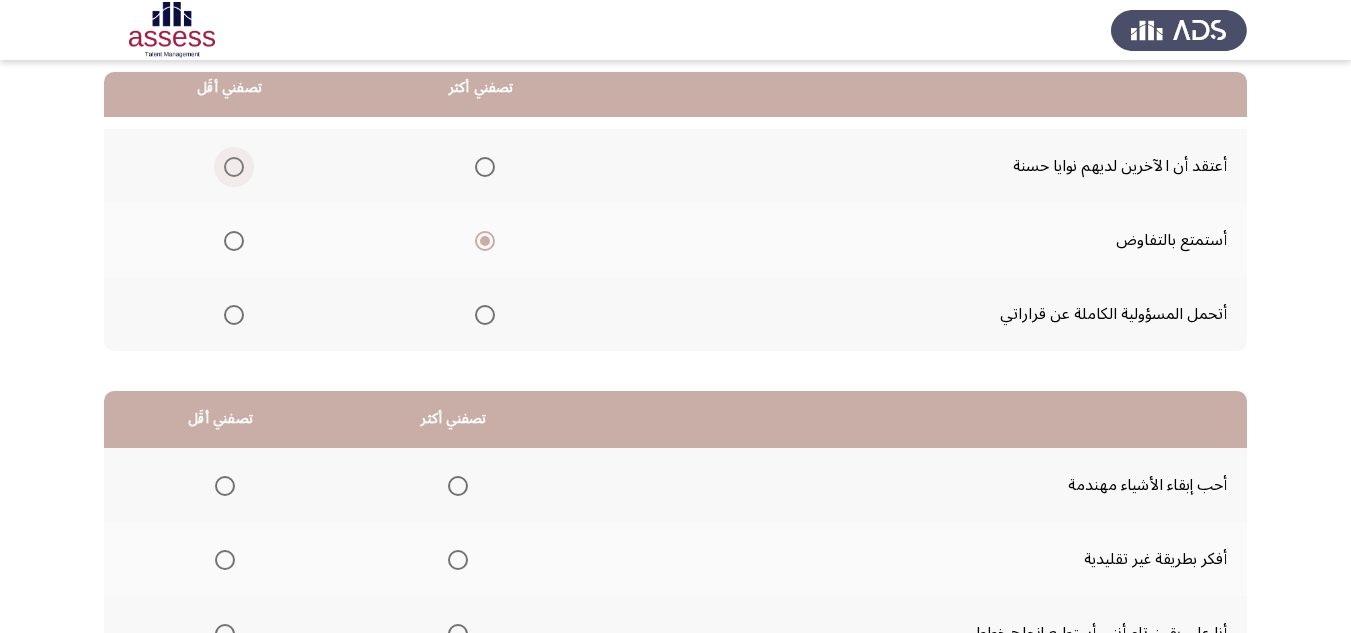 click 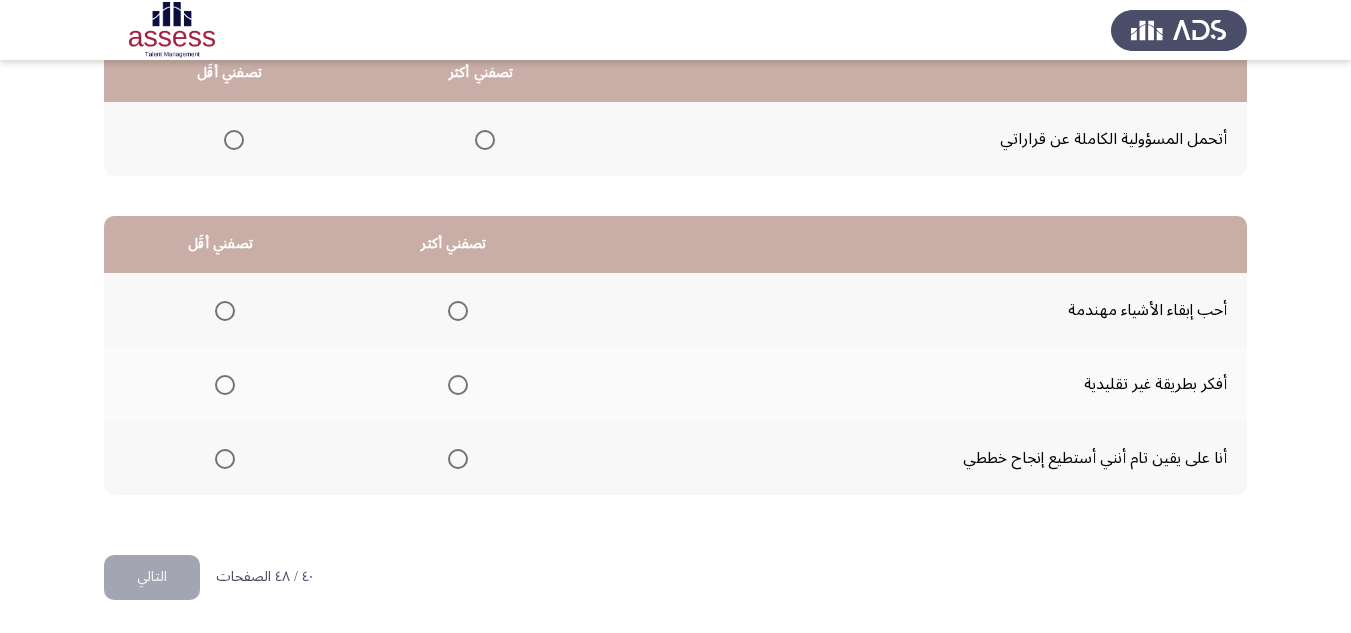 scroll, scrollTop: 377, scrollLeft: 0, axis: vertical 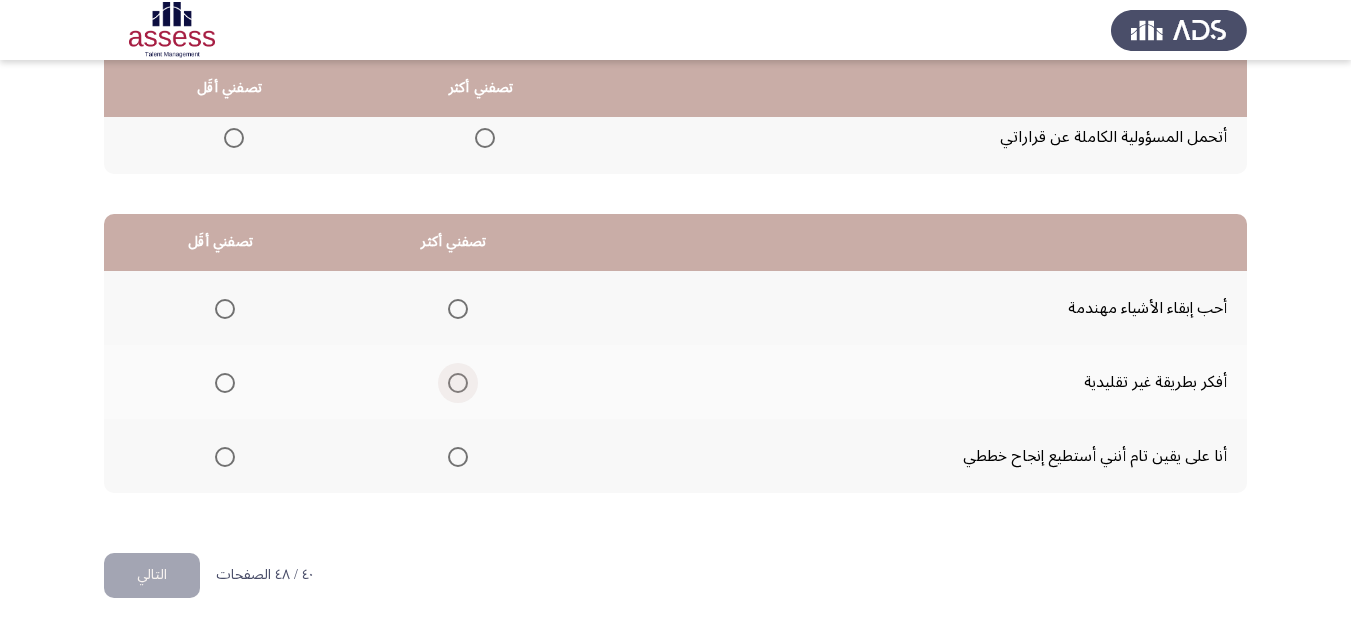 click at bounding box center (458, 383) 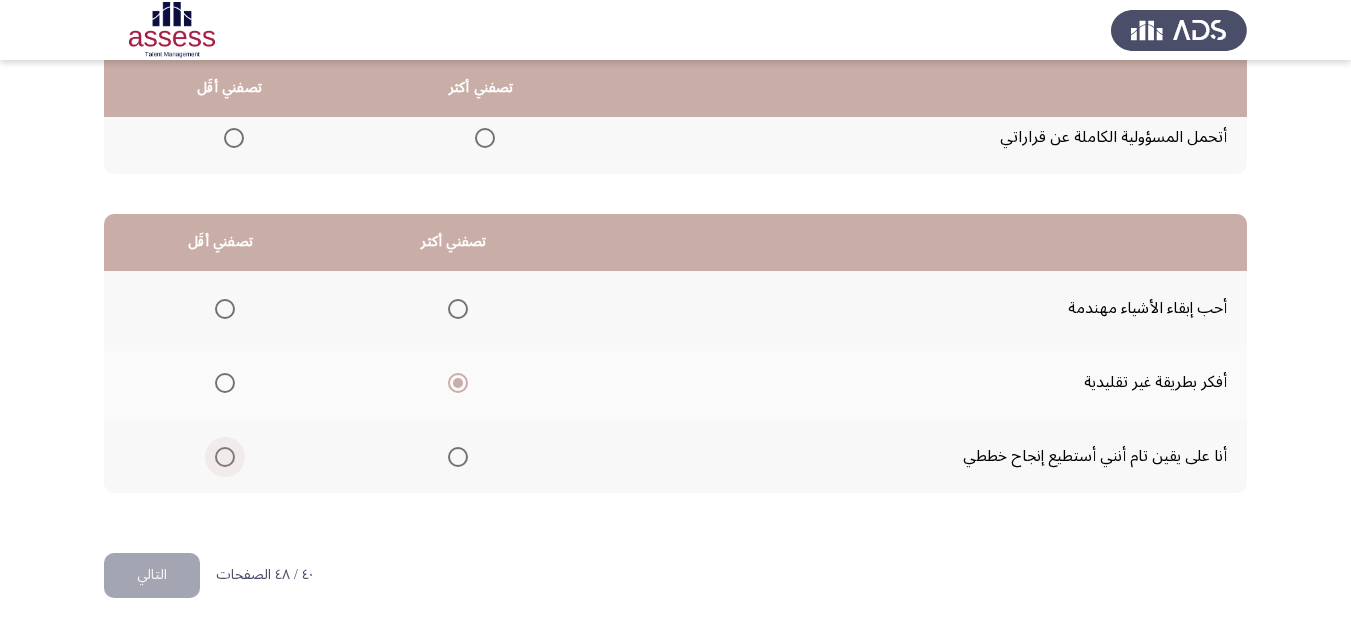 click at bounding box center (225, 457) 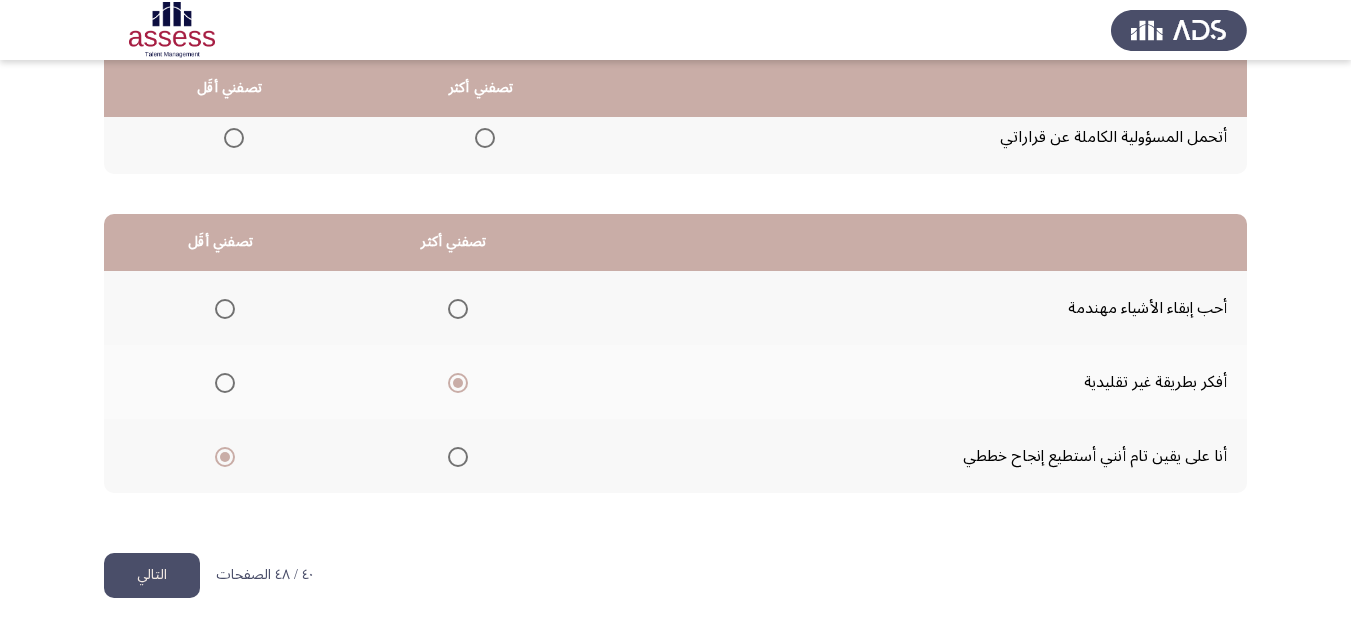click on "التالي" 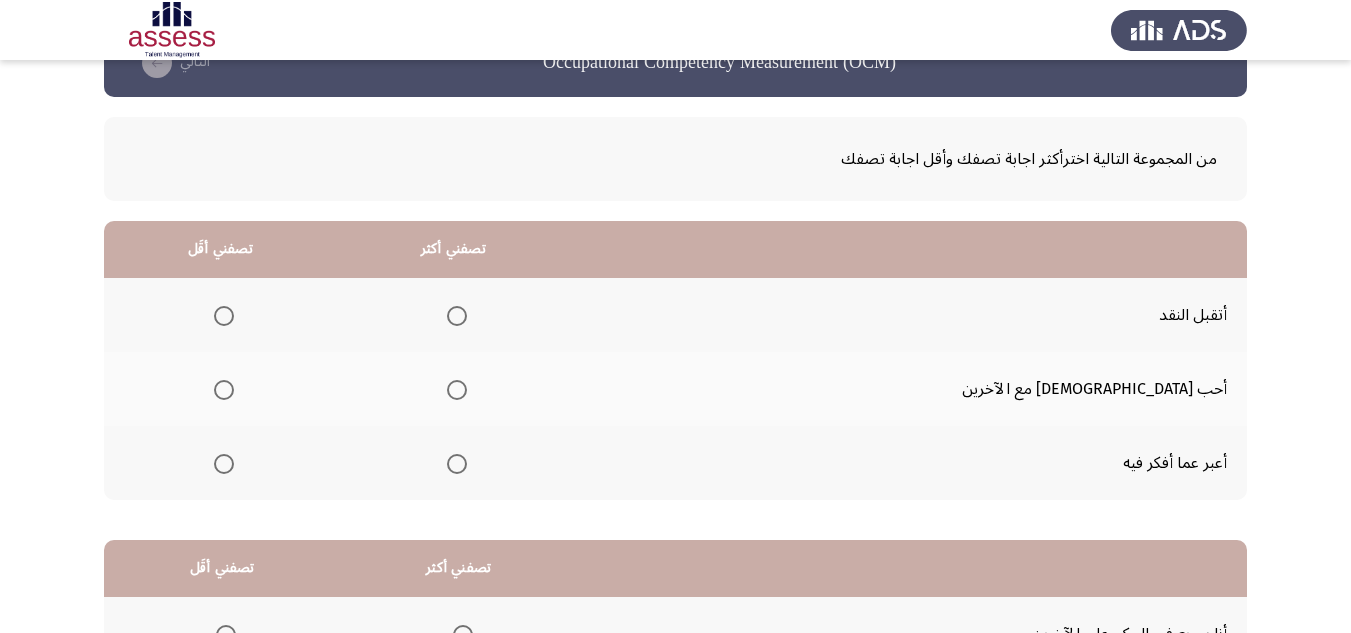 scroll, scrollTop: 100, scrollLeft: 0, axis: vertical 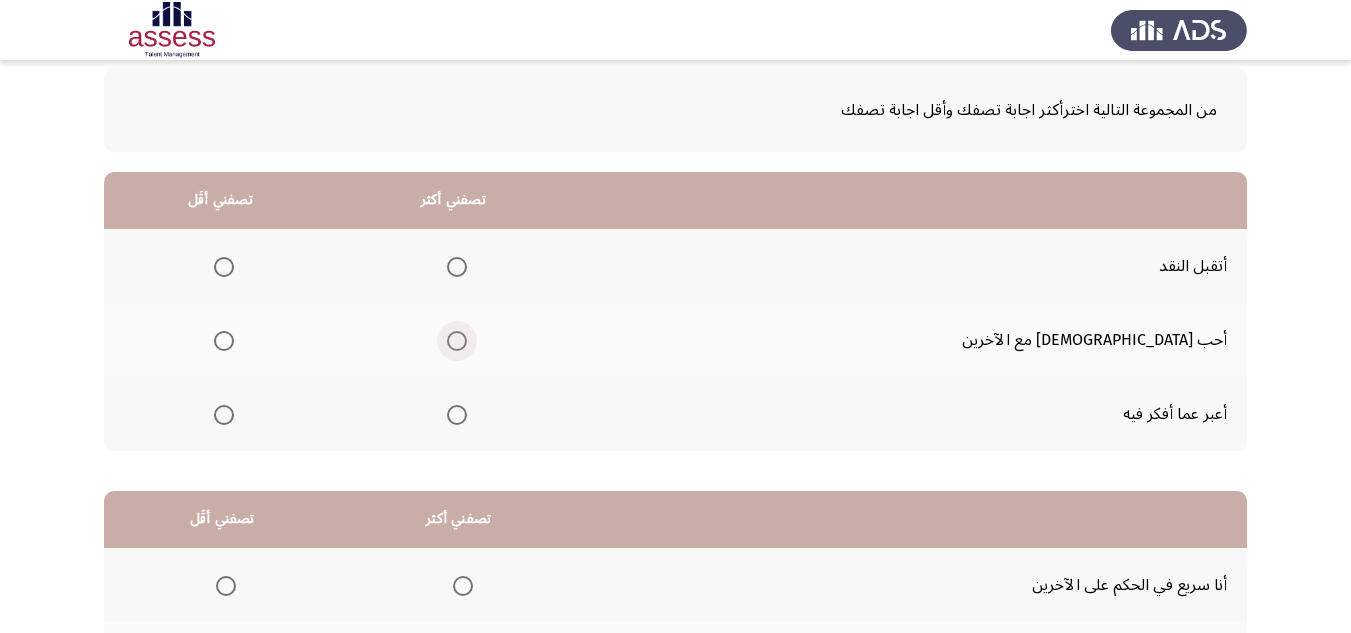 click at bounding box center (457, 341) 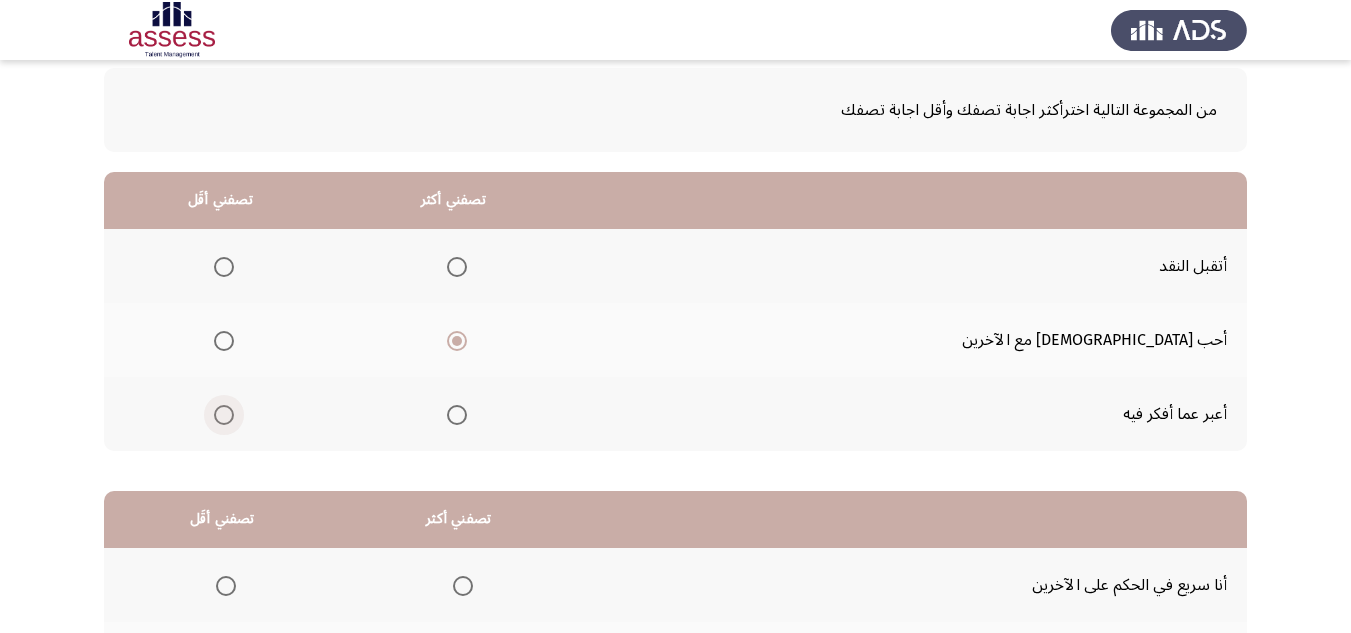 click at bounding box center (224, 415) 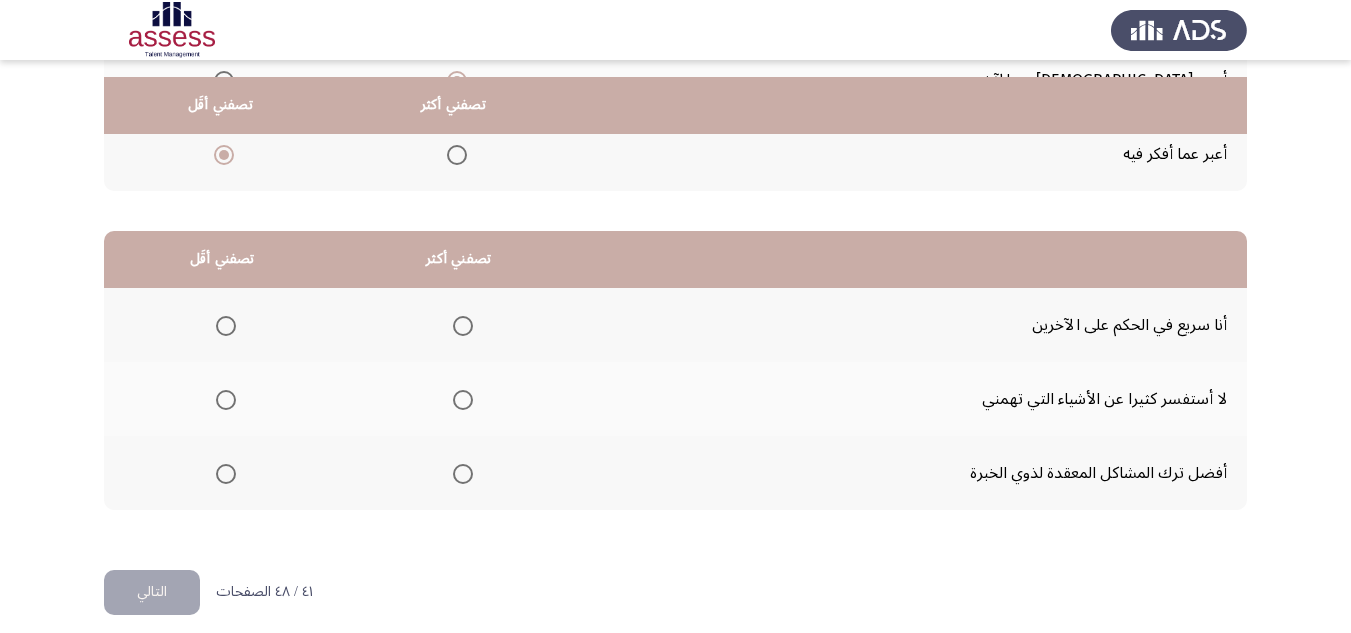 scroll, scrollTop: 377, scrollLeft: 0, axis: vertical 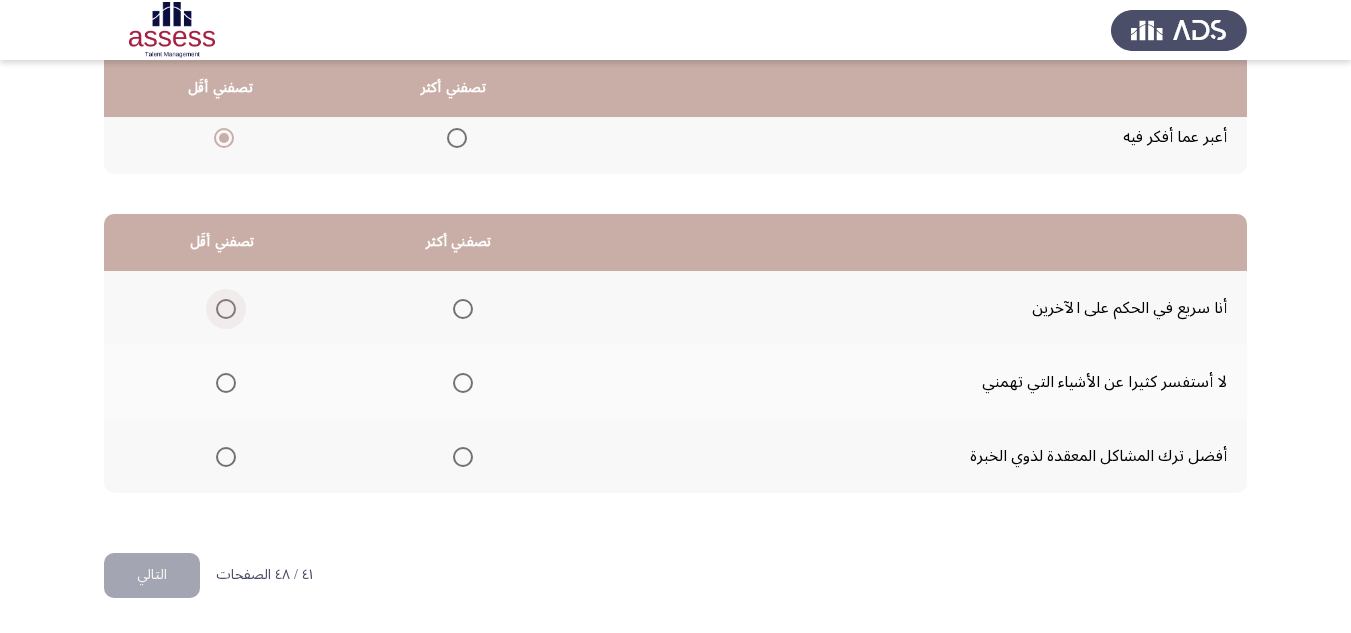 click at bounding box center (226, 309) 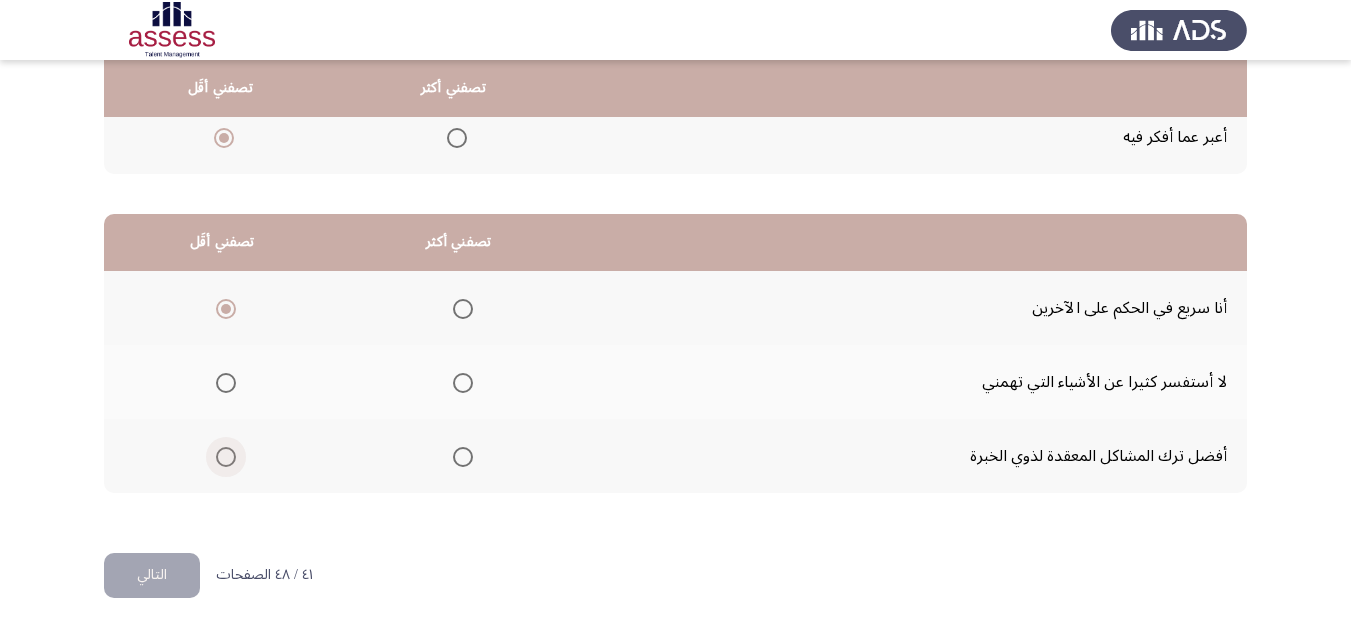 click at bounding box center [226, 457] 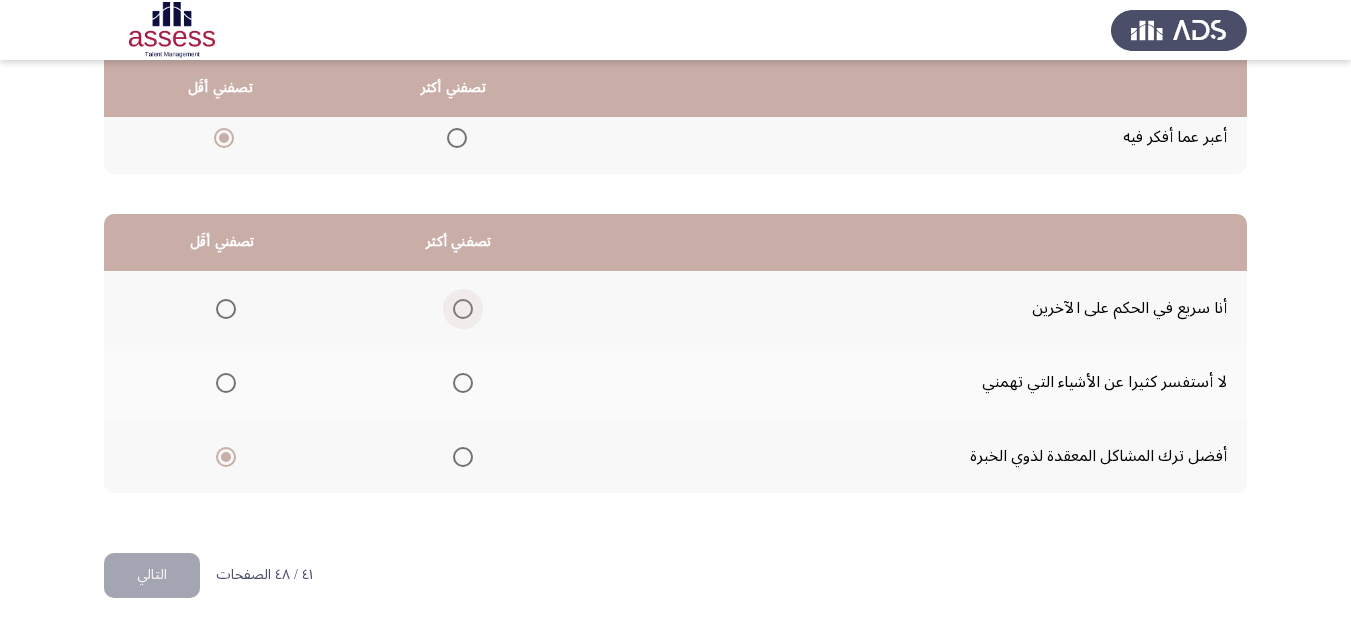click at bounding box center [463, 309] 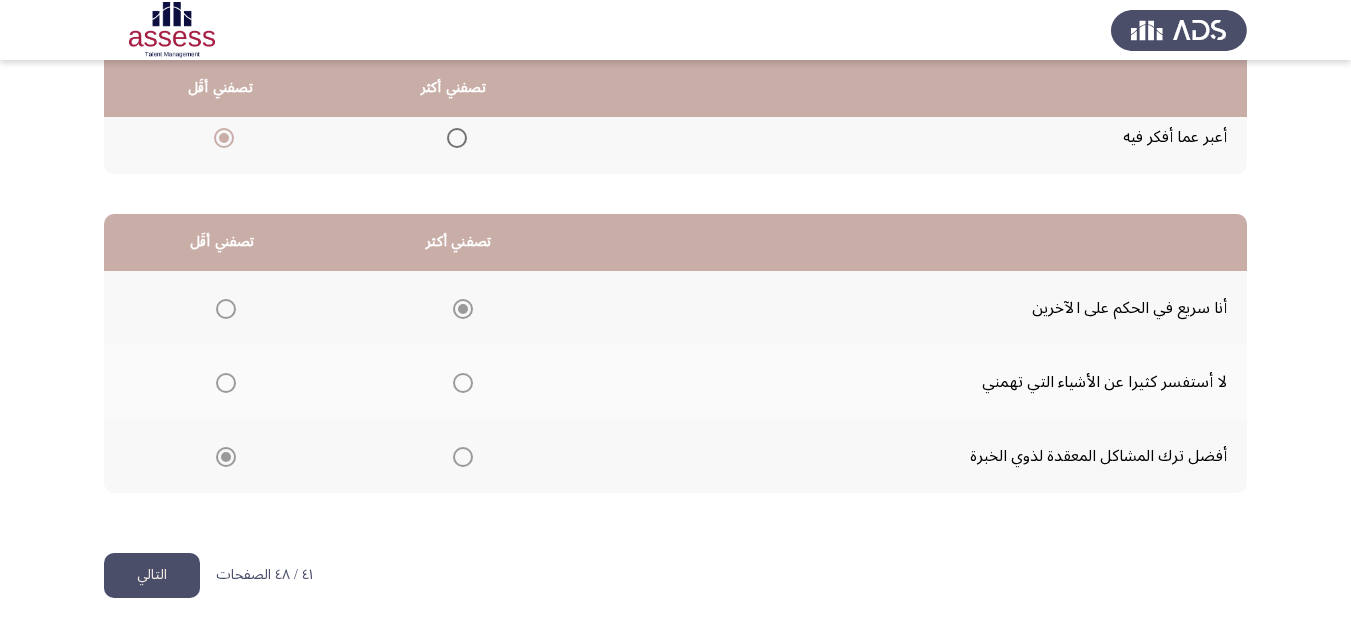 click on "التالي" 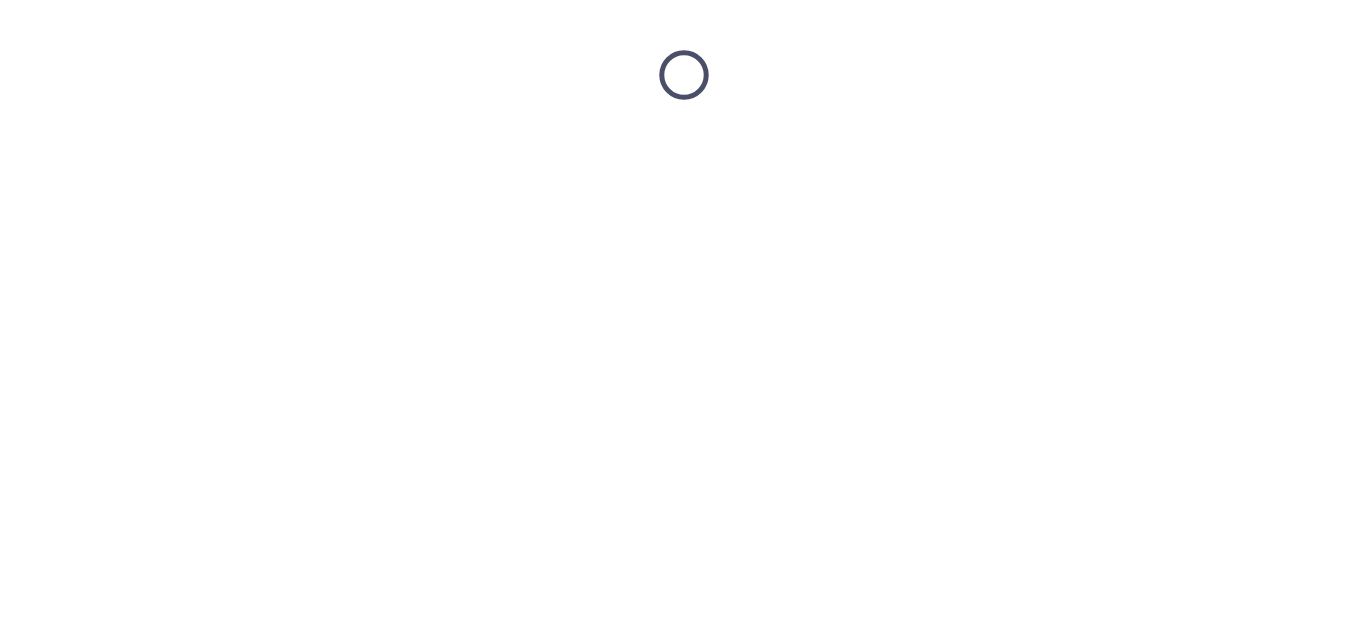 scroll, scrollTop: 0, scrollLeft: 0, axis: both 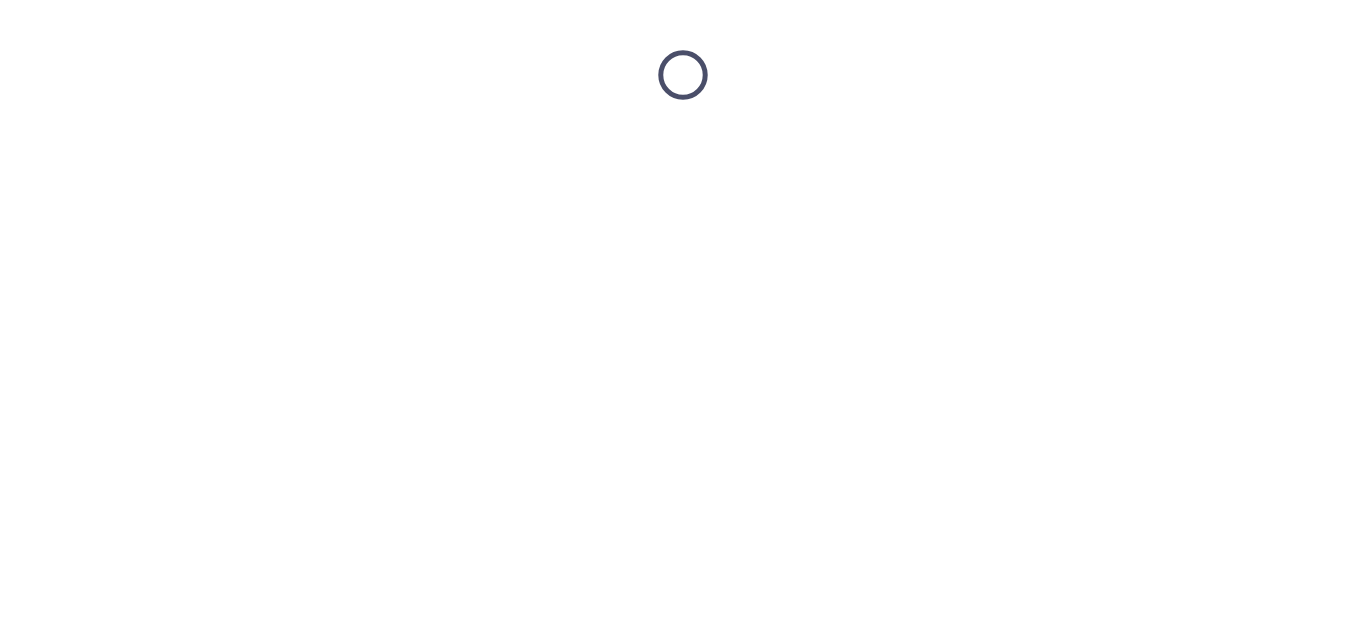 click at bounding box center (683, 75) 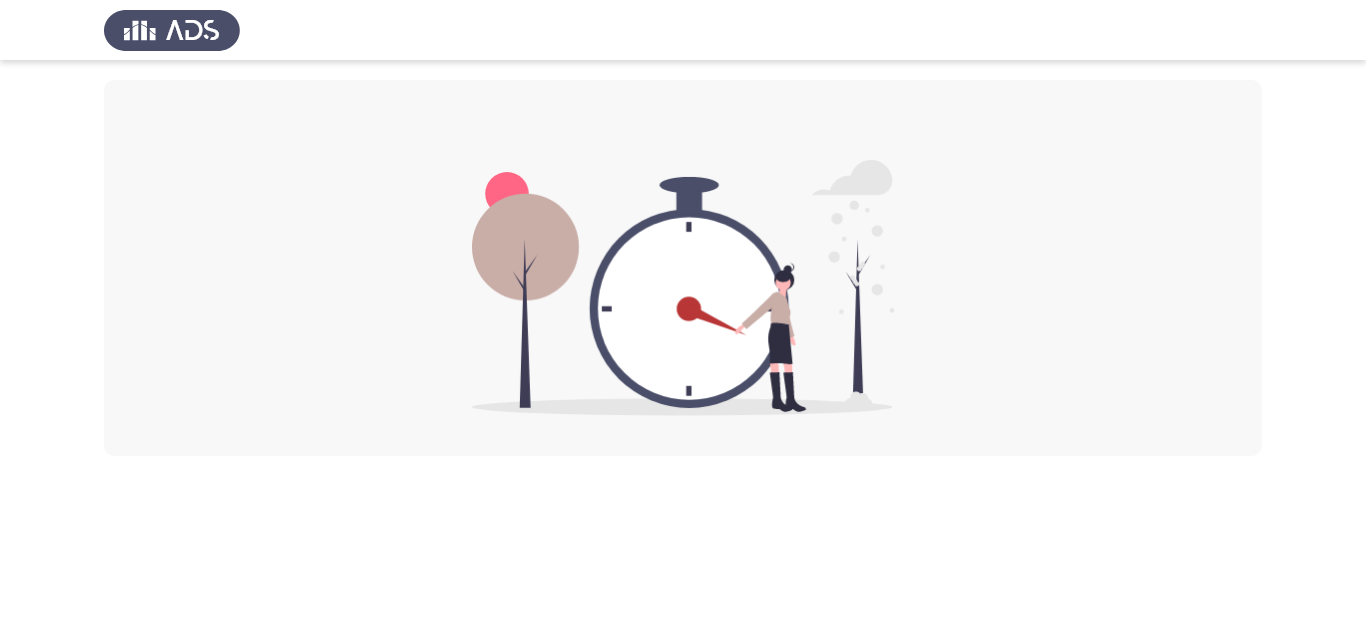 click 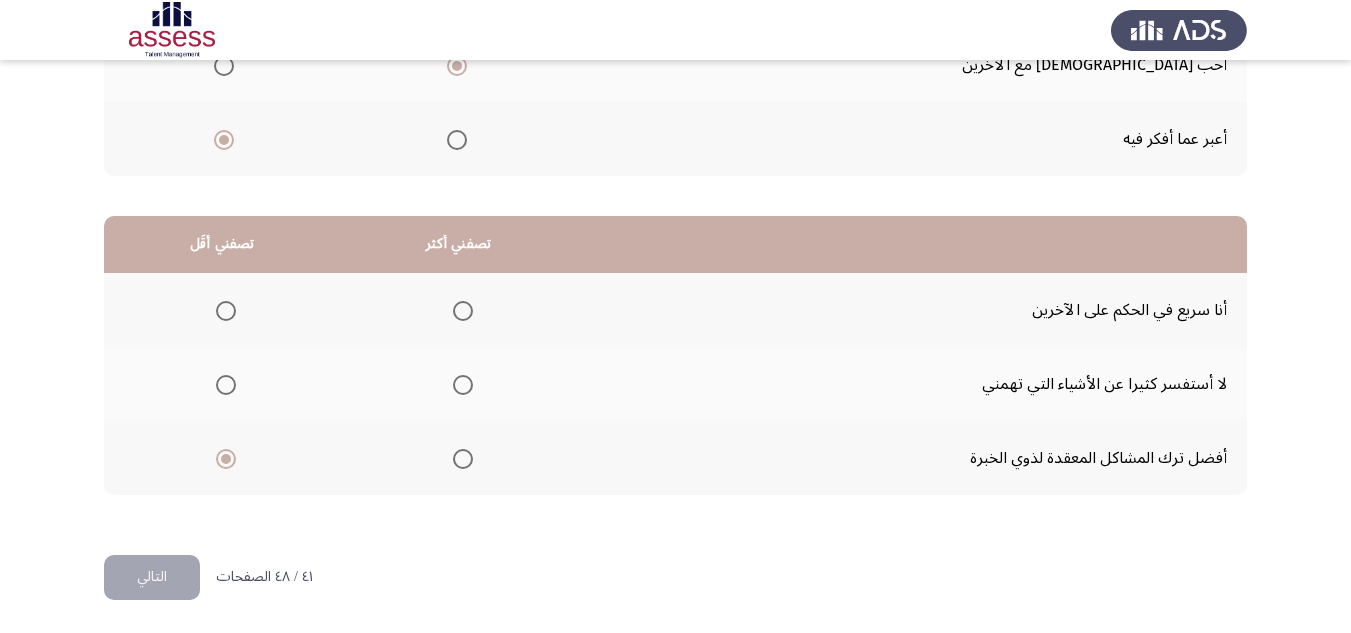 scroll, scrollTop: 377, scrollLeft: 0, axis: vertical 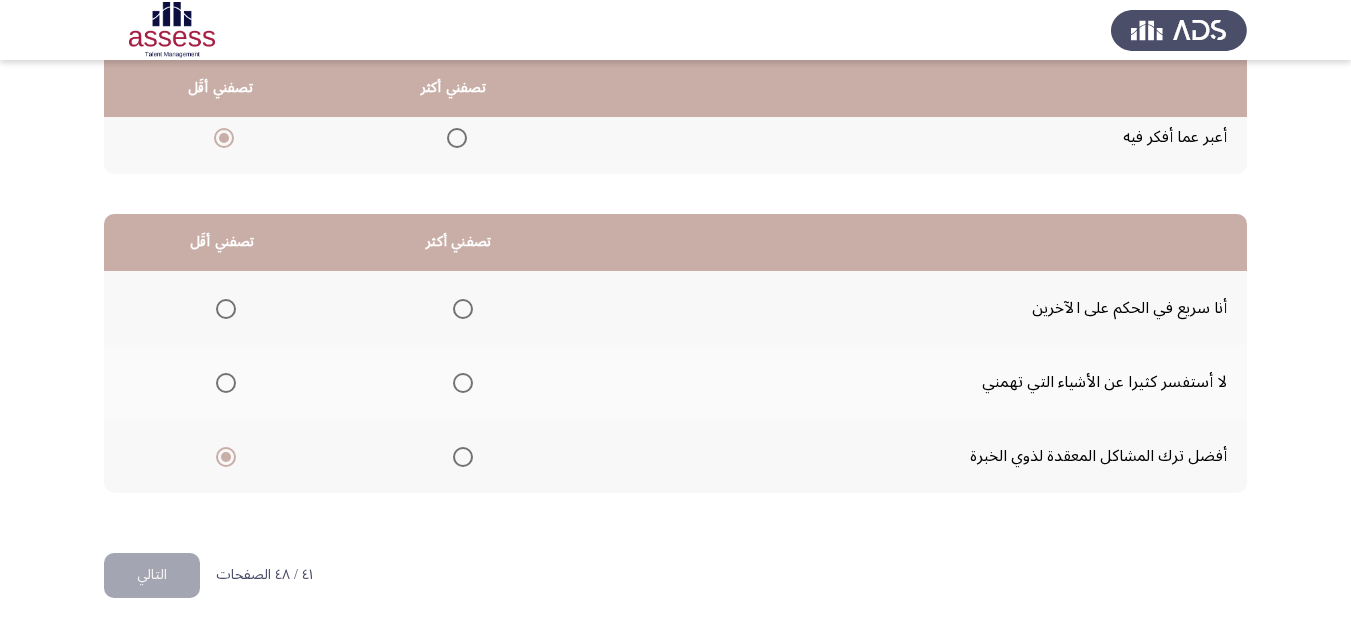 click on "التالي" 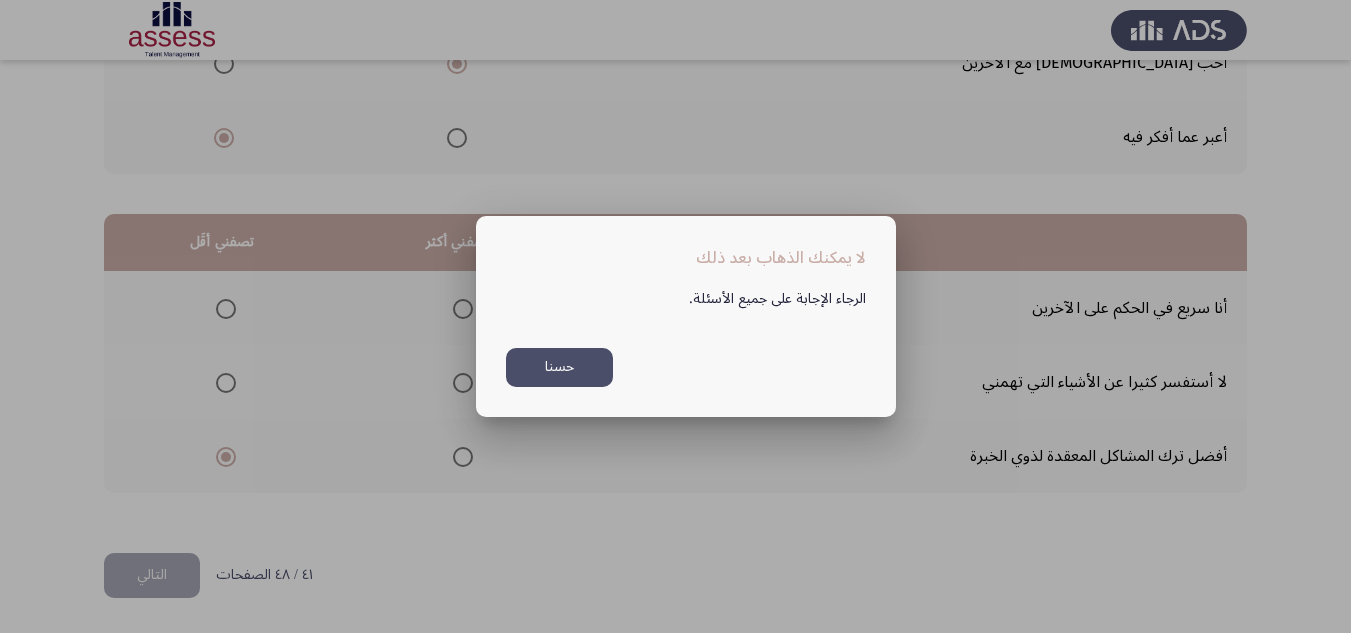 click at bounding box center [675, 316] 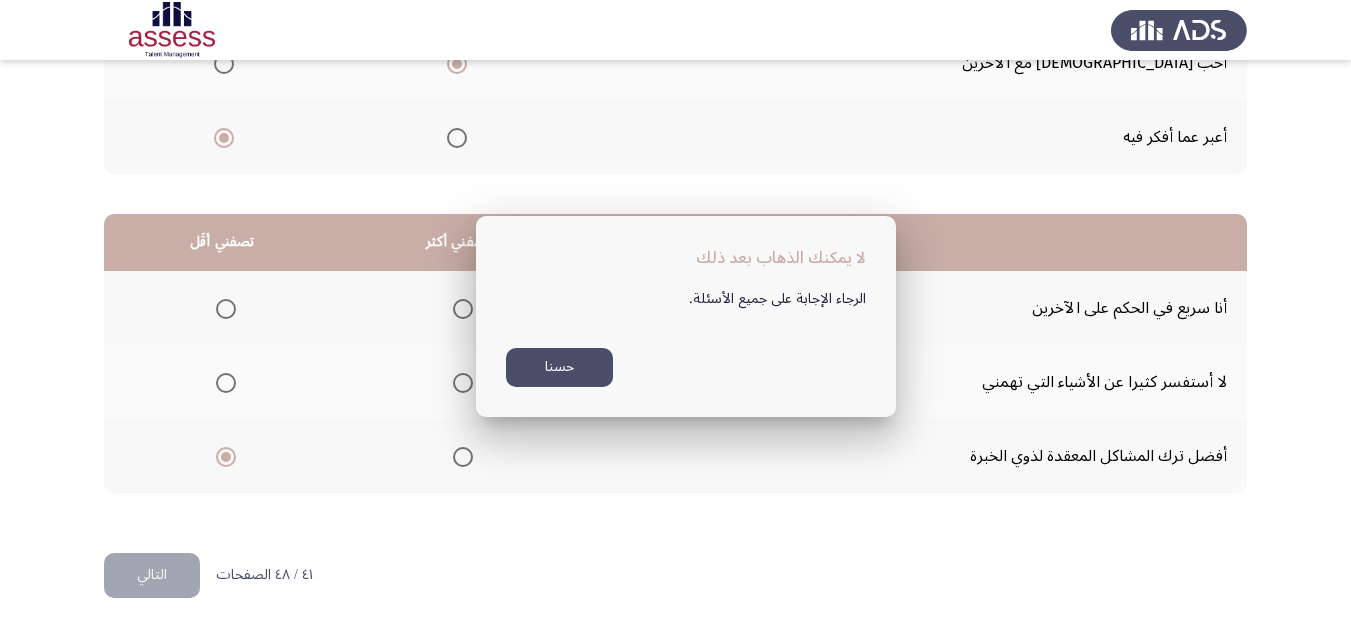 scroll, scrollTop: 377, scrollLeft: 0, axis: vertical 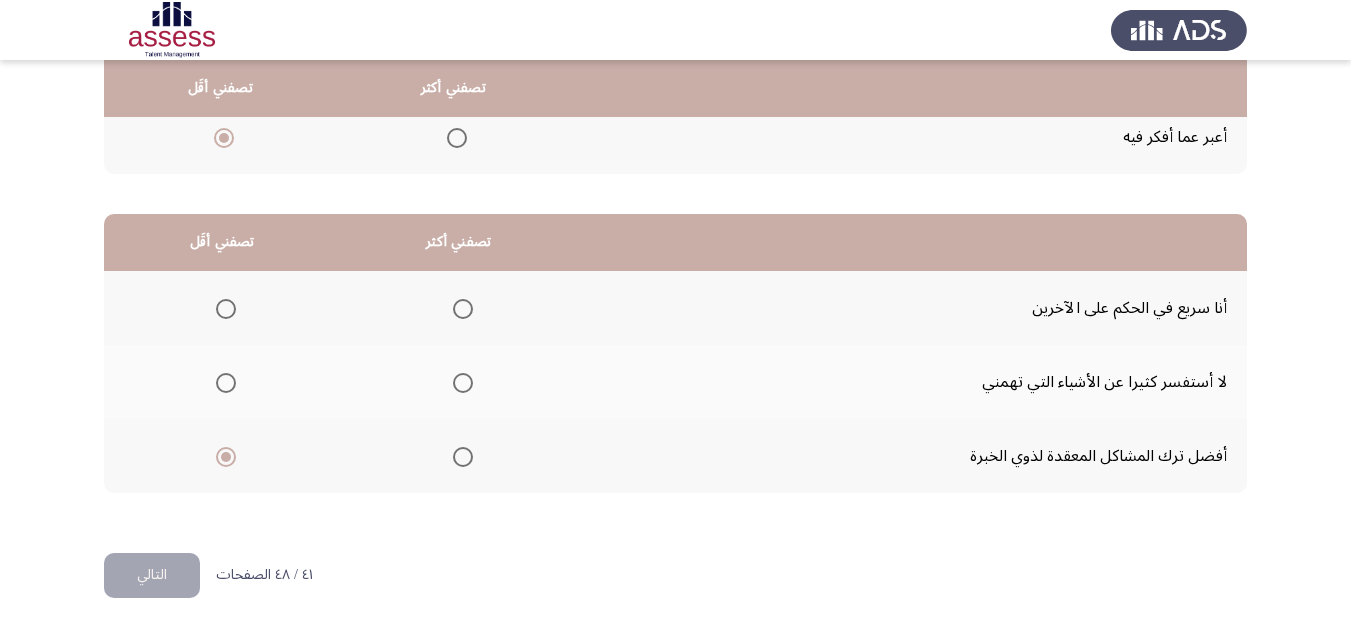 click on "التالي" 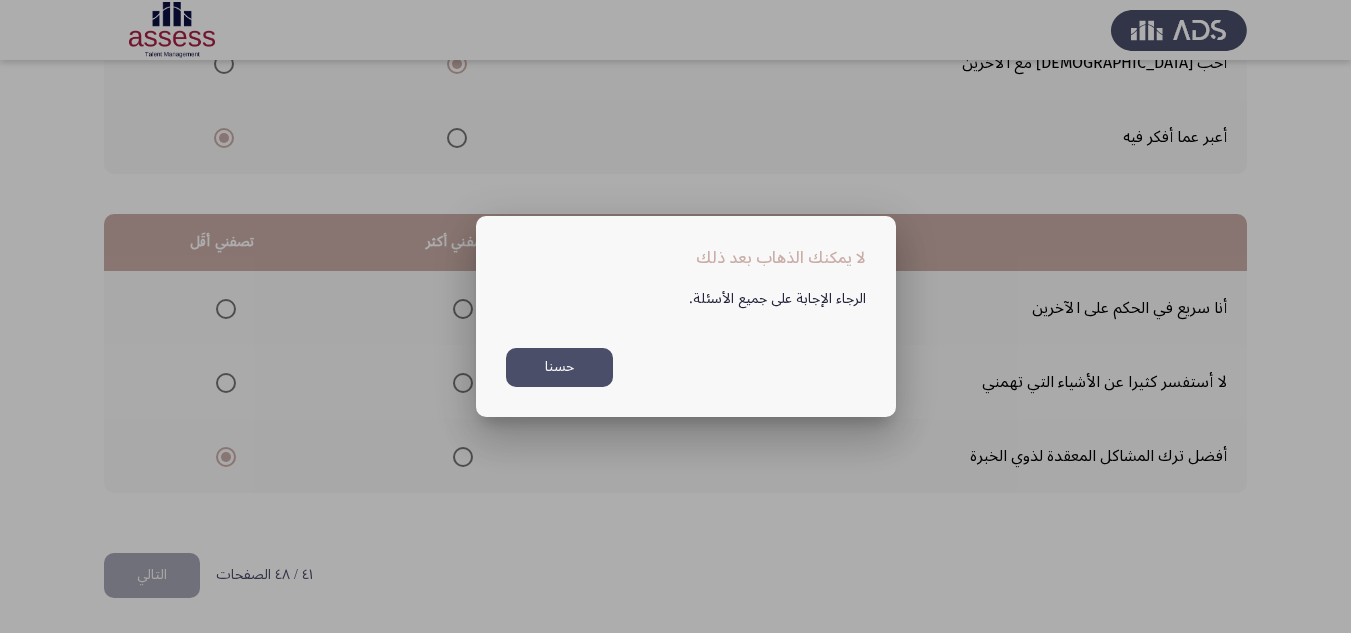 click at bounding box center (675, 316) 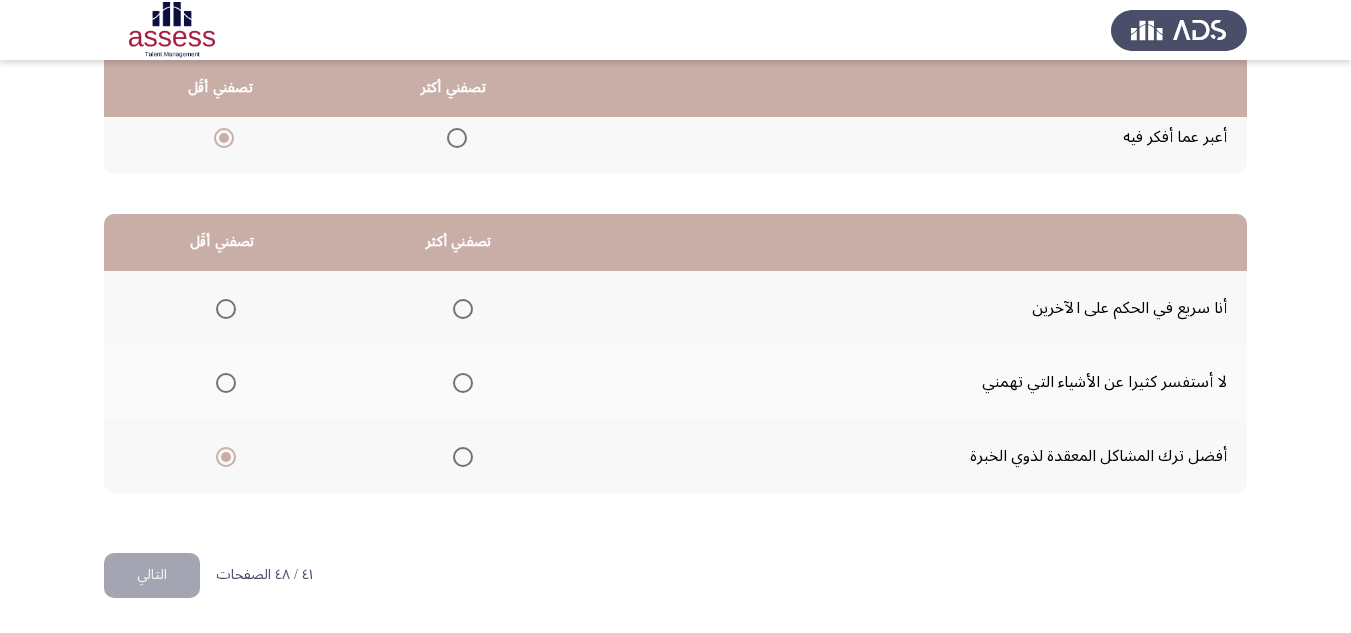 click on "التالي" 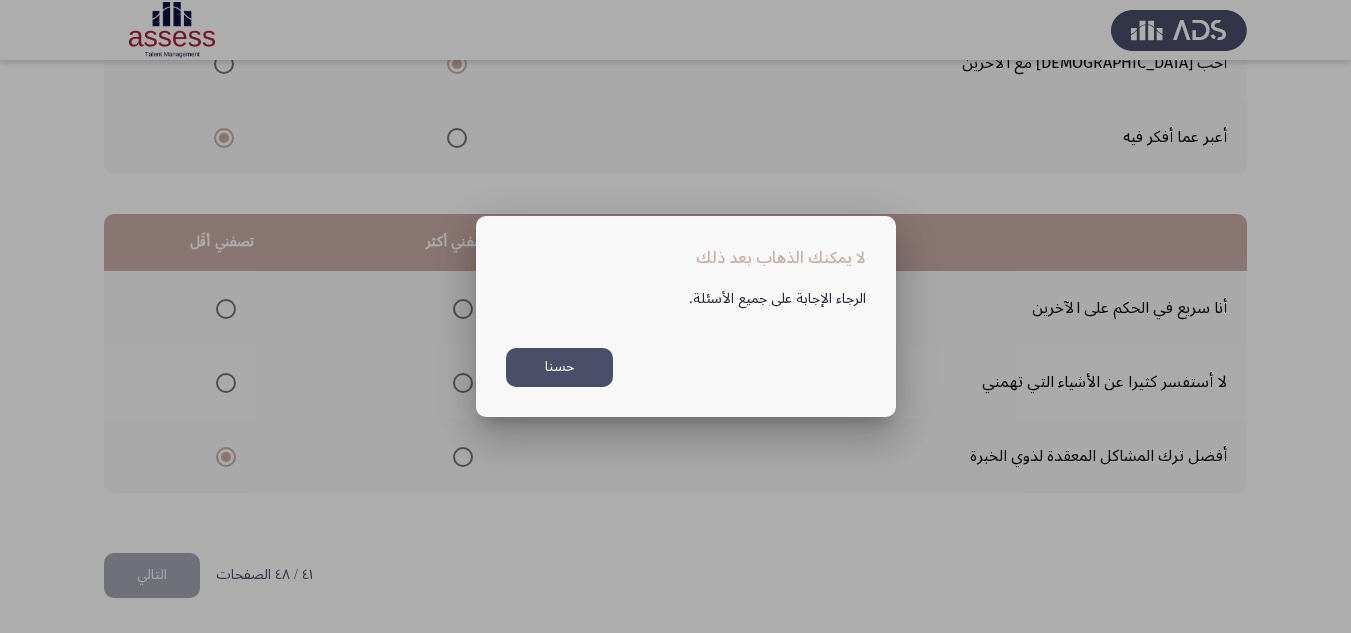 click on "حسنا" at bounding box center (559, 367) 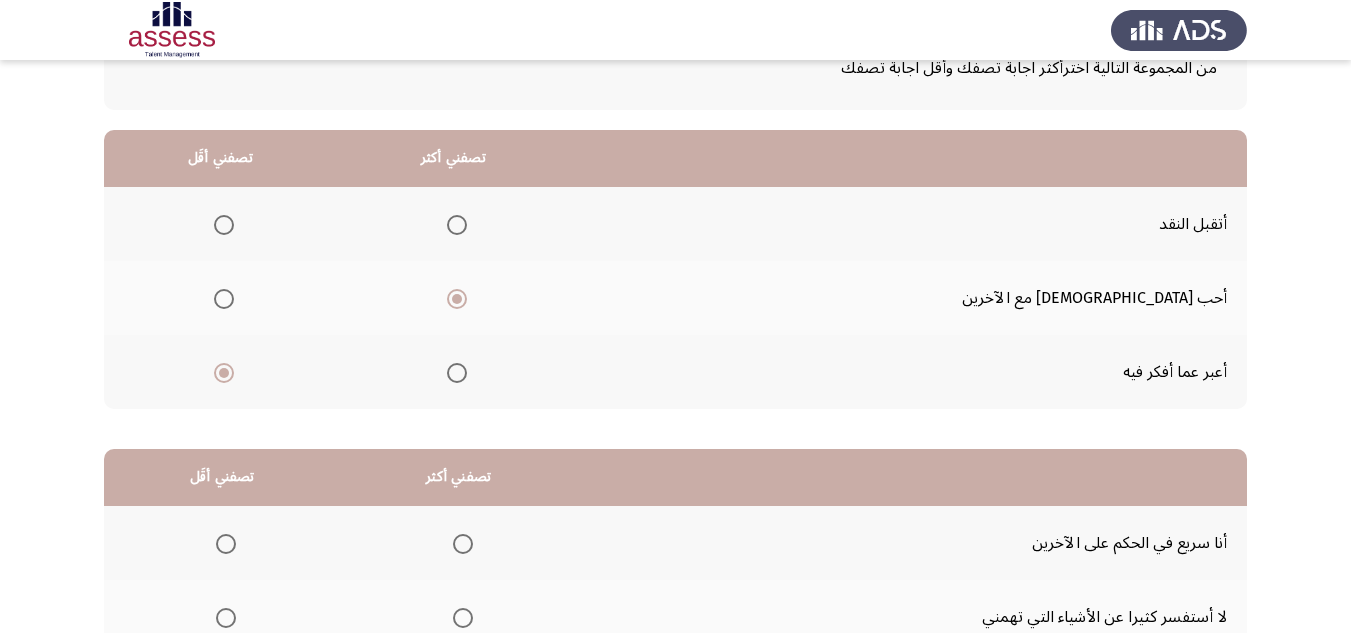 scroll, scrollTop: 377, scrollLeft: 0, axis: vertical 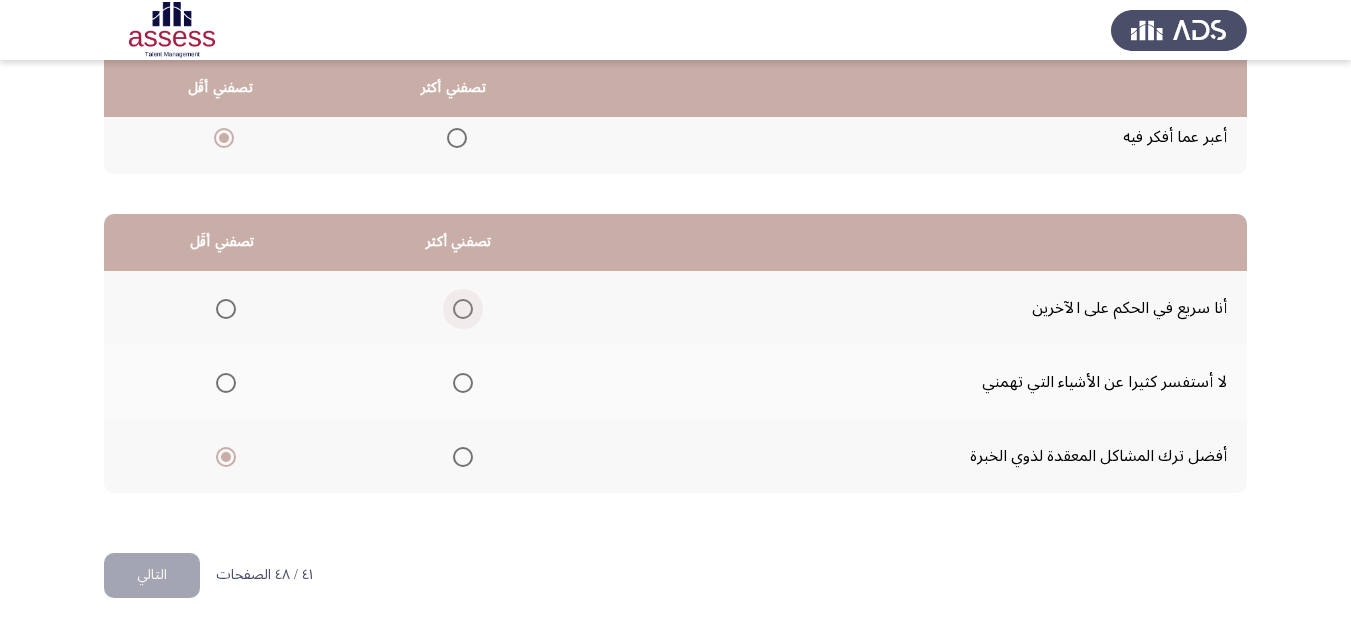 click at bounding box center [463, 309] 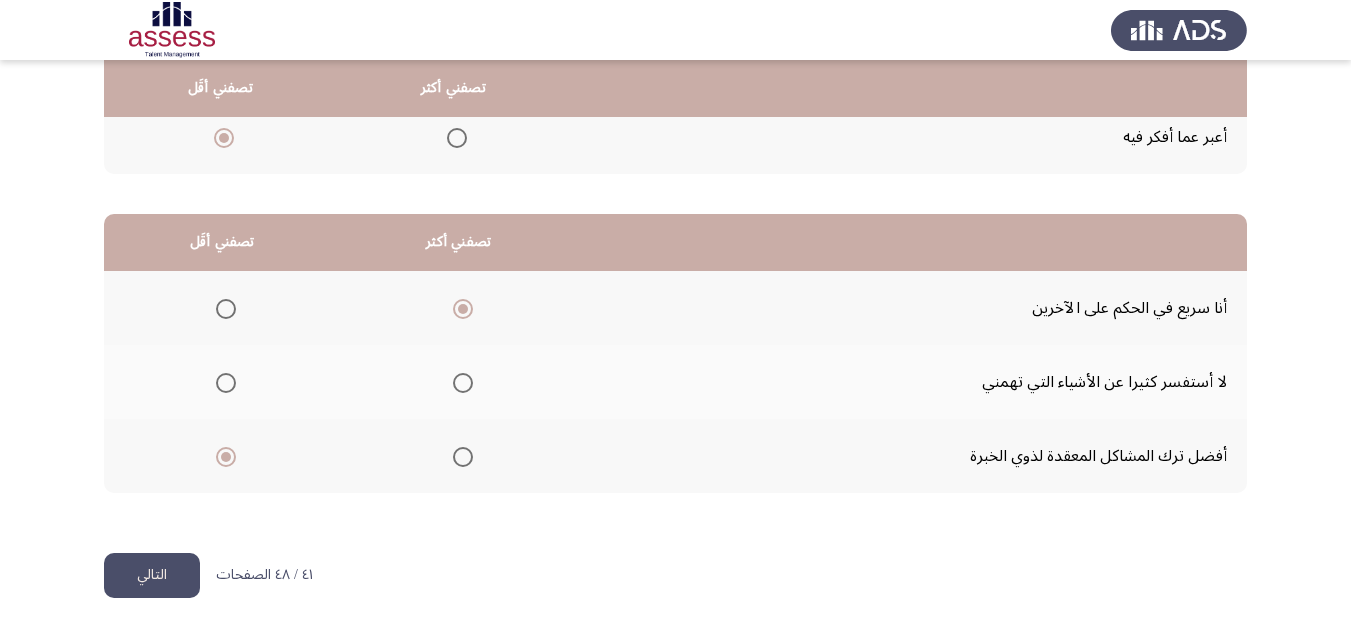 click on "التالي" 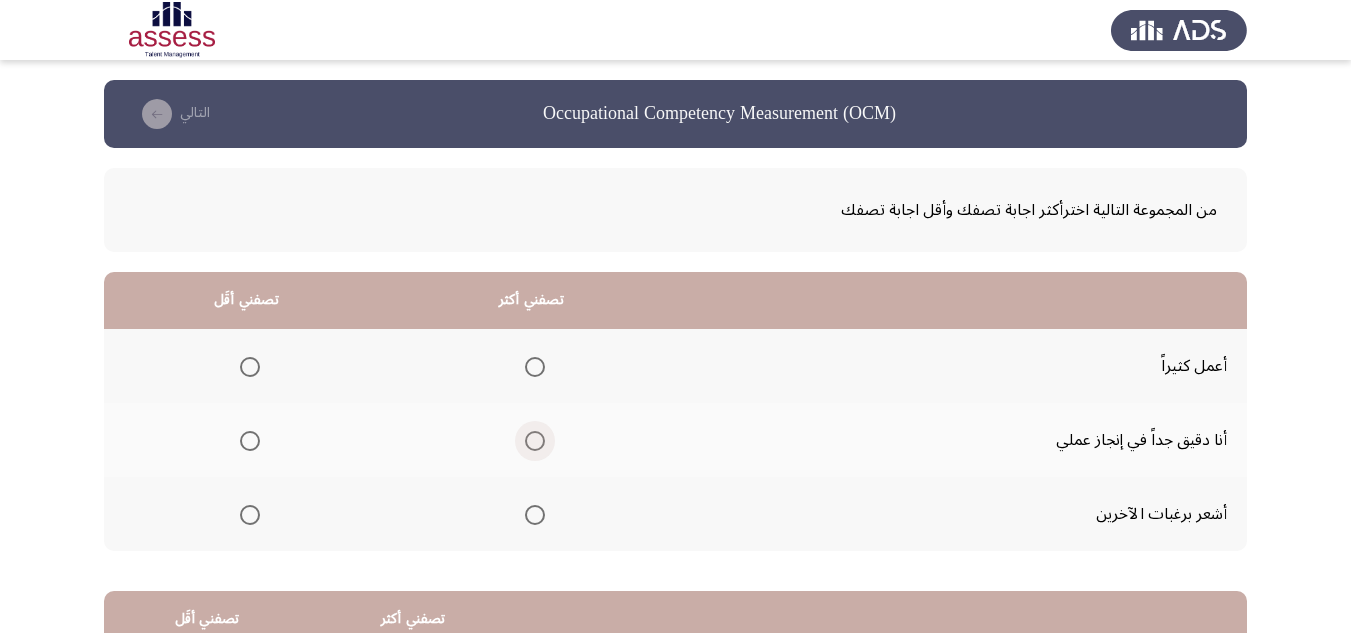 click at bounding box center [535, 441] 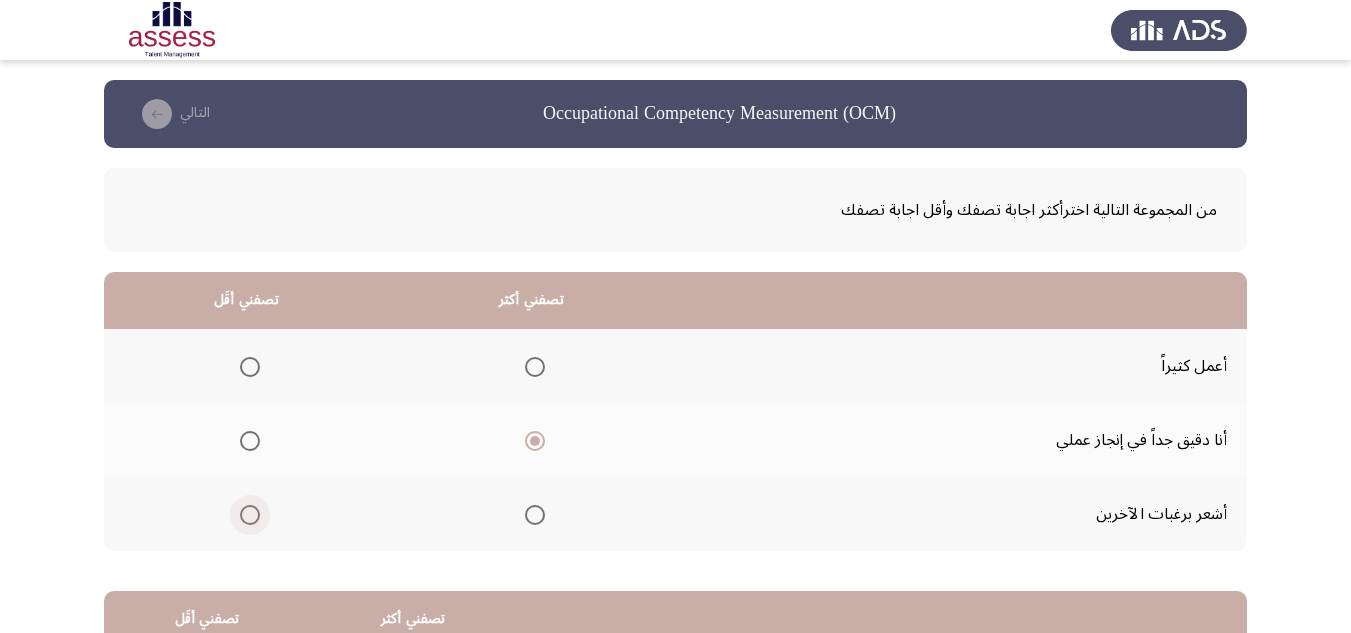 click at bounding box center [250, 515] 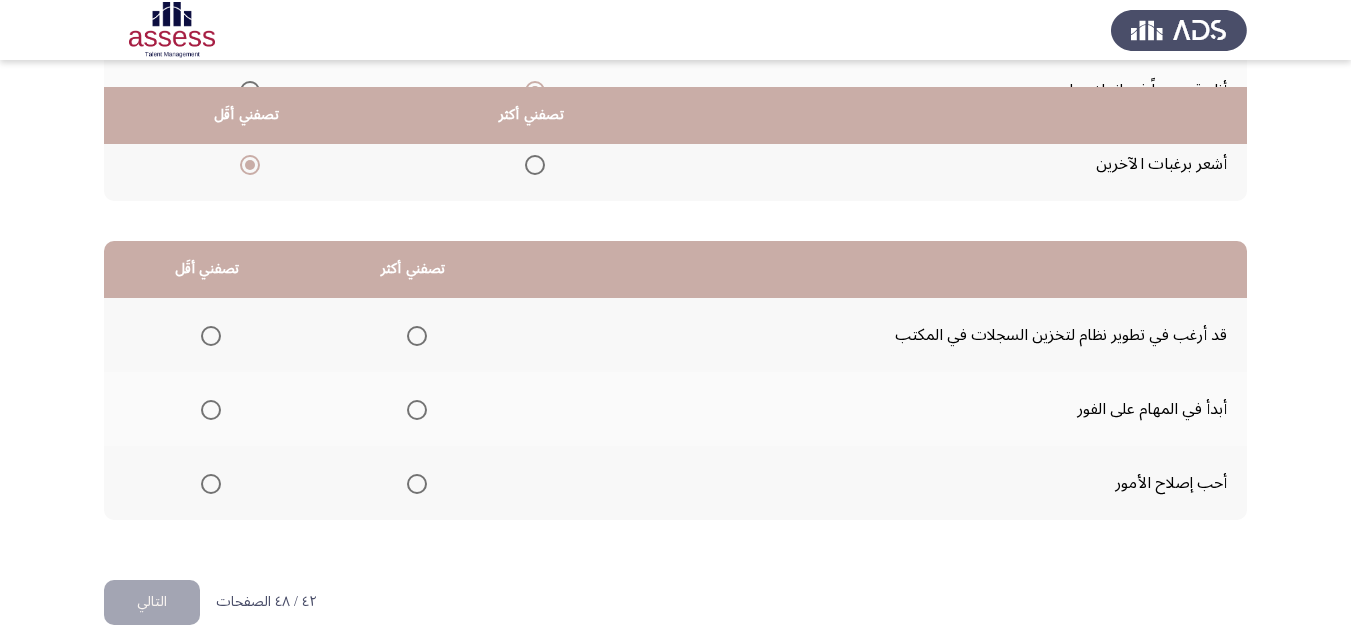 scroll, scrollTop: 377, scrollLeft: 0, axis: vertical 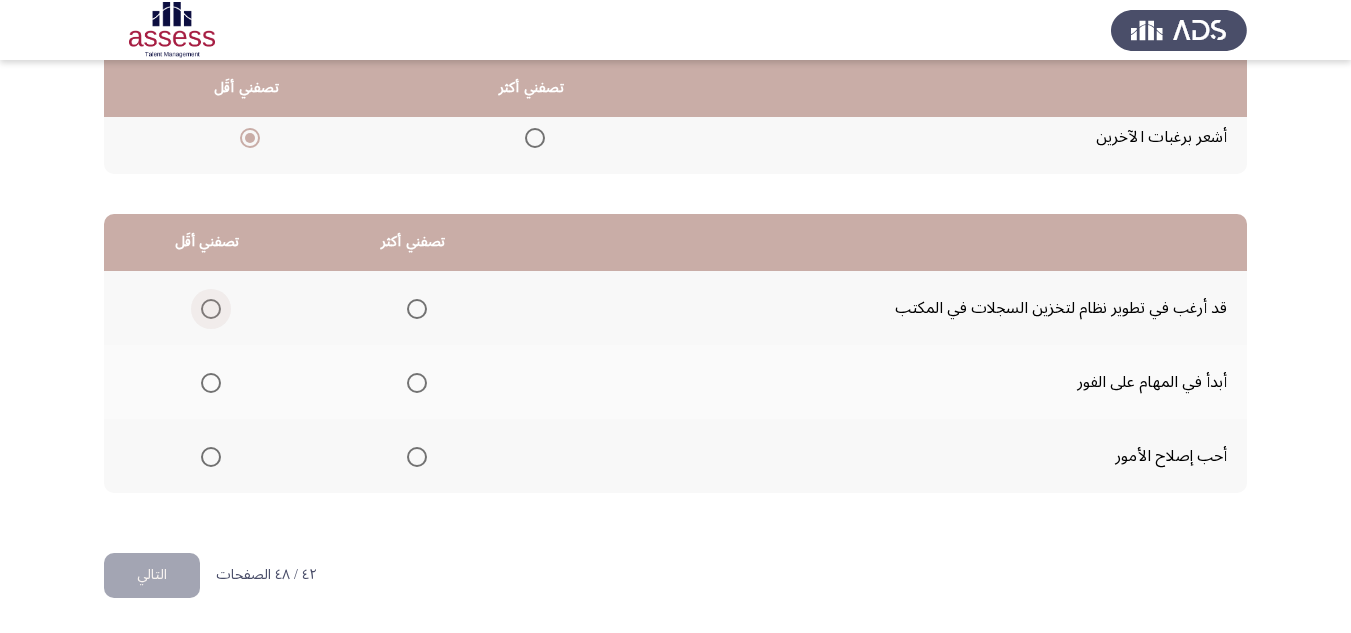 click at bounding box center [211, 309] 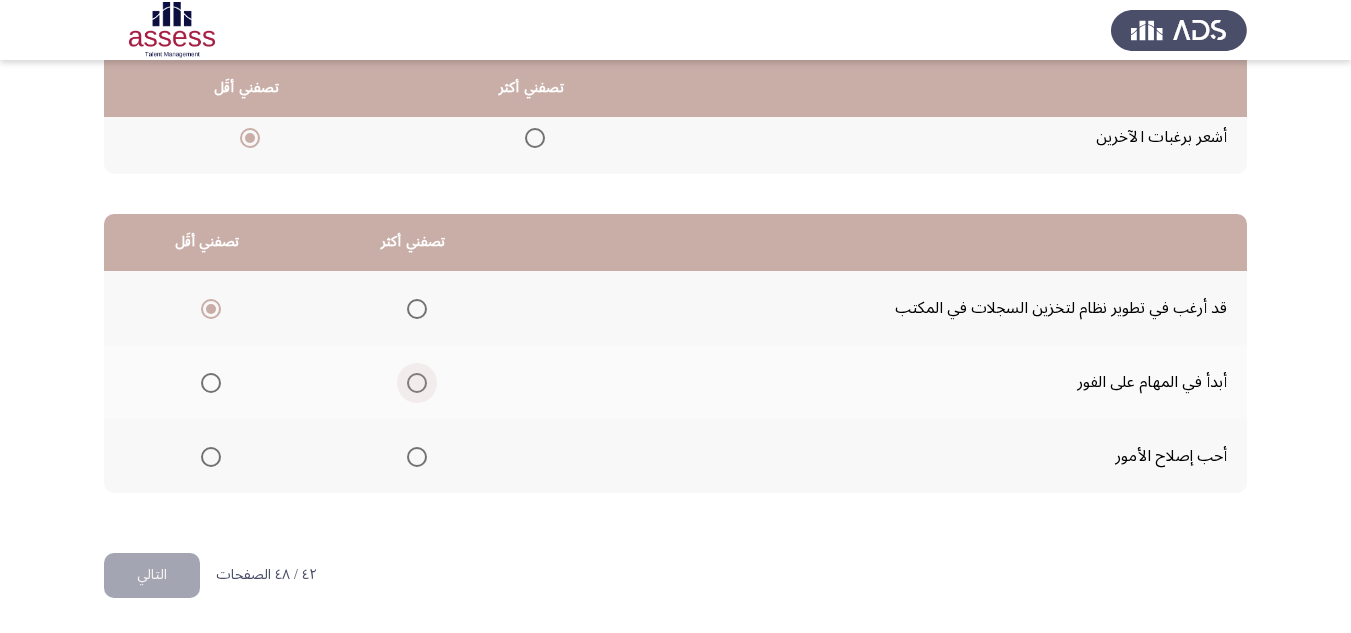 click at bounding box center [417, 383] 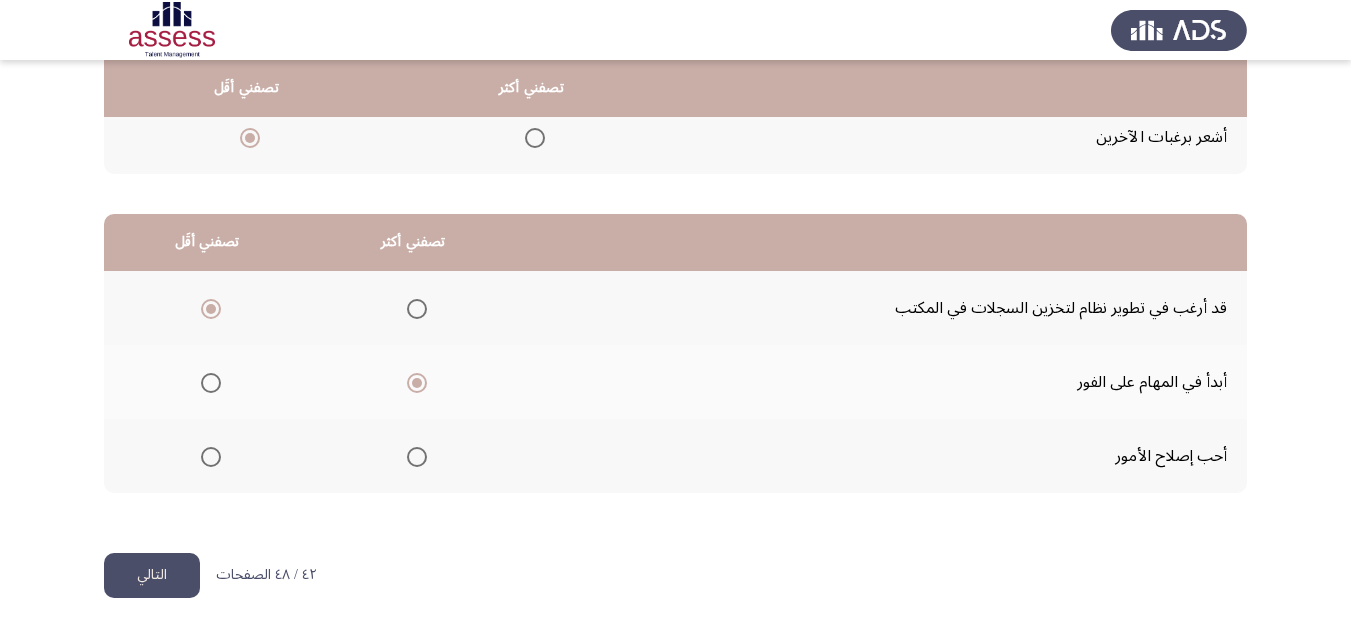 click on "التالي" 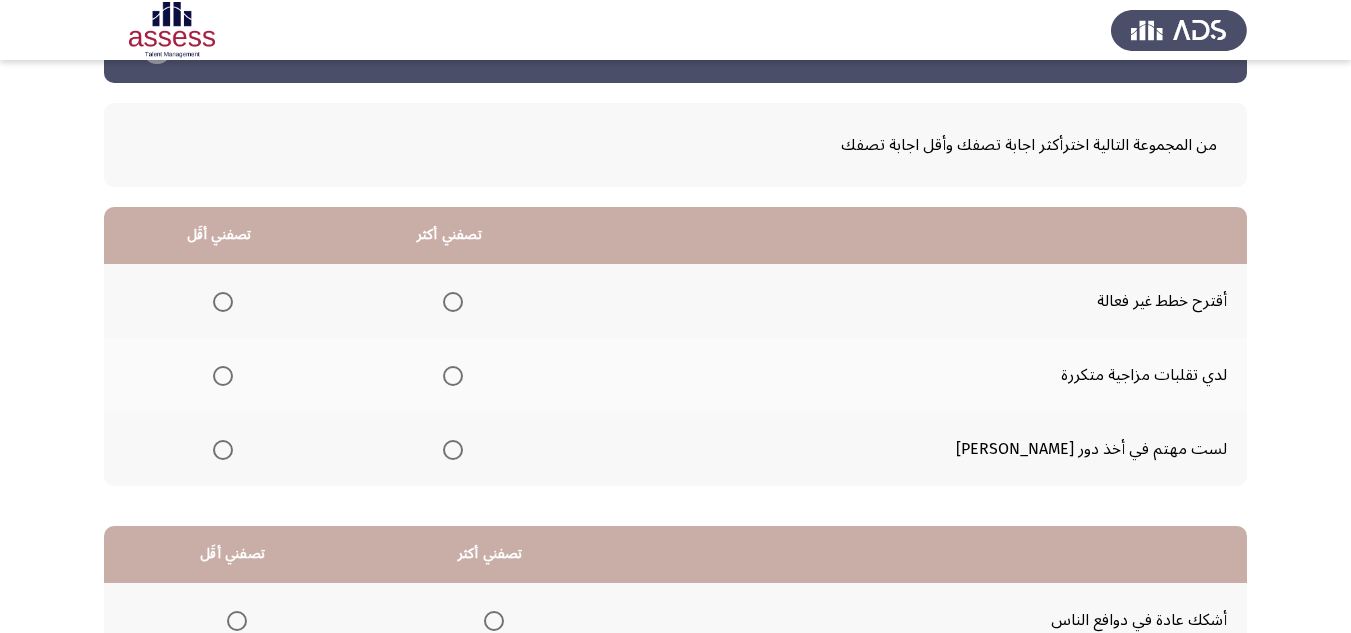scroll, scrollTop: 100, scrollLeft: 0, axis: vertical 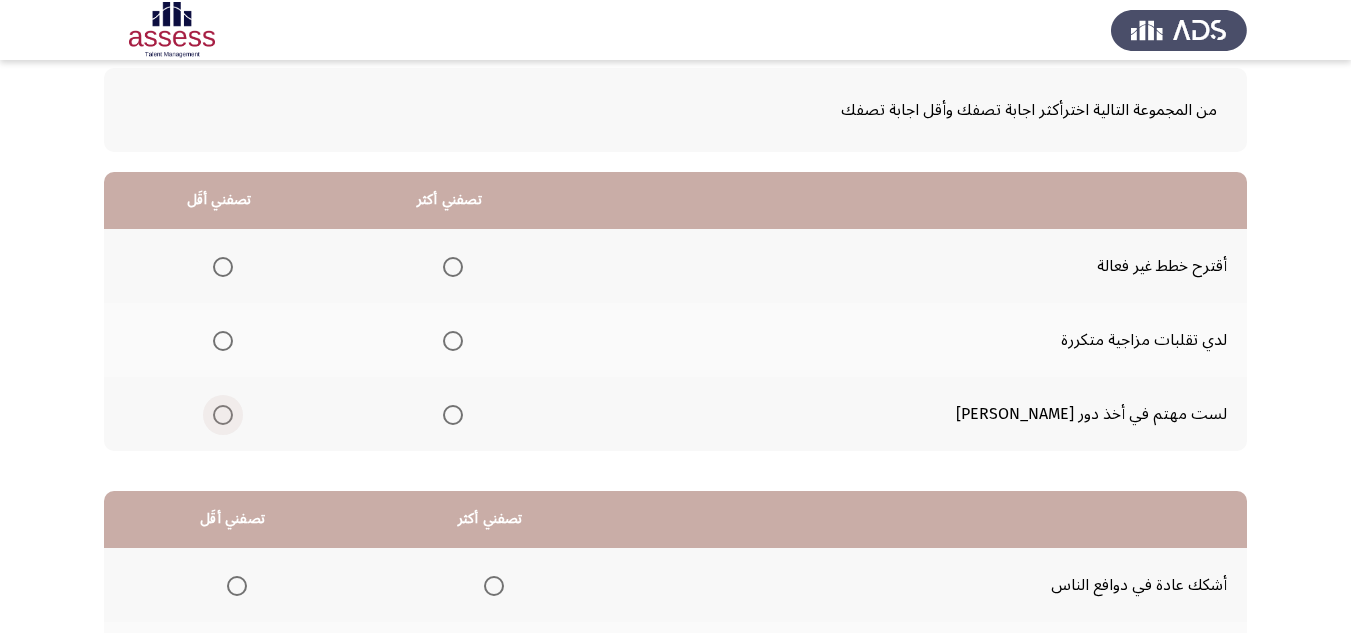 click at bounding box center (223, 415) 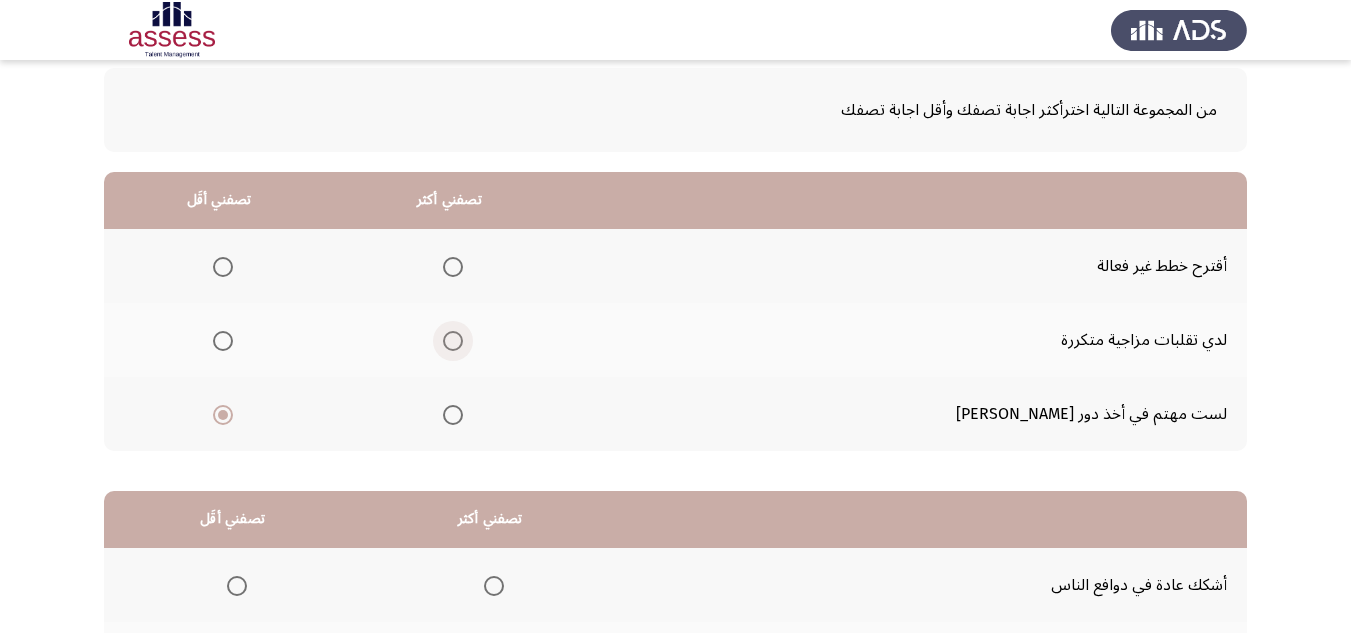 click at bounding box center [453, 341] 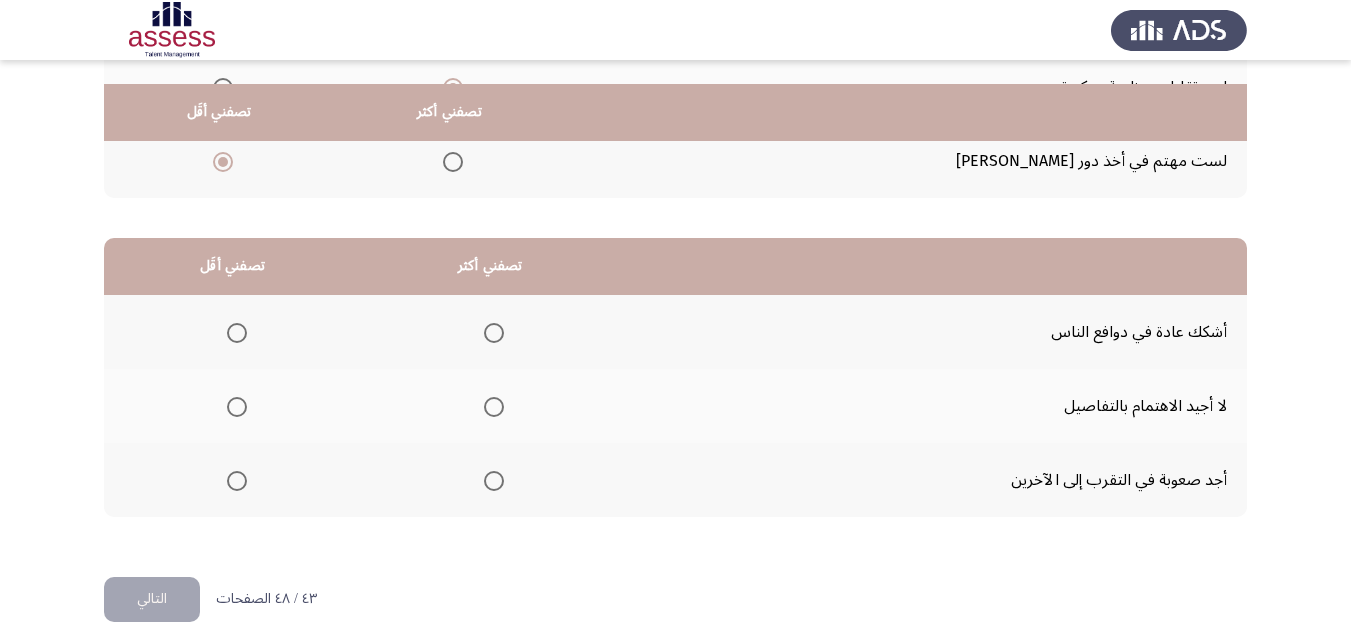 scroll, scrollTop: 377, scrollLeft: 0, axis: vertical 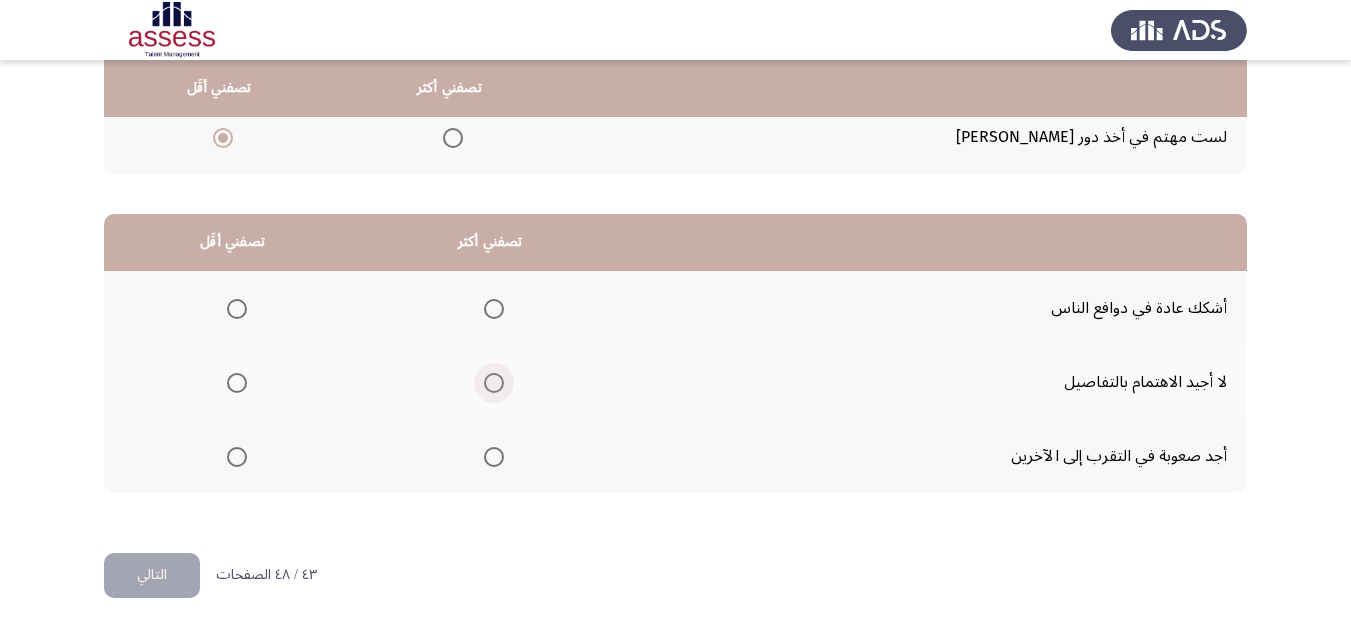 click at bounding box center (494, 383) 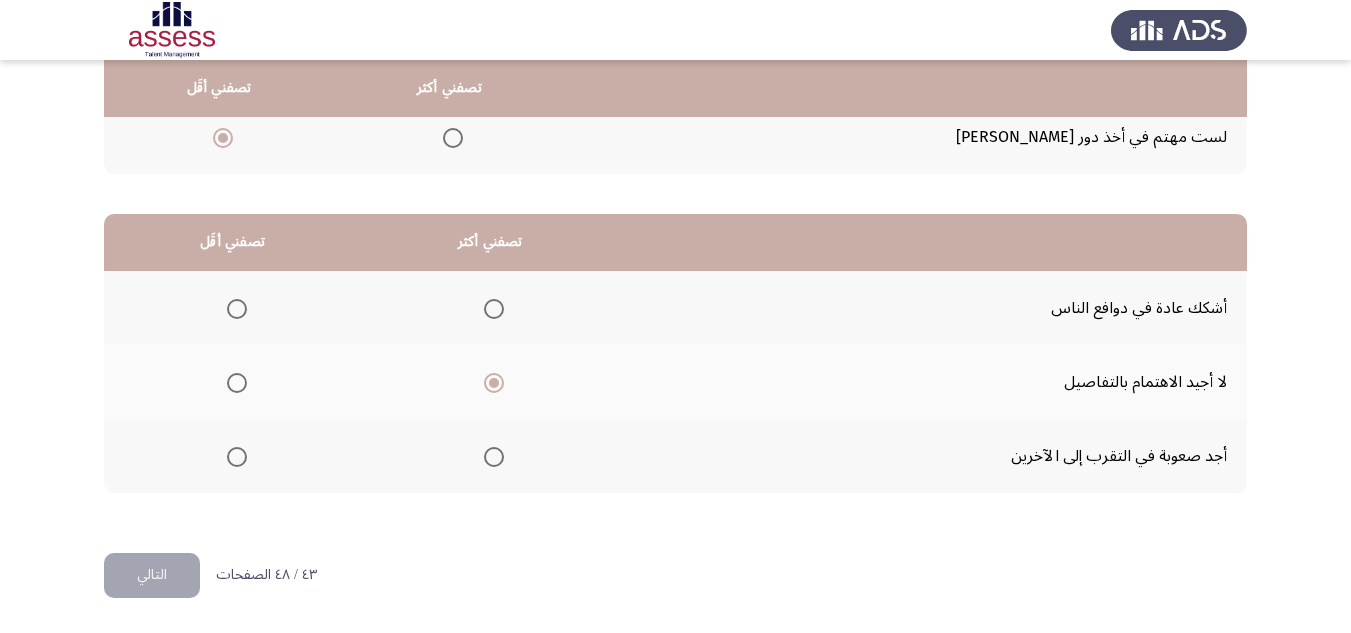 click at bounding box center [237, 309] 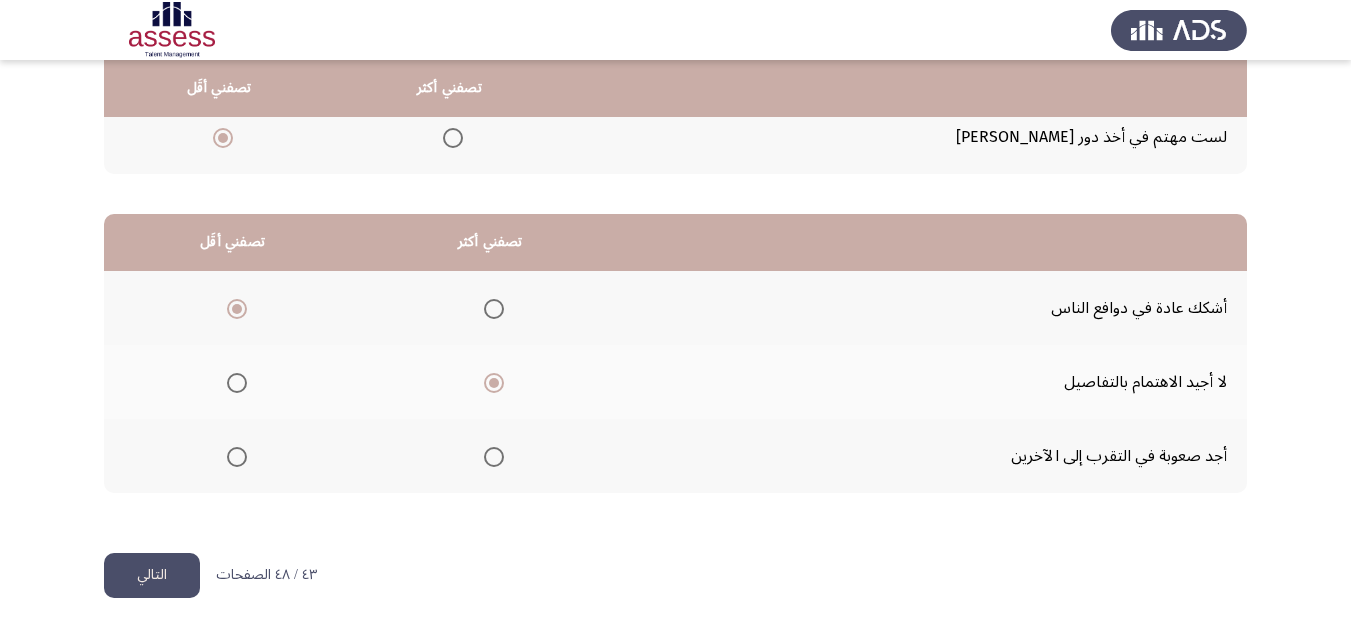 click on "التالي" 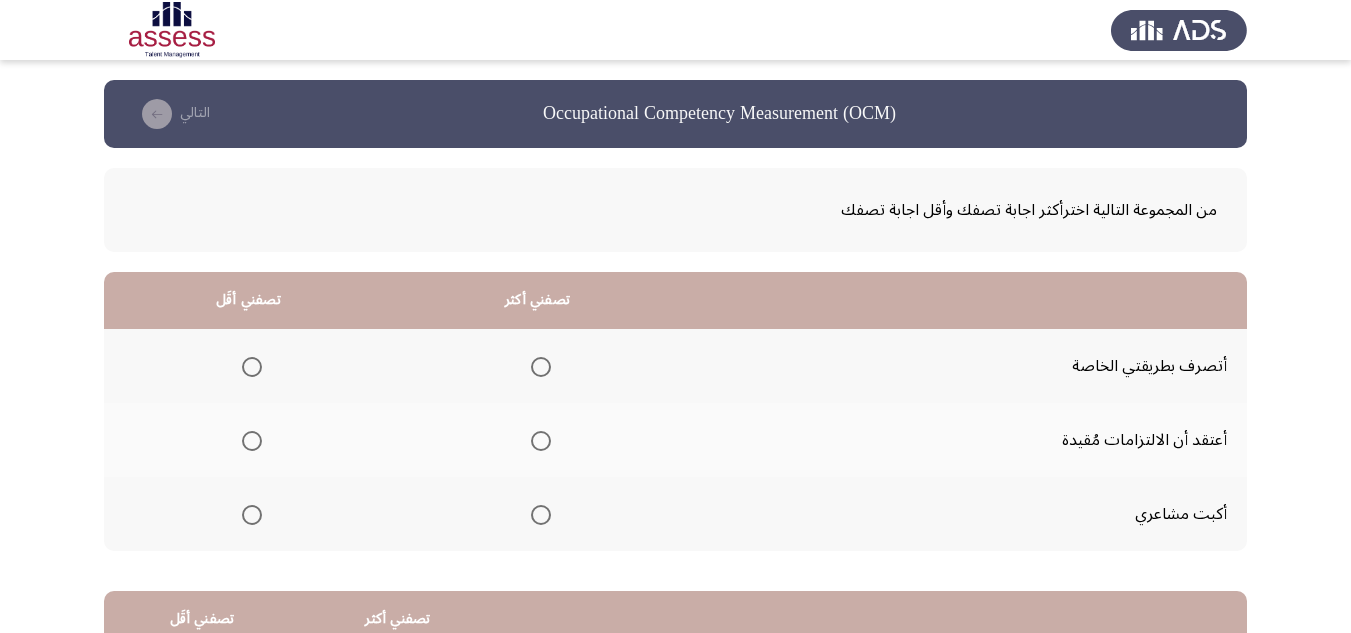 scroll, scrollTop: 100, scrollLeft: 0, axis: vertical 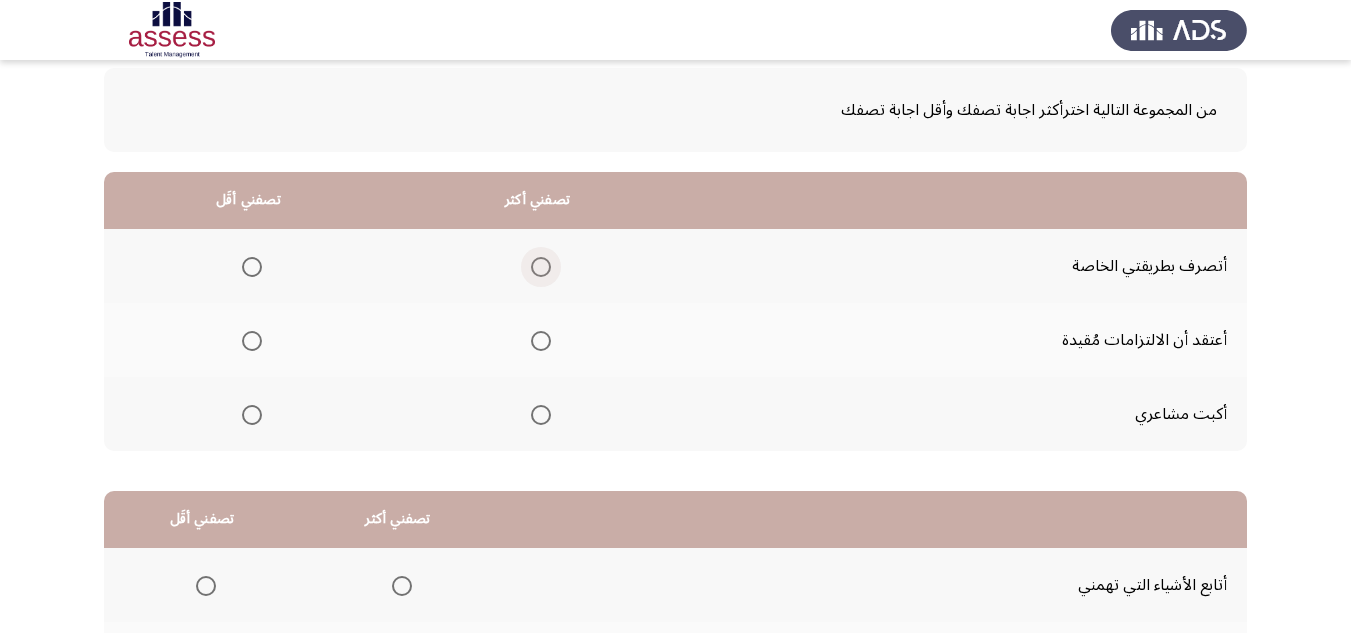 click at bounding box center [541, 267] 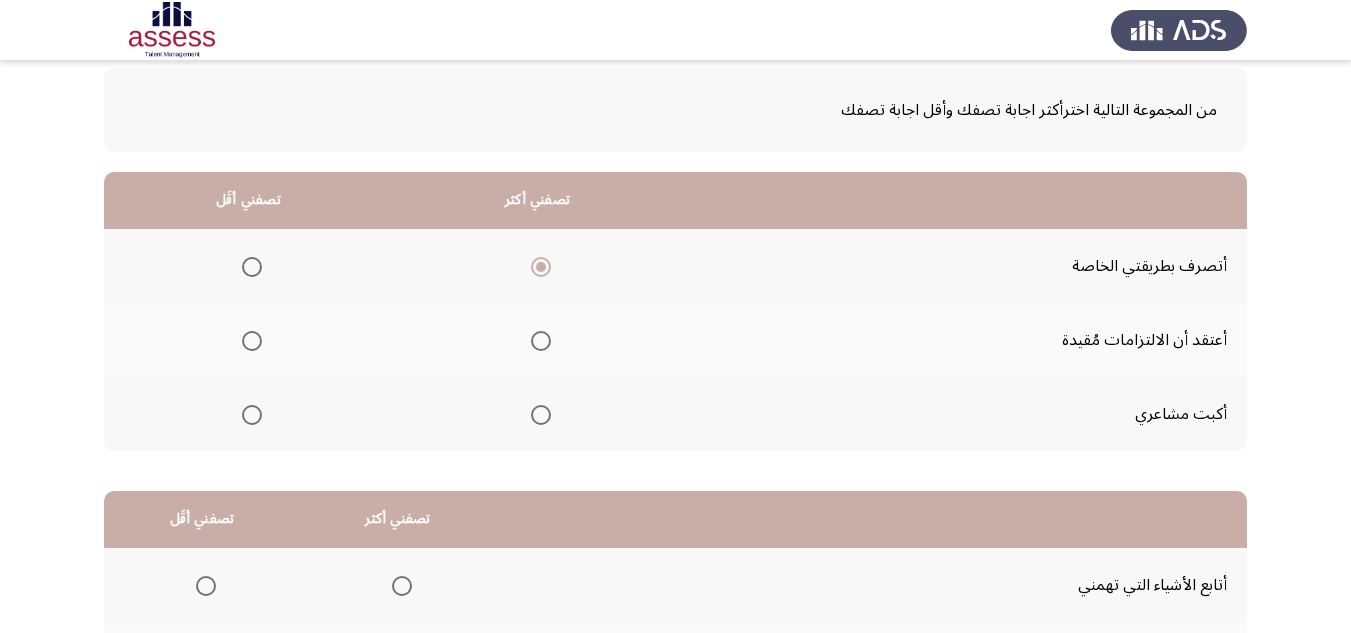 click at bounding box center [252, 415] 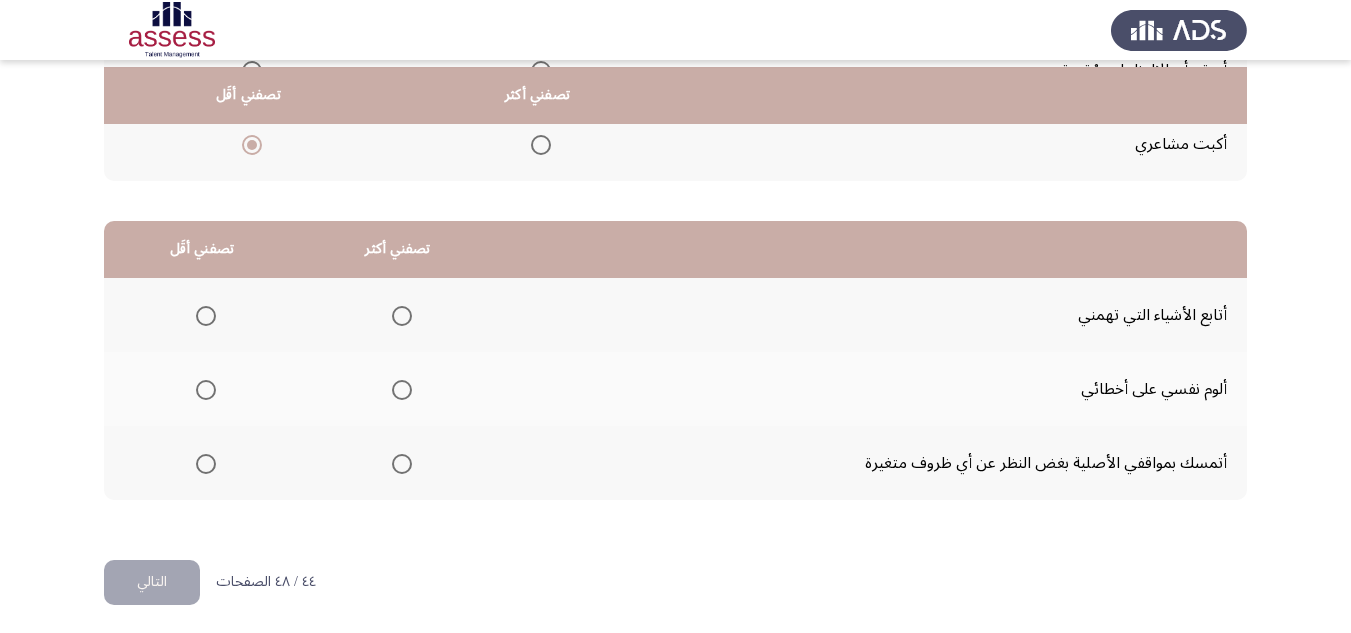 scroll, scrollTop: 377, scrollLeft: 0, axis: vertical 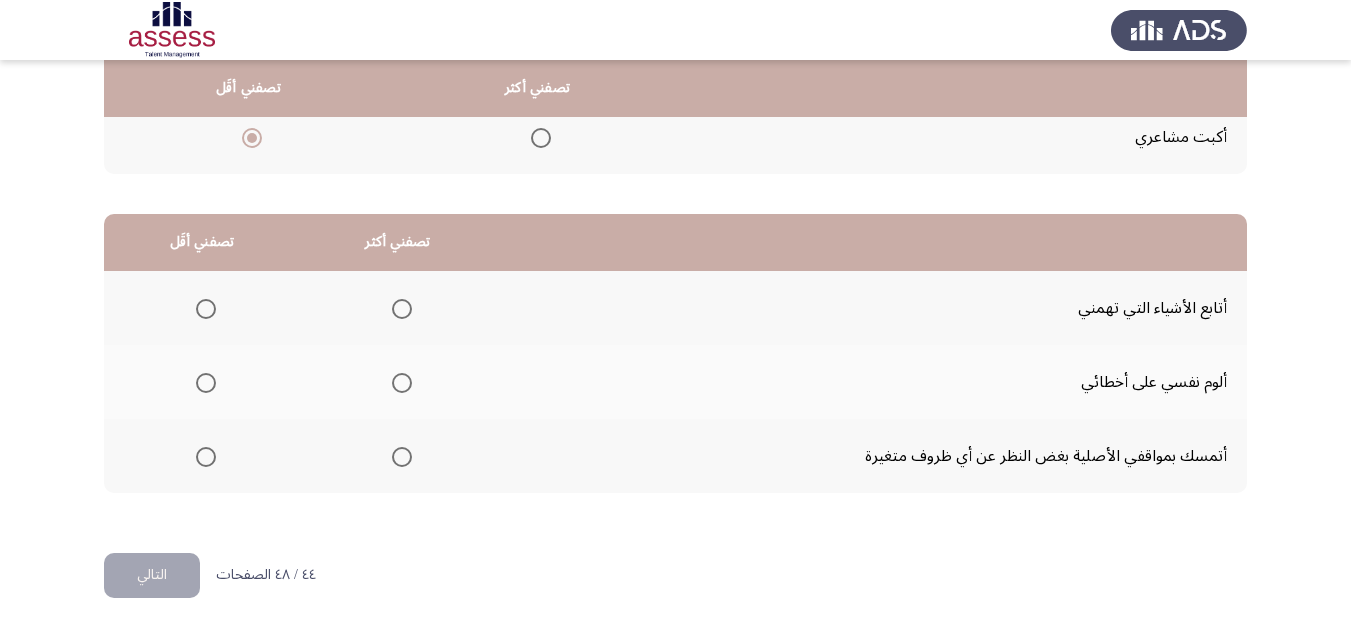 click at bounding box center [402, 309] 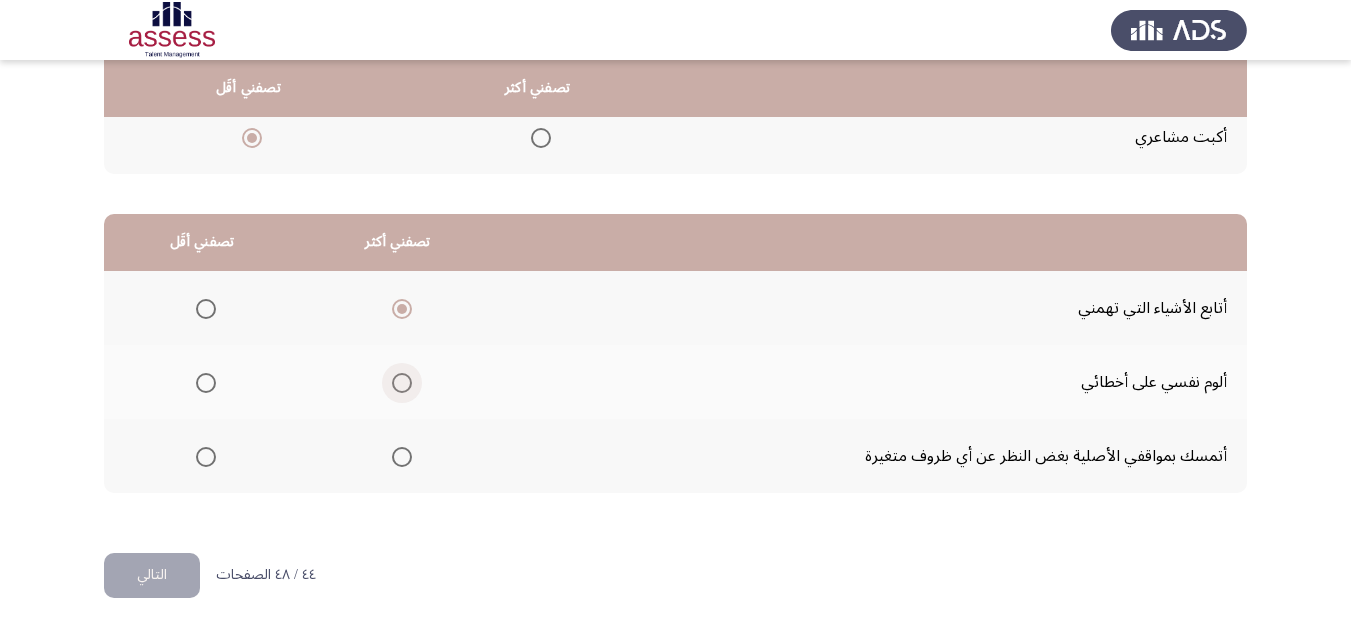 click at bounding box center [402, 383] 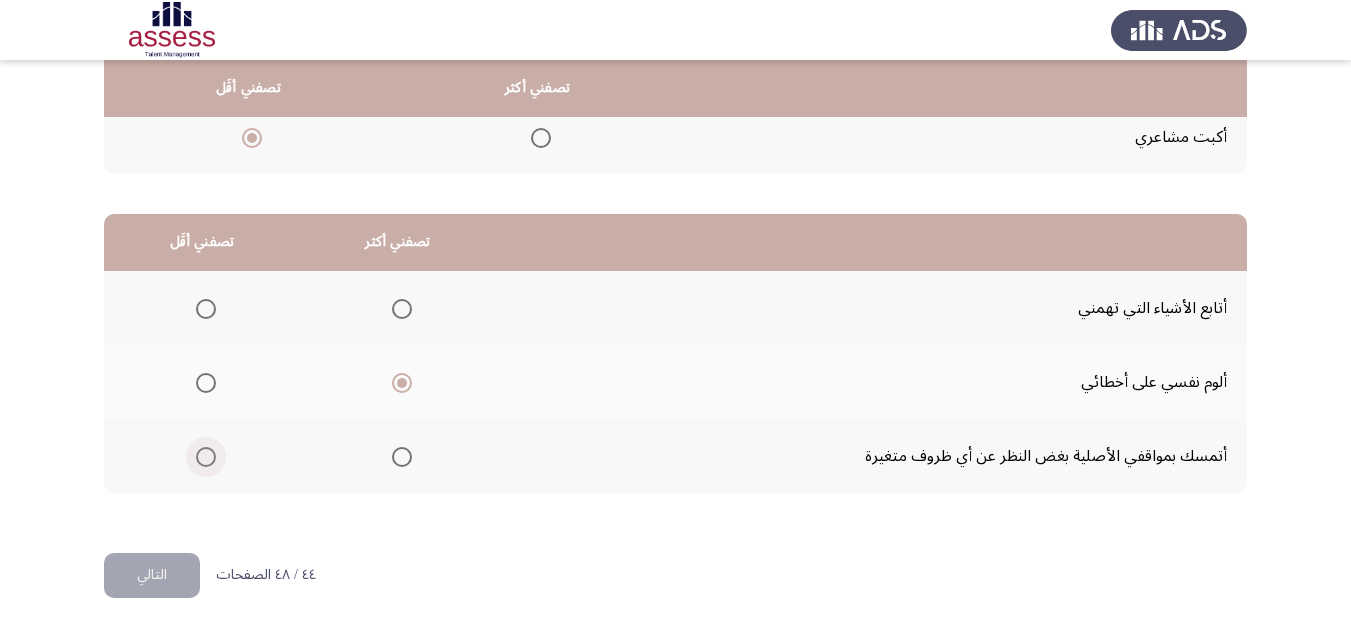 click at bounding box center (206, 457) 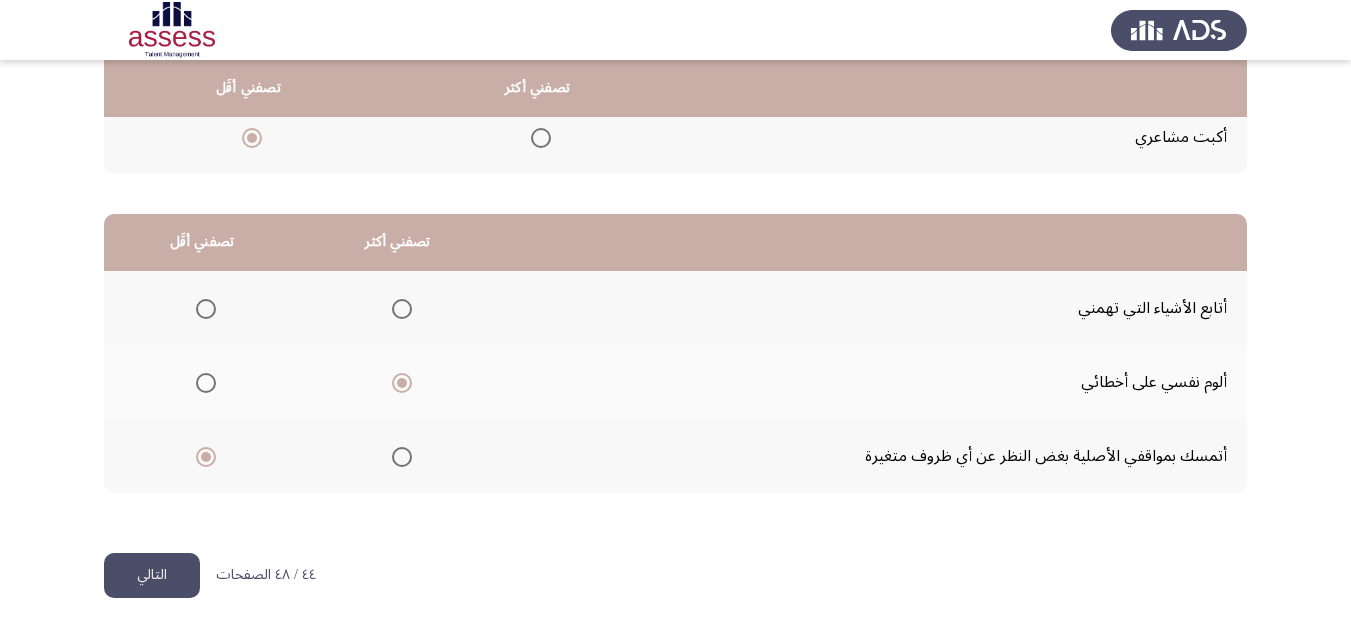click on "التالي" 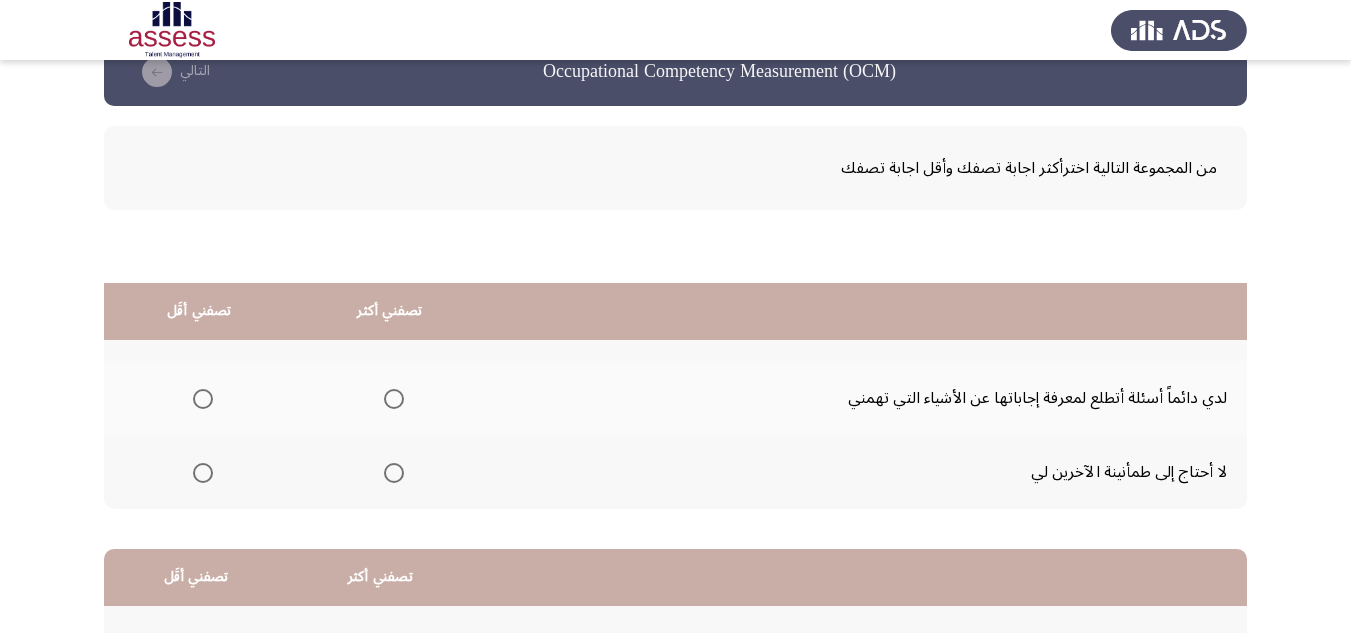 scroll, scrollTop: 0, scrollLeft: 0, axis: both 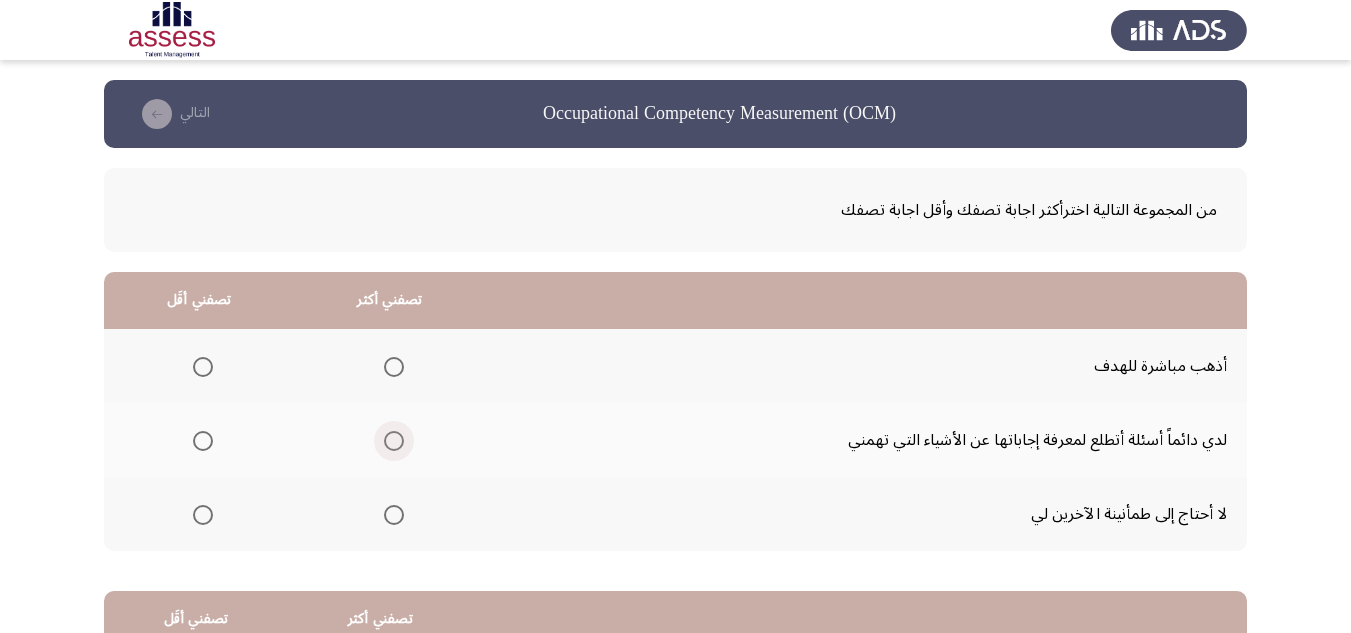 click at bounding box center (394, 441) 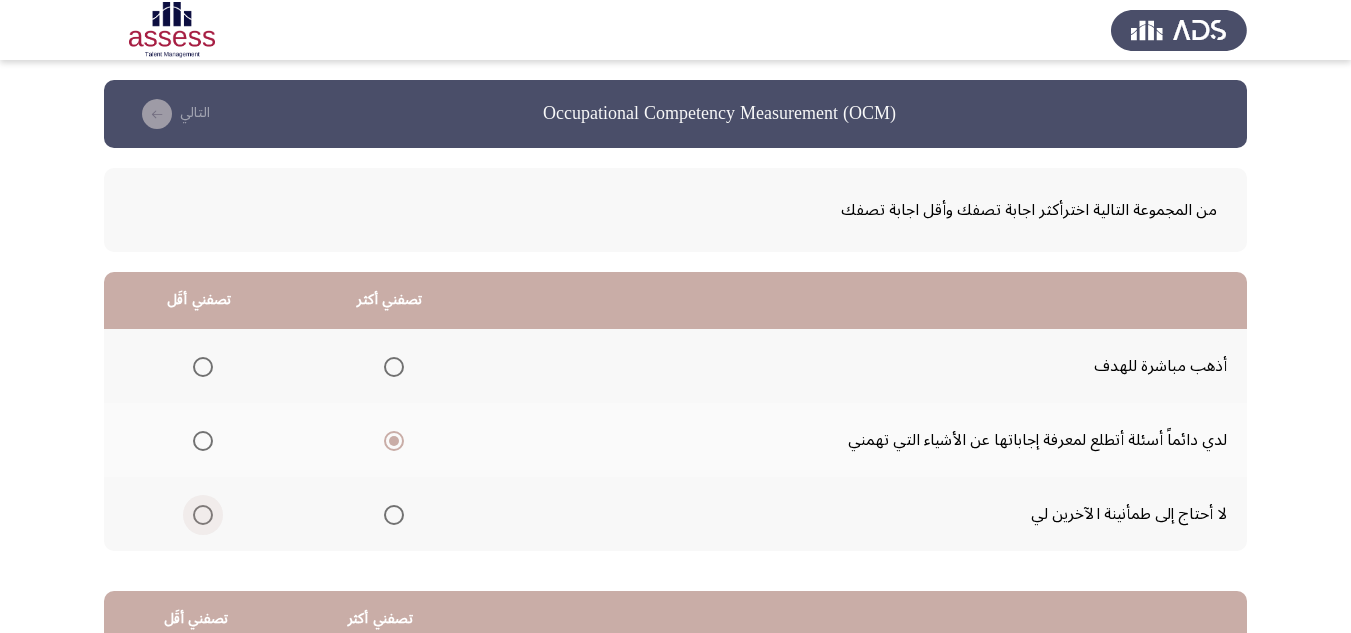 click at bounding box center [203, 515] 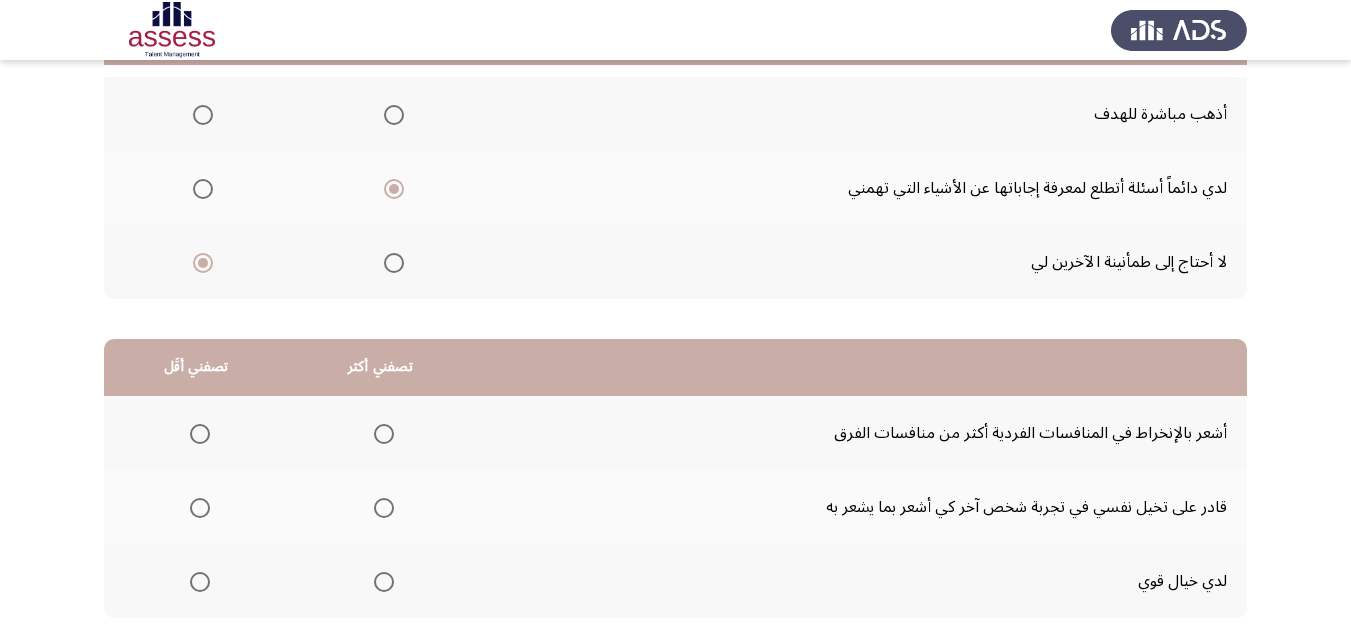 scroll, scrollTop: 300, scrollLeft: 0, axis: vertical 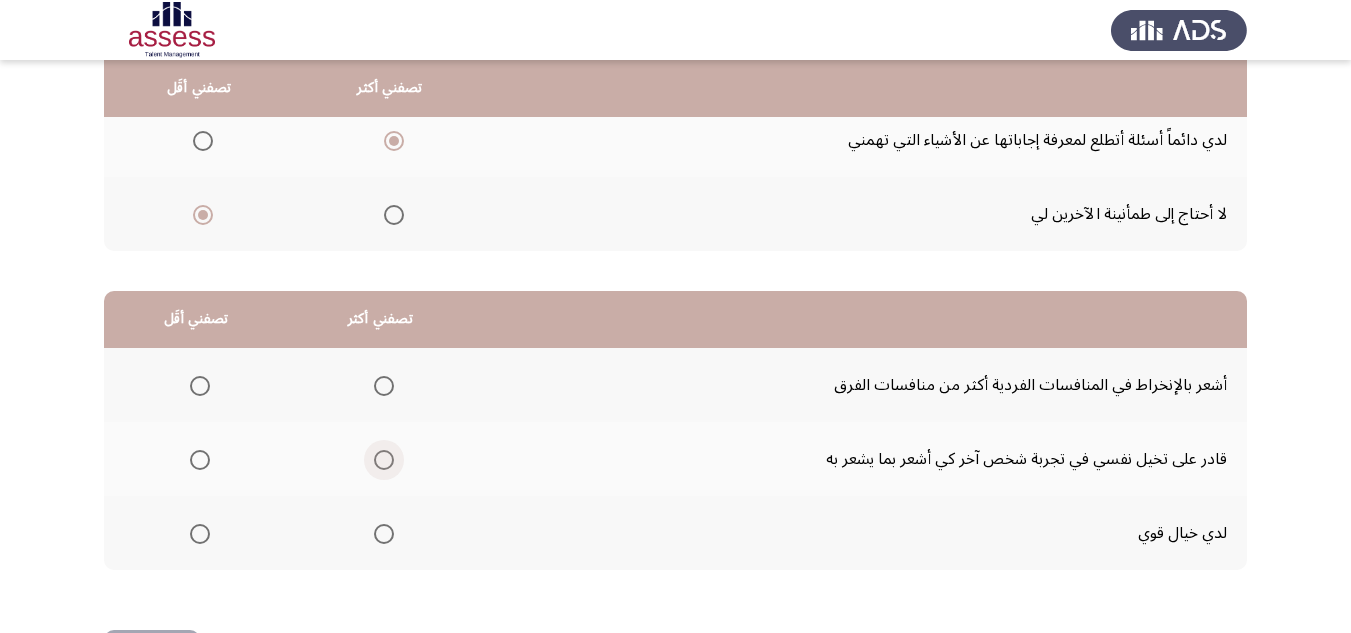 click at bounding box center [384, 460] 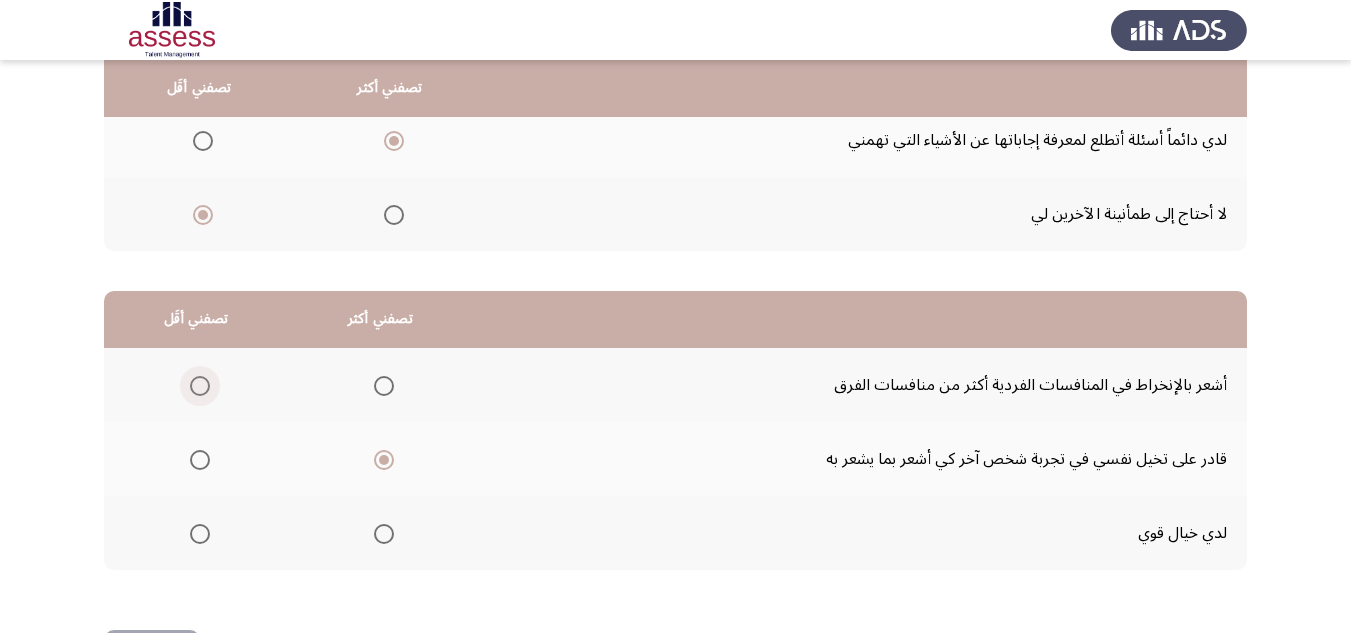 click at bounding box center [200, 386] 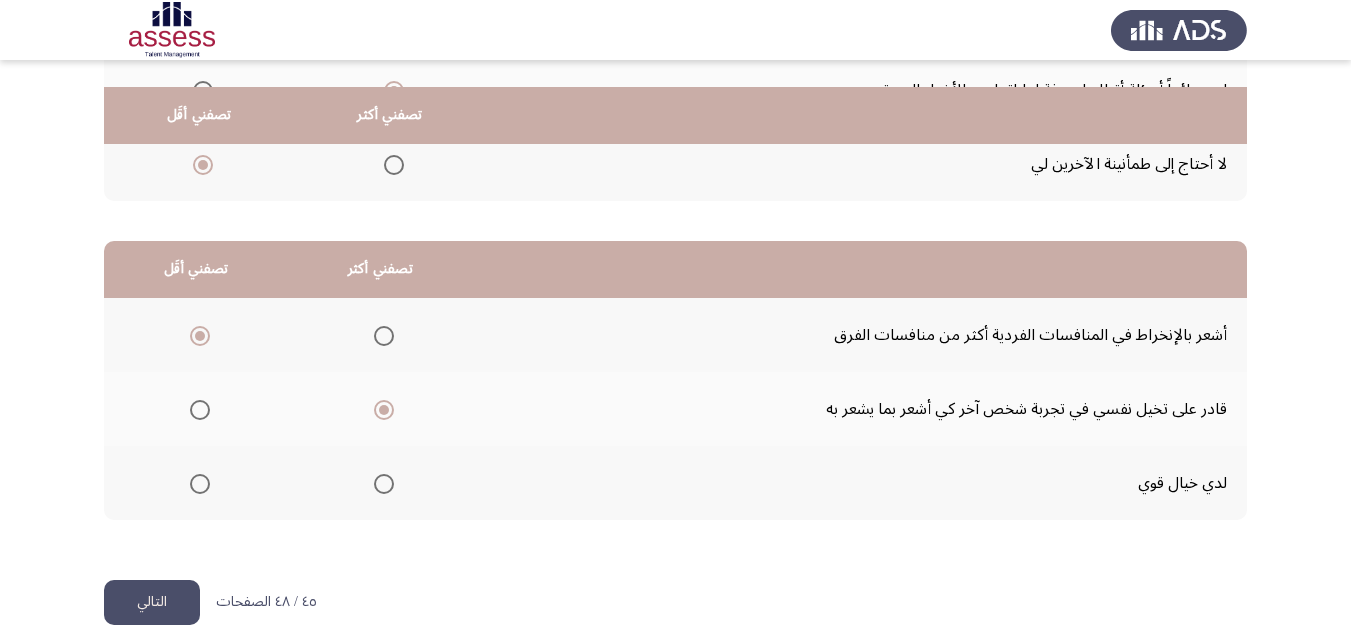 scroll, scrollTop: 377, scrollLeft: 0, axis: vertical 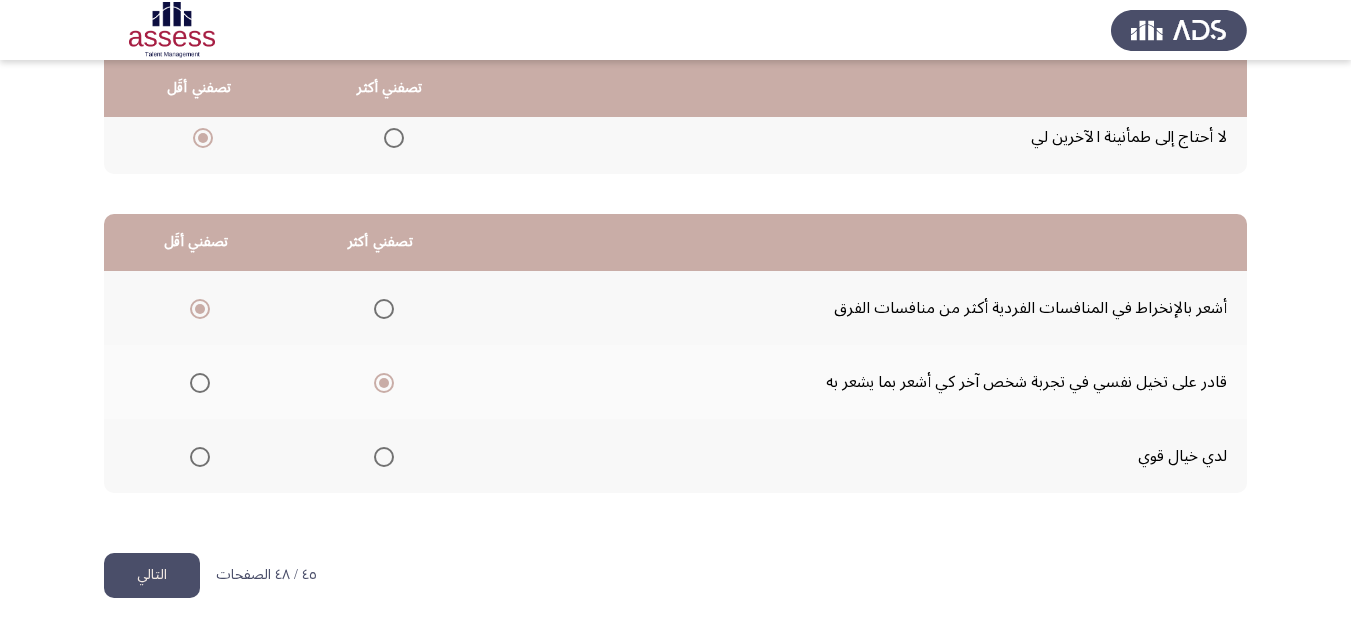 click on "التالي" 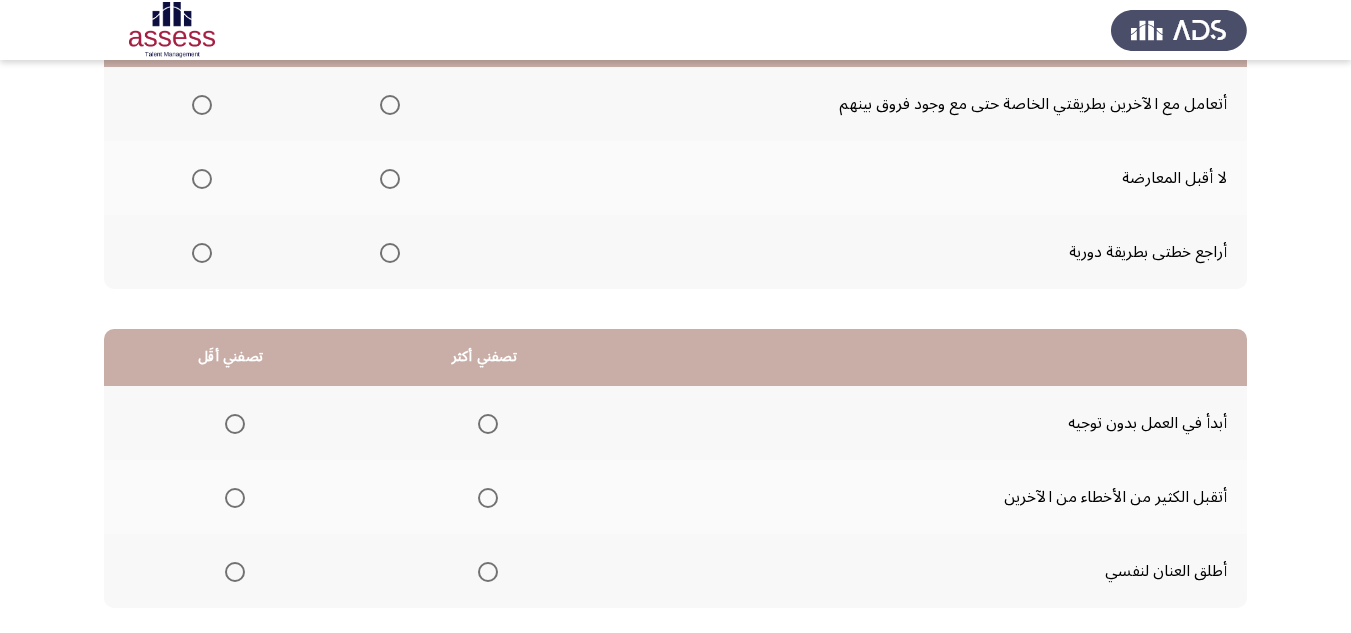 scroll, scrollTop: 0, scrollLeft: 0, axis: both 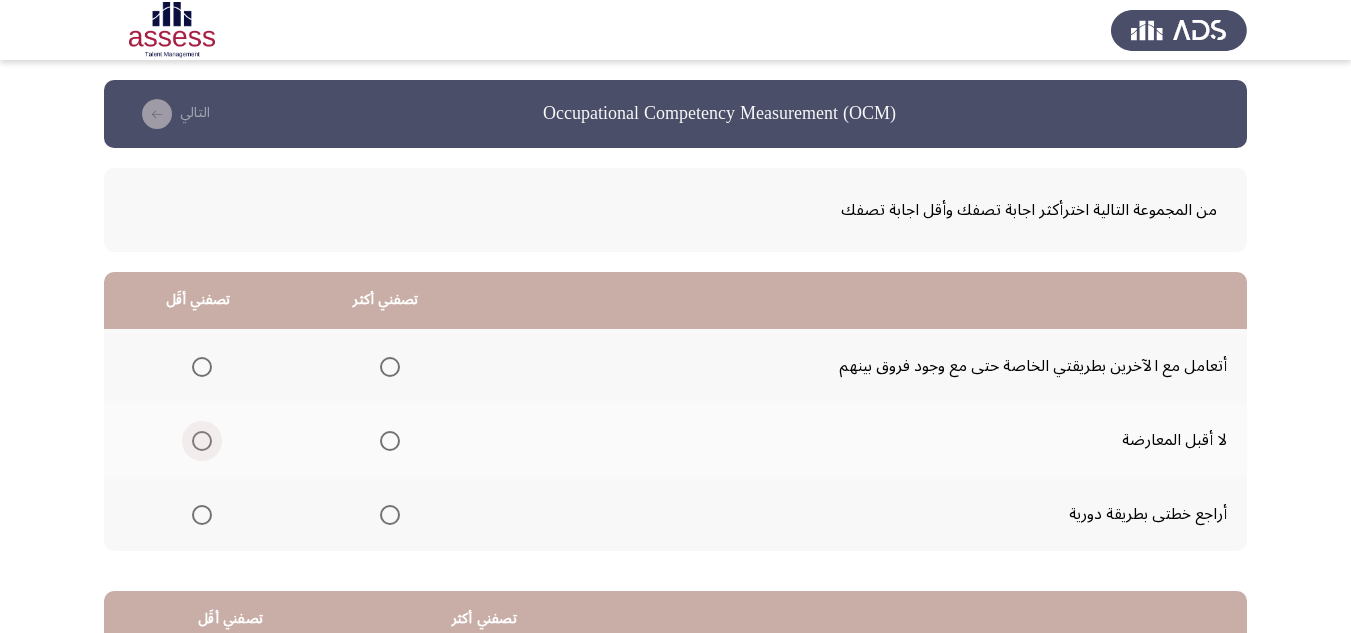 click at bounding box center [202, 441] 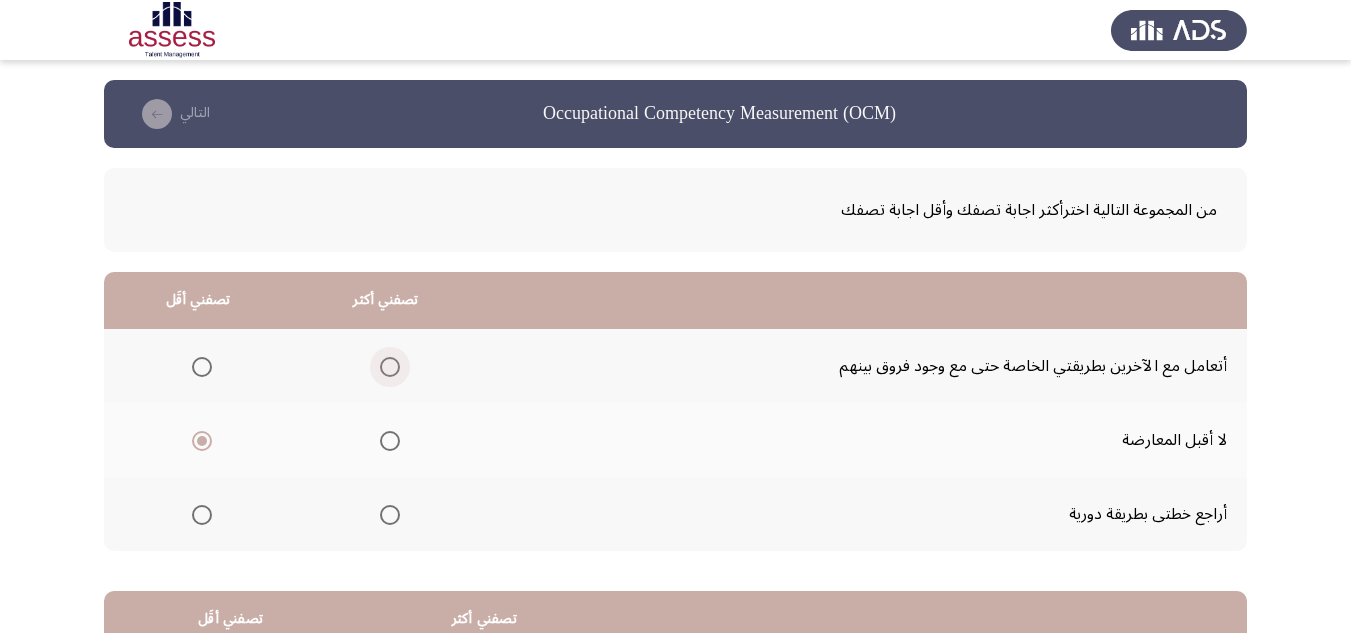 click at bounding box center (390, 367) 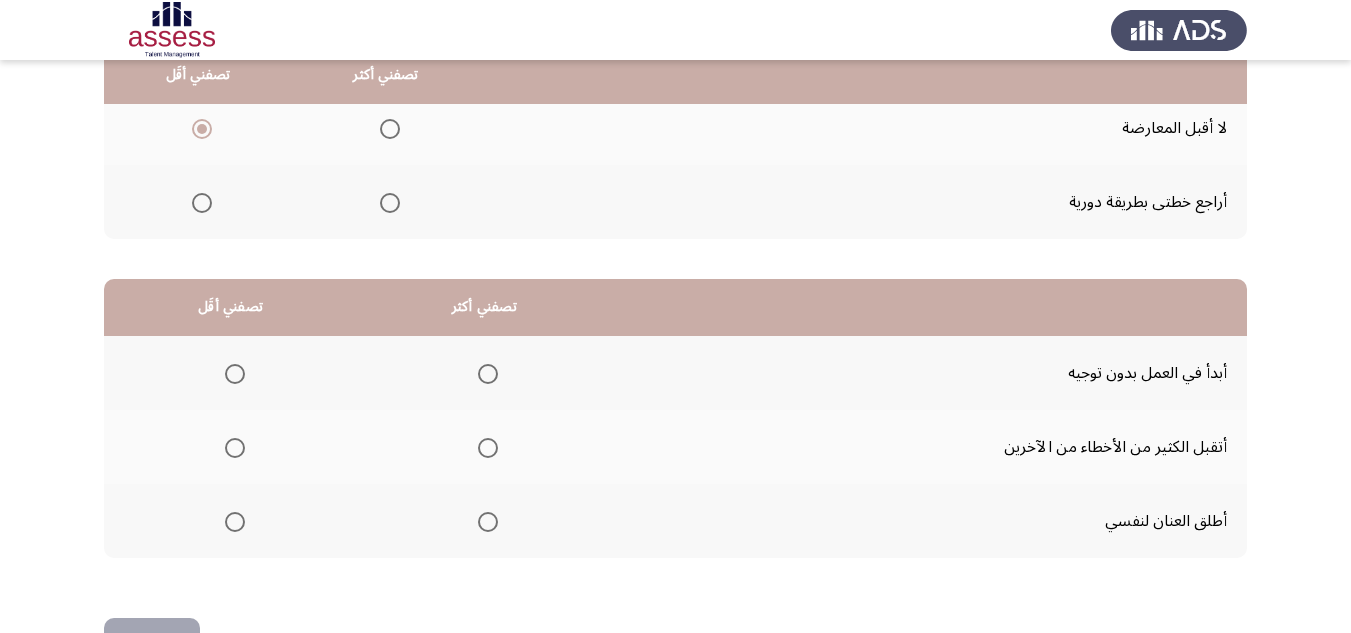 scroll, scrollTop: 277, scrollLeft: 0, axis: vertical 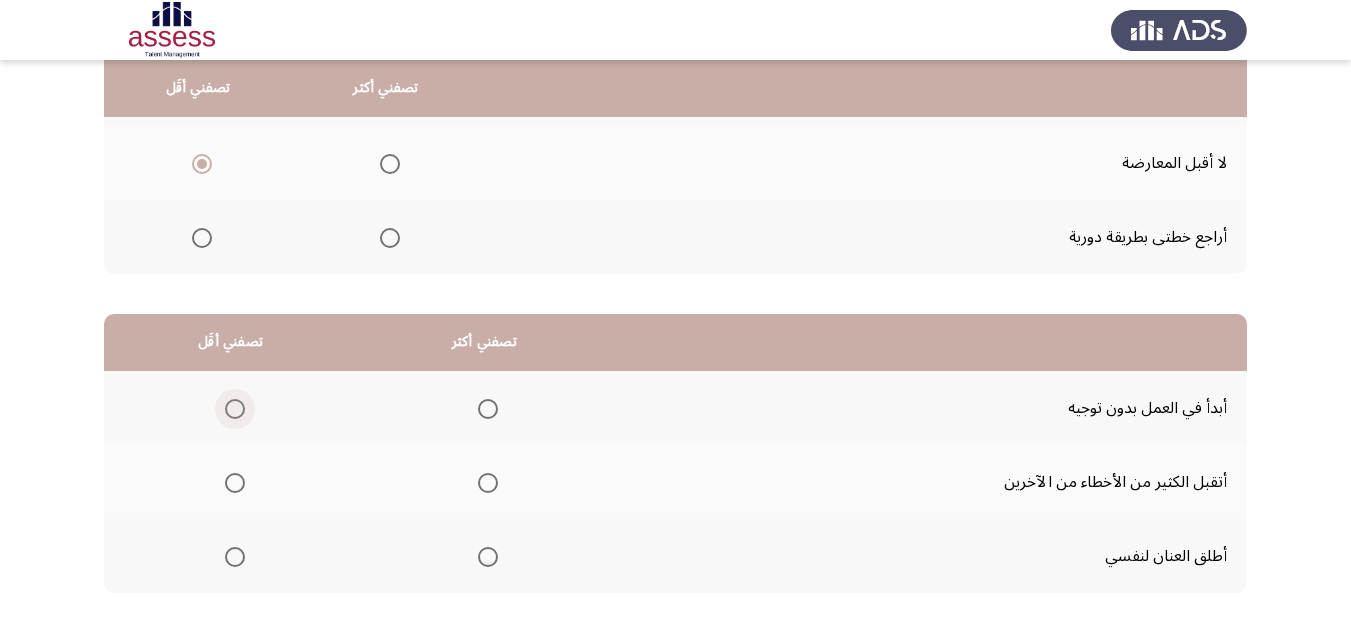 click at bounding box center [235, 409] 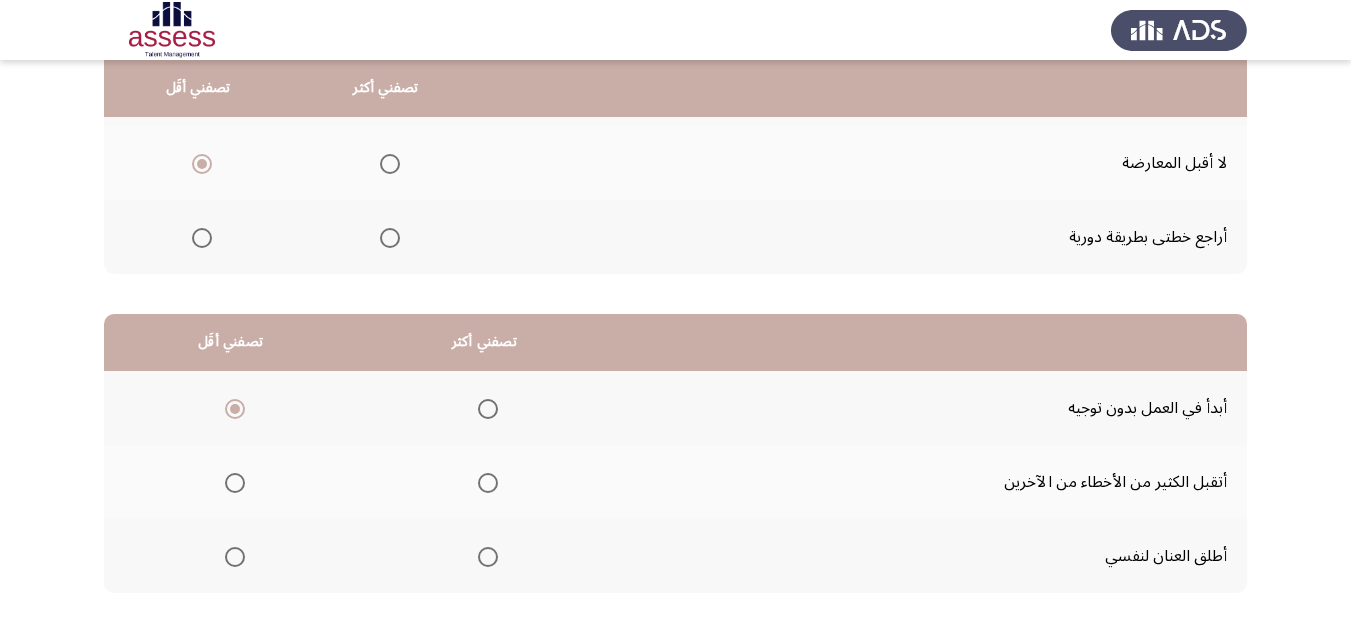 click at bounding box center (488, 557) 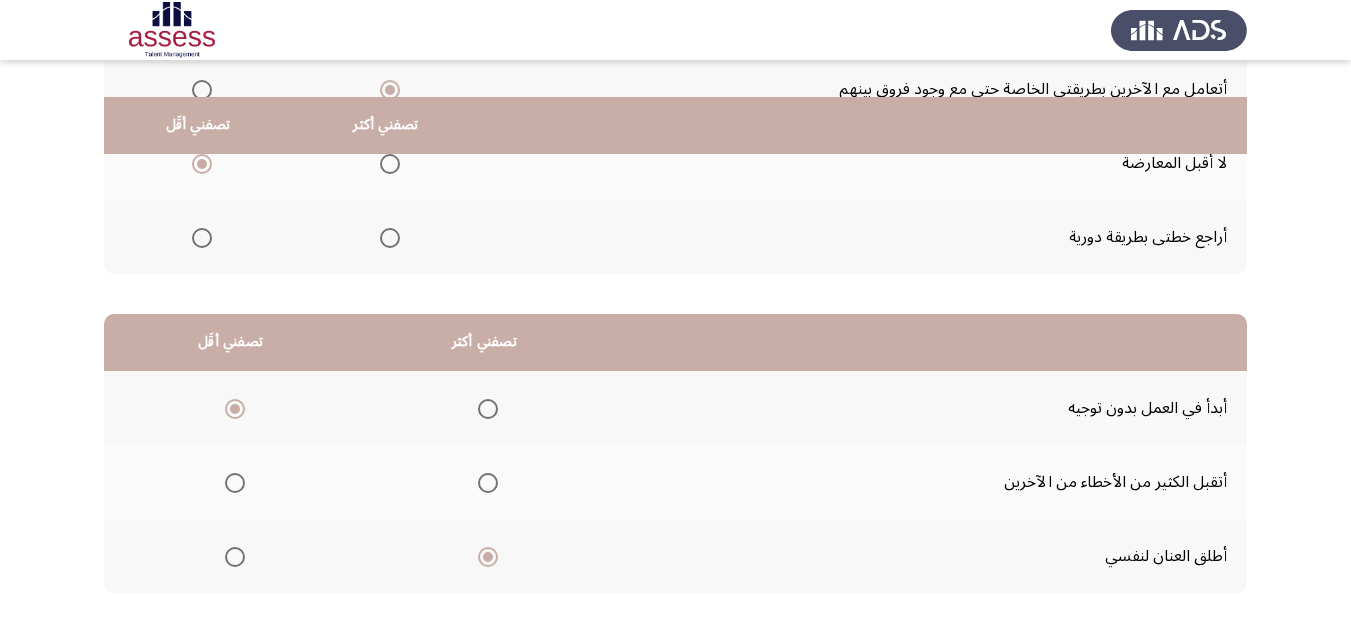 scroll, scrollTop: 377, scrollLeft: 0, axis: vertical 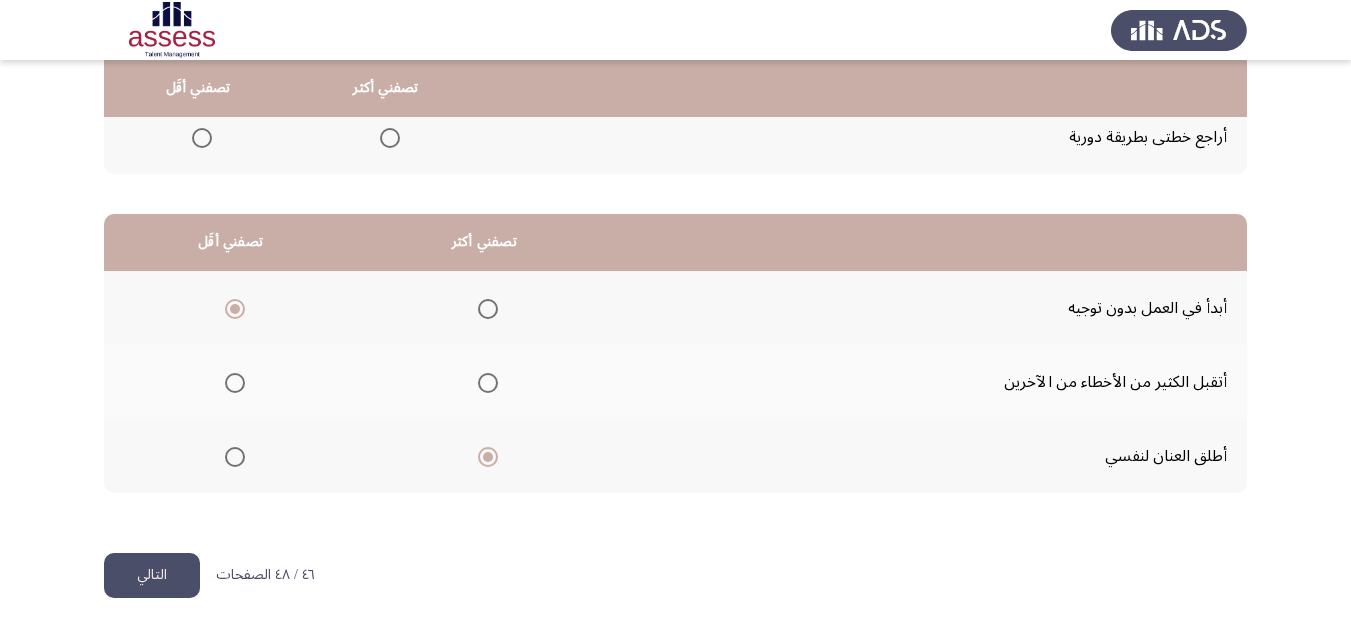 click on "التالي" 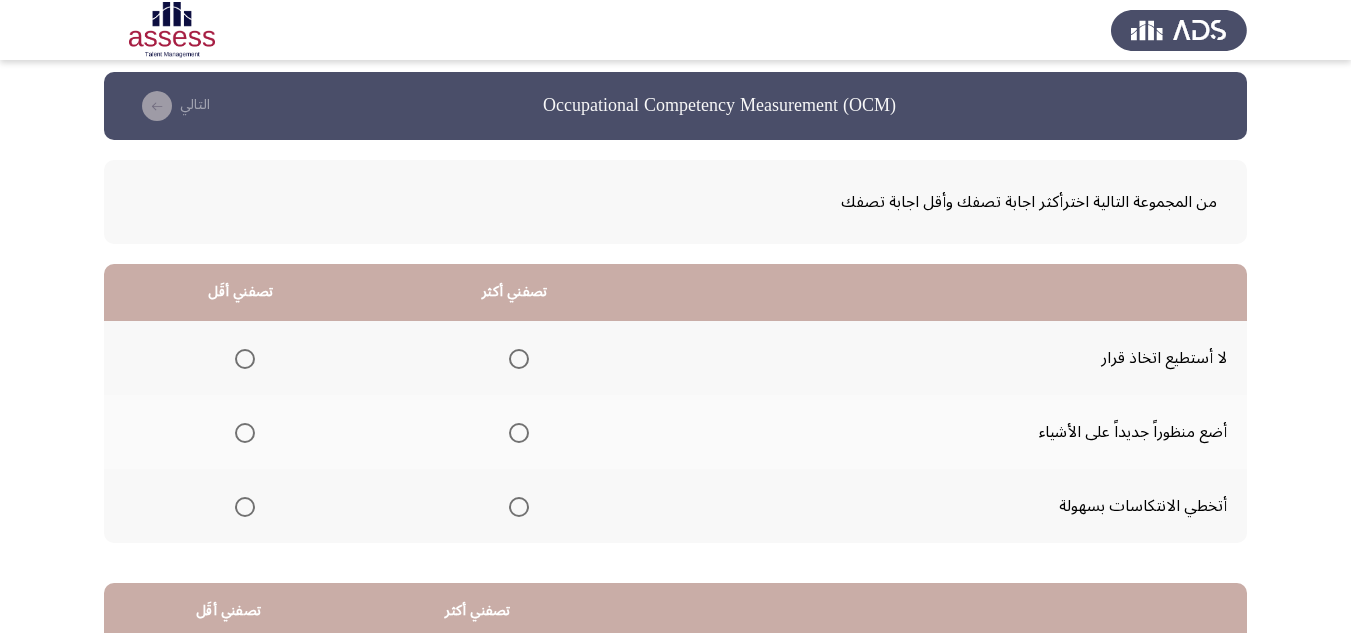 scroll, scrollTop: 0, scrollLeft: 0, axis: both 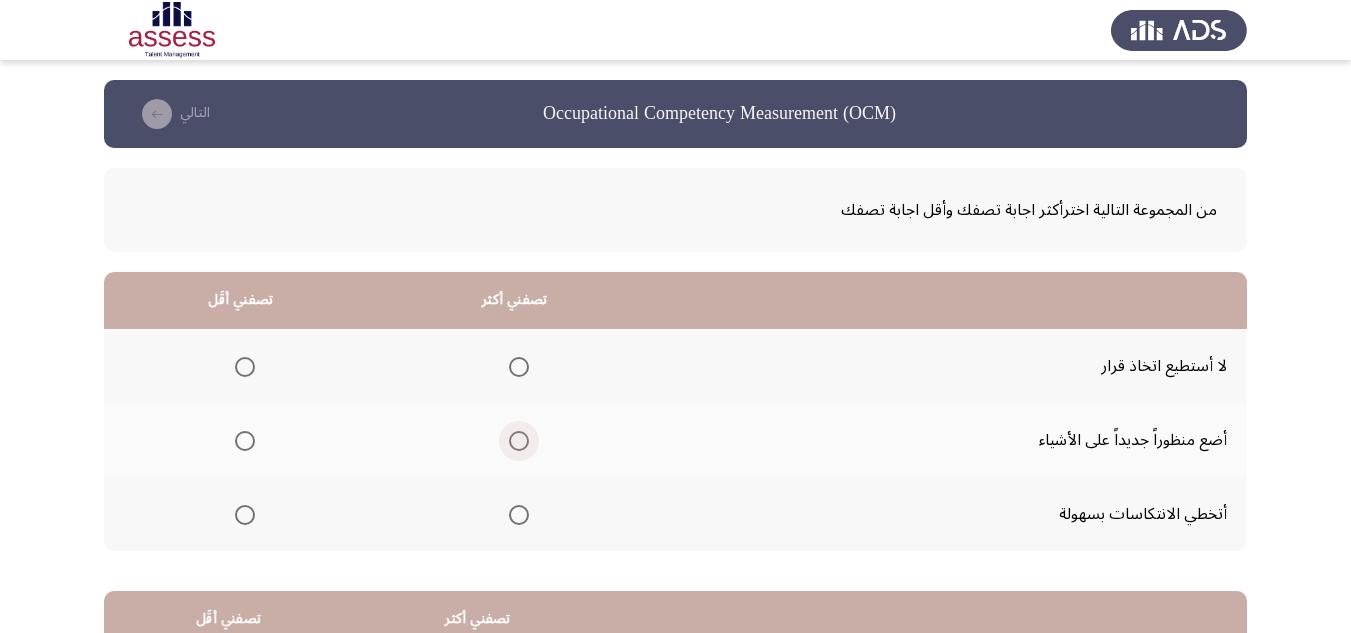 click at bounding box center [519, 441] 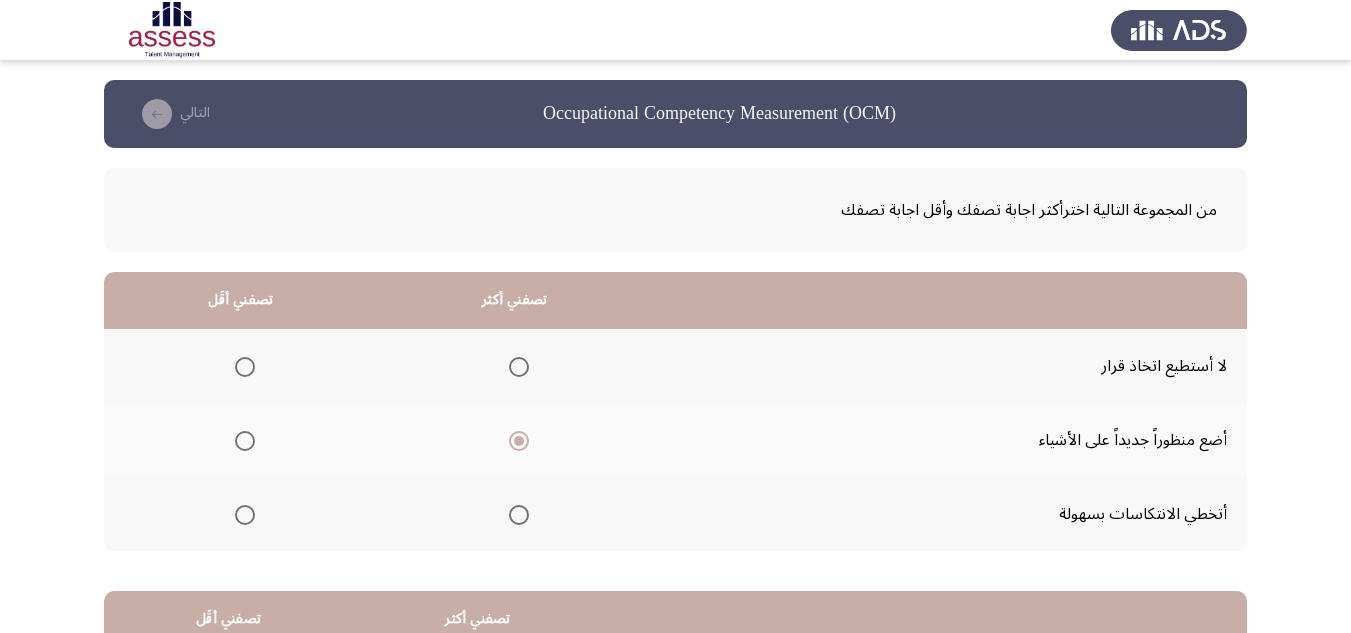 click at bounding box center [245, 367] 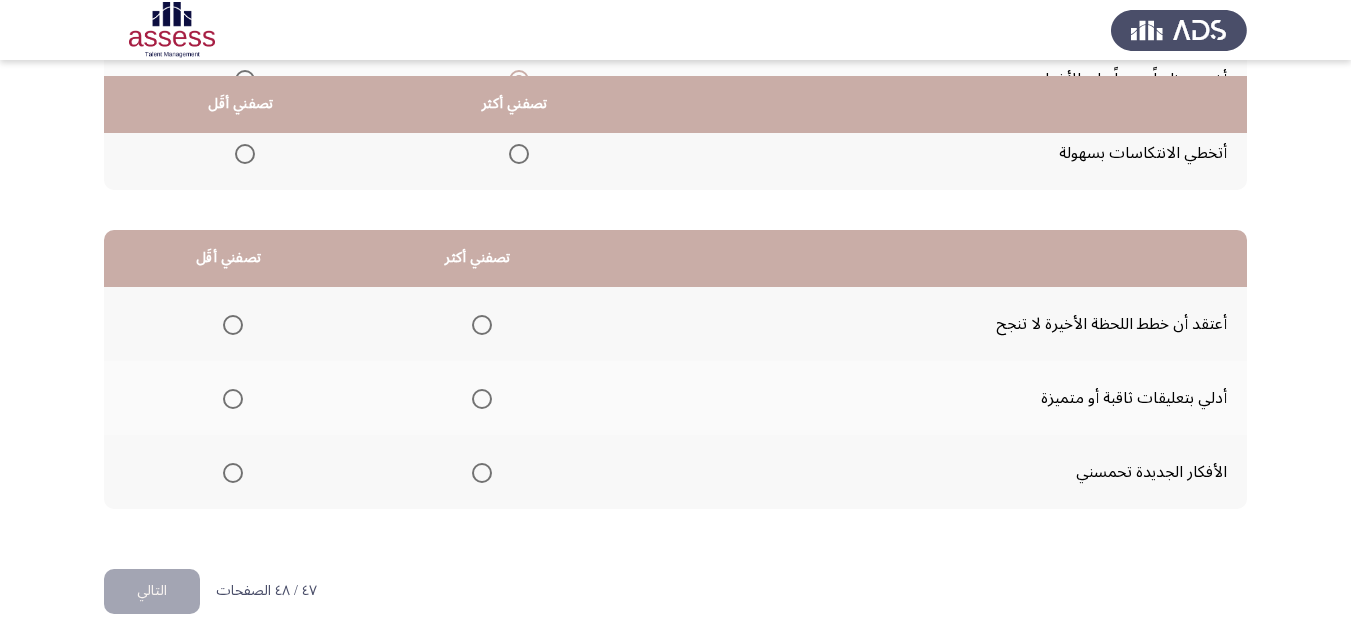 scroll, scrollTop: 377, scrollLeft: 0, axis: vertical 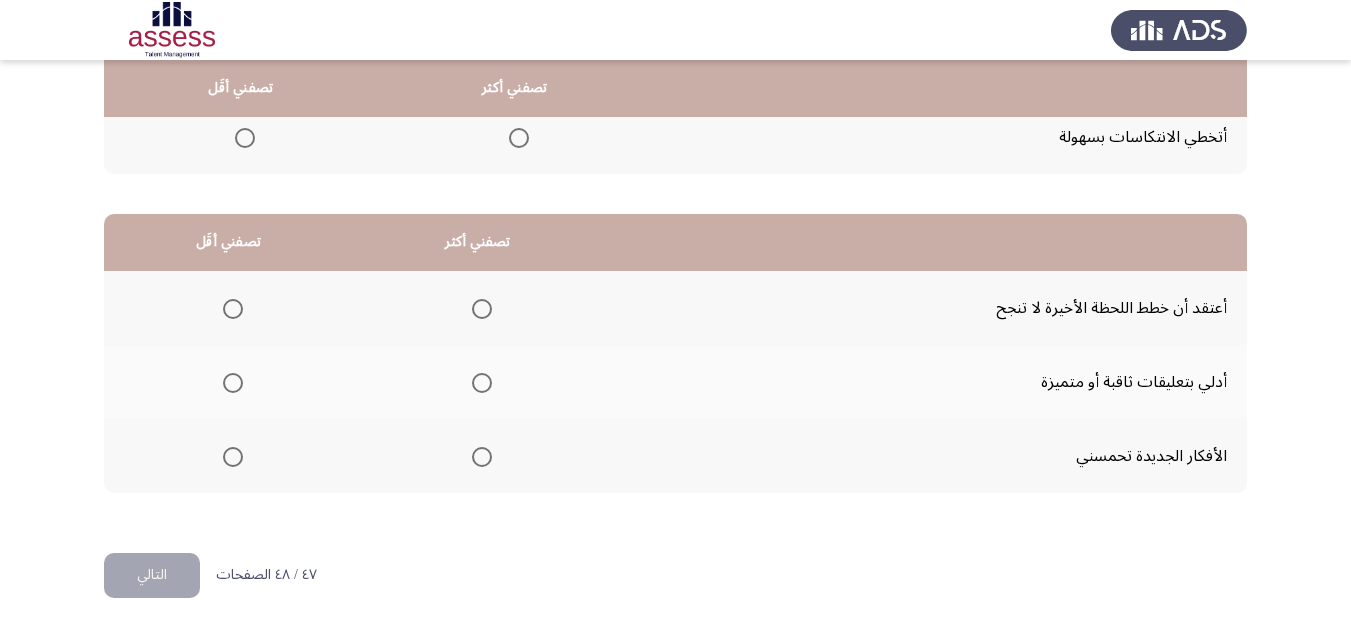 click at bounding box center [233, 309] 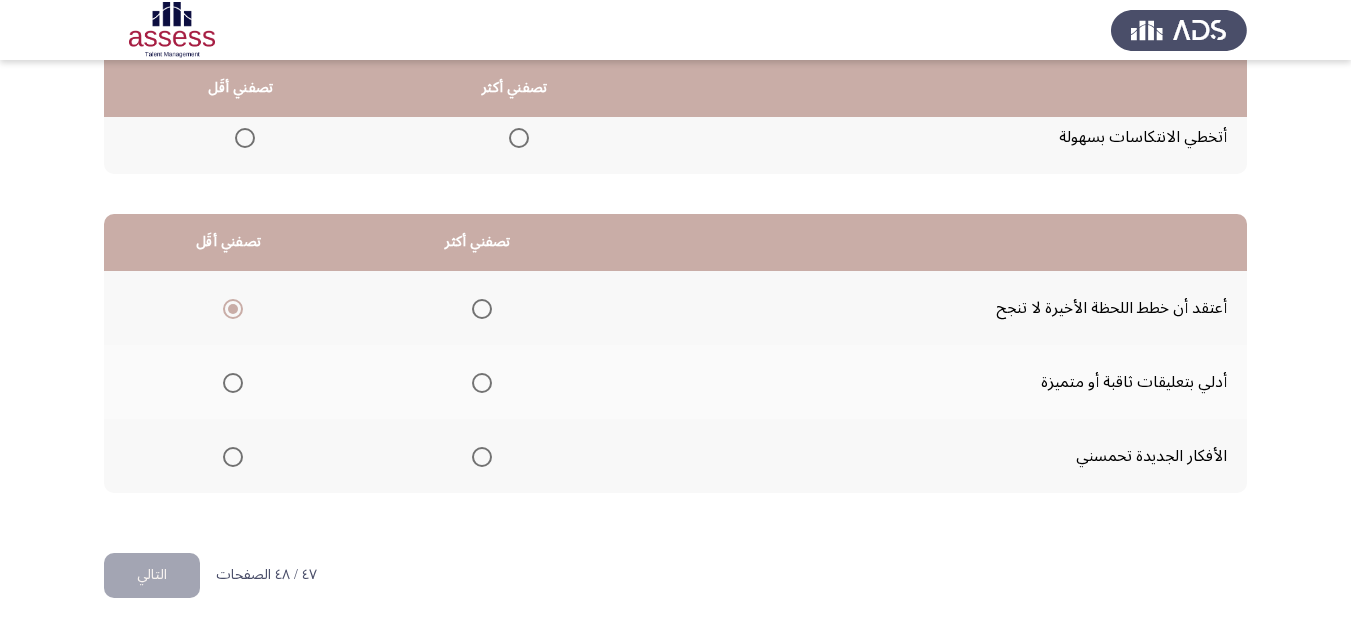 click at bounding box center (482, 383) 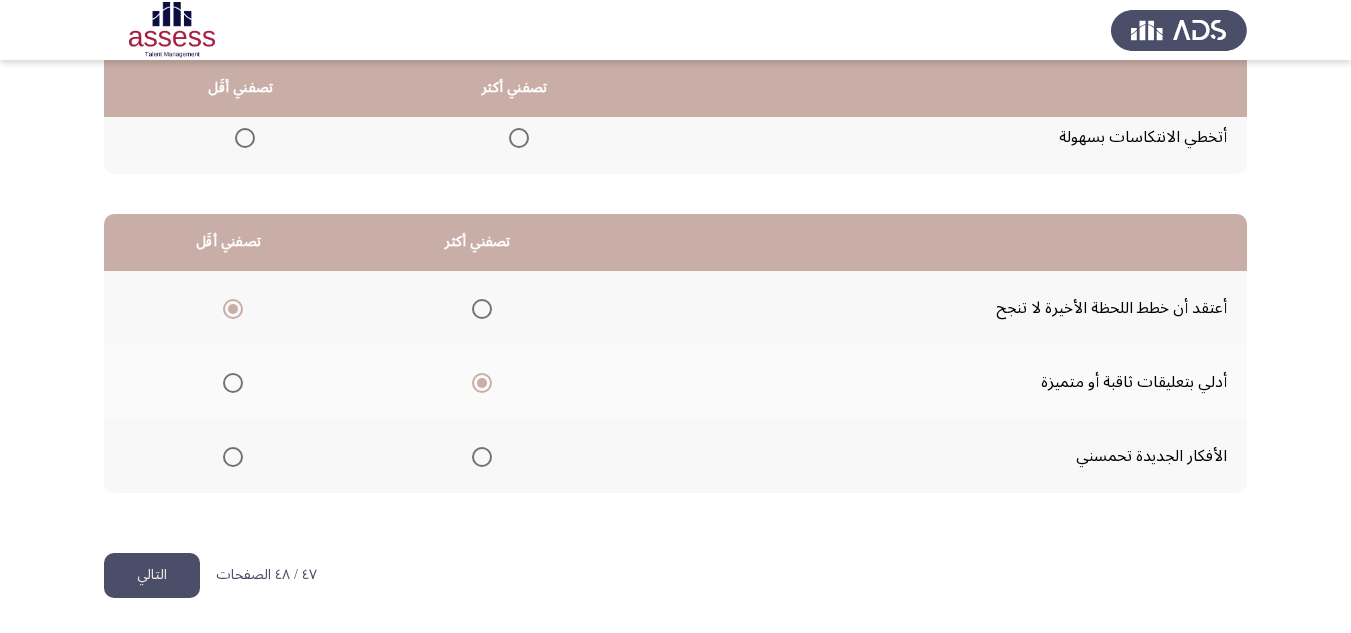 click on "التالي" 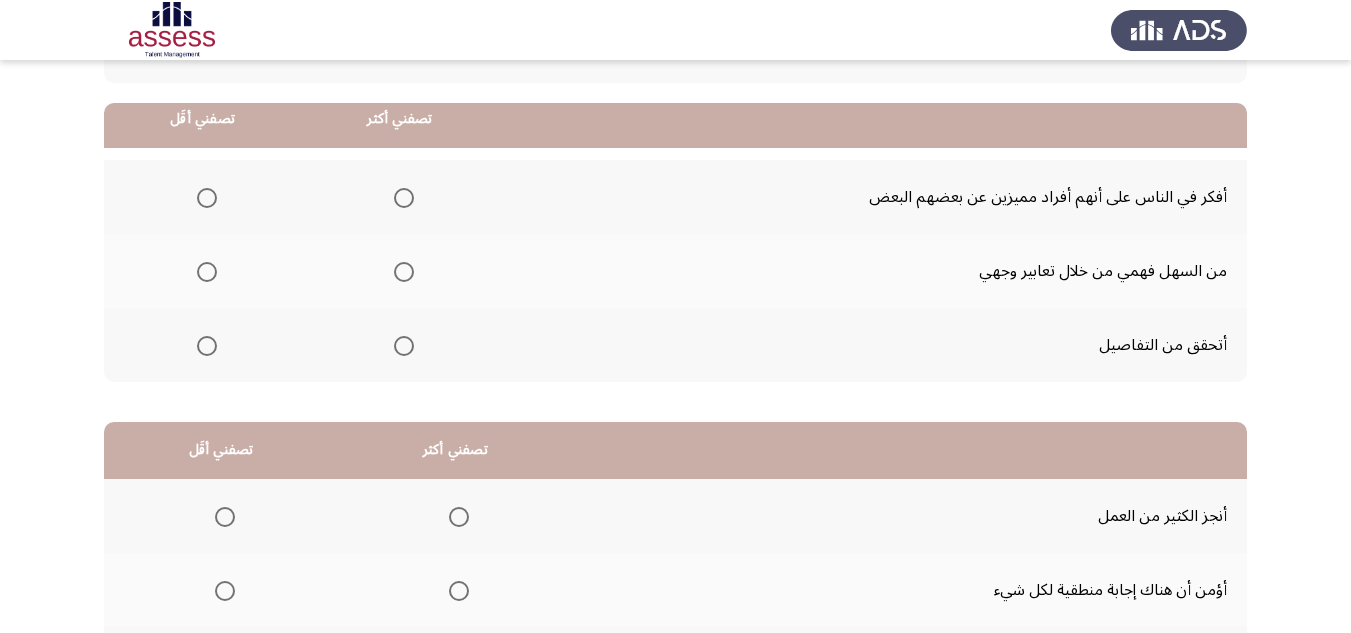 scroll, scrollTop: 200, scrollLeft: 0, axis: vertical 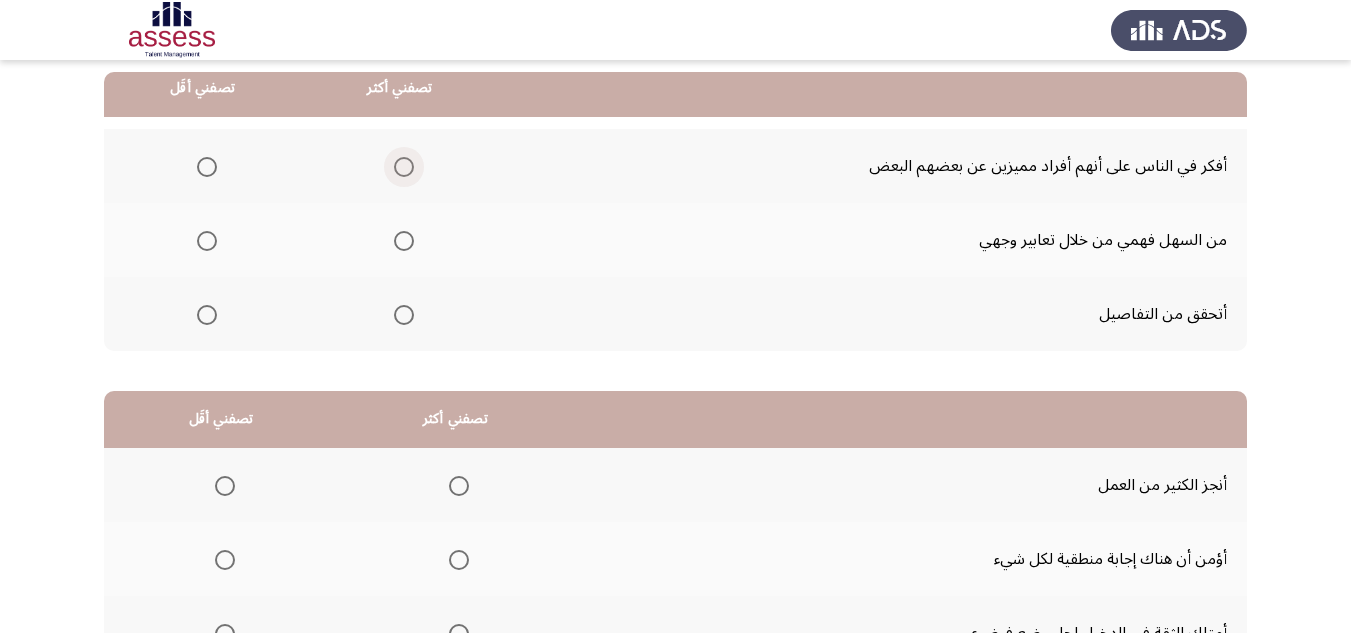 click at bounding box center (404, 167) 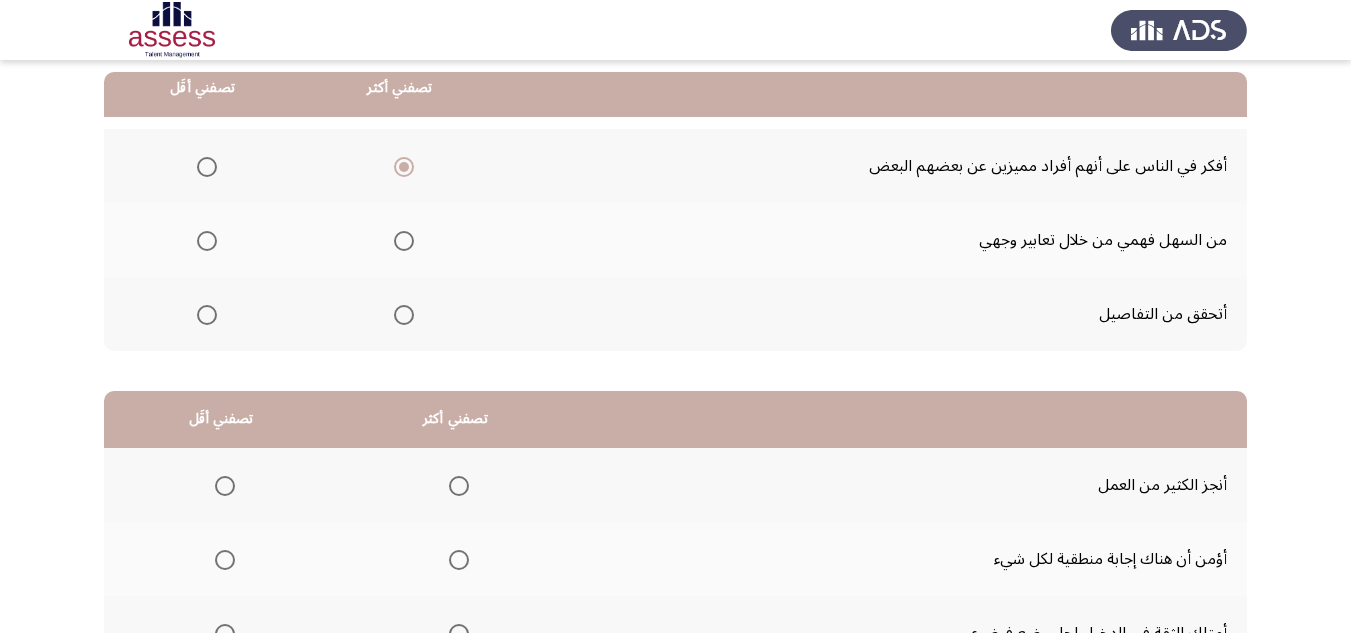 click at bounding box center (207, 241) 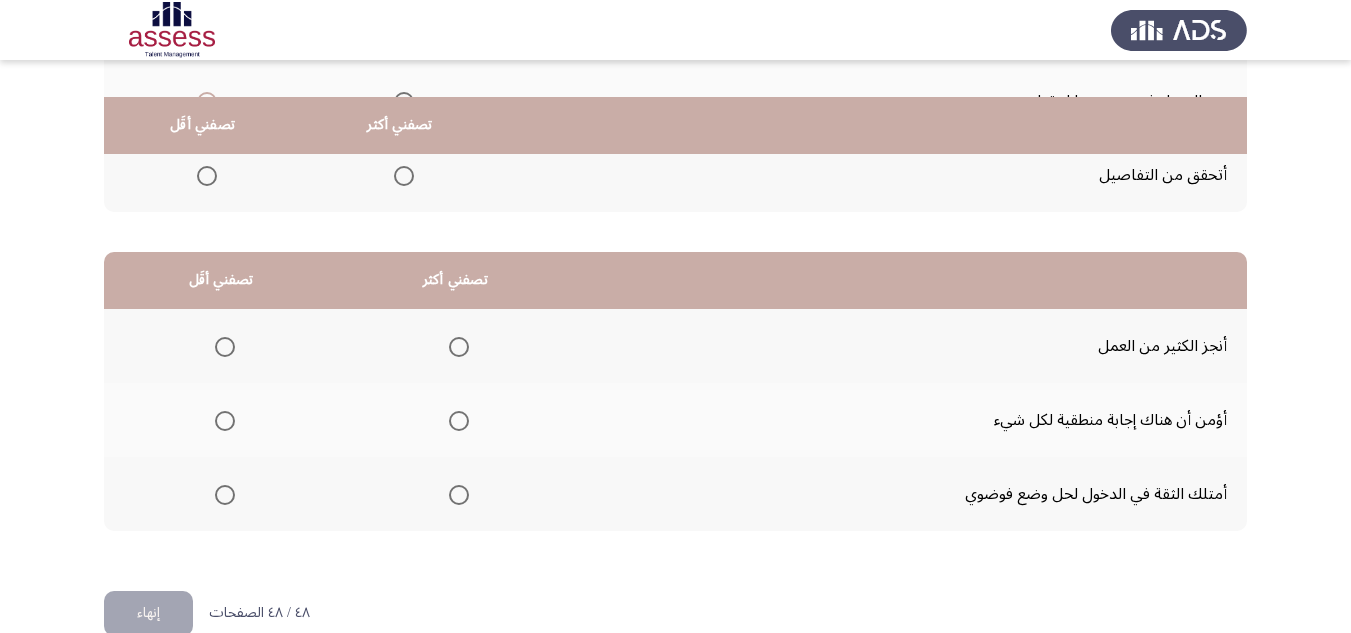 scroll, scrollTop: 377, scrollLeft: 0, axis: vertical 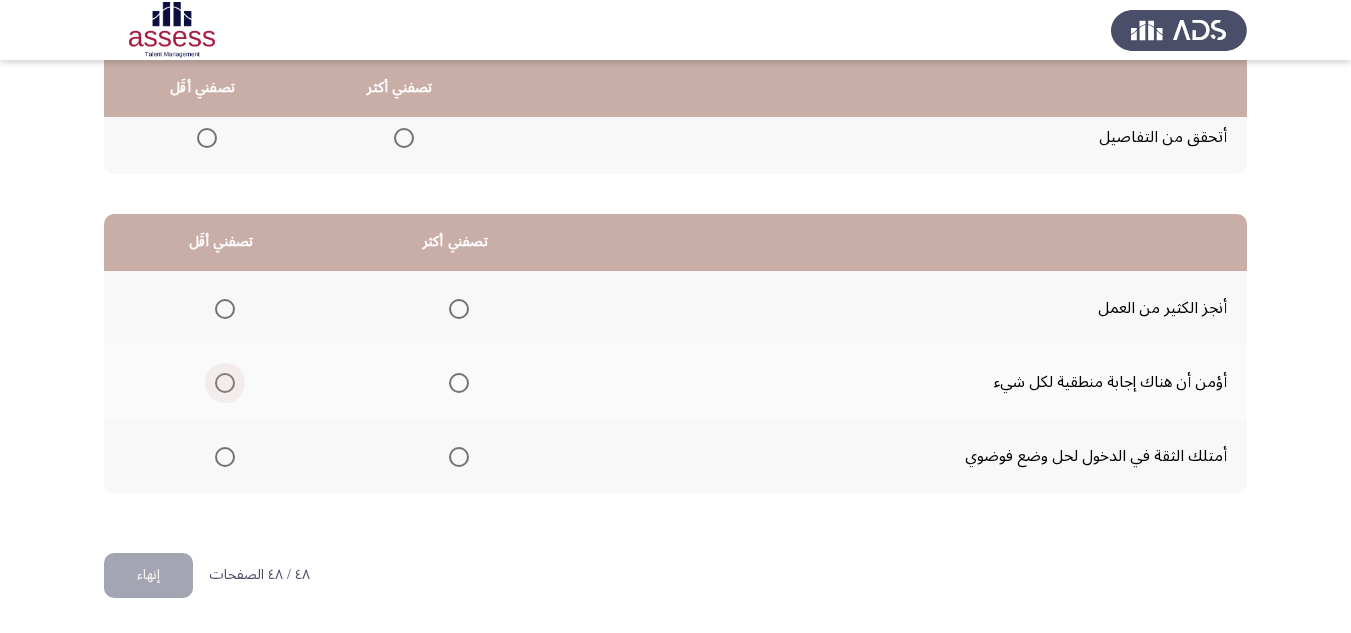 click at bounding box center (225, 383) 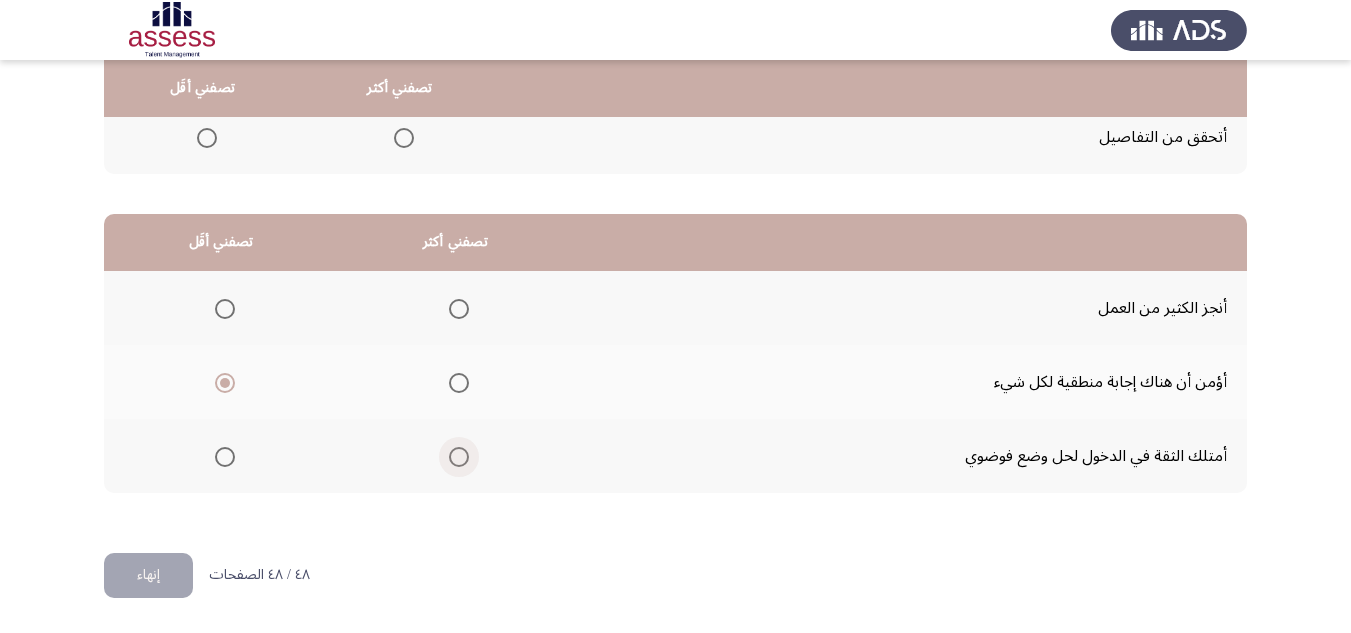 click at bounding box center (459, 457) 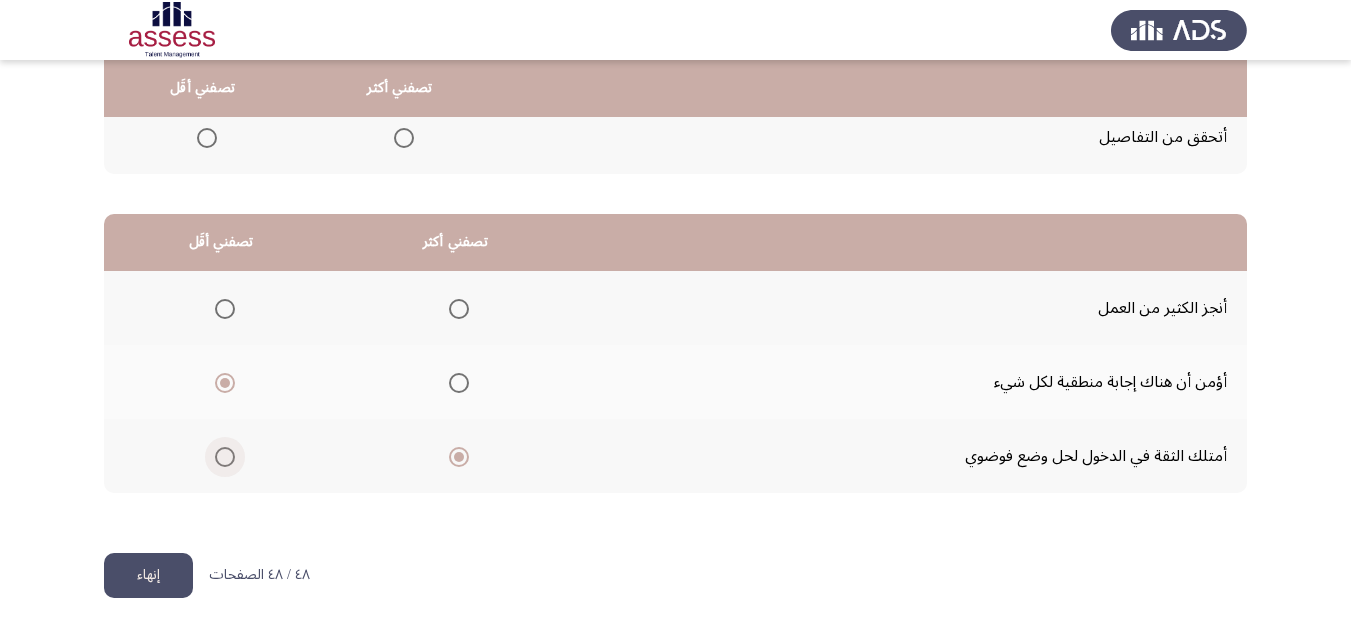 click at bounding box center [225, 457] 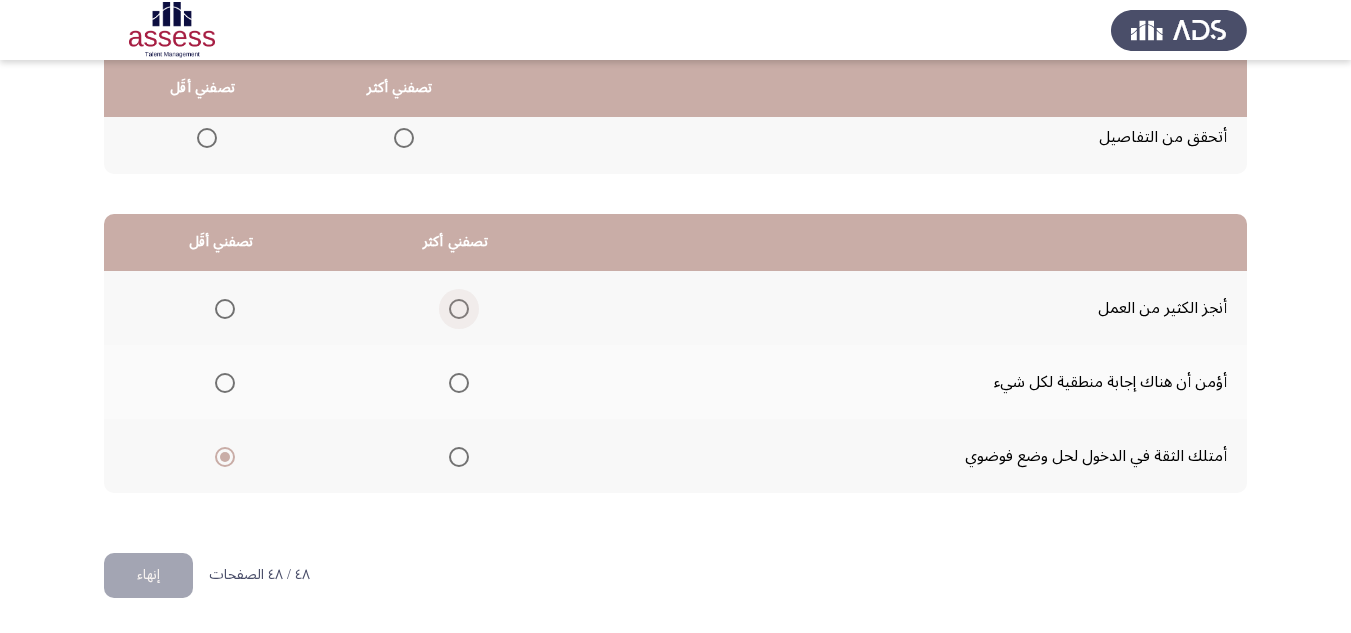 click at bounding box center [459, 309] 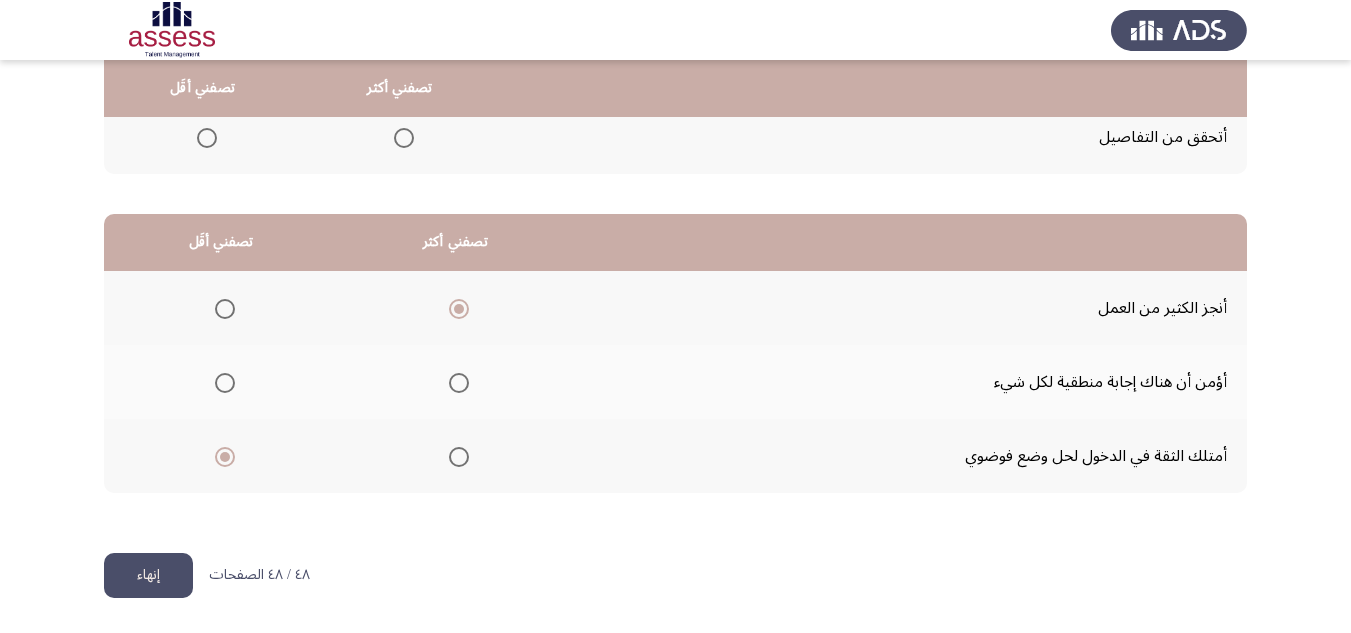 drag, startPoint x: 144, startPoint y: 577, endPoint x: 267, endPoint y: 528, distance: 132.40091 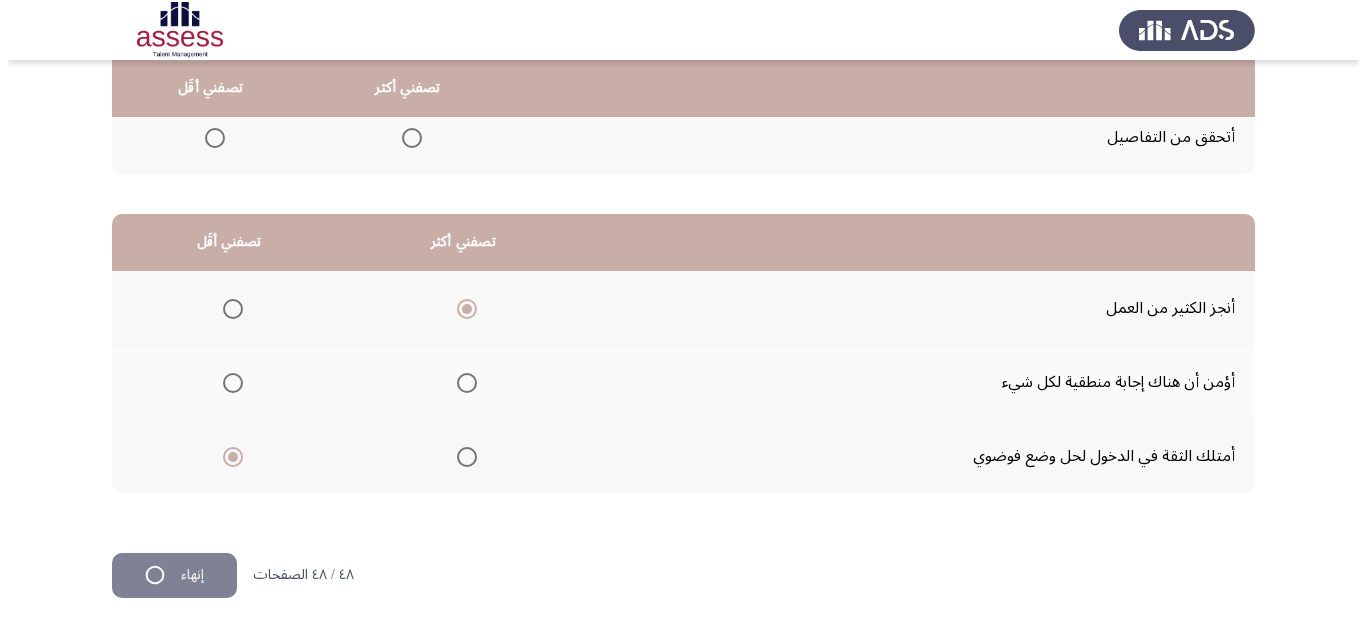 scroll, scrollTop: 0, scrollLeft: 0, axis: both 